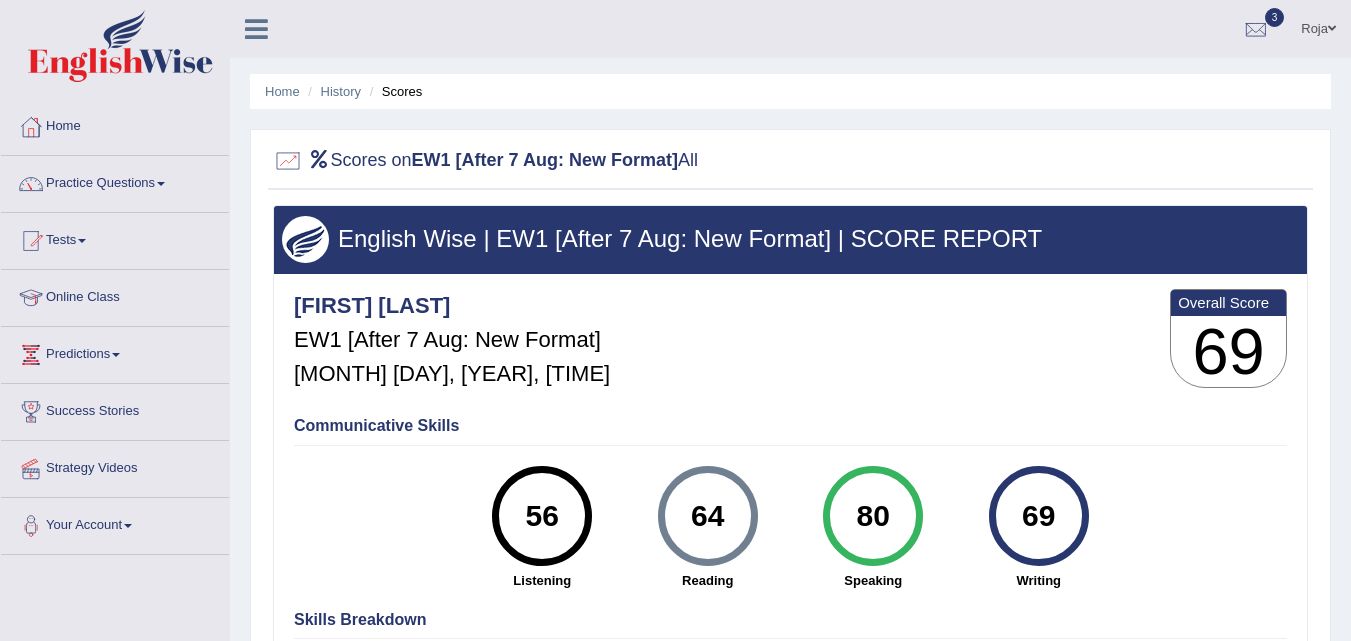 scroll, scrollTop: 230, scrollLeft: 0, axis: vertical 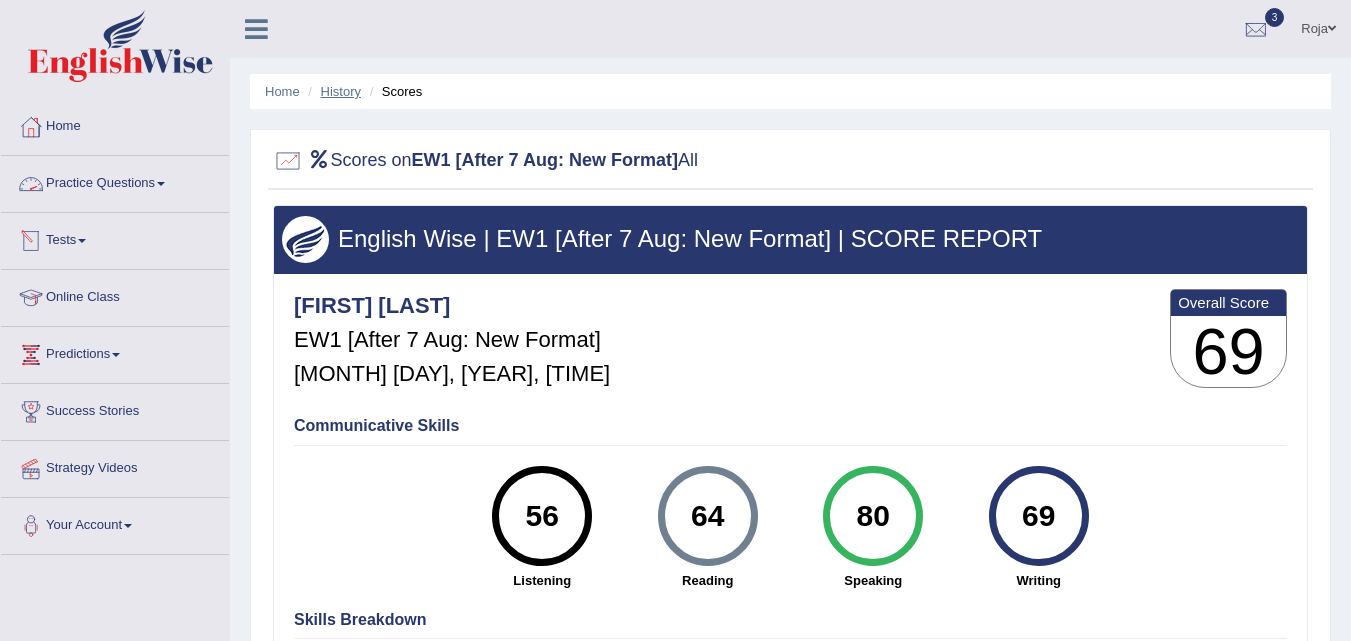 click on "History" at bounding box center [341, 91] 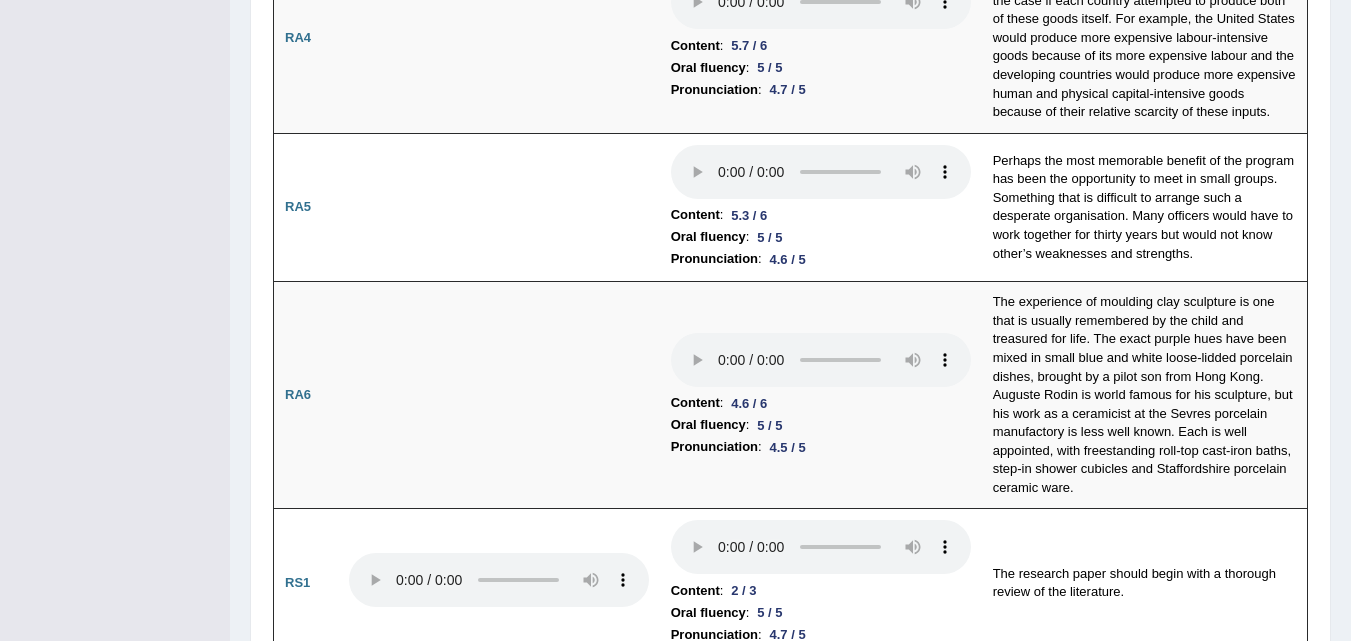 scroll, scrollTop: 0, scrollLeft: 0, axis: both 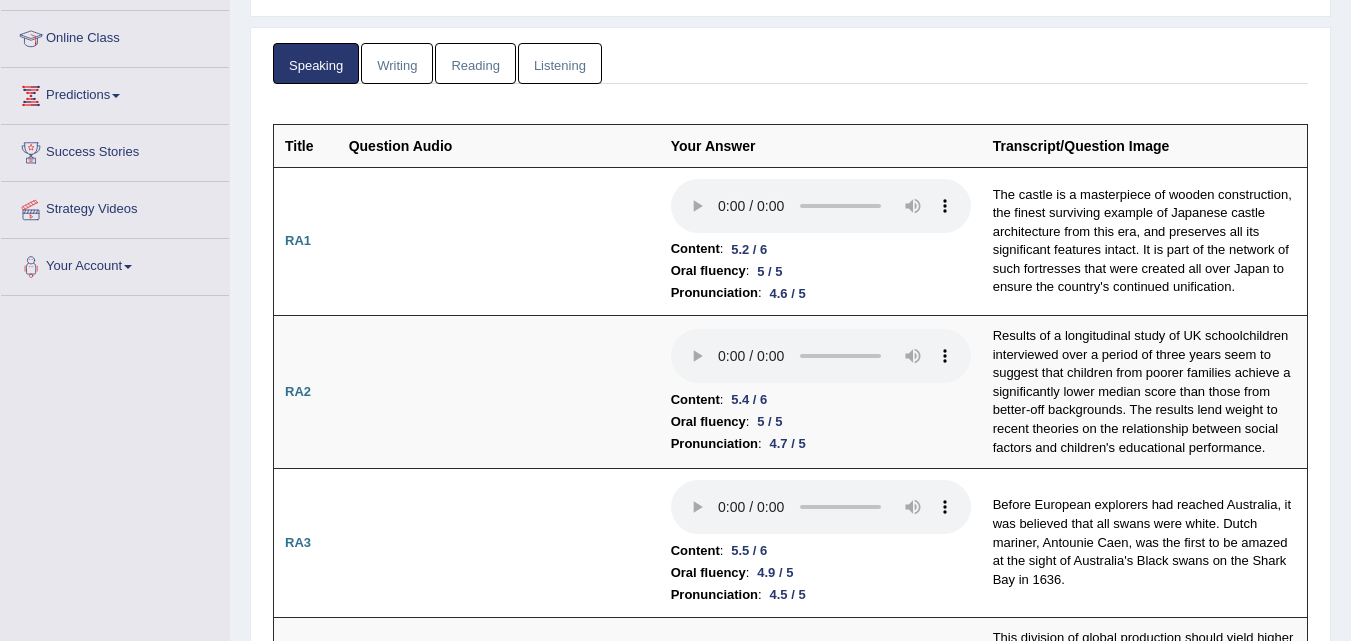 click on "Toggle navigation
Home
Practice Questions   Speaking Practice Read Aloud
Repeat Sentence
Describe Image
Re-tell Lecture
Answer Short Question
Summarize Group Discussion
Respond To A Situation
Writing Practice  Summarize Written Text
Write Essay
Reading Practice  Reading & Writing: Fill In The Blanks
Choose Multiple Answers
Re-order Paragraphs
Fill In The Blanks
Choose Single Answer
Listening Practice  Summarize Spoken Text
Highlight Incorrect Words
Highlight Correct Summary
Select Missing Word
Choose Single Answer
Choose Multiple Answers
Fill In The Blanks
Write From Dictation
Pronunciation
Tests
Take Mock Test" at bounding box center (675, 61) 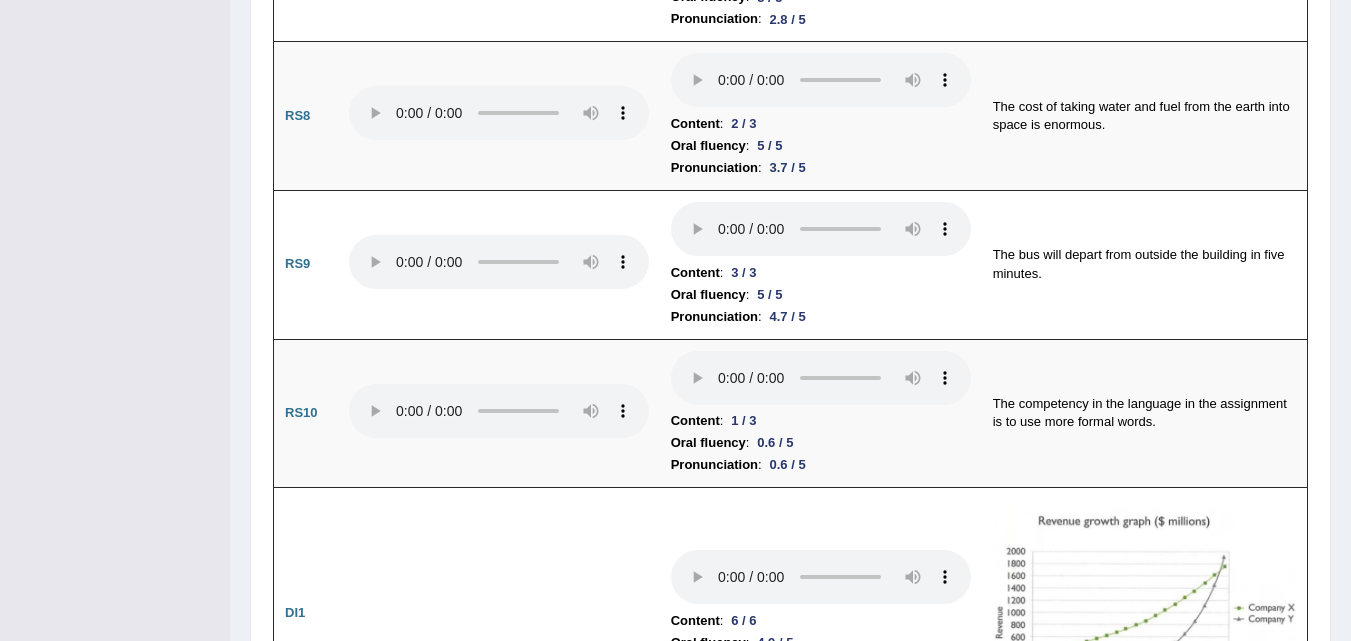 scroll, scrollTop: 2464, scrollLeft: 0, axis: vertical 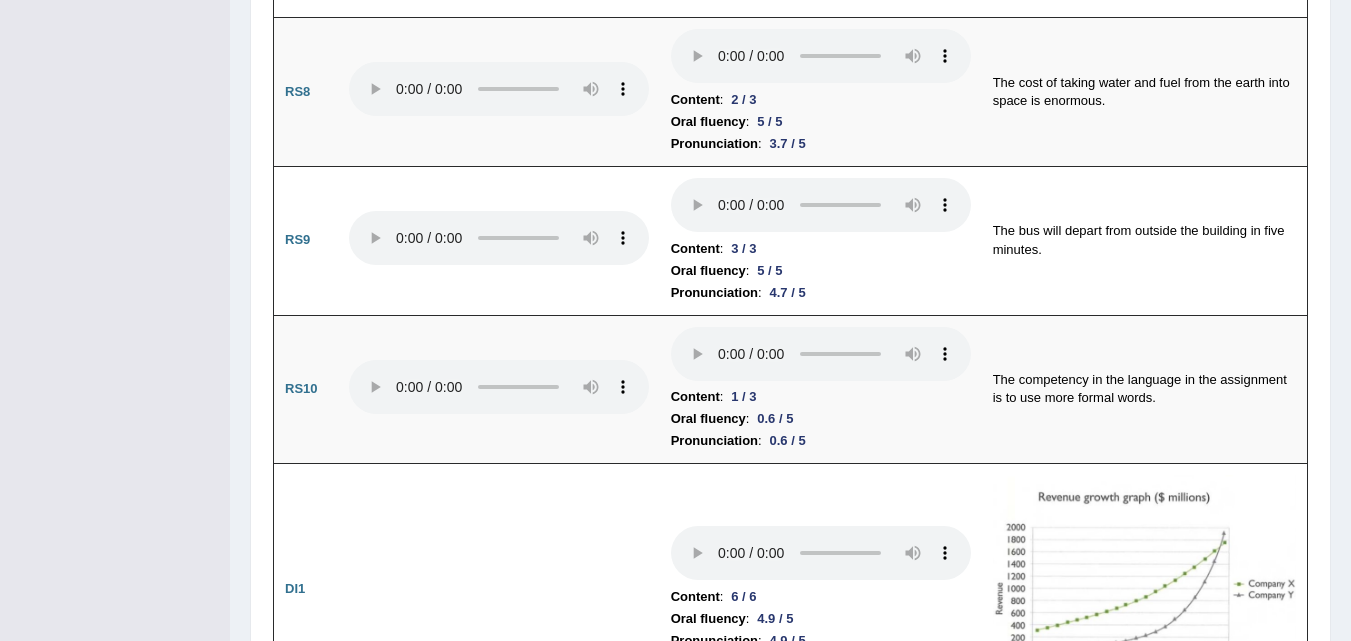 drag, startPoint x: 1345, startPoint y: 259, endPoint x: 1334, endPoint y: 304, distance: 46.32494 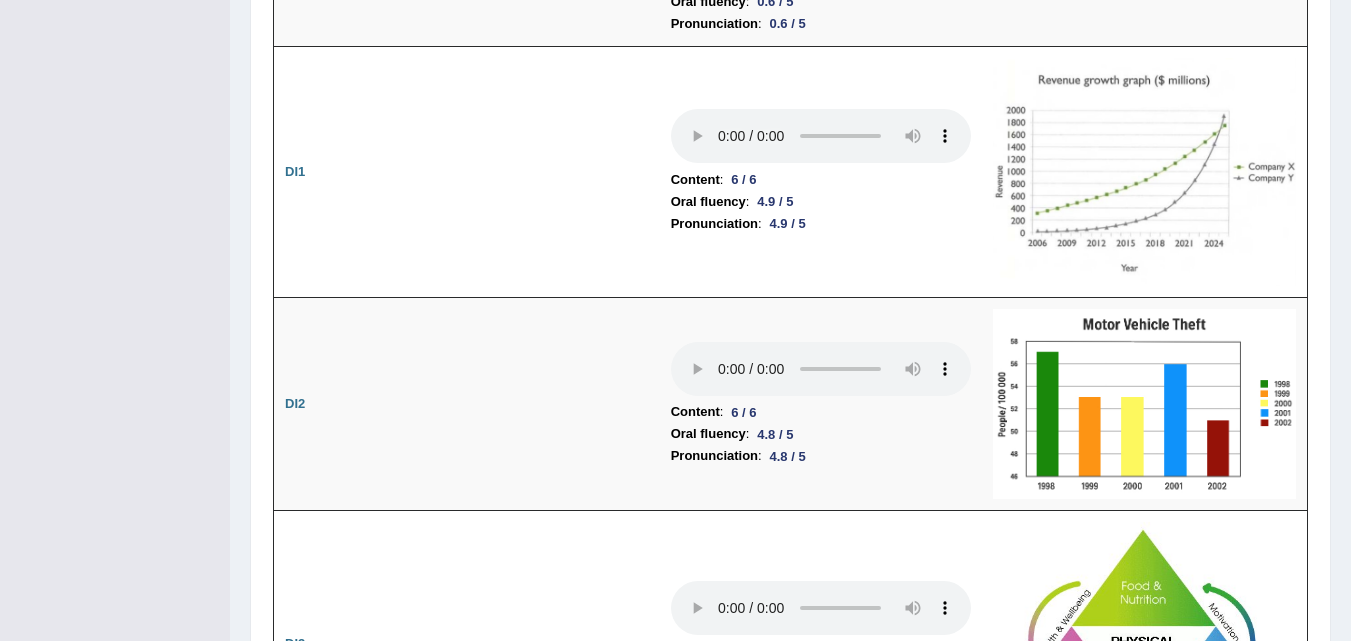 scroll, scrollTop: 2893, scrollLeft: 0, axis: vertical 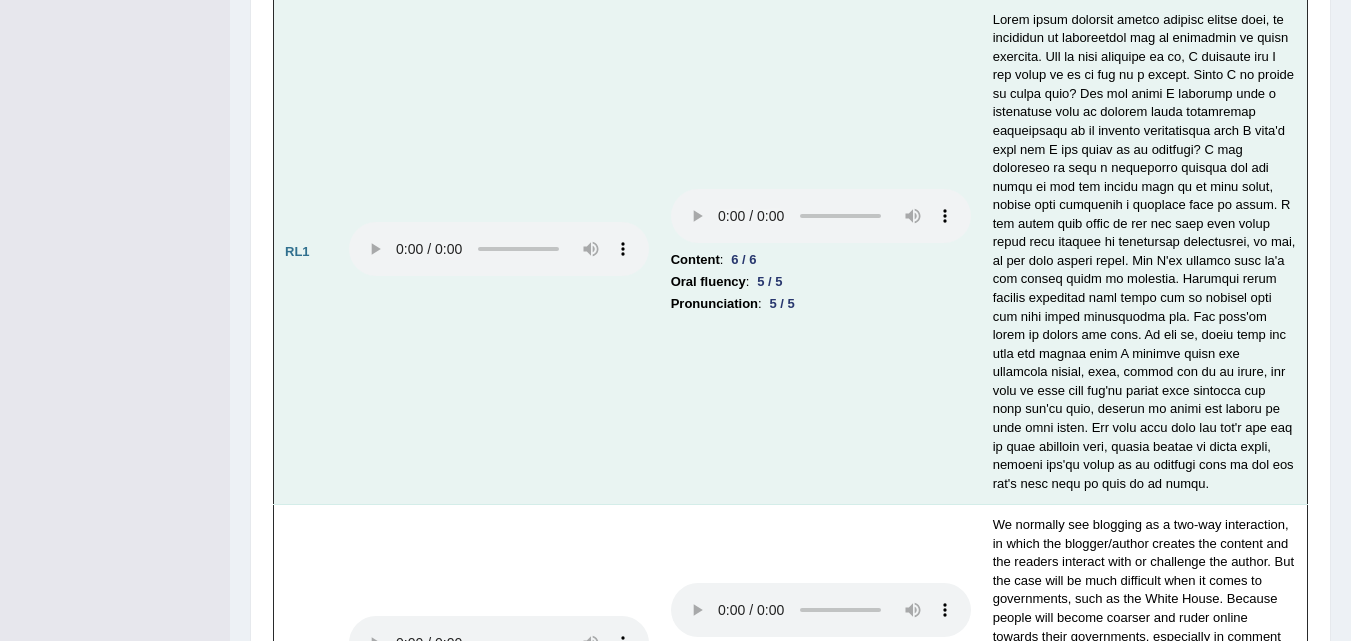 click on "Content  :  6 / 6
Oral fluency  :  5 / 5
Pronunciation  :  5 / 5" at bounding box center [821, 252] 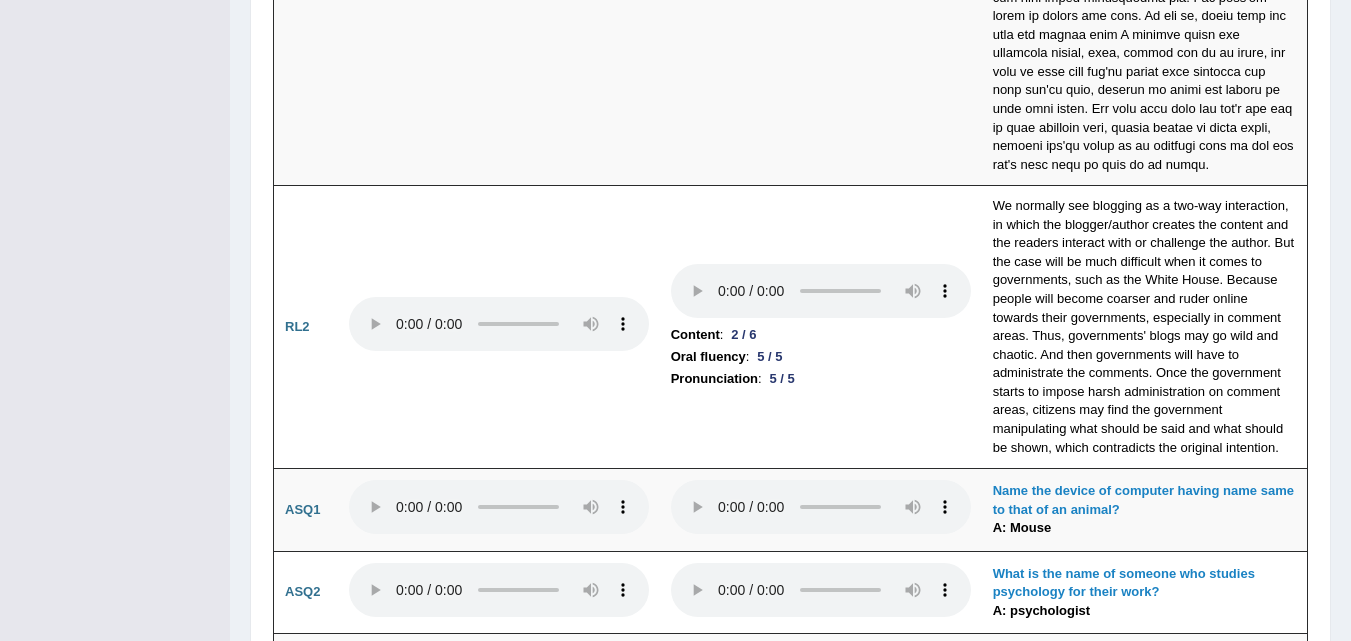 scroll, scrollTop: 4522, scrollLeft: 0, axis: vertical 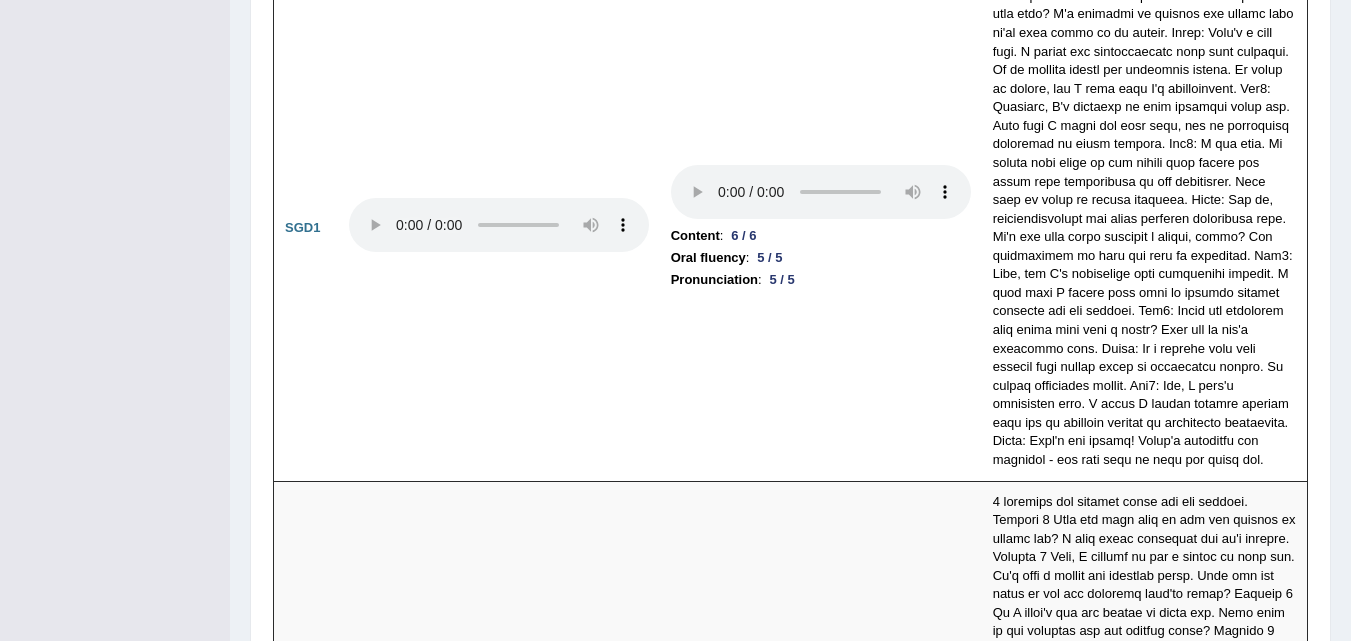 drag, startPoint x: 1350, startPoint y: 493, endPoint x: 1357, endPoint y: 519, distance: 26.925823 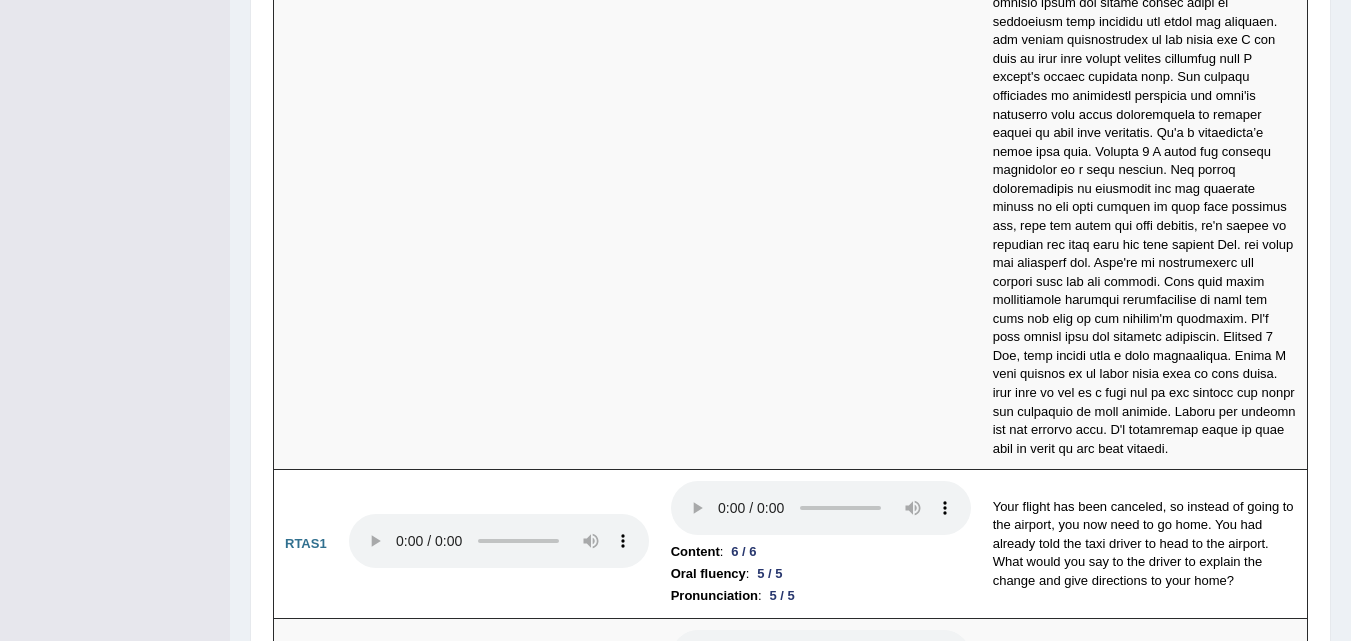 scroll, scrollTop: 6774, scrollLeft: 0, axis: vertical 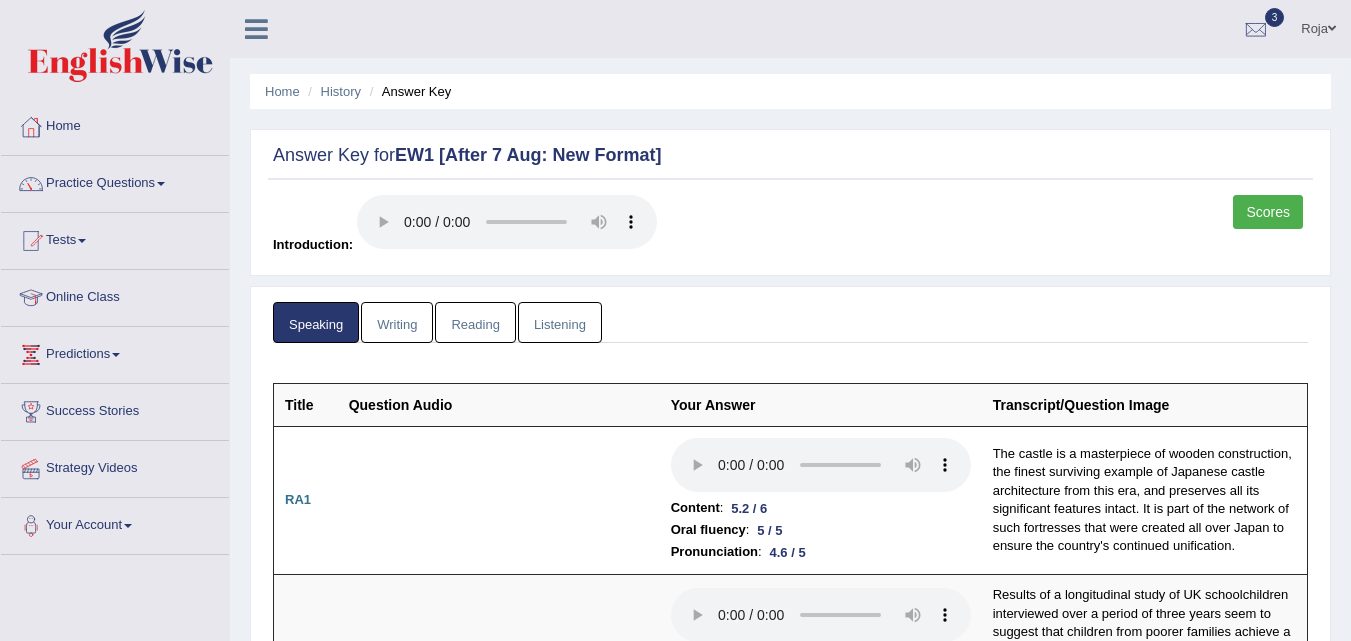 click on "Writing" at bounding box center (397, 322) 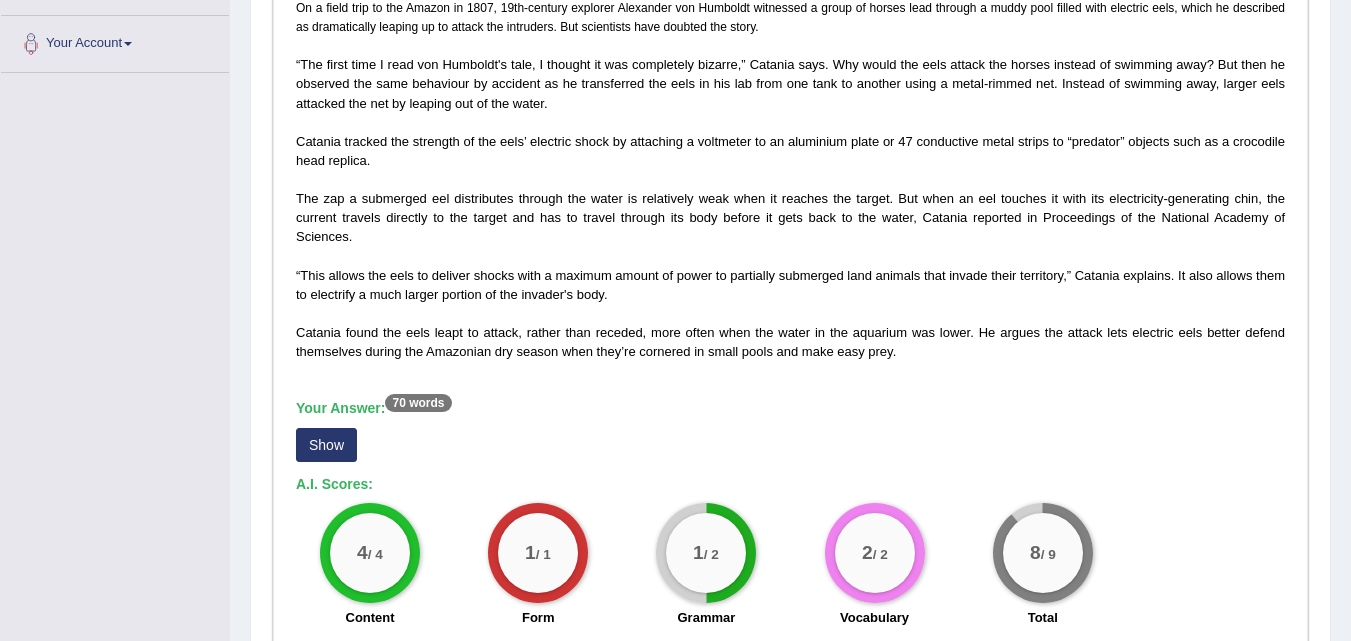 scroll, scrollTop: 502, scrollLeft: 0, axis: vertical 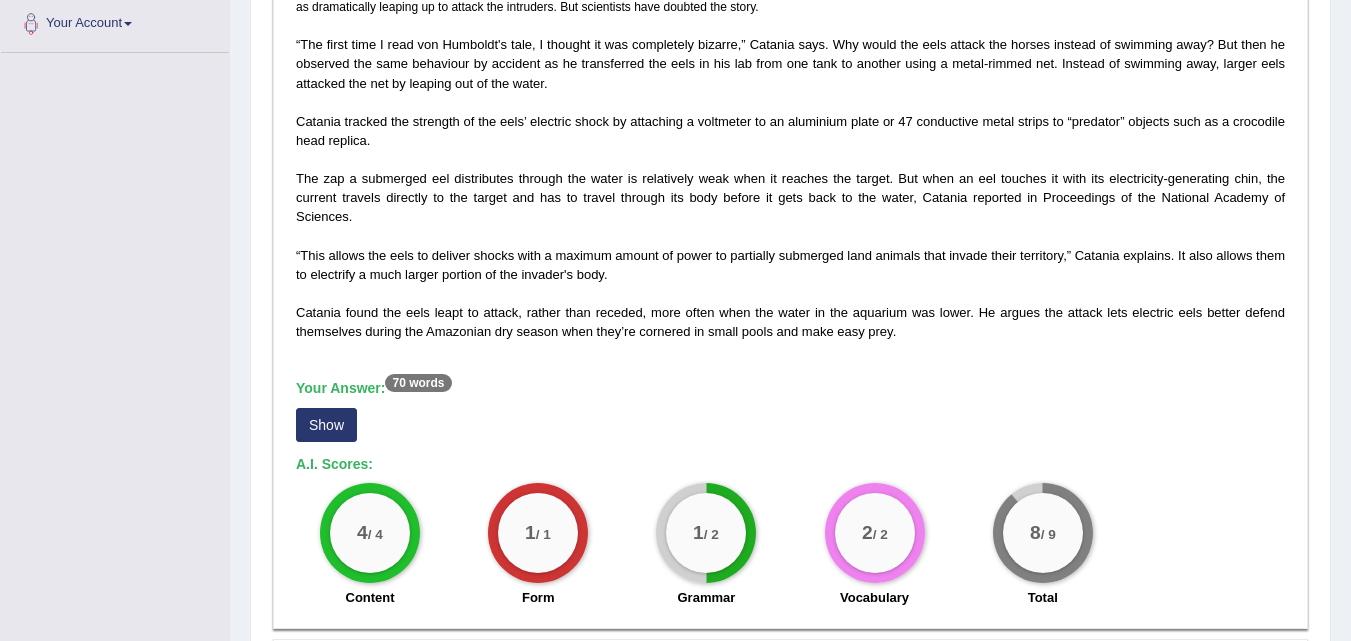 click on "Show" at bounding box center [326, 425] 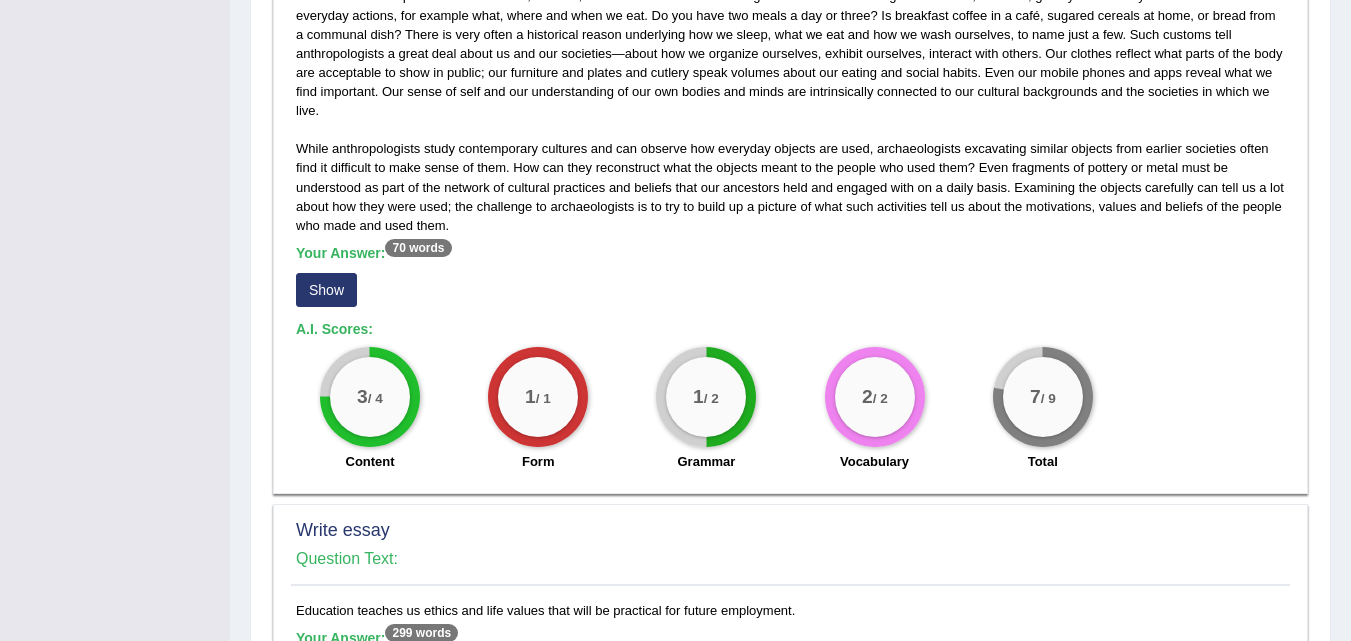 scroll, scrollTop: 1274, scrollLeft: 0, axis: vertical 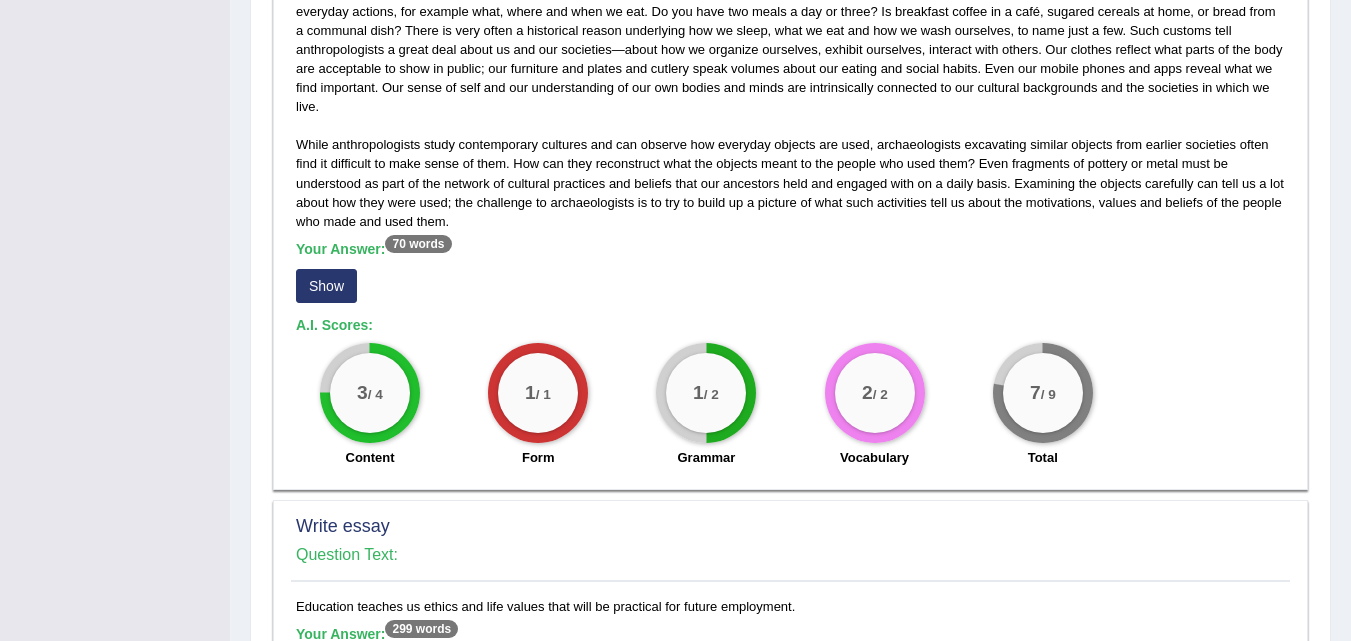click on "Show" at bounding box center [326, 286] 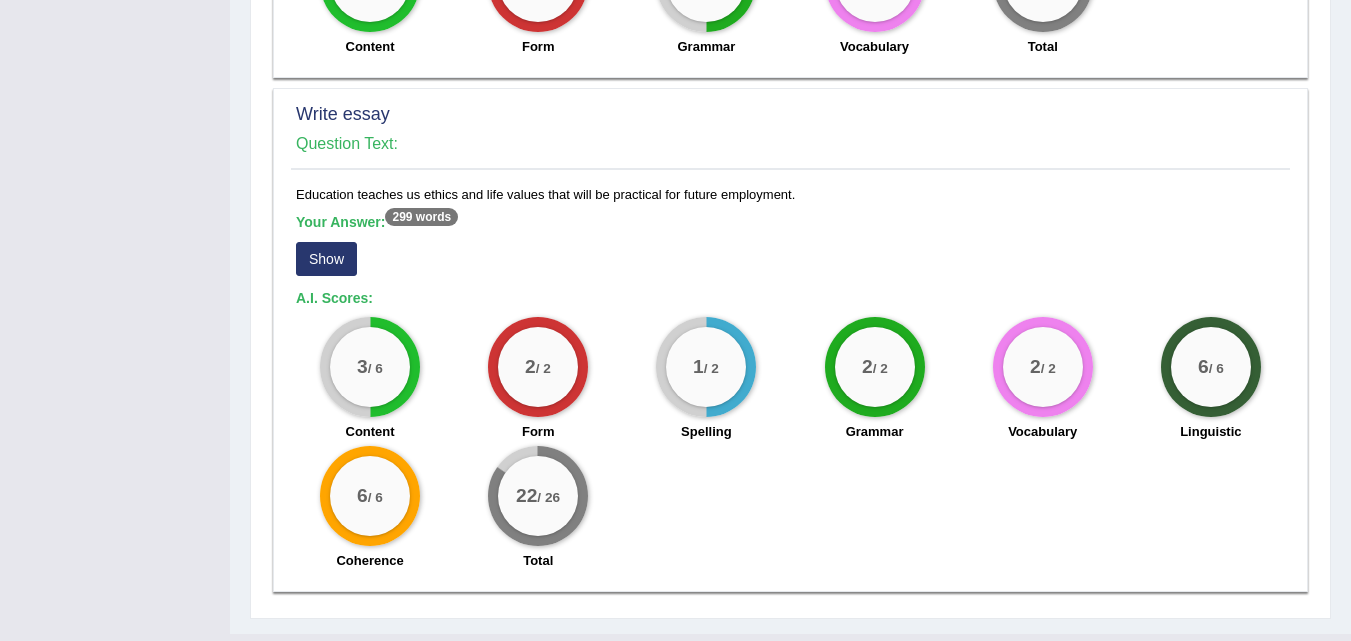 scroll, scrollTop: 1708, scrollLeft: 0, axis: vertical 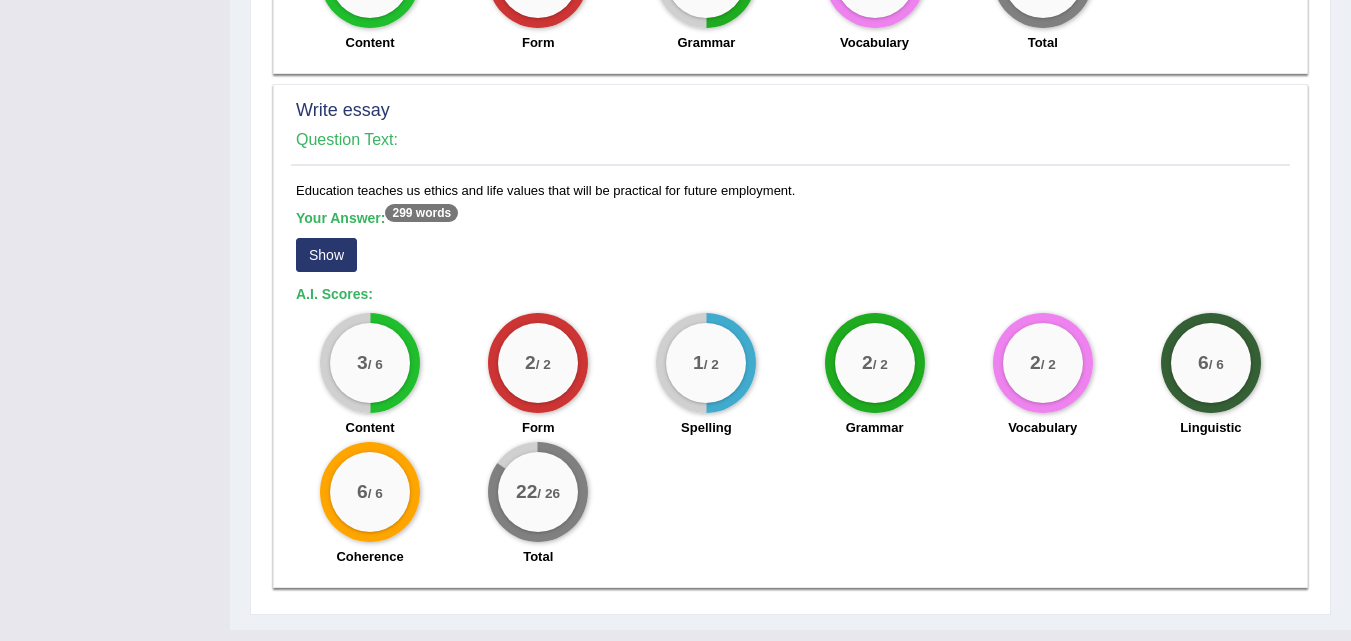 click on "Show" at bounding box center (326, 255) 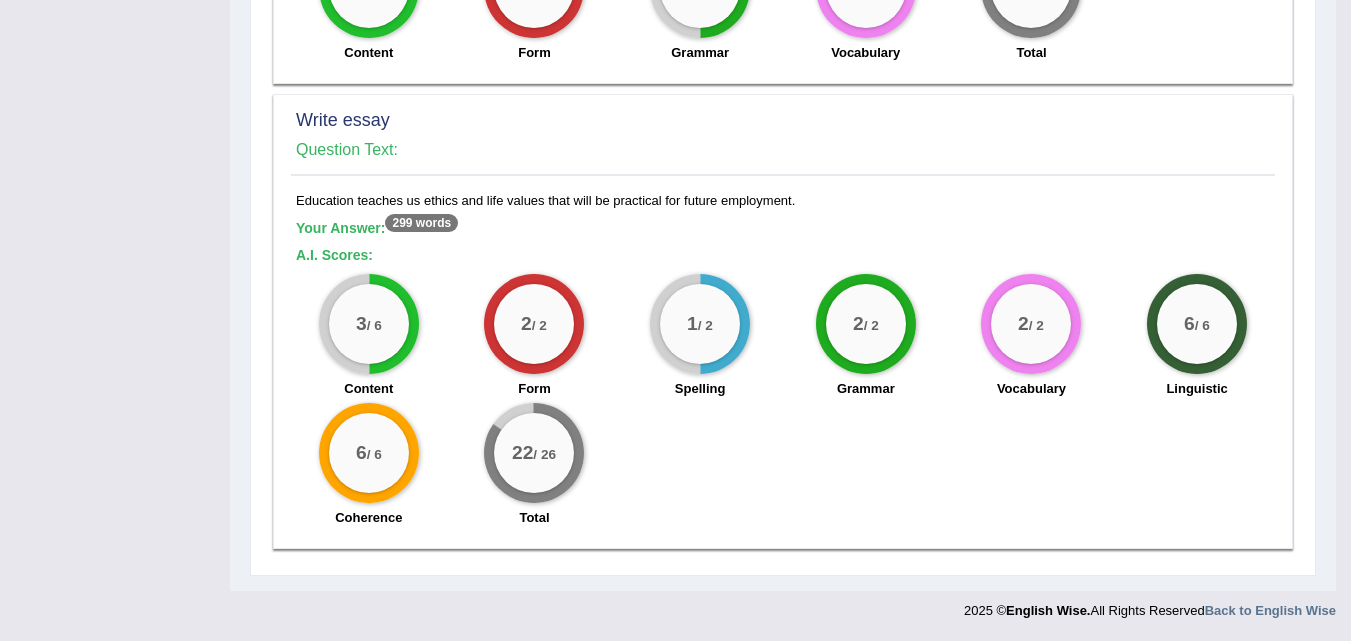 scroll, scrollTop: 1698, scrollLeft: 0, axis: vertical 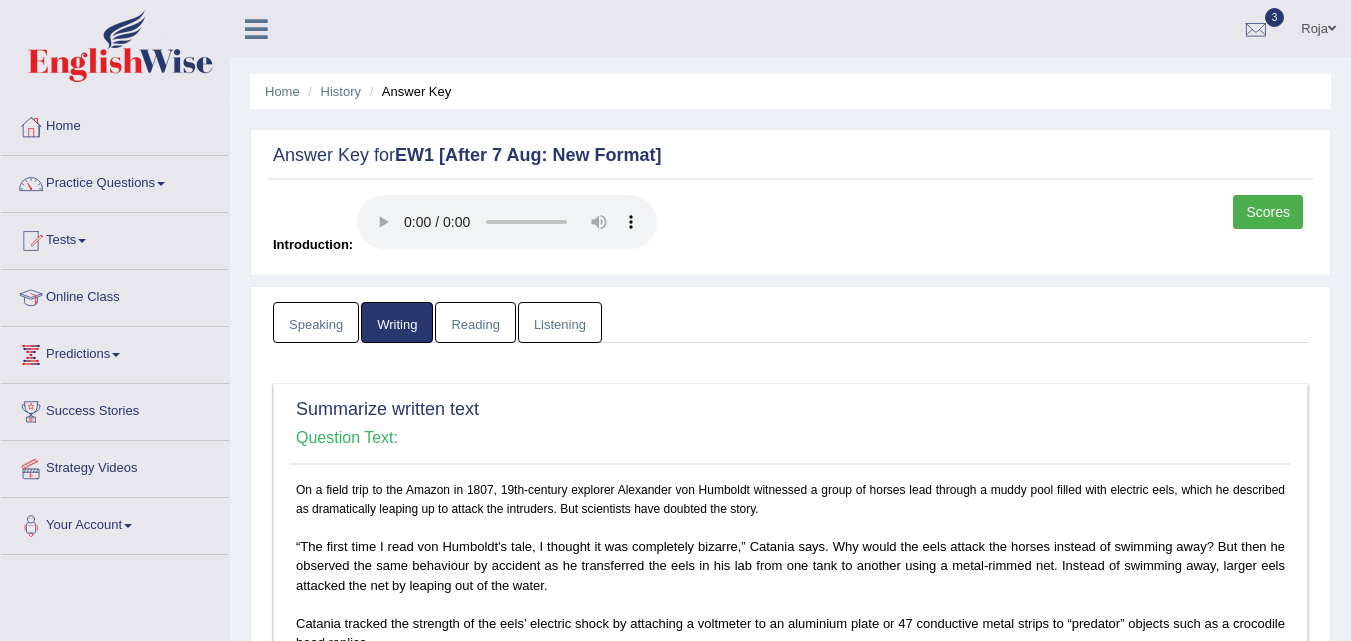 click on "Toggle navigation
Home
Practice Questions   Speaking Practice Read Aloud
Repeat Sentence
Describe Image
Re-tell Lecture
Answer Short Question
Summarize Group Discussion
Respond To A Situation
Writing Practice  Summarize Written Text
Write Essay
Reading Practice  Reading & Writing: Fill In The Blanks
Choose Multiple Answers
Re-order Paragraphs
Fill In The Blanks
Choose Single Answer
Listening Practice  Summarize Spoken Text
Highlight Incorrect Words
Highlight Correct Summary
Select Missing Word
Choose Single Answer
Choose Multiple Answers
Fill In The Blanks
Write From Dictation
Pronunciation
Tests
Take Mock Test" at bounding box center (675, 320) 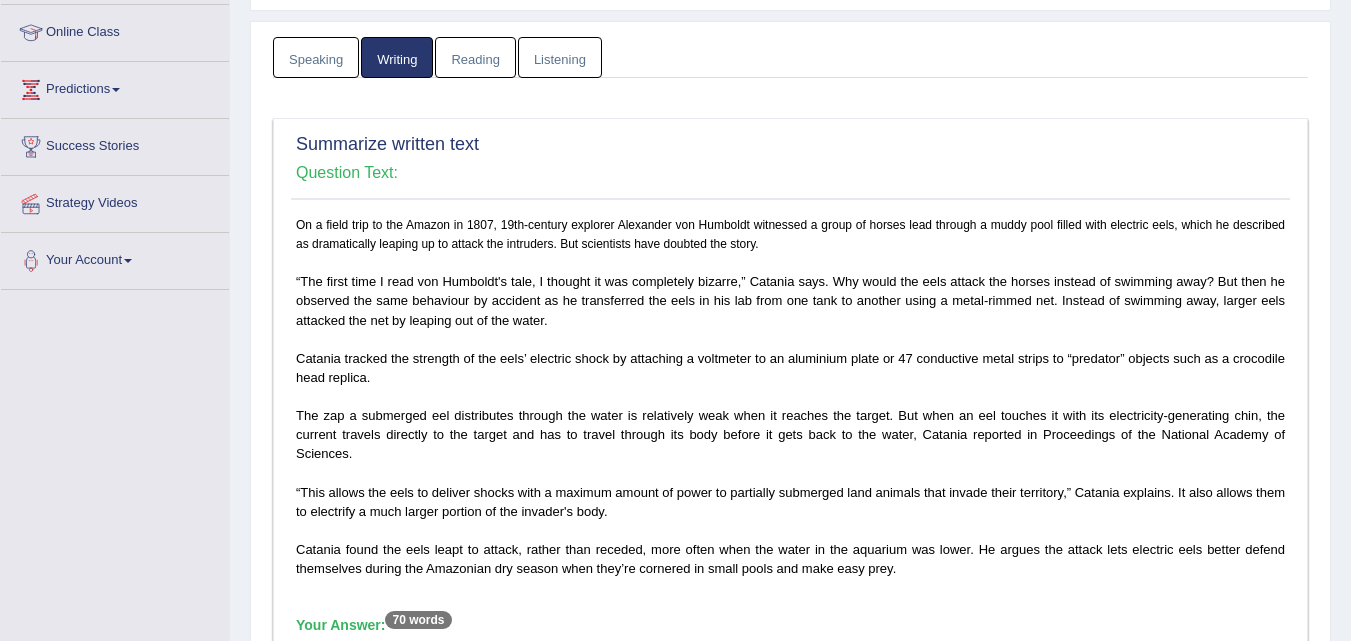 scroll, scrollTop: 0, scrollLeft: 0, axis: both 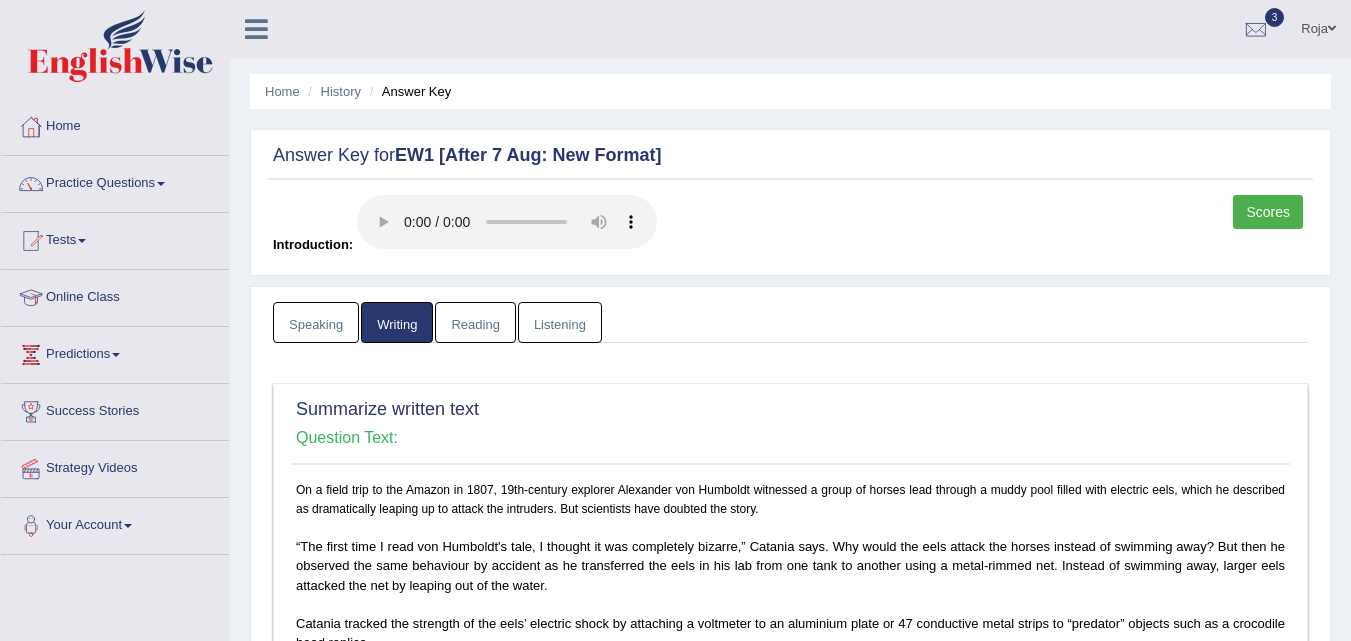 click on "Reading" at bounding box center [475, 322] 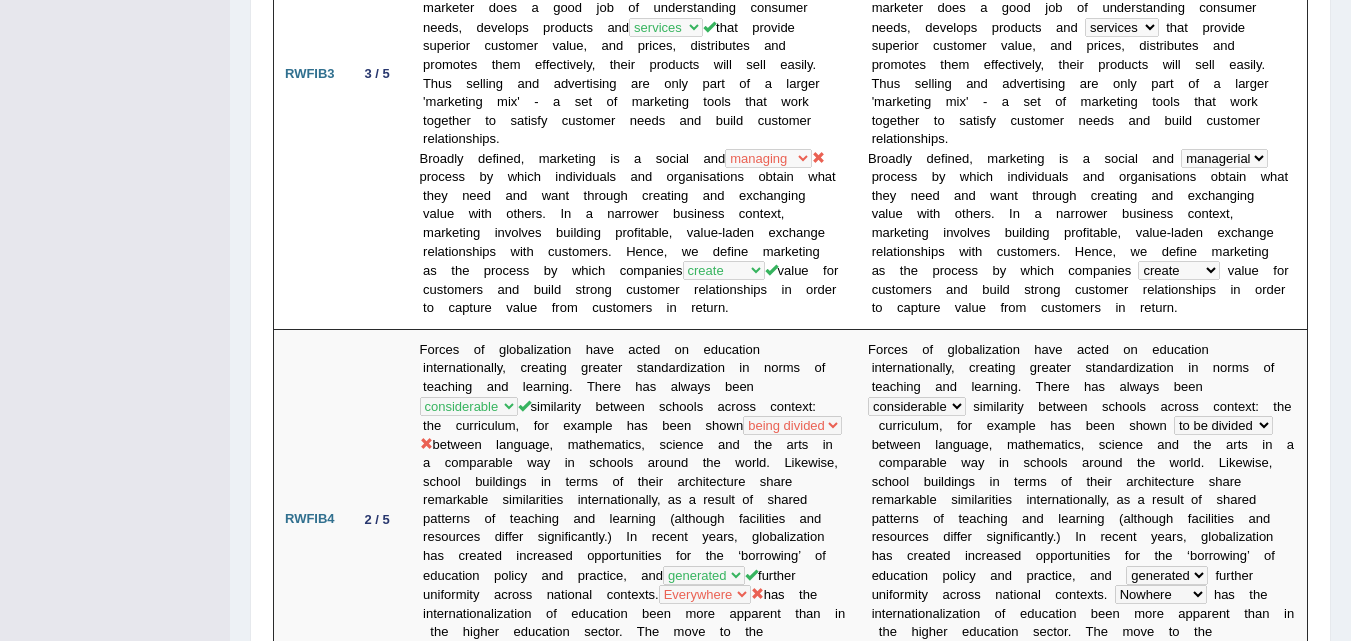 scroll, scrollTop: 1747, scrollLeft: 0, axis: vertical 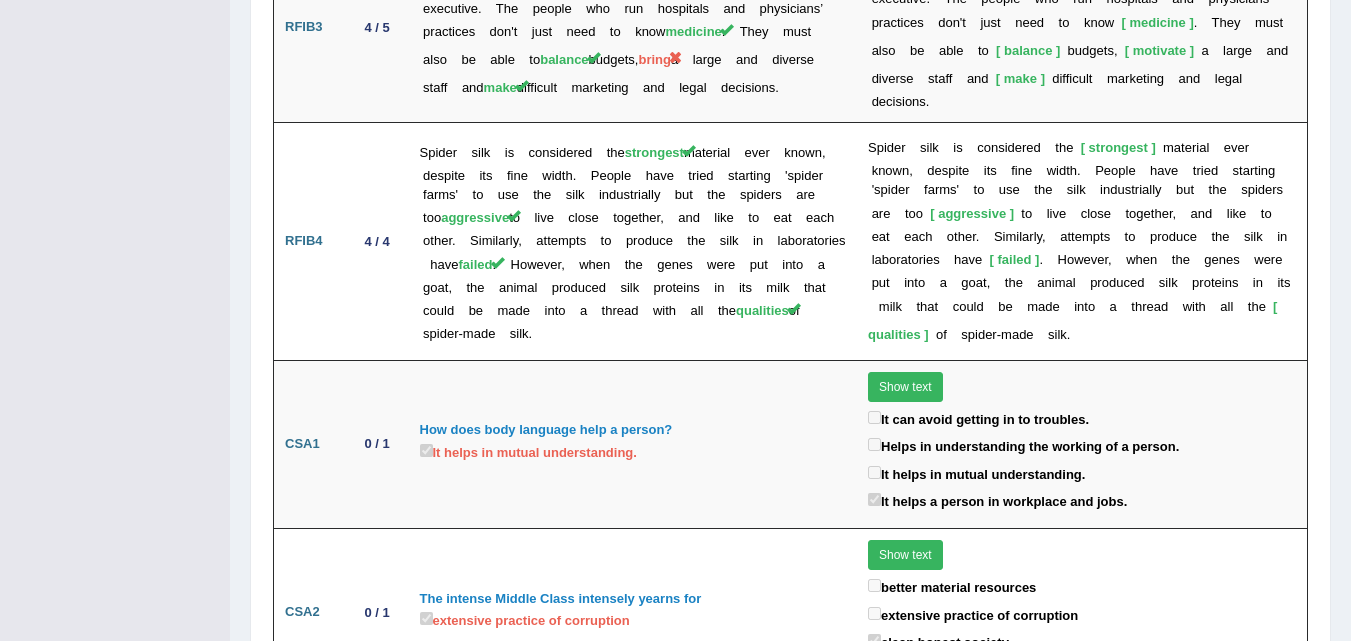 drag, startPoint x: 1347, startPoint y: 529, endPoint x: 1355, endPoint y: 520, distance: 12.0415945 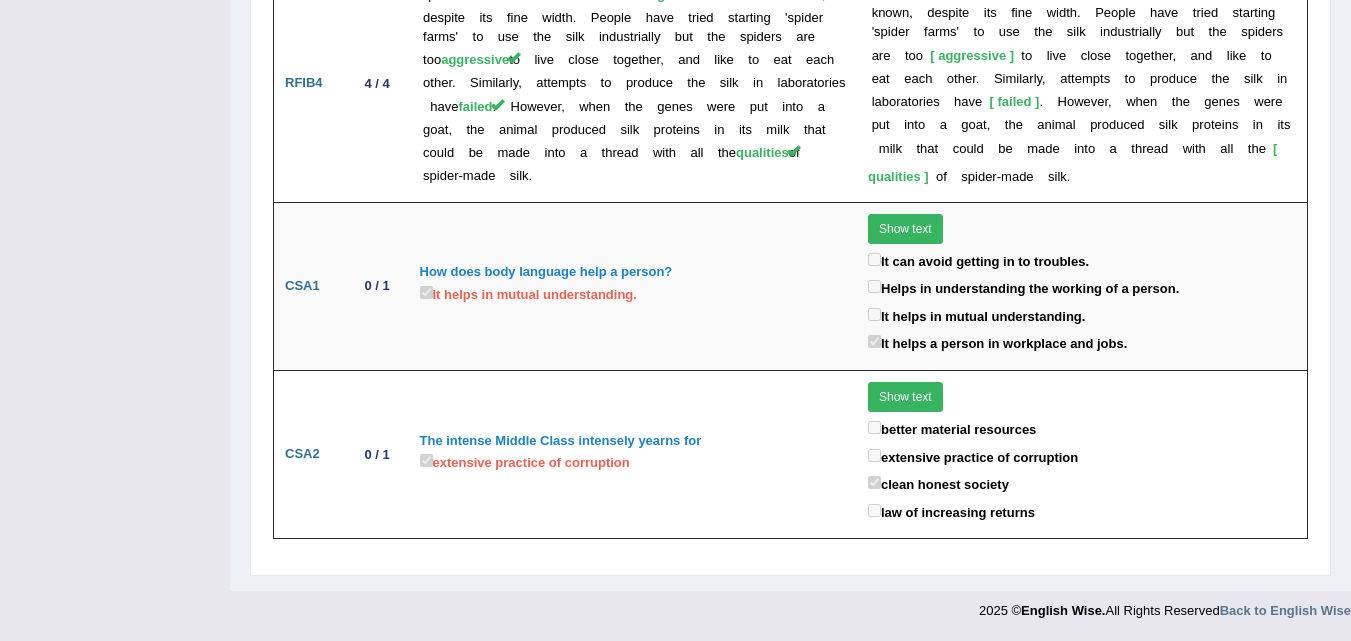 scroll, scrollTop: 0, scrollLeft: 0, axis: both 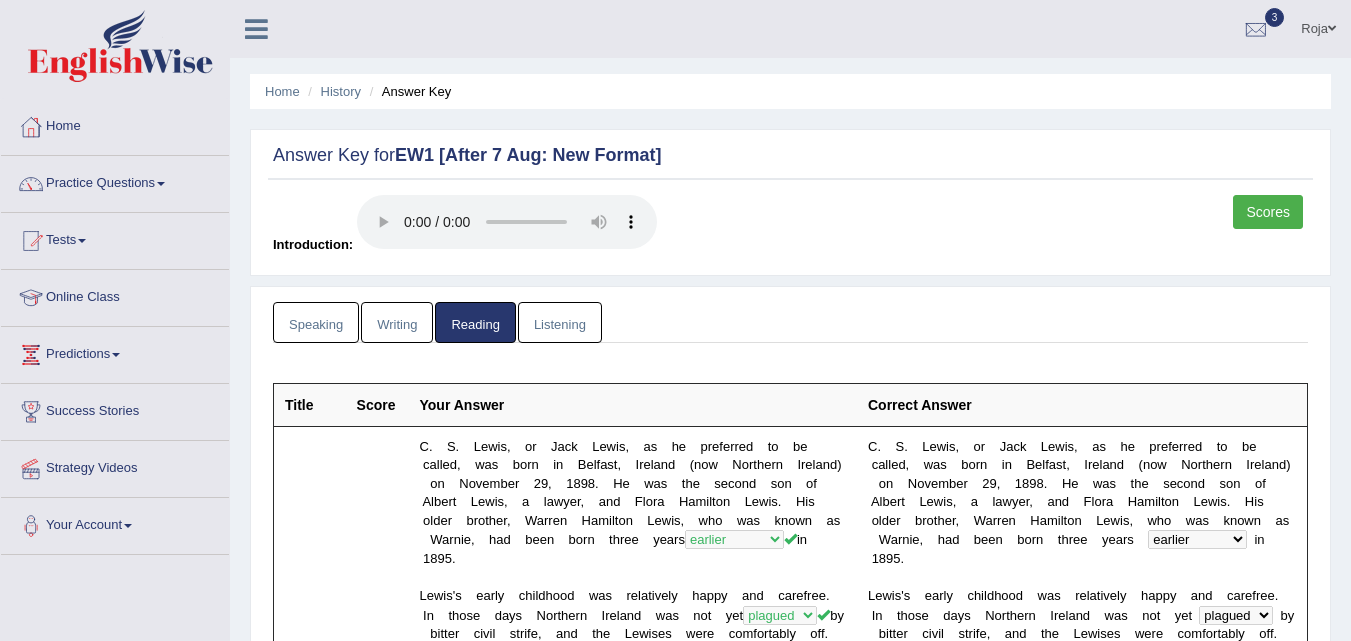 click on "Listening" at bounding box center [560, 322] 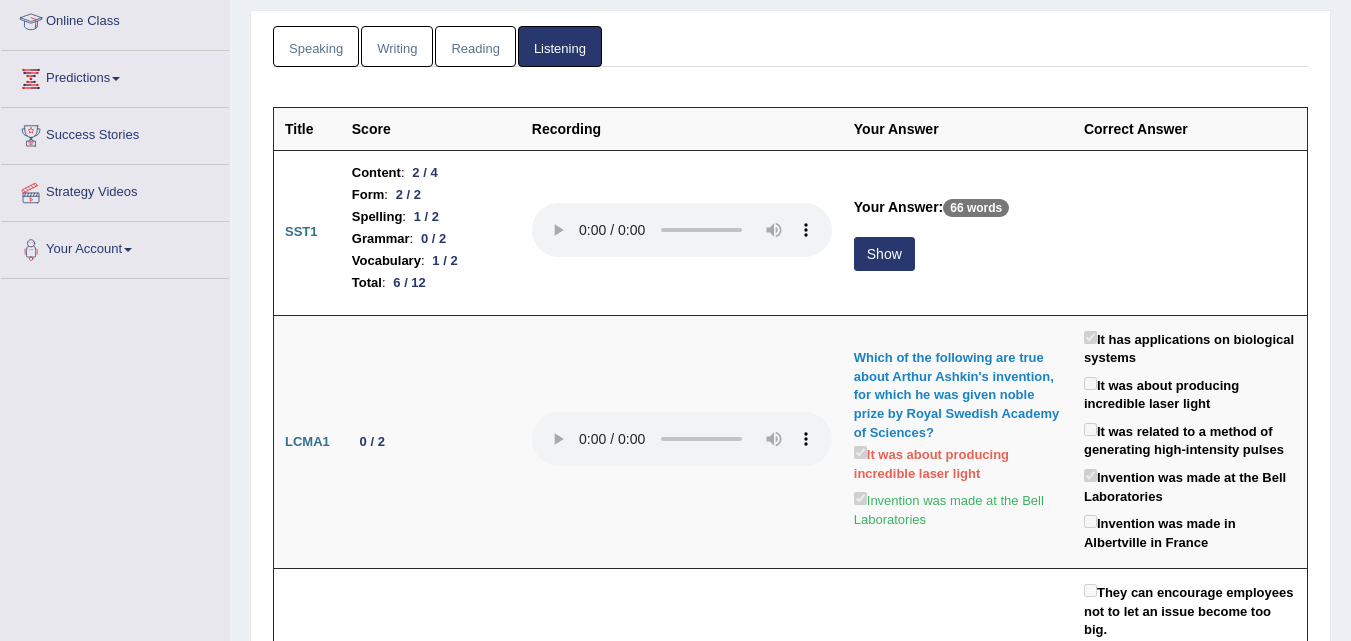 scroll, scrollTop: 289, scrollLeft: 0, axis: vertical 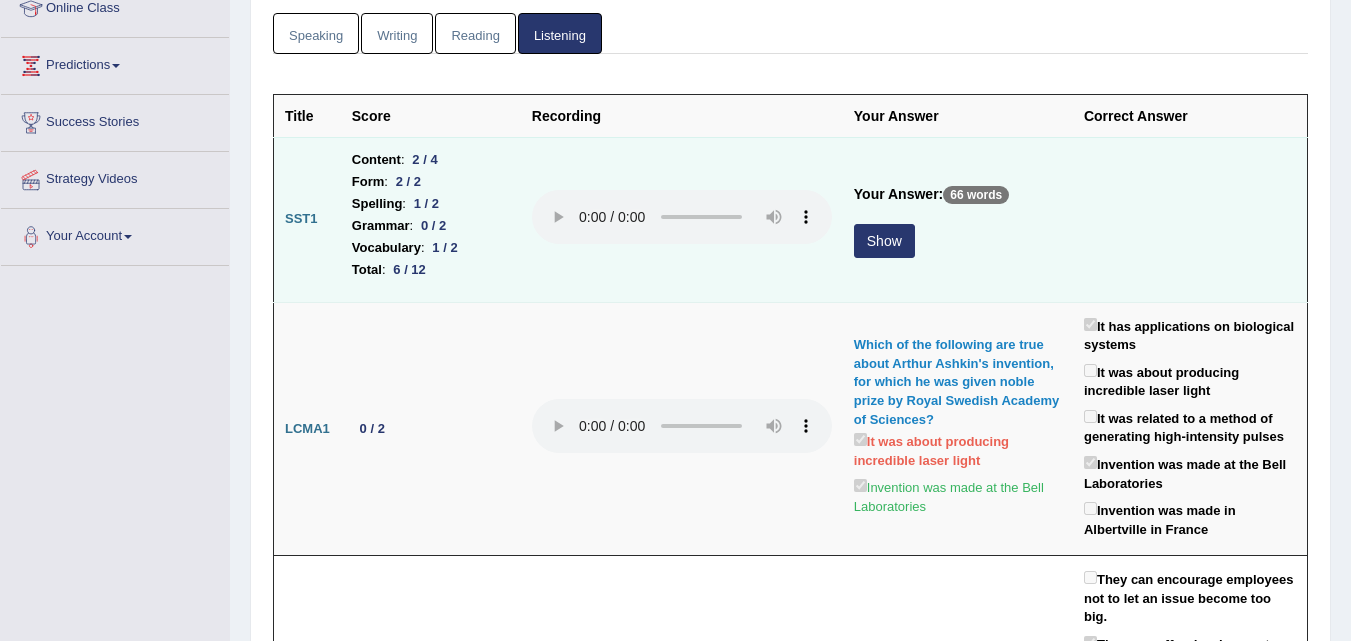 click on "Show" at bounding box center (884, 241) 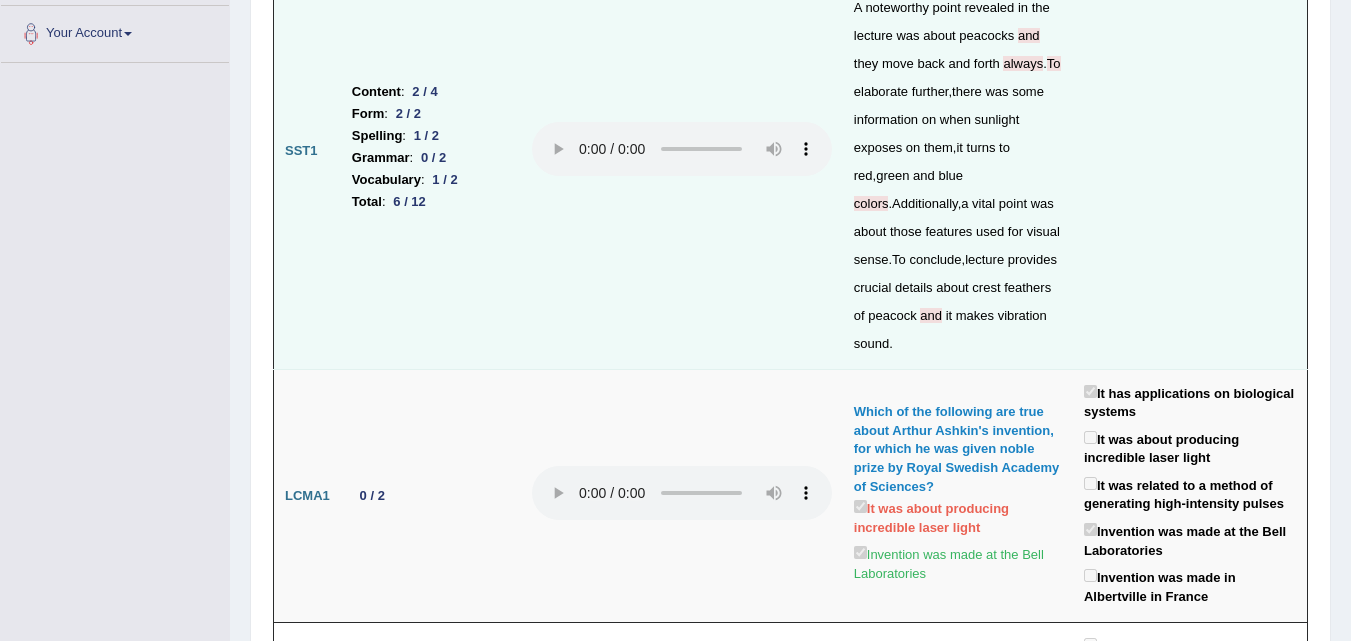 scroll, scrollTop: 479, scrollLeft: 0, axis: vertical 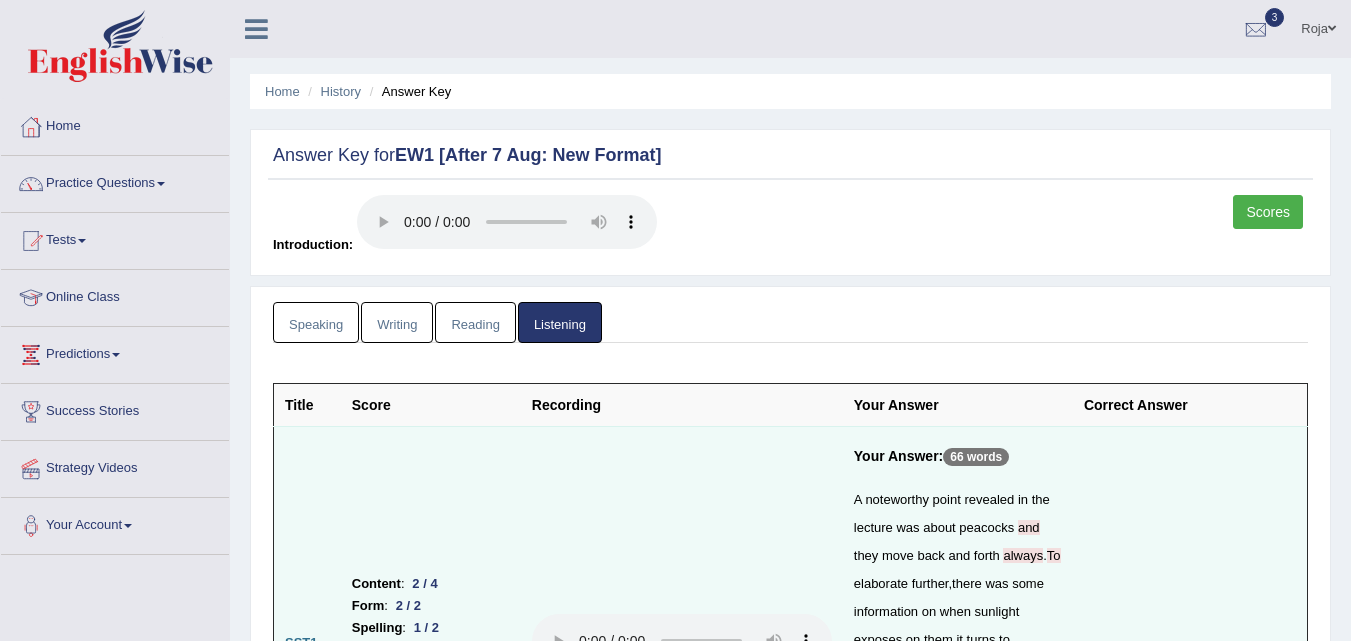 click on "Home
History
Answer Key" at bounding box center (790, 91) 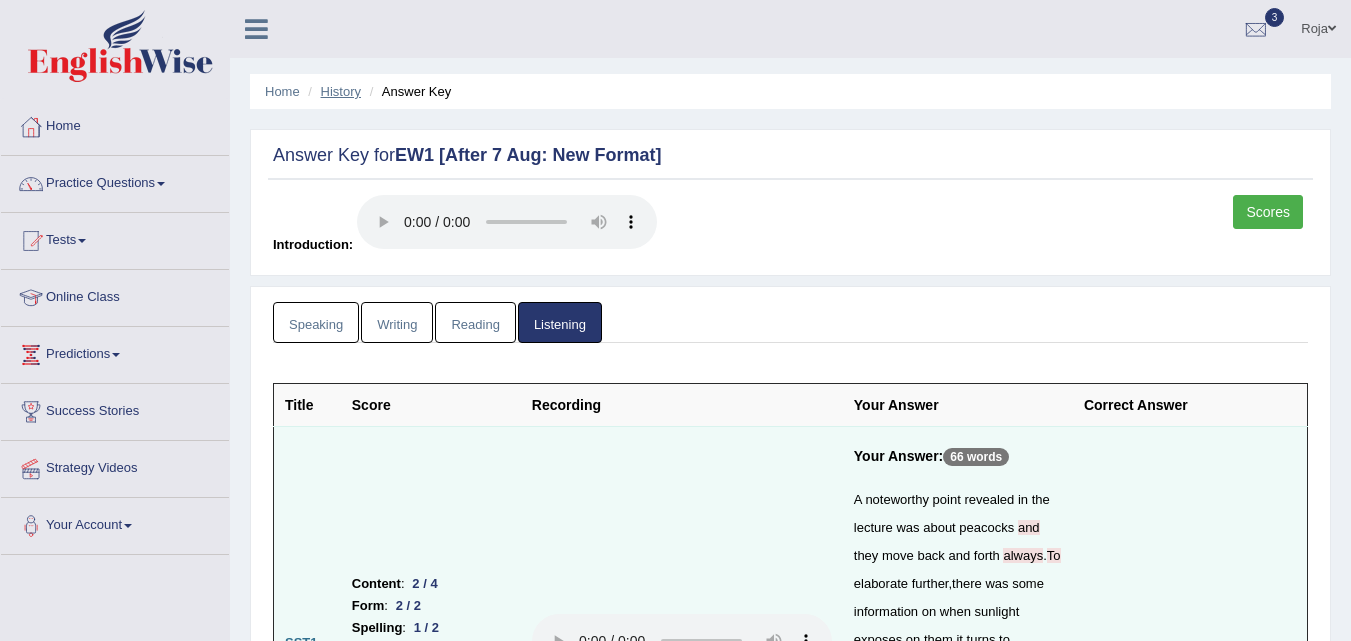 click on "History" at bounding box center (341, 91) 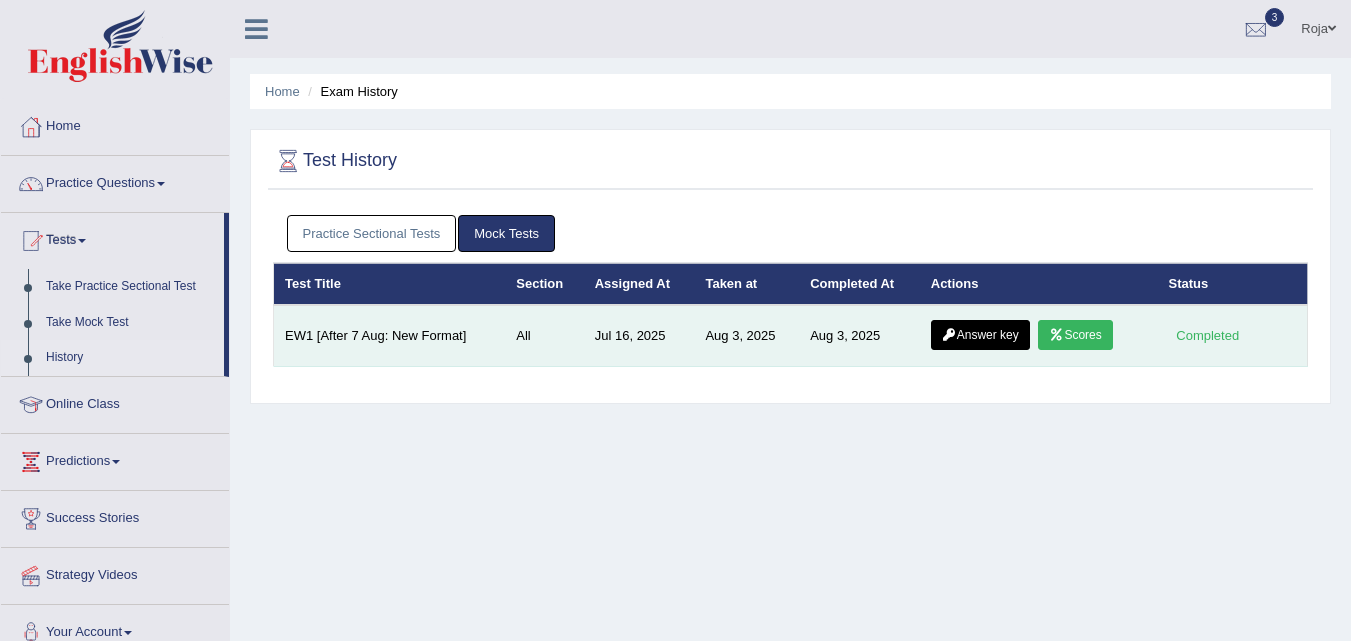scroll, scrollTop: 0, scrollLeft: 0, axis: both 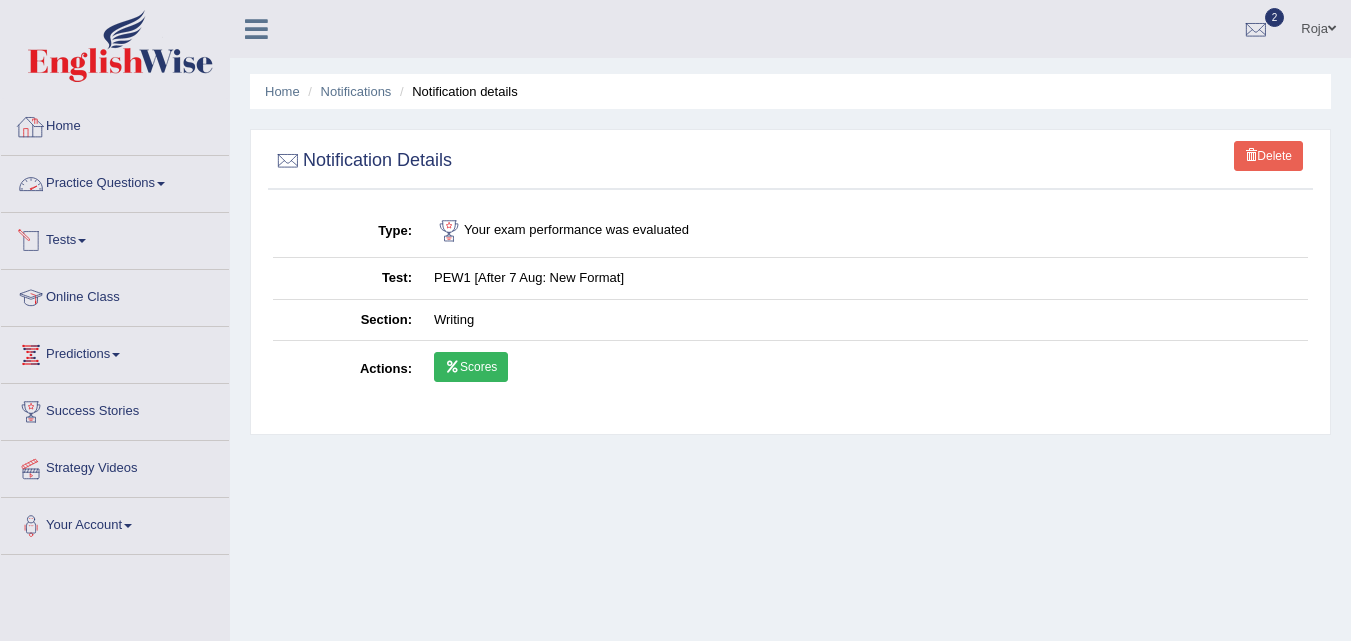 click on "Home" at bounding box center (115, 124) 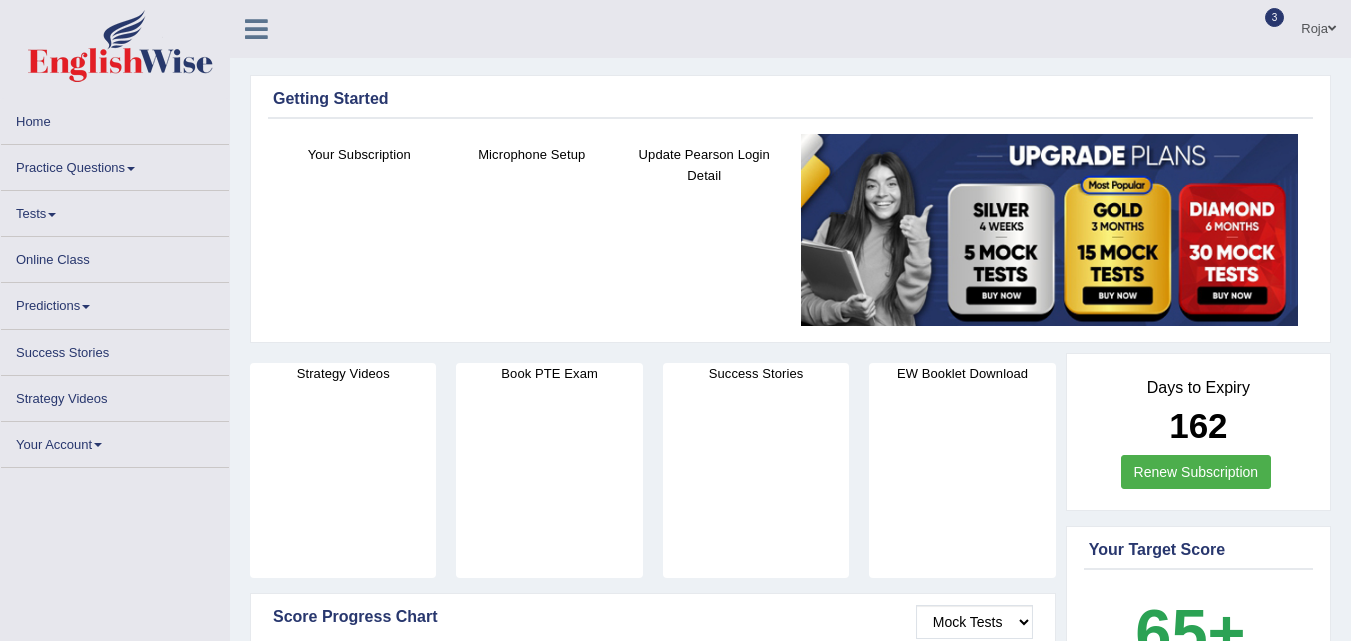 scroll, scrollTop: 0, scrollLeft: 0, axis: both 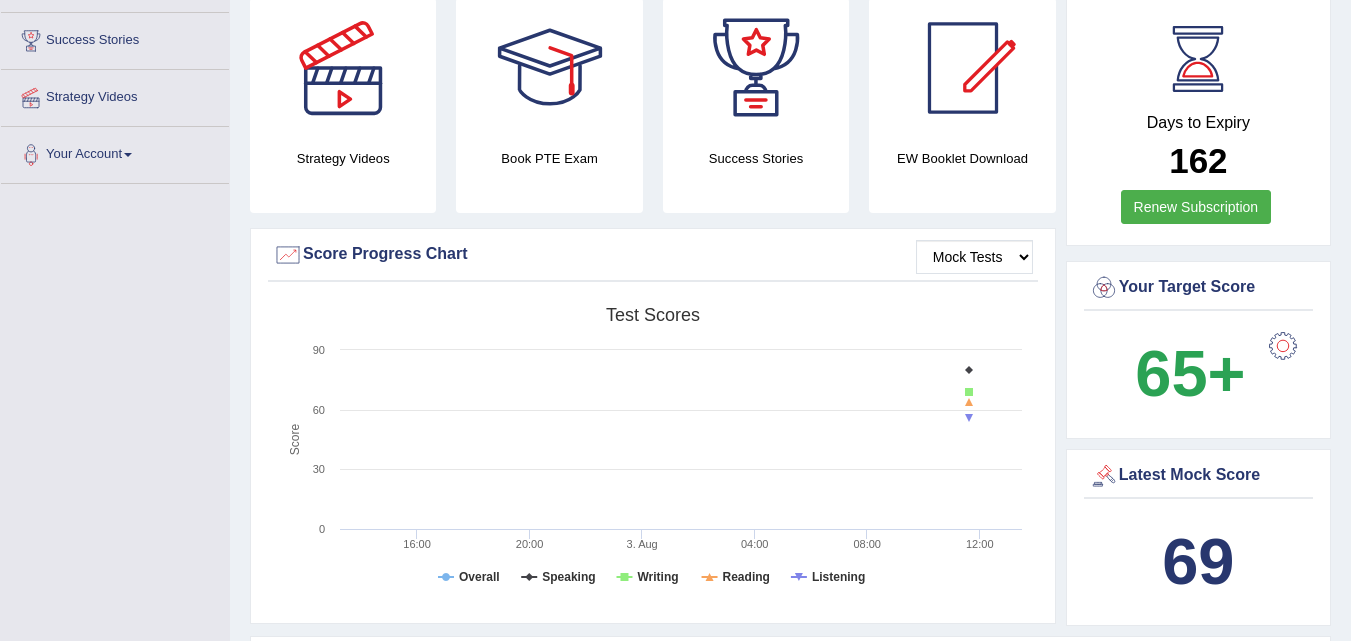 drag, startPoint x: 1355, startPoint y: 84, endPoint x: 1342, endPoint y: 176, distance: 92.91394 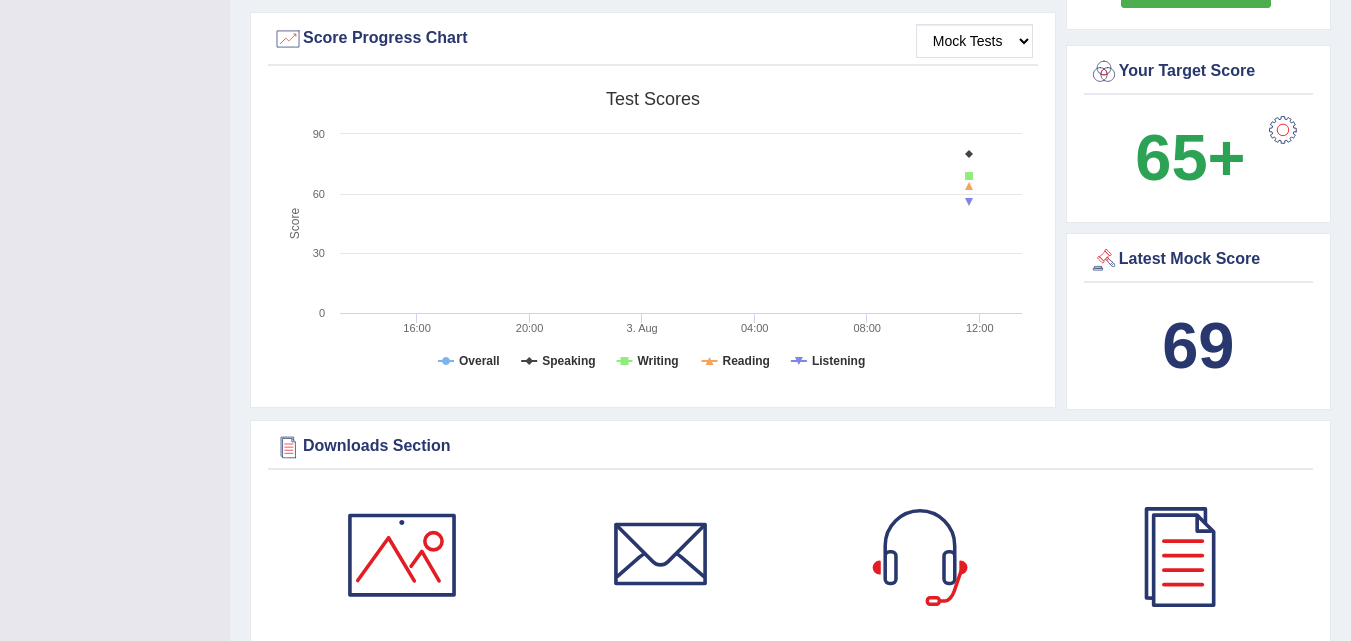 scroll, scrollTop: 604, scrollLeft: 0, axis: vertical 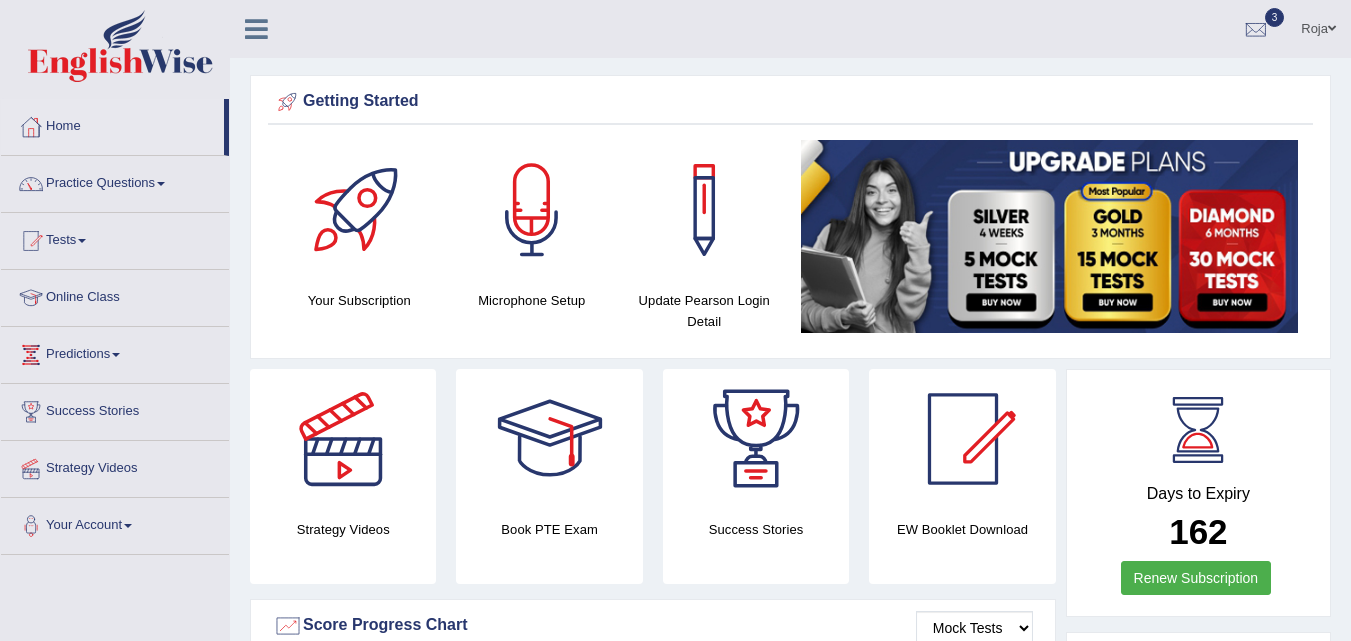 click on "Practice Questions" at bounding box center (115, 181) 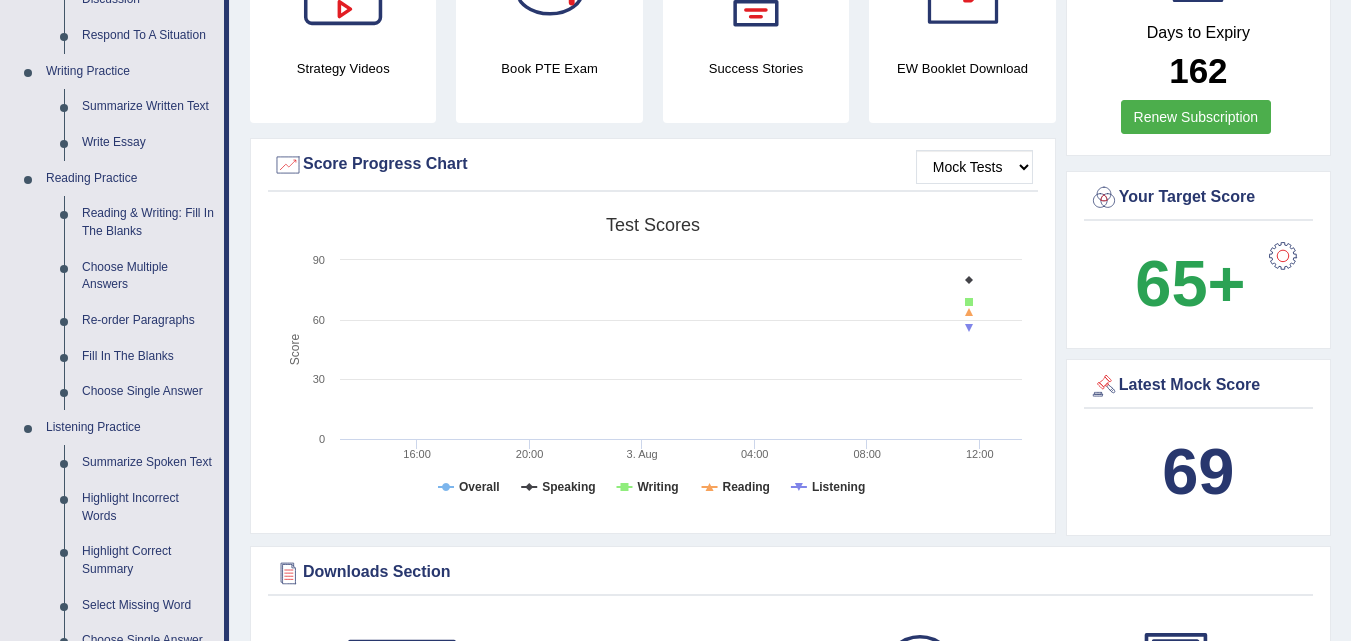 scroll, scrollTop: 466, scrollLeft: 0, axis: vertical 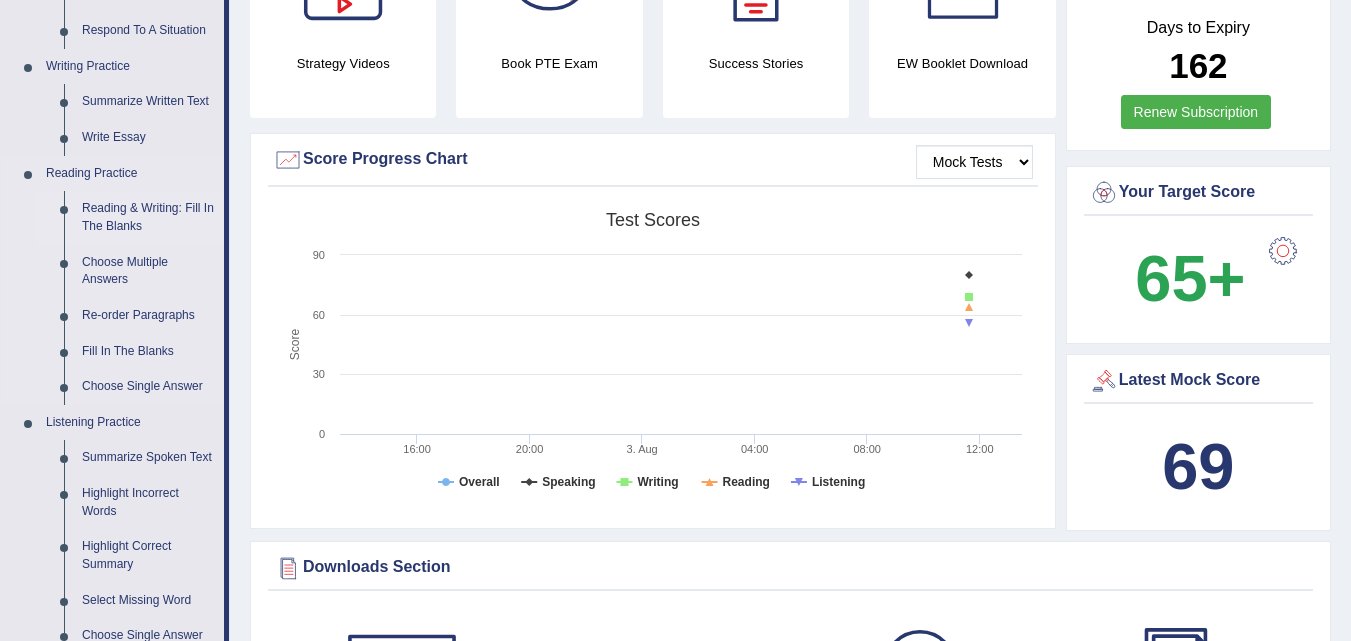 click on "Reading & Writing: Fill In The Blanks" at bounding box center (148, 217) 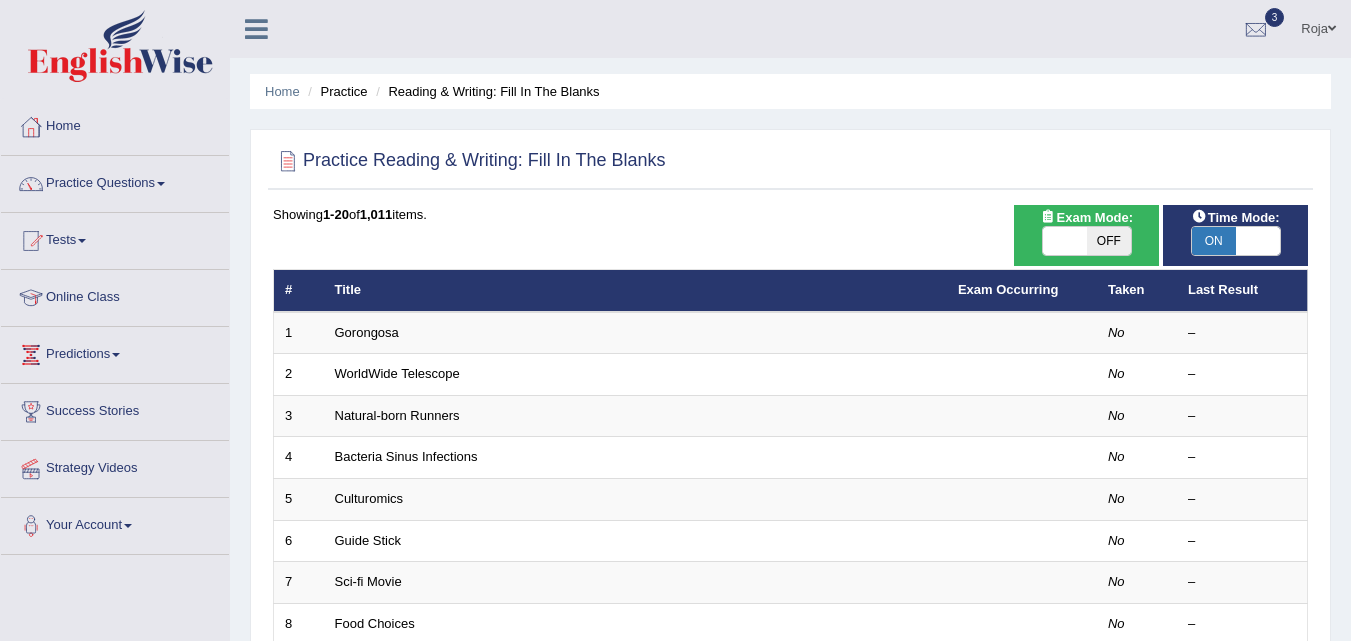 scroll, scrollTop: 0, scrollLeft: 0, axis: both 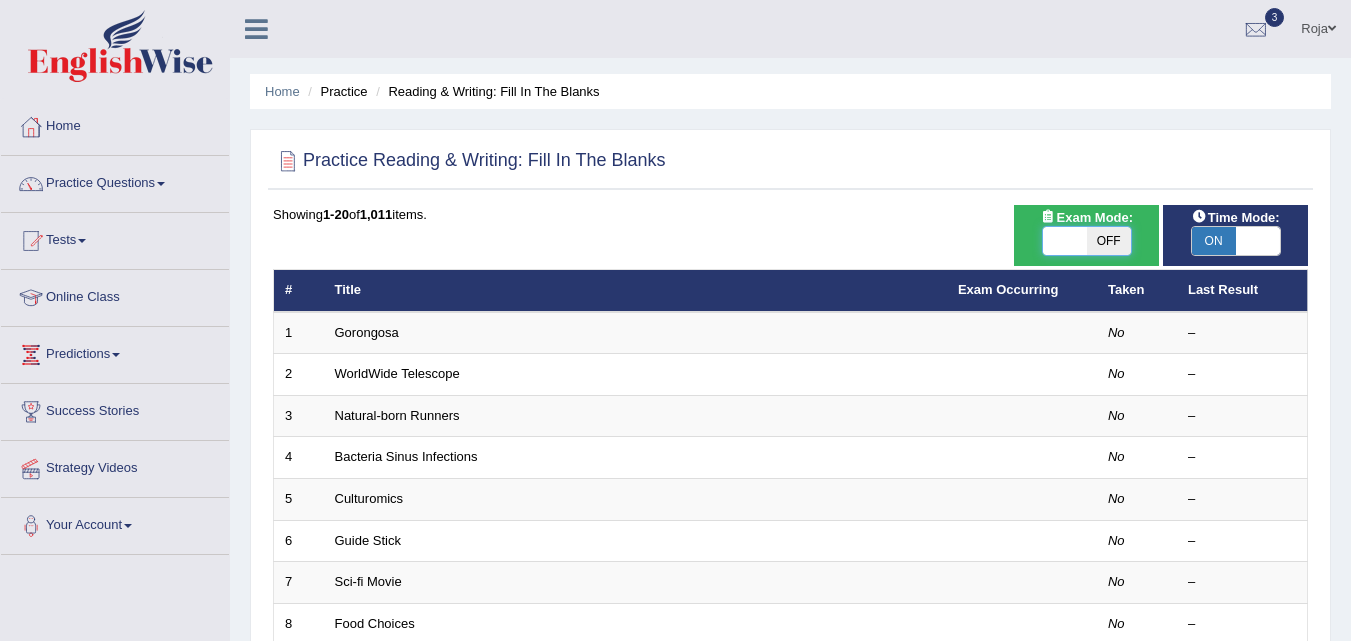 click at bounding box center [1065, 241] 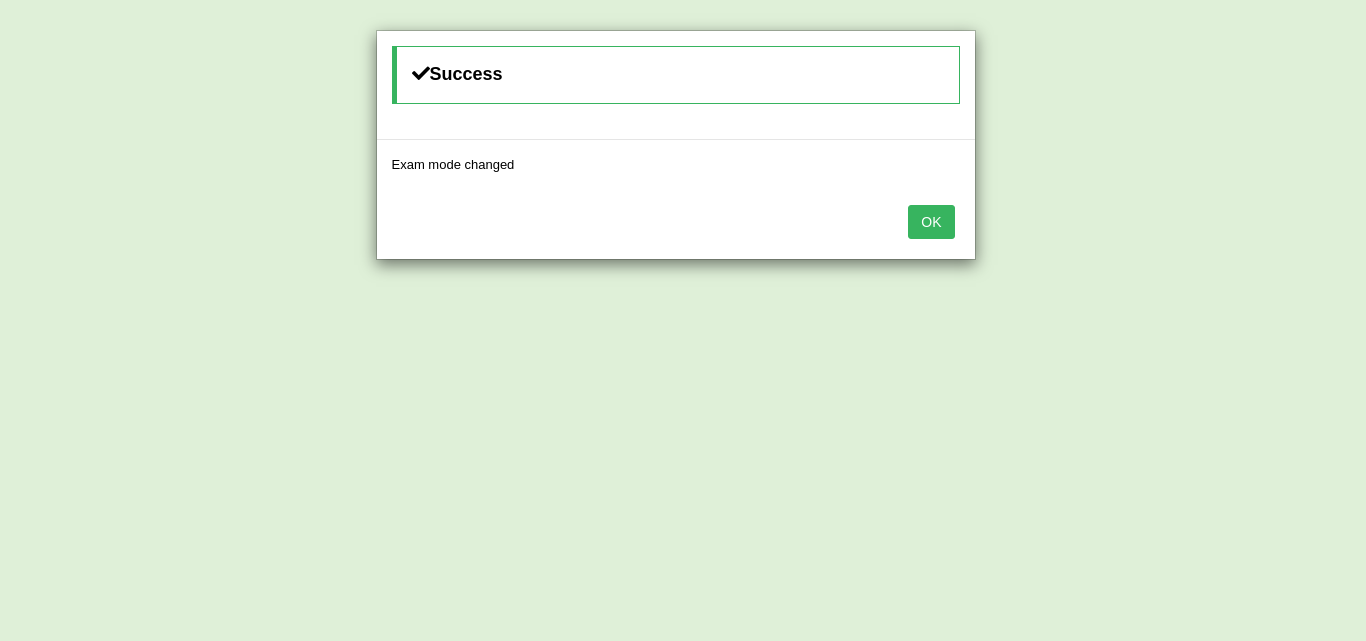 click on "OK" at bounding box center [676, 224] 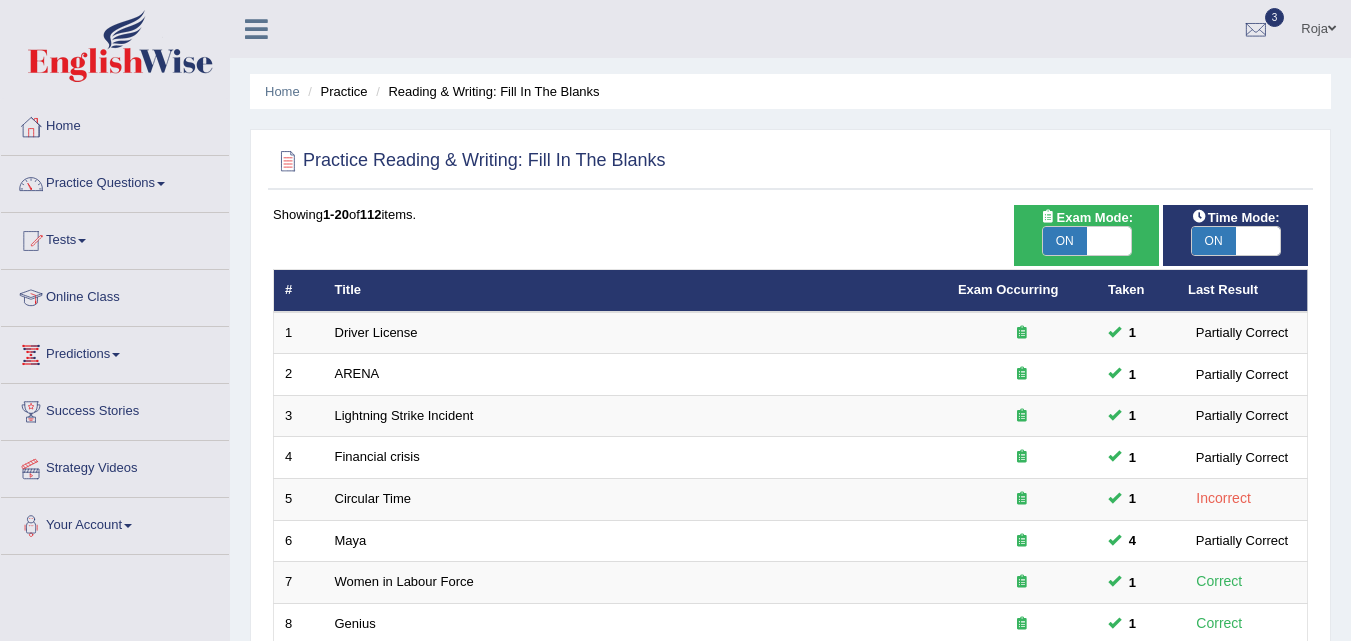 scroll, scrollTop: 517, scrollLeft: 0, axis: vertical 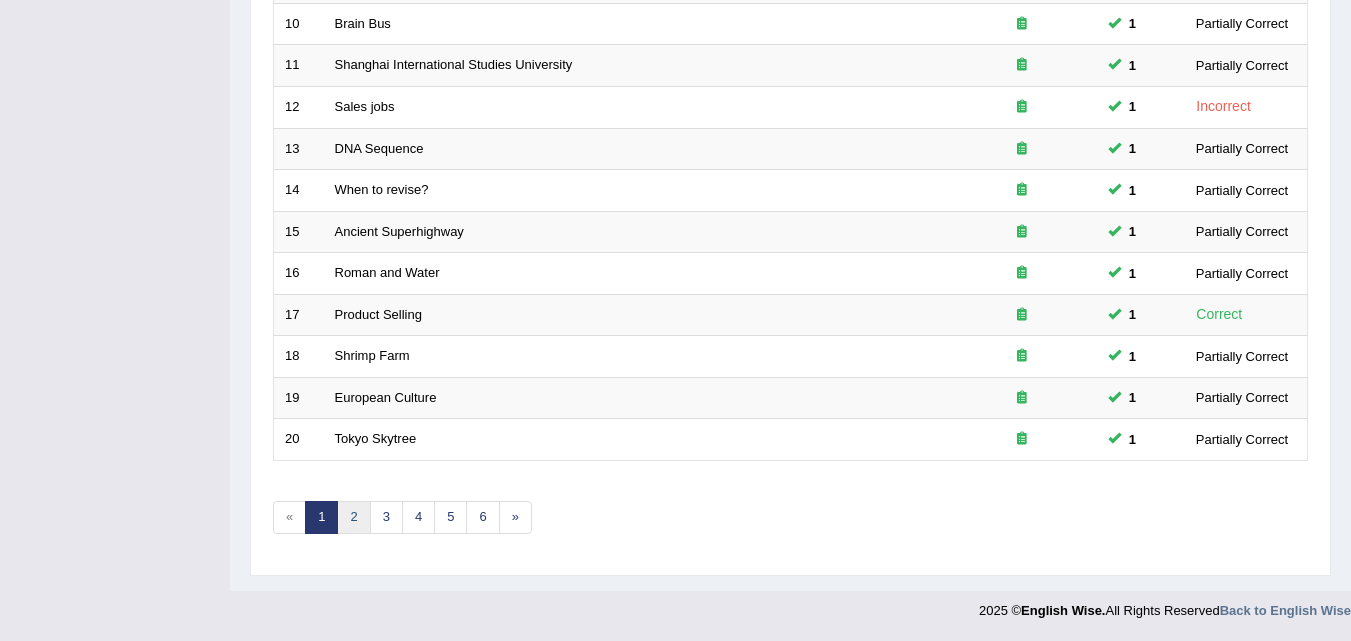 click on "2" at bounding box center (353, 517) 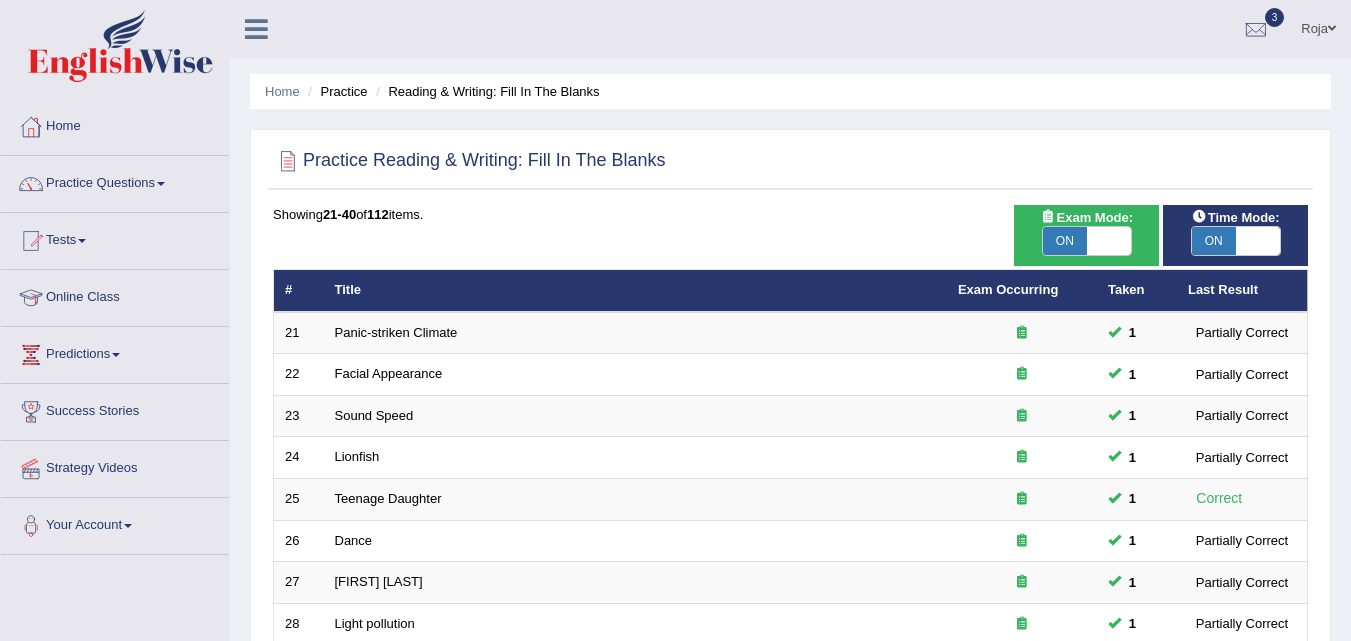 scroll, scrollTop: 0, scrollLeft: 0, axis: both 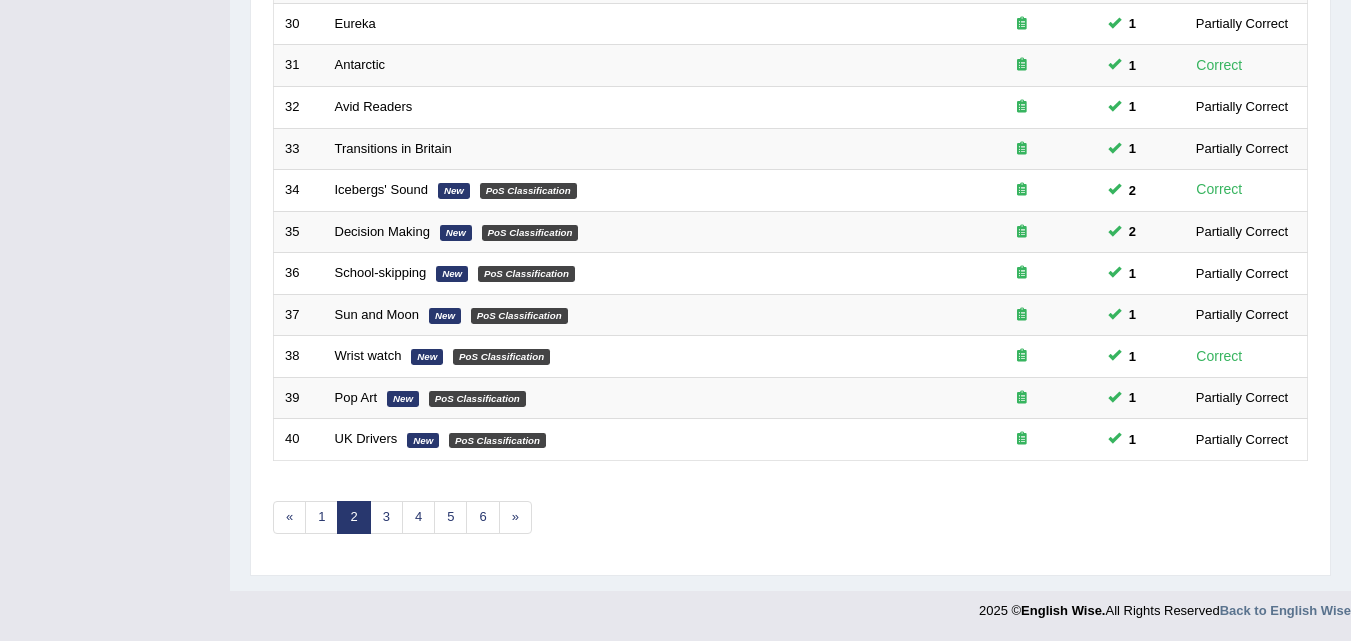 drag, startPoint x: 0, startPoint y: 0, endPoint x: 1362, endPoint y: 647, distance: 1507.8638 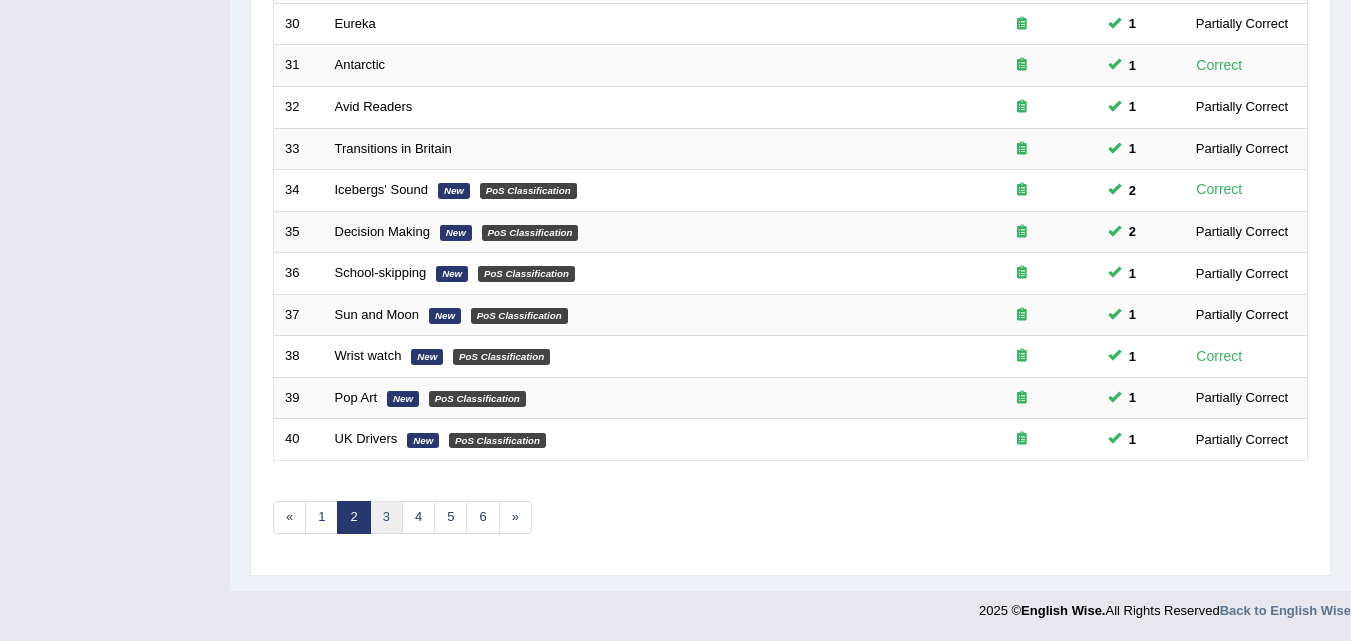 click on "3" at bounding box center (386, 517) 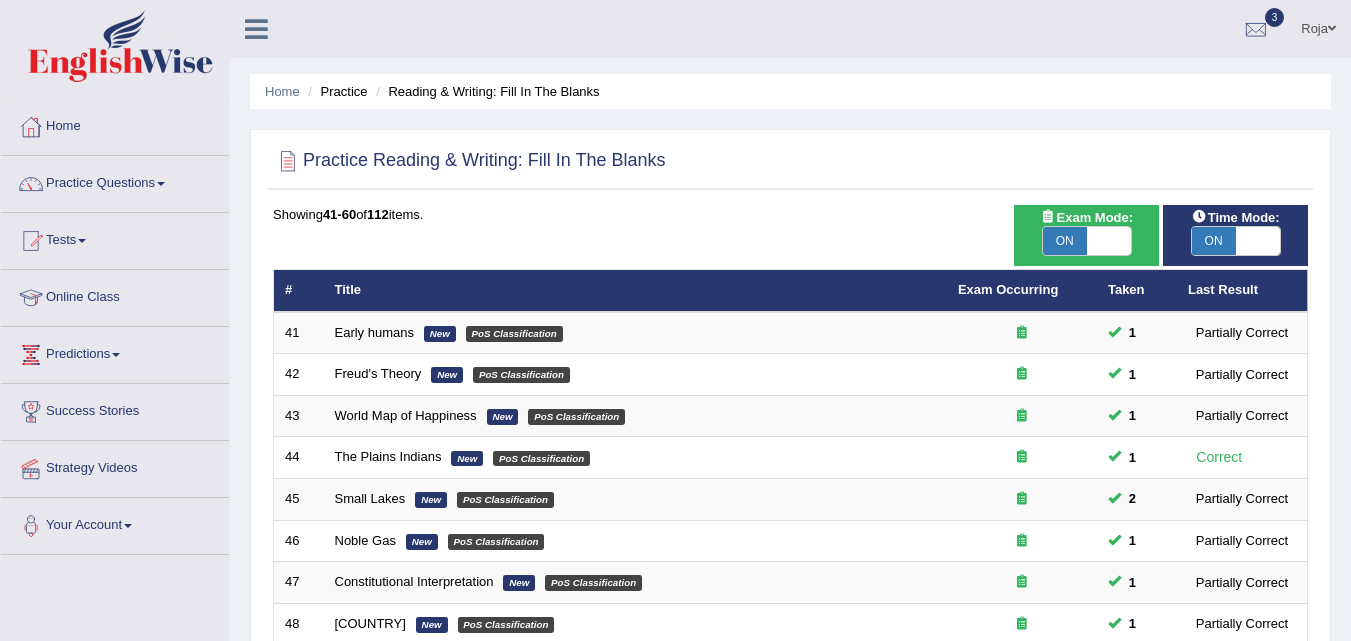 scroll, scrollTop: 0, scrollLeft: 0, axis: both 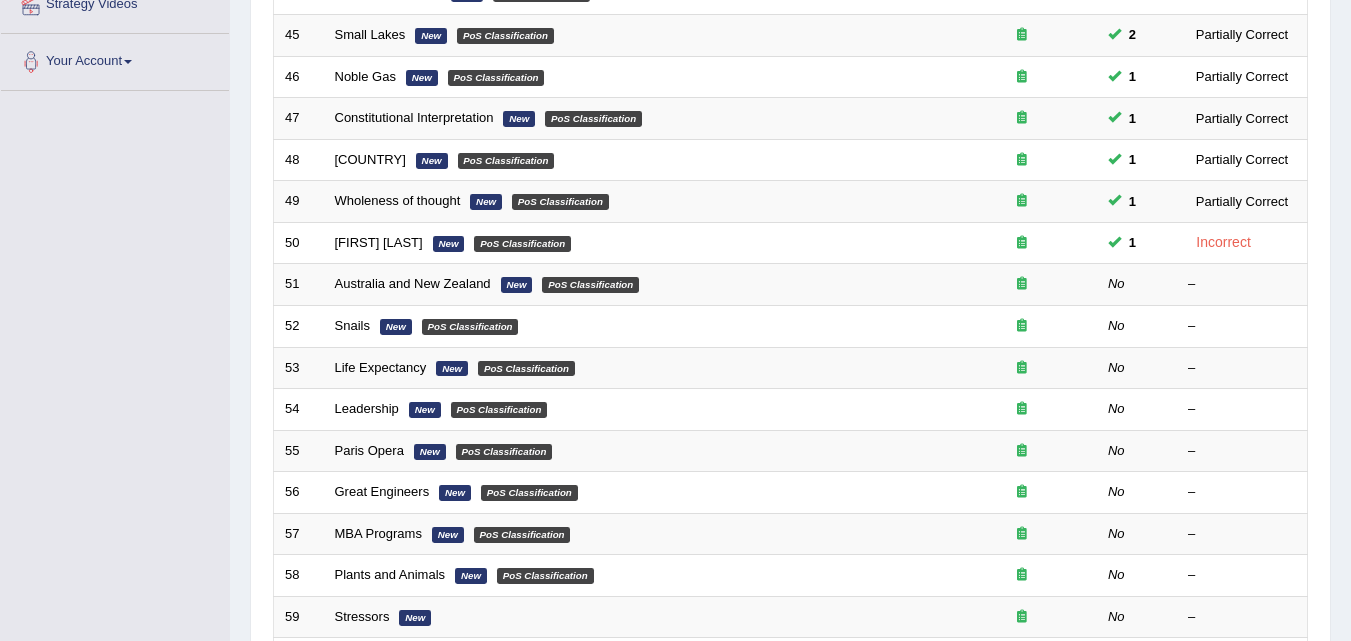 click on "Toggle navigation
Home
Practice Questions   Speaking Practice Read Aloud
Repeat Sentence
Describe Image
Re-tell Lecture
Answer Short Question
Summarize Group Discussion
Respond To A Situation
Writing Practice  Summarize Written Text
Write Essay
Reading Practice  Reading & Writing: Fill In The Blanks
Choose Multiple Answers
Re-order Paragraphs
Fill In The Blanks
Choose Single Answer
Listening Practice  Summarize Spoken Text
Highlight Incorrect Words
Highlight Correct Summary
Select Missing Word
Choose Single Answer
Choose Multiple Answers
Fill In The Blanks
Write From Dictation
Pronunciation
Tests
Take Mock Test" at bounding box center (675, -144) 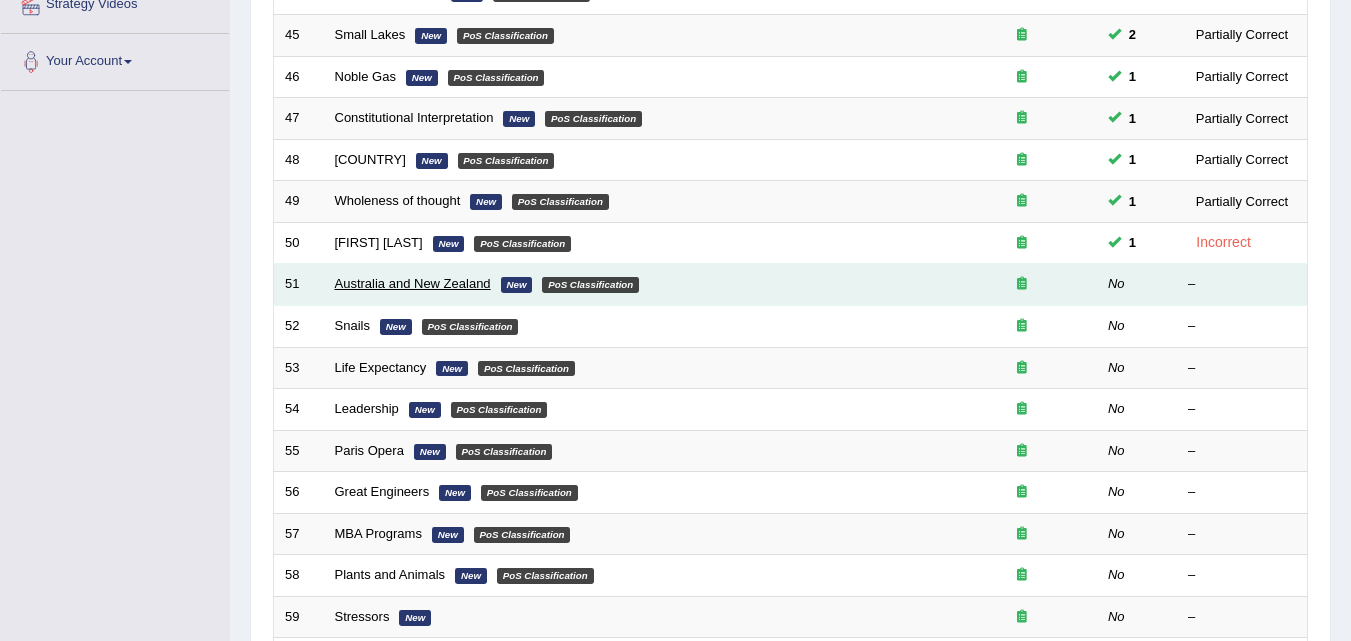 click on "Australia and New Zealand" at bounding box center [413, 283] 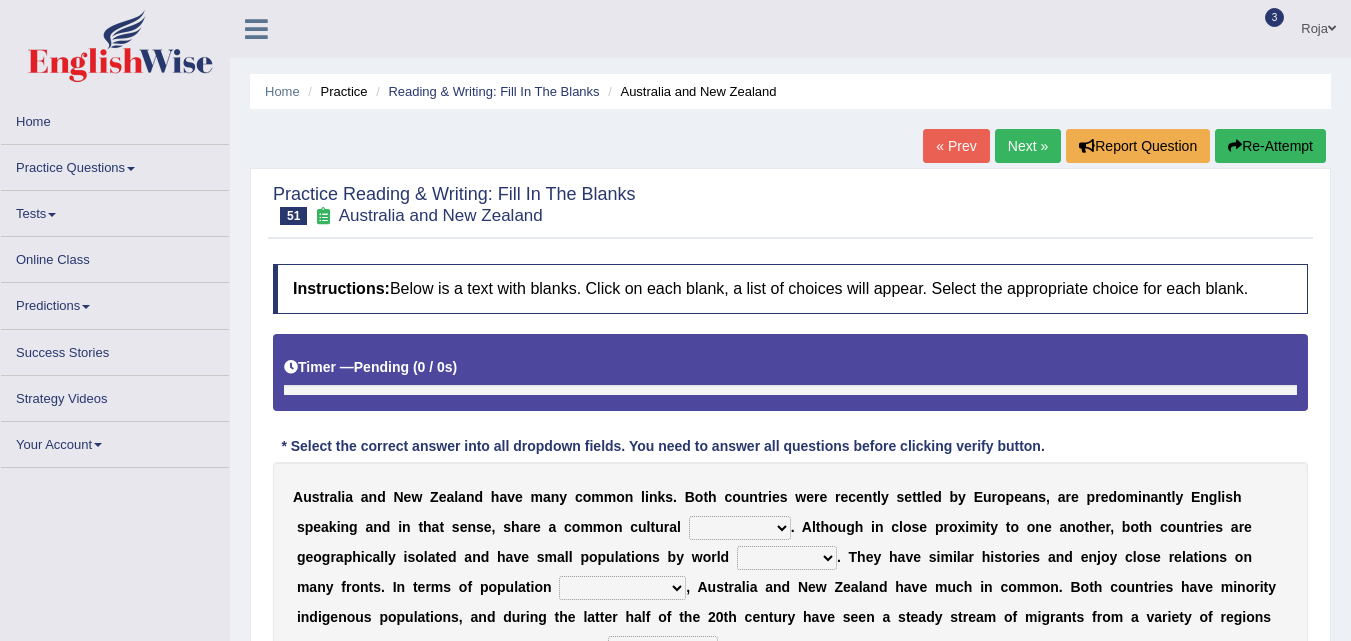 scroll, scrollTop: 0, scrollLeft: 0, axis: both 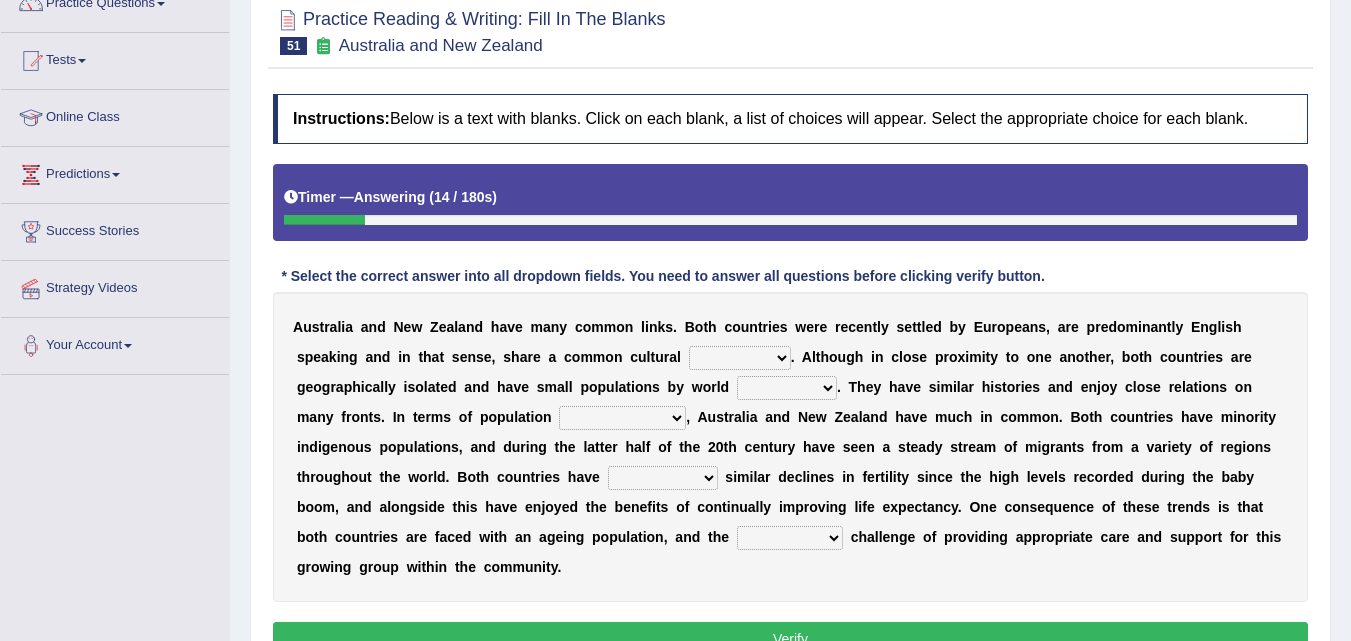 click on "heritage history experience heritages" at bounding box center [740, 358] 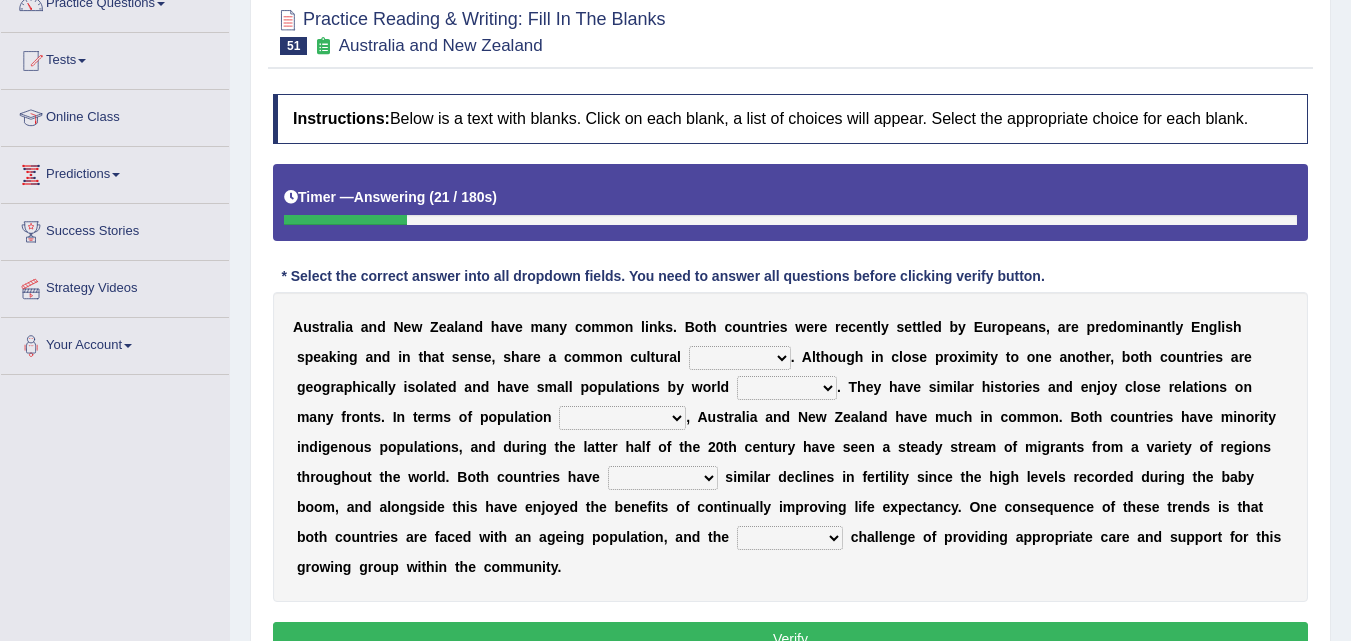 select on "heritage" 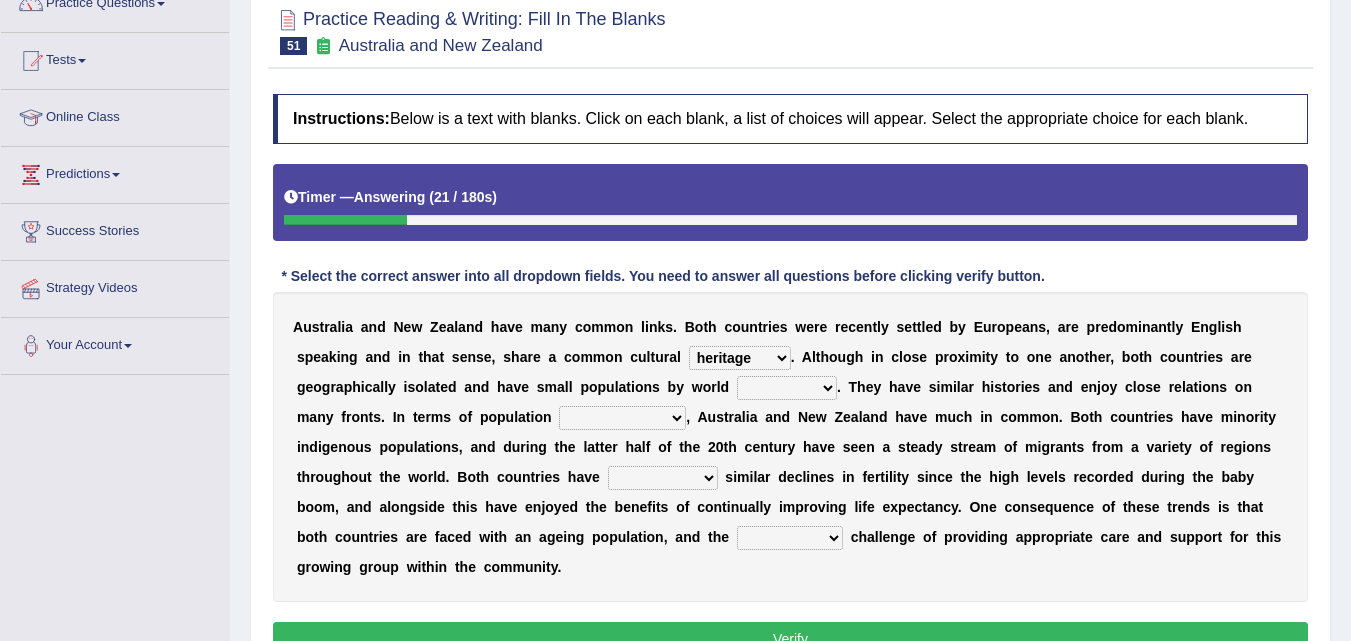 click on "heritage history experience heritages" at bounding box center (740, 358) 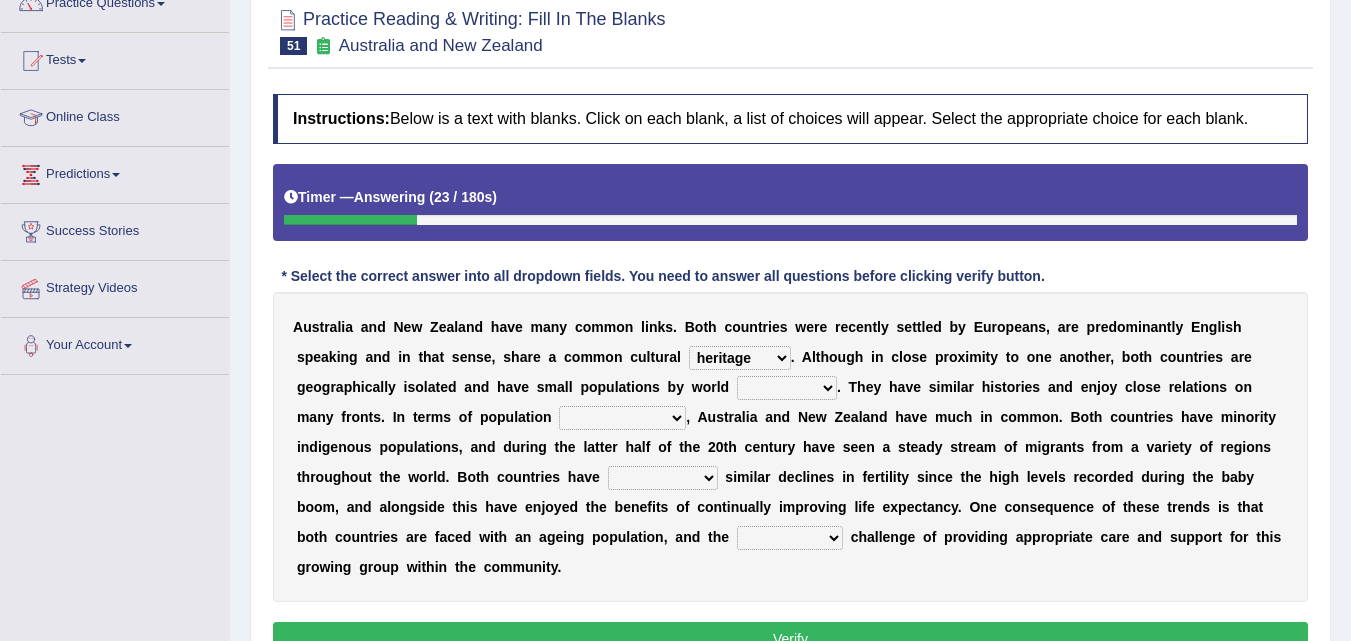 click on "heritage history experience heritages" at bounding box center (740, 358) 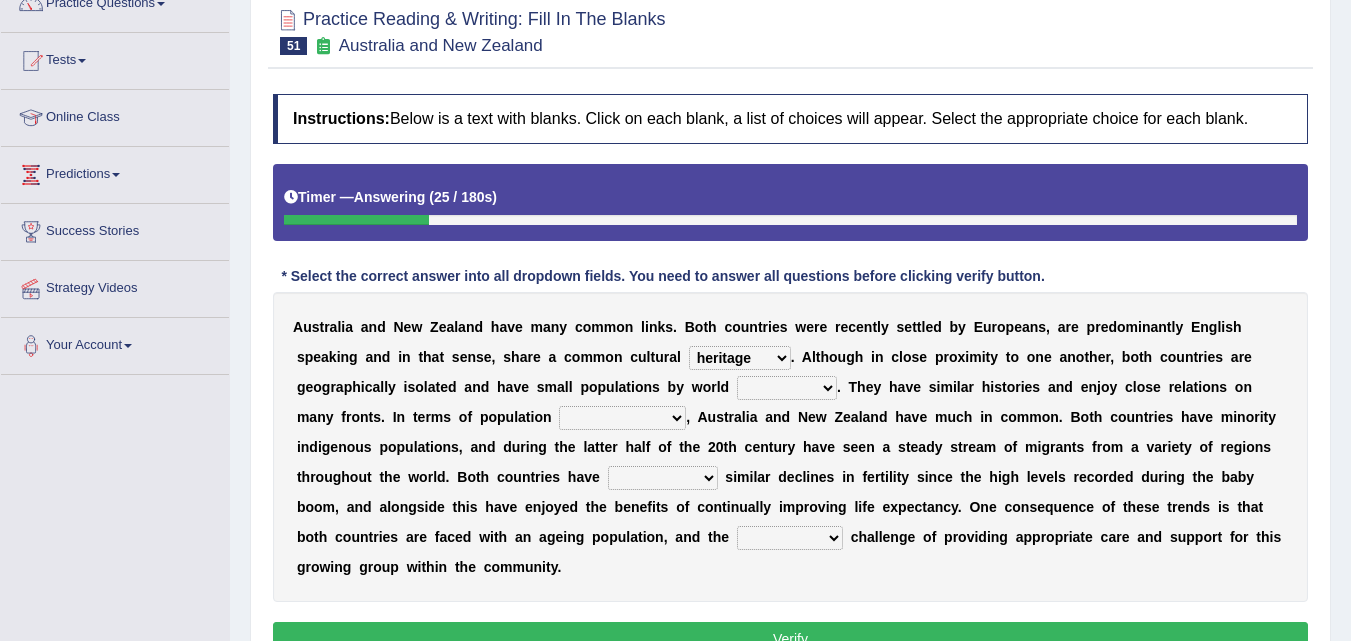 click on "heritage history experience heritages" at bounding box center (740, 358) 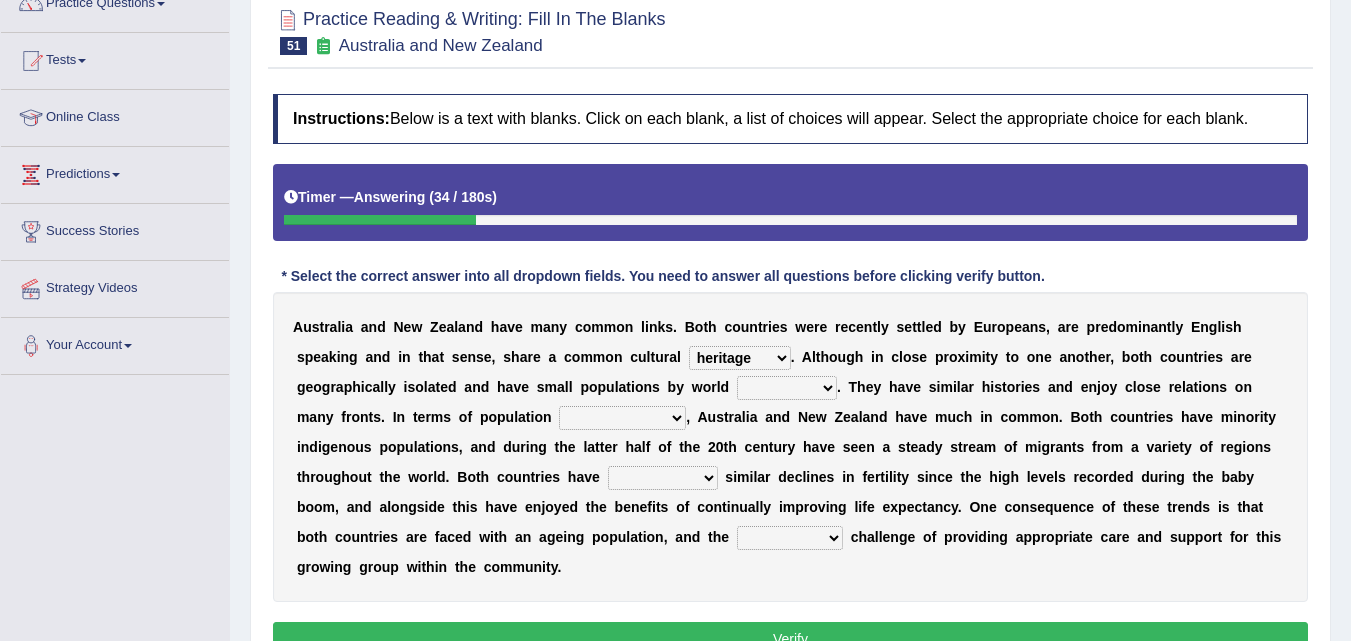 click on "standards classes methods subjects" at bounding box center [787, 388] 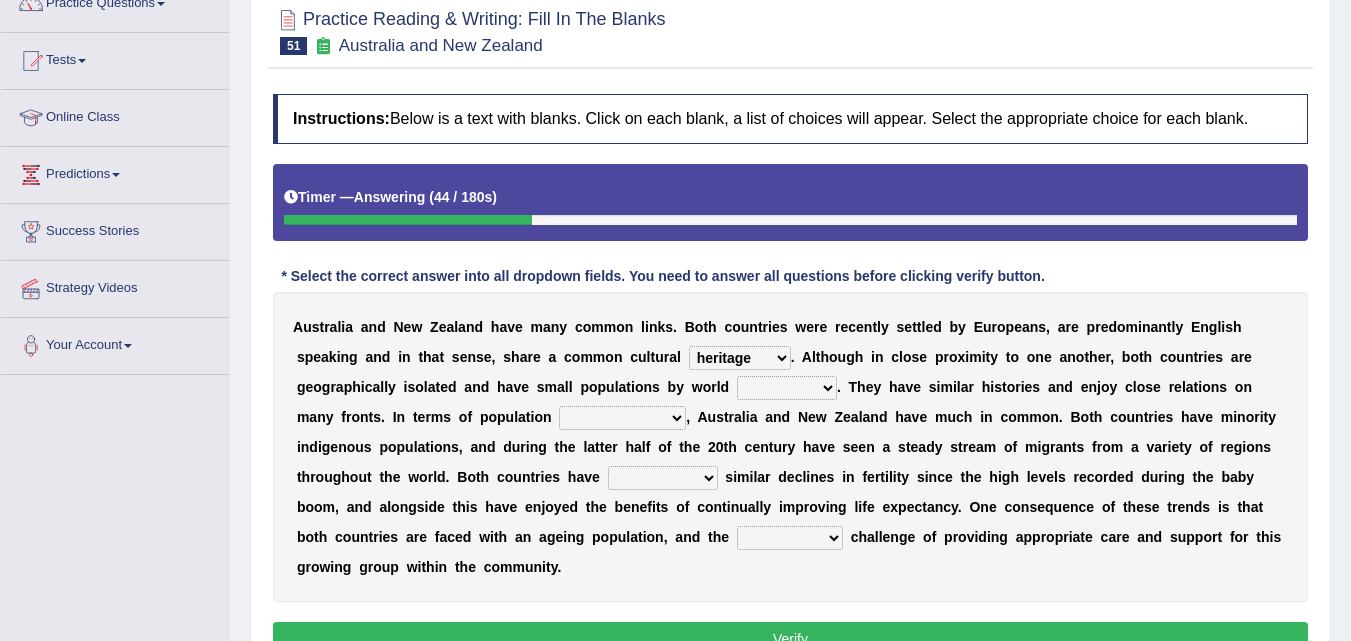 select on "standards" 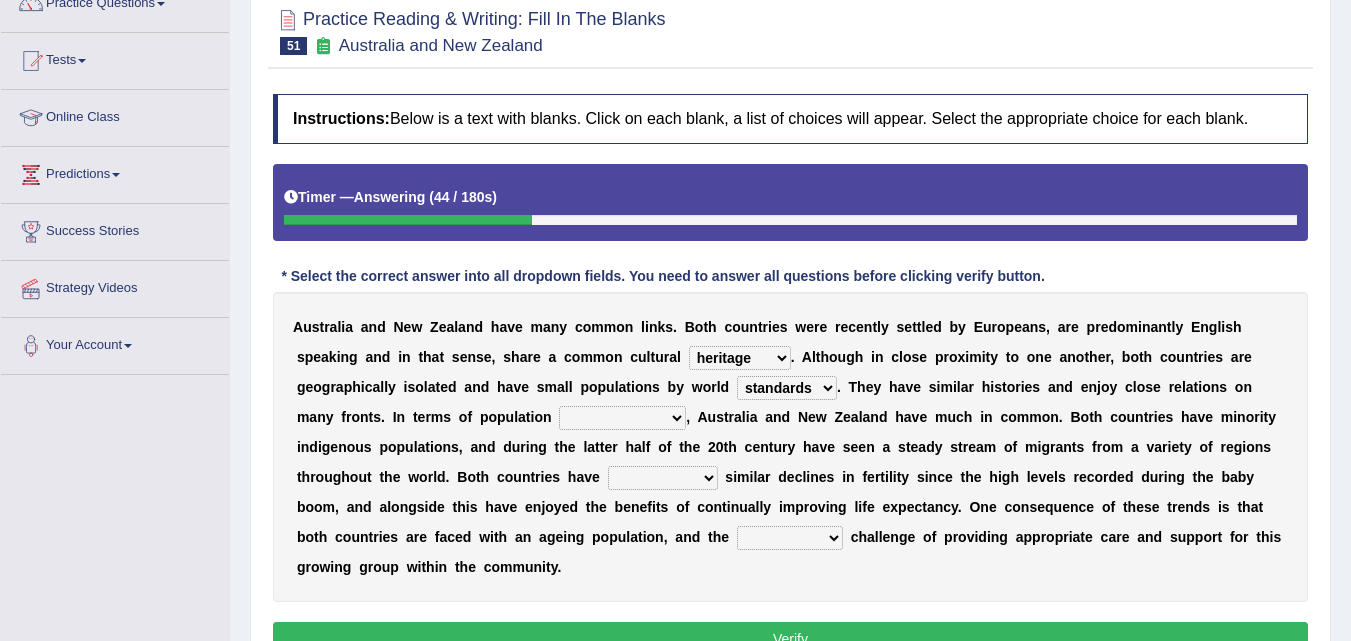 click on "standards classes methods subjects" at bounding box center (787, 388) 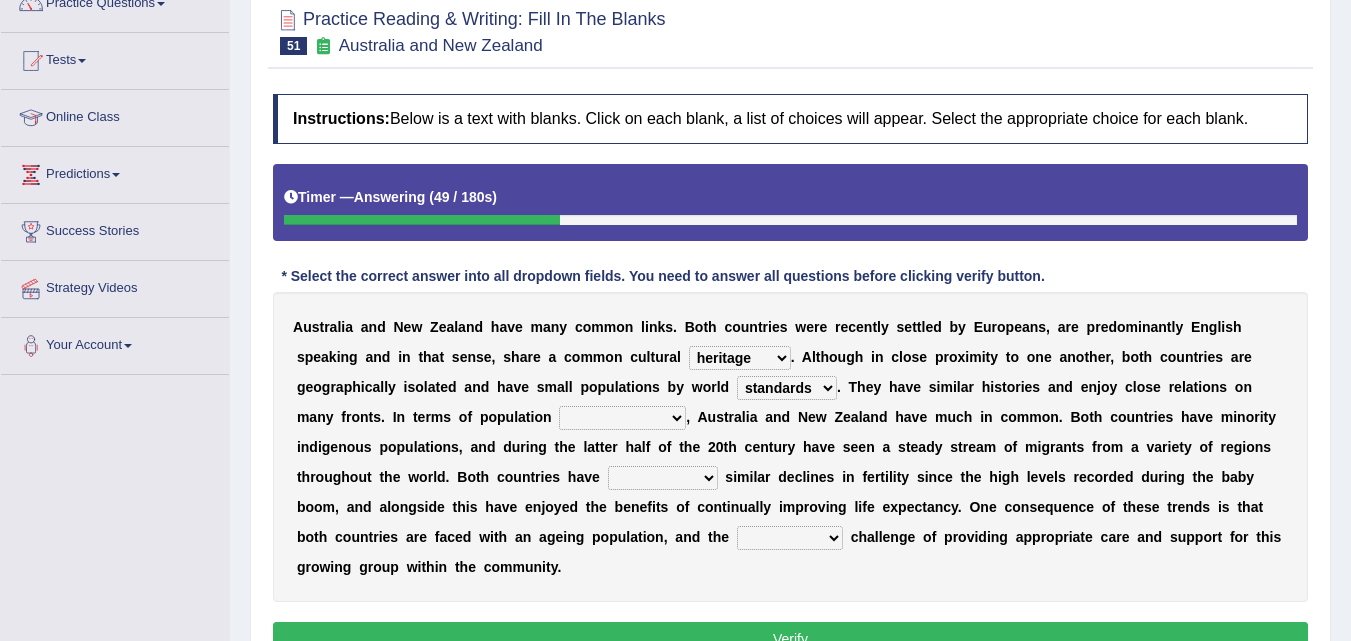 click on "heritage history experience heritages" at bounding box center (740, 358) 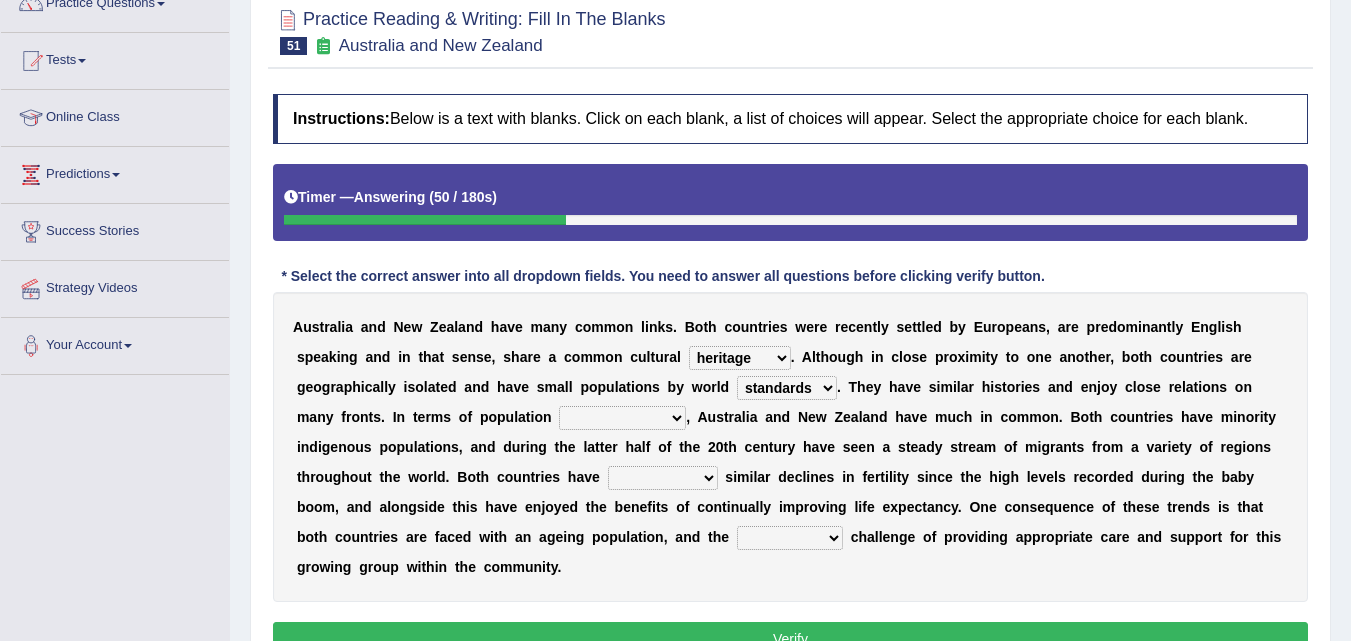 select on "history" 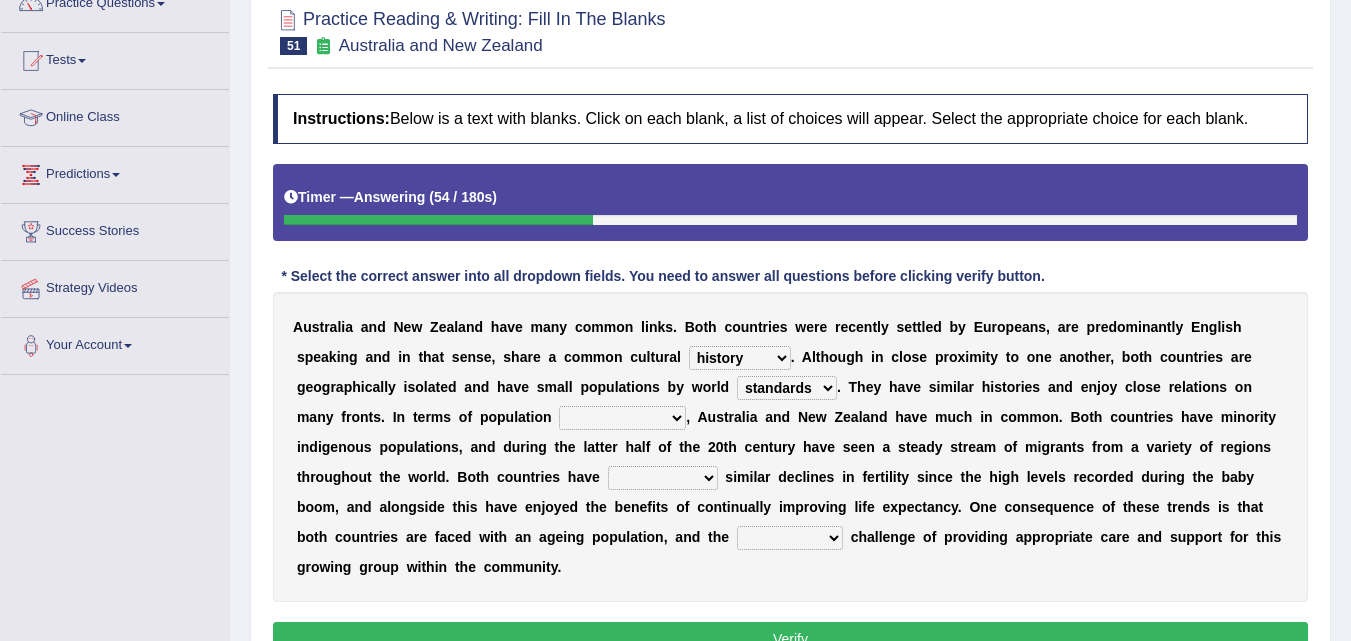 click on "characteristics features diversity defects" at bounding box center [622, 418] 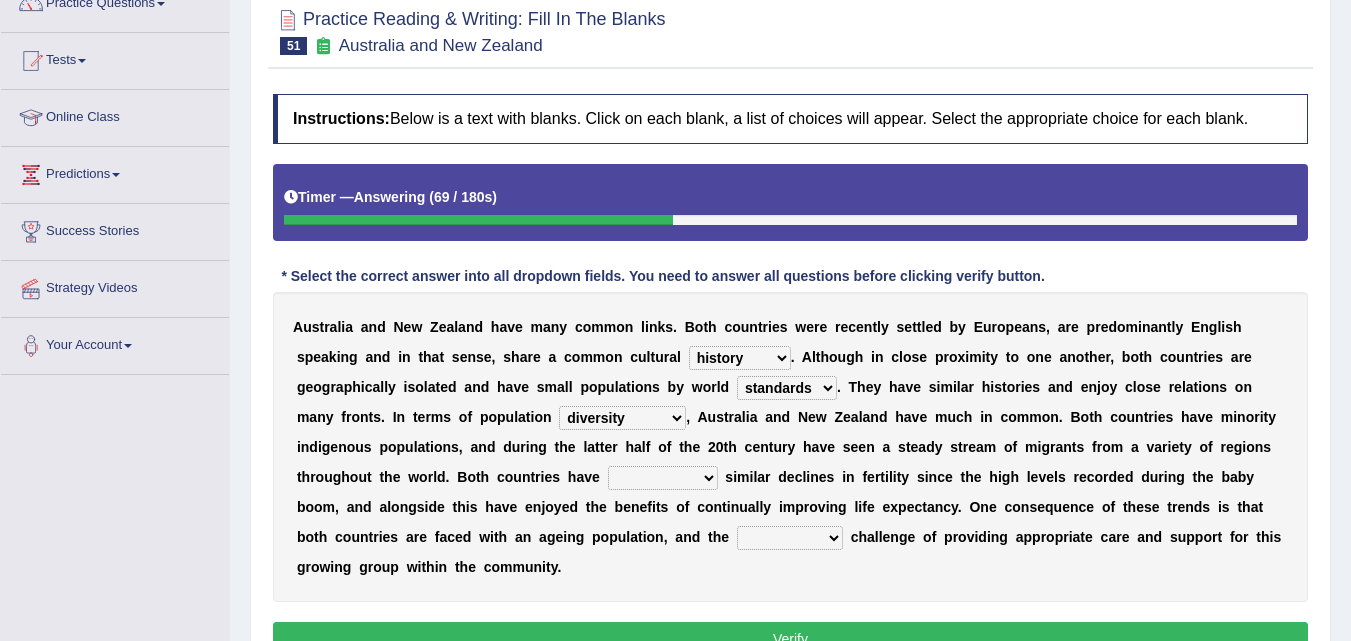 click on "characteristics features diversity defects" at bounding box center [622, 418] 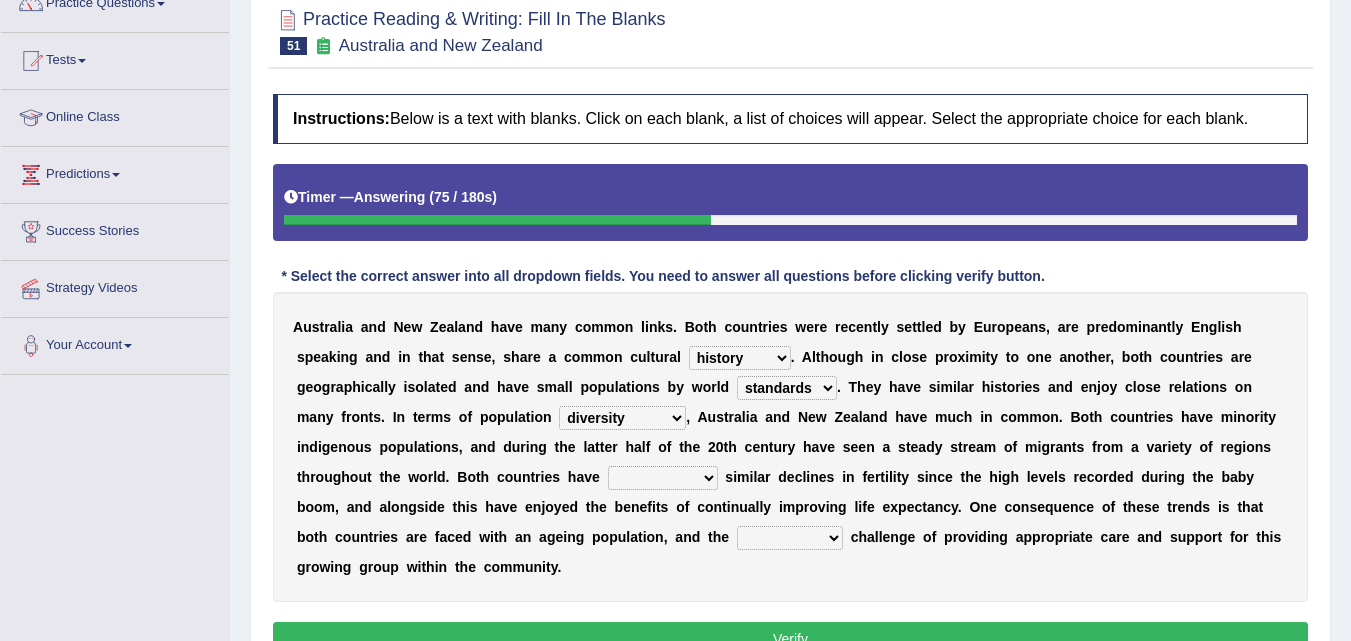 click on "characteristics features diversity defects" at bounding box center [622, 418] 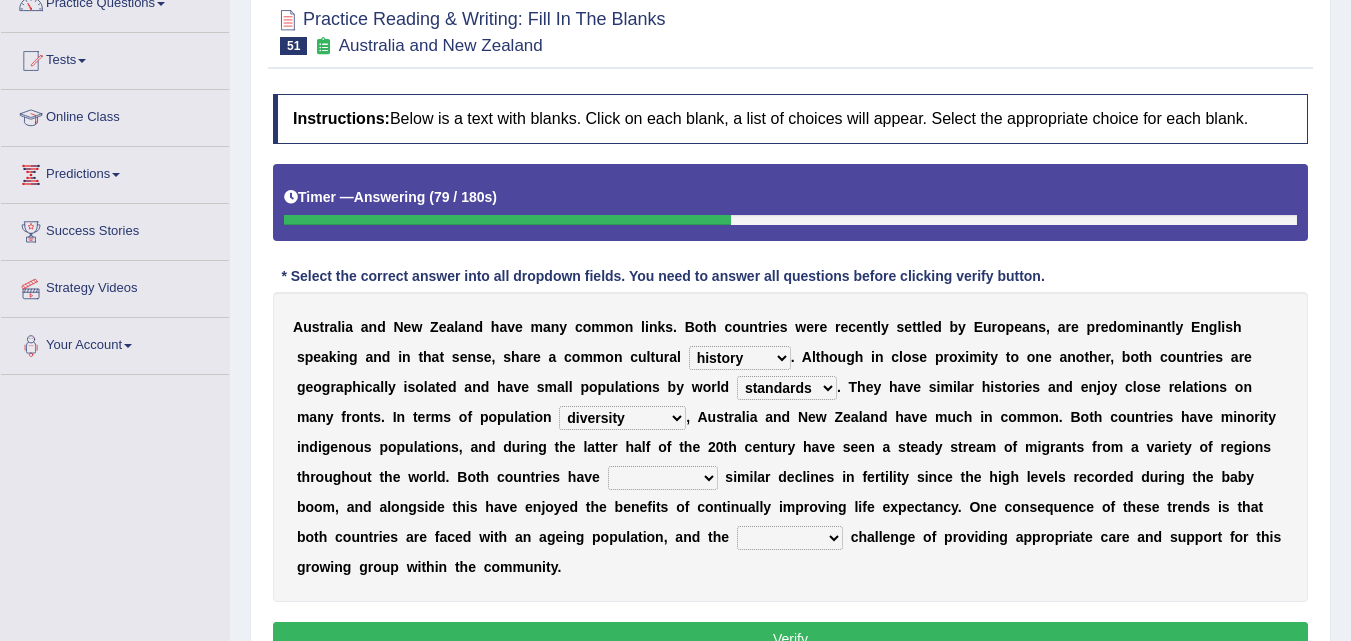 select on "characteristics" 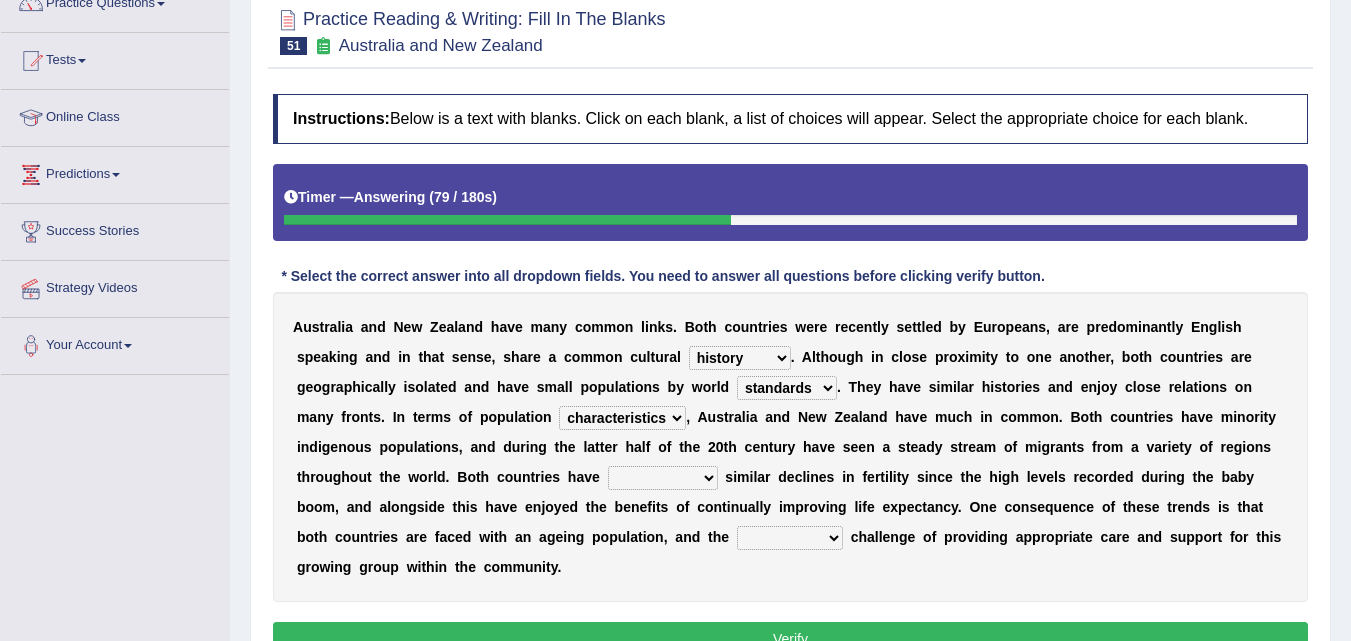 click on "characteristics features diversity defects" at bounding box center (622, 418) 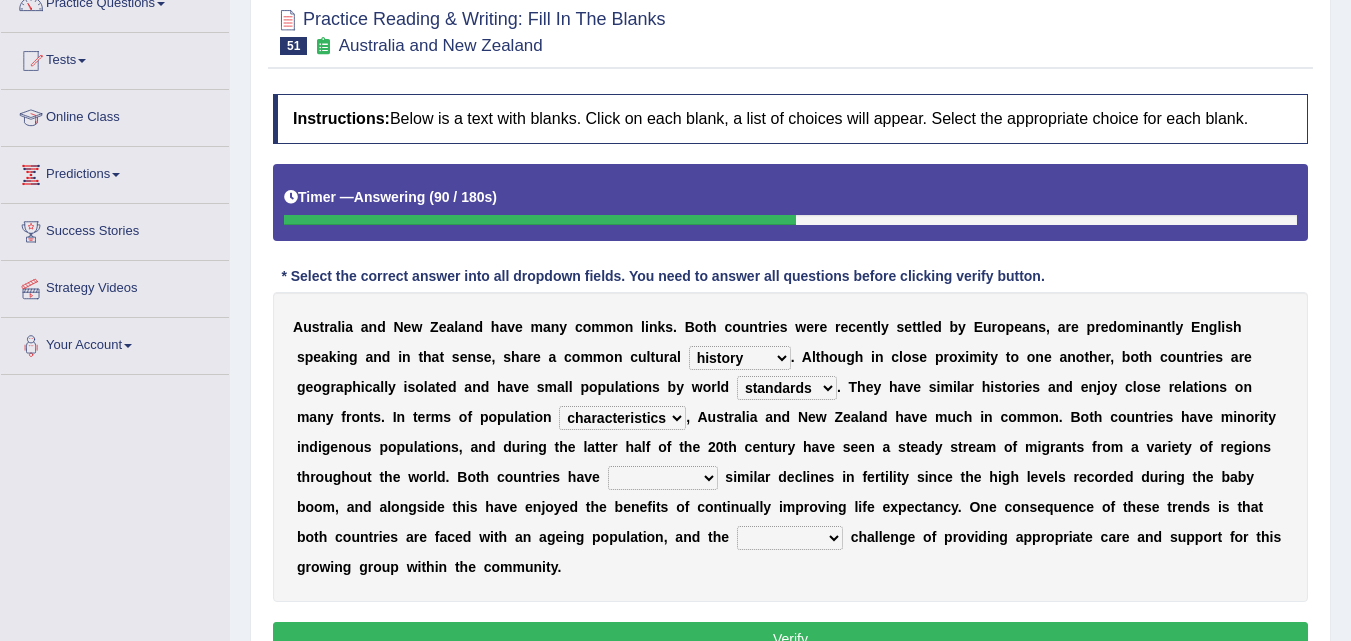 click on "characteristics features diversity defects" at bounding box center [622, 418] 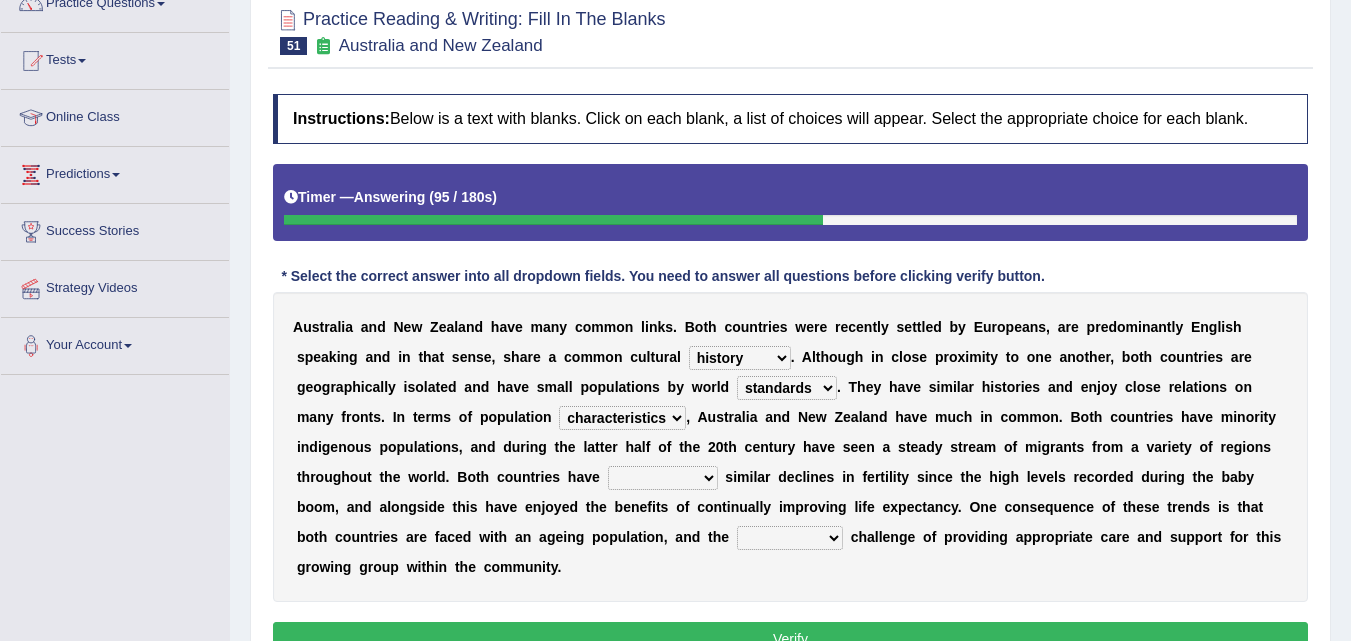 click on "characteristics features diversity defects" at bounding box center [622, 418] 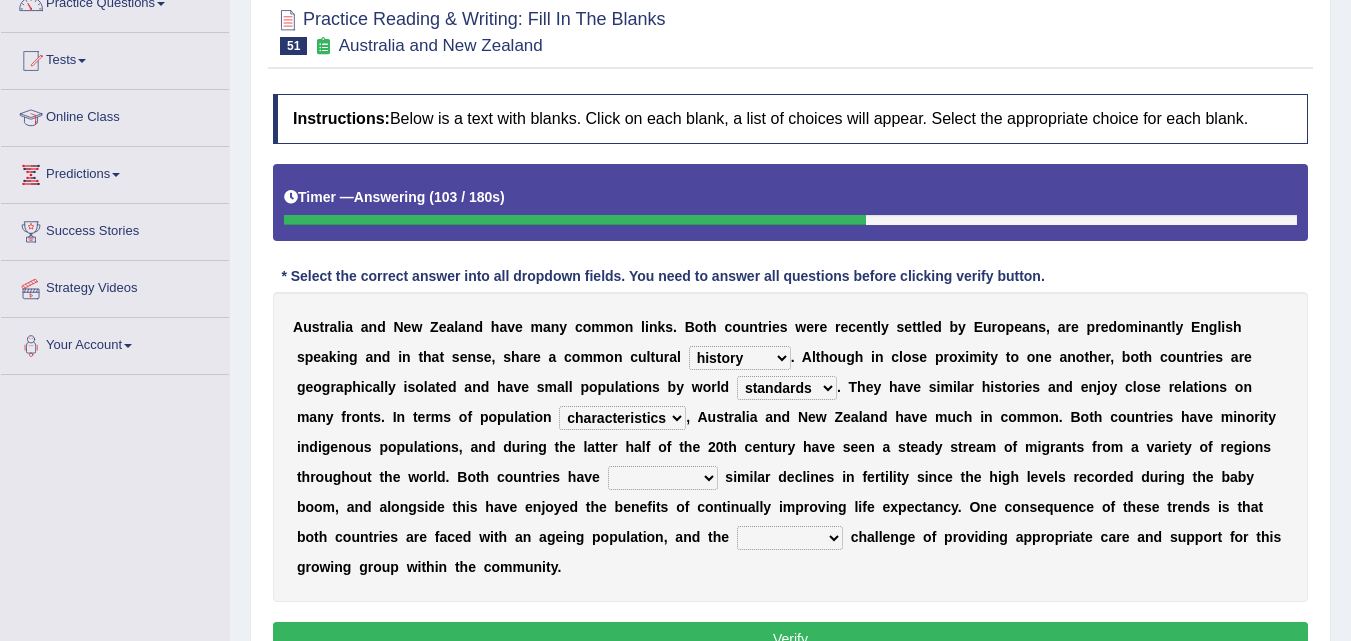 click on "experienced launched connected reached" at bounding box center (663, 478) 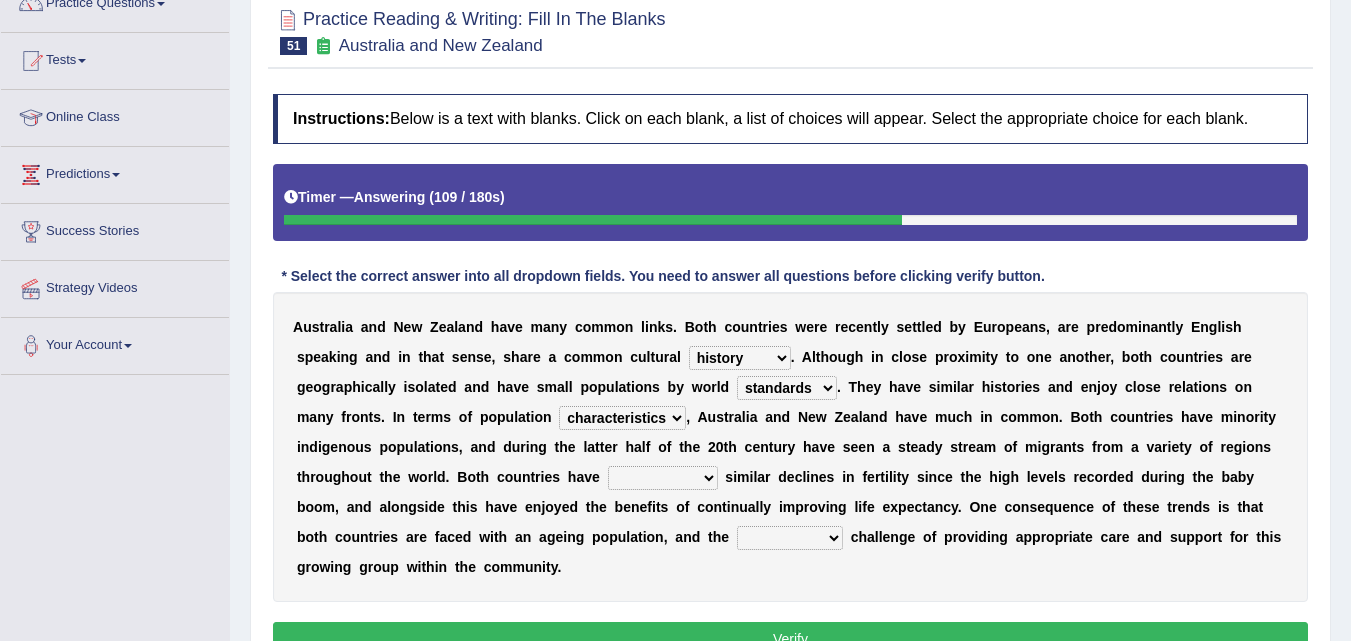 select on "experienced" 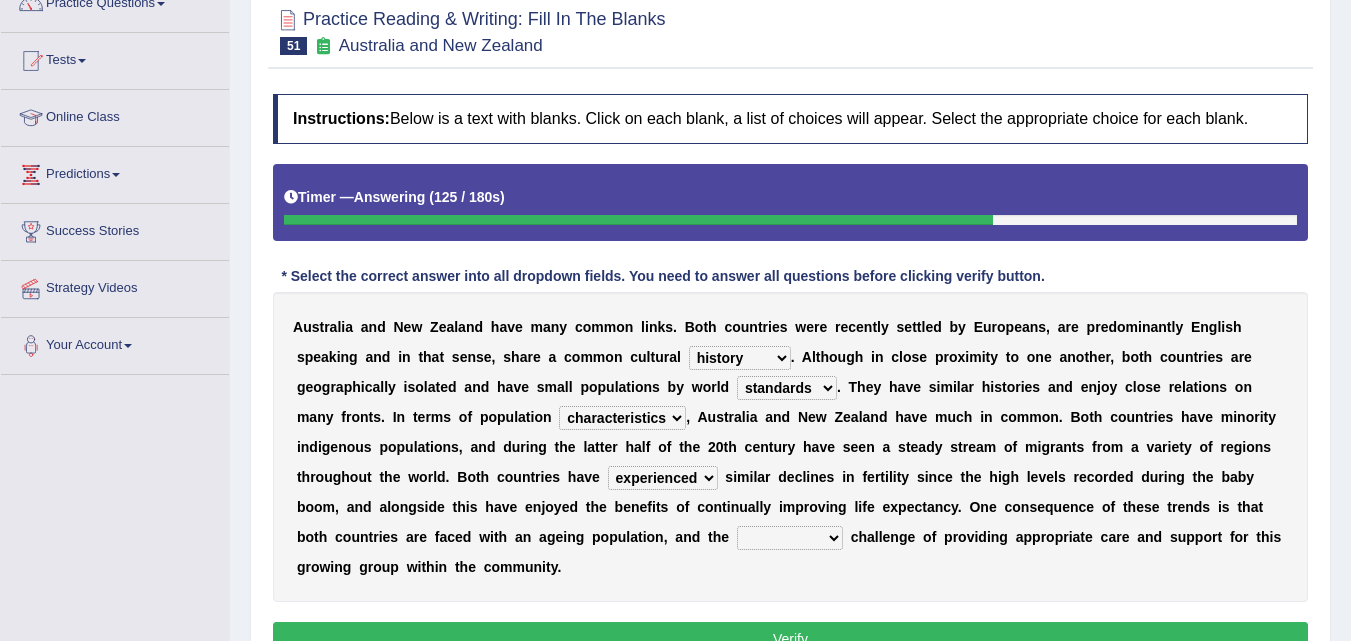 click on "associated association past coming" at bounding box center [790, 538] 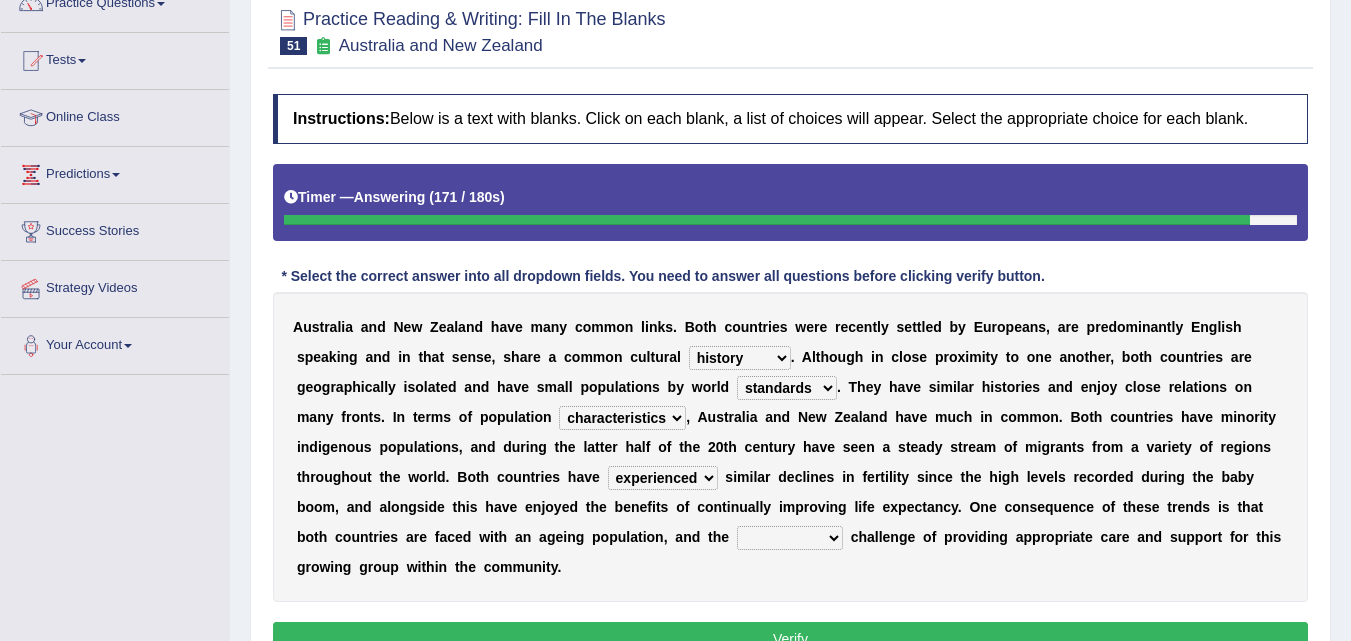 select on "associated" 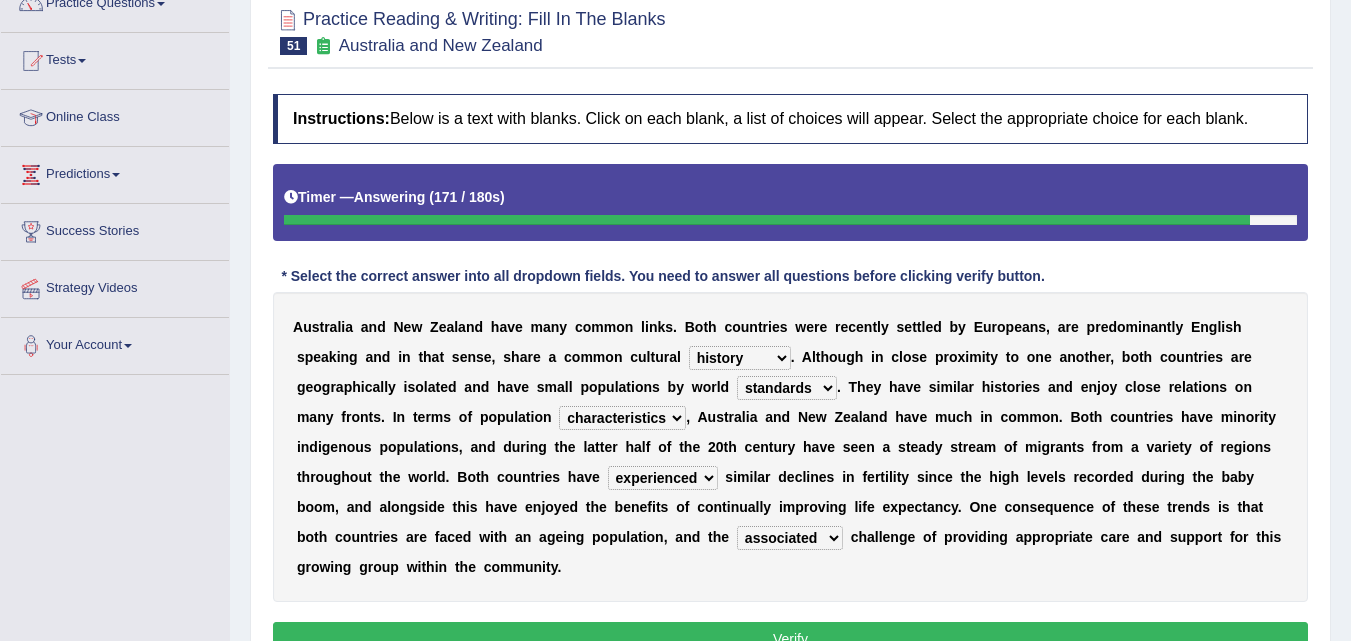 click on "associated association past coming" at bounding box center [790, 538] 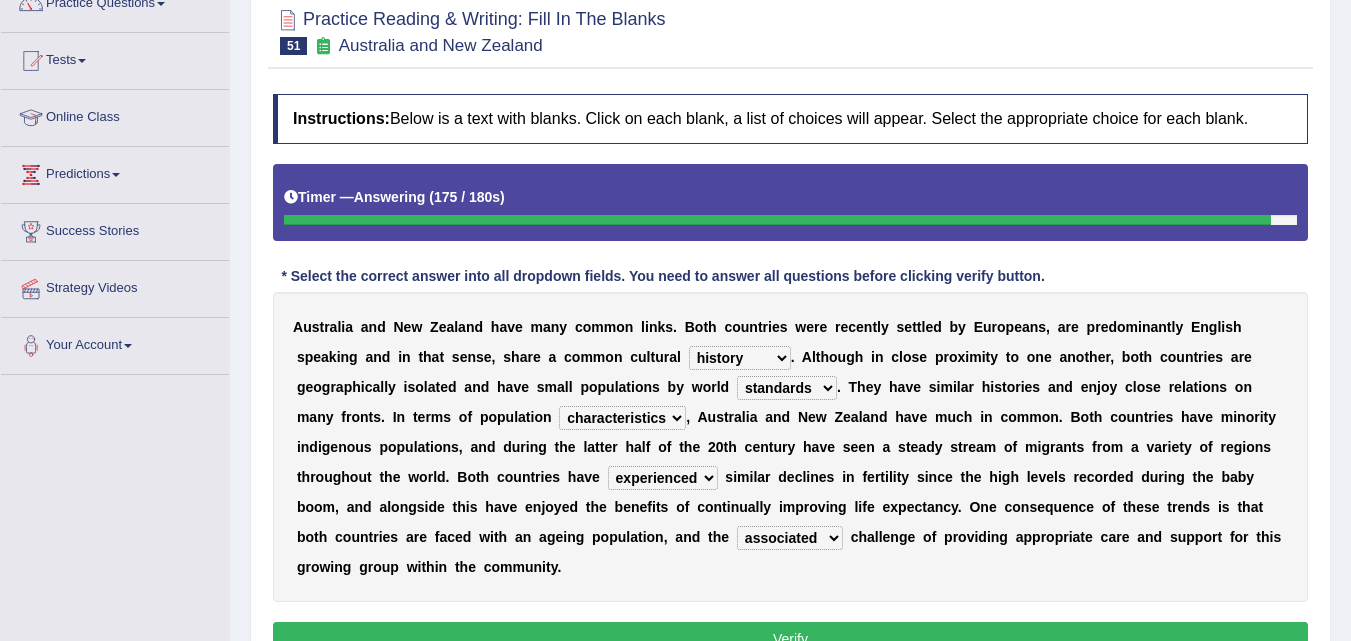 click on "characteristics features diversity defects" at bounding box center (622, 418) 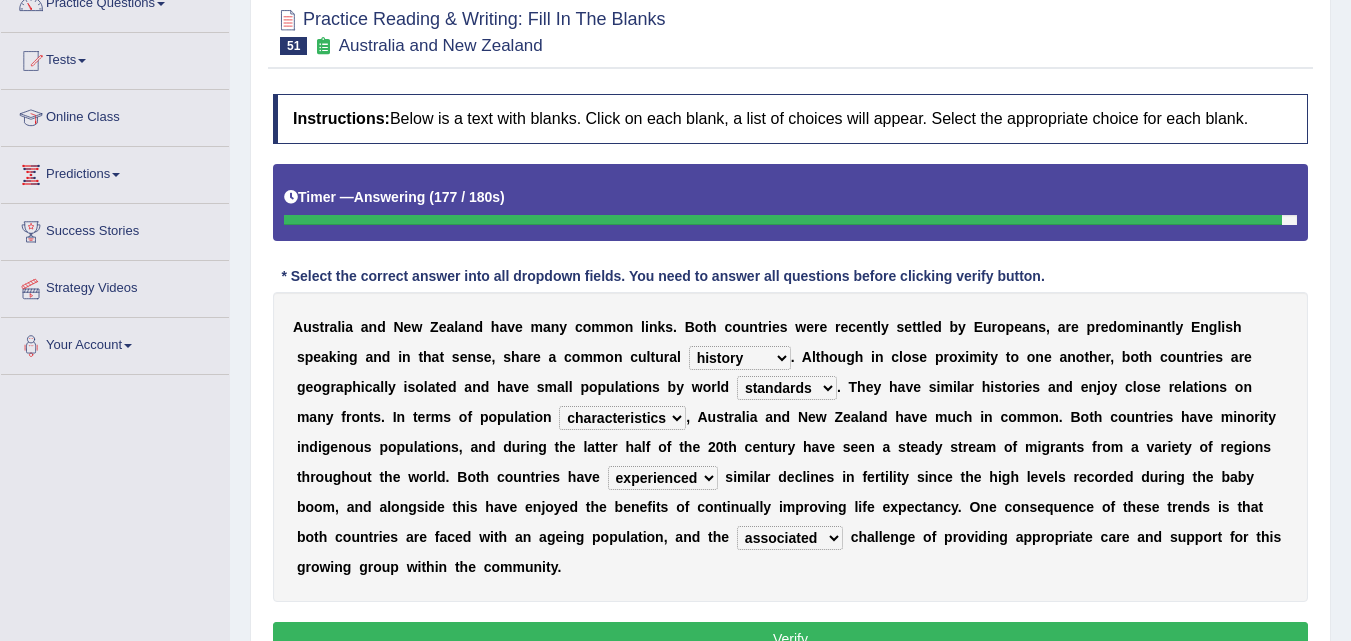 click on "characteristics features diversity defects" at bounding box center [622, 418] 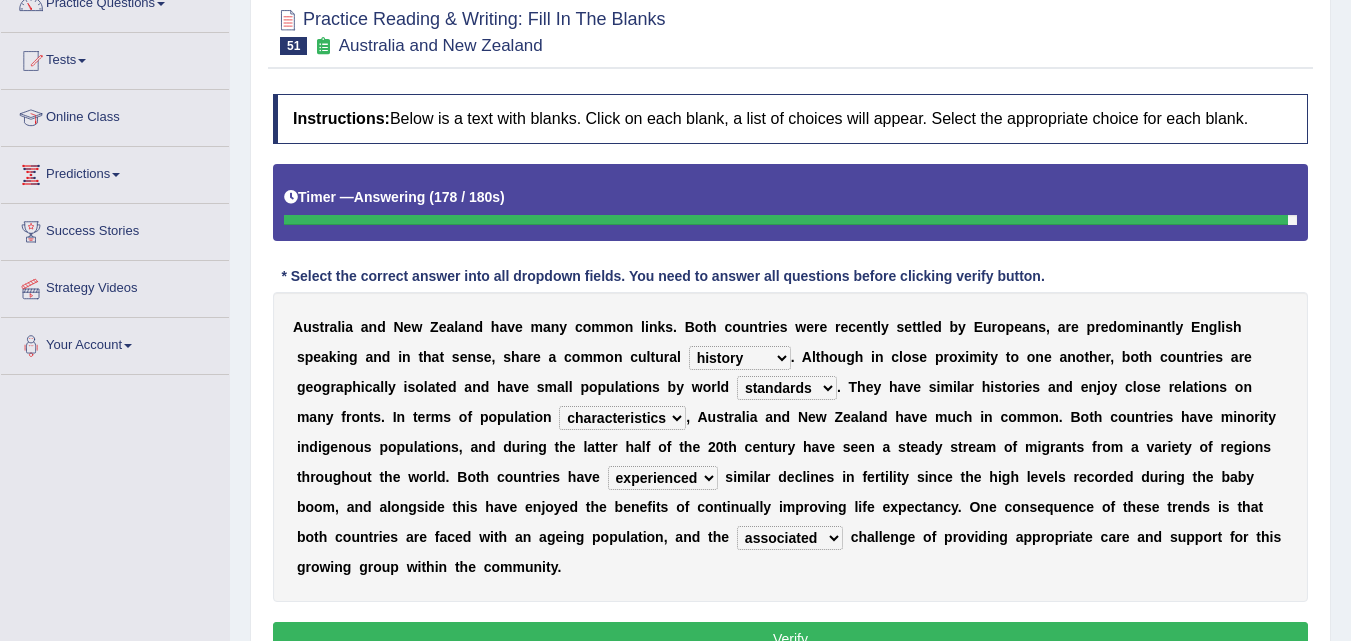 click on "standards classes methods subjects" at bounding box center [787, 388] 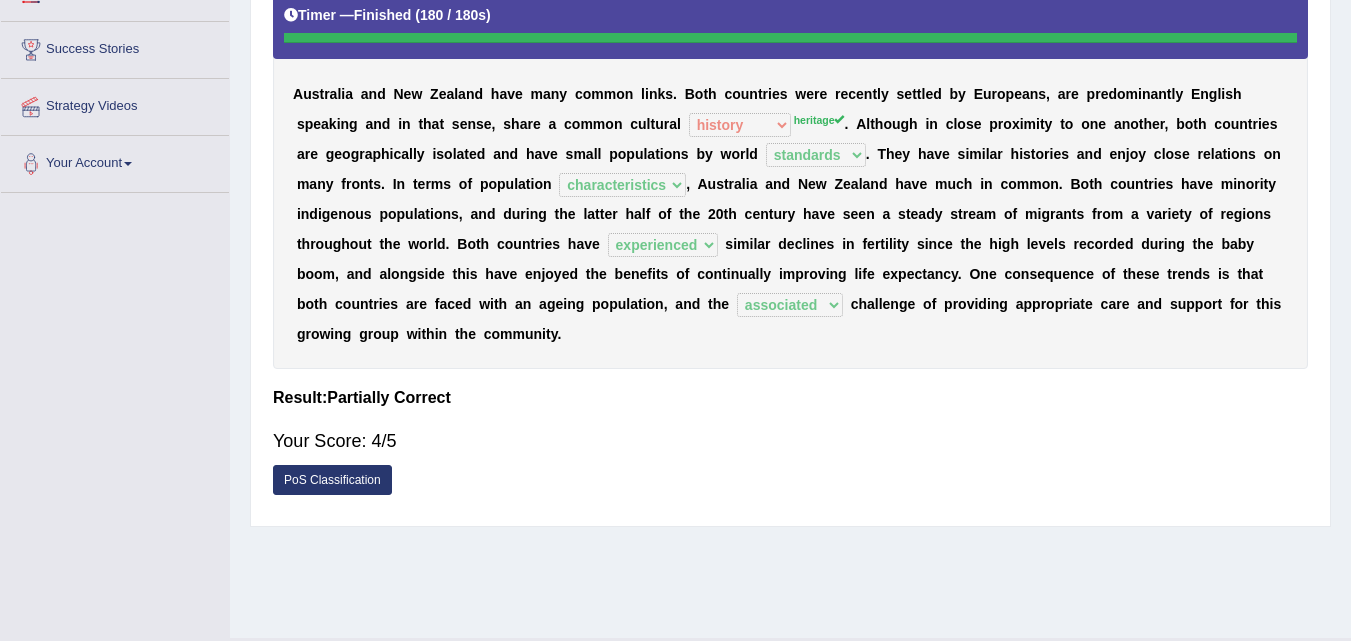 scroll, scrollTop: 293, scrollLeft: 0, axis: vertical 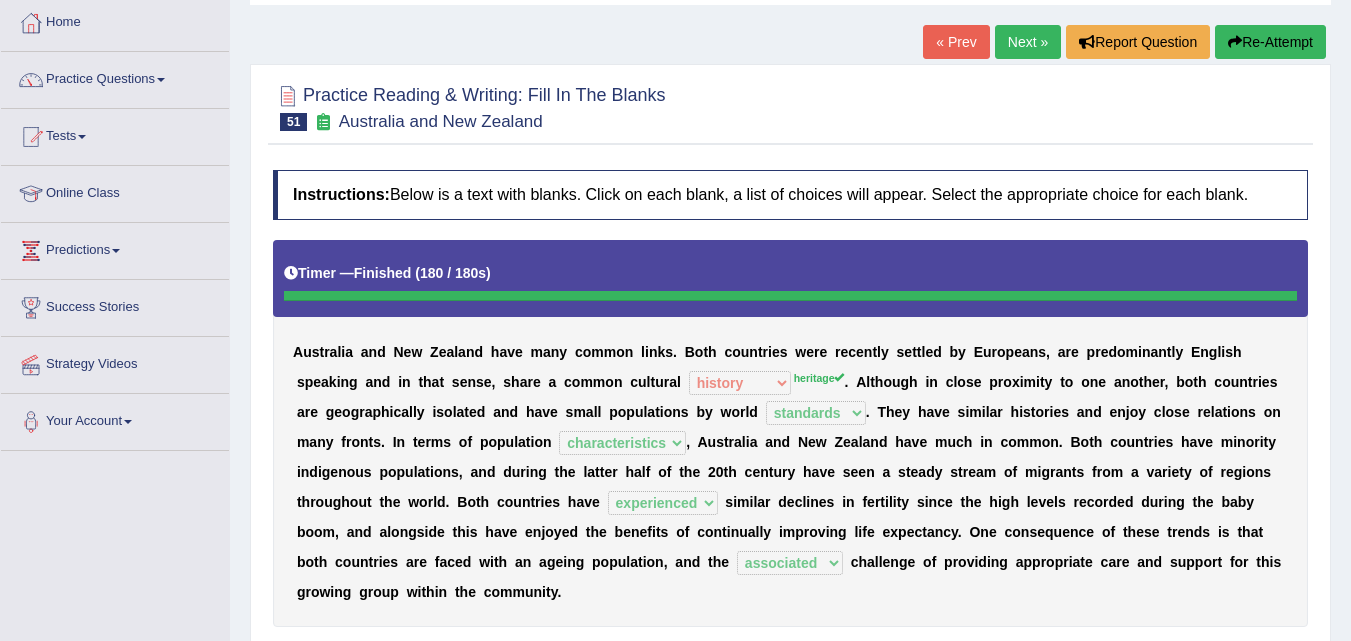 click on "Next »" at bounding box center [1028, 42] 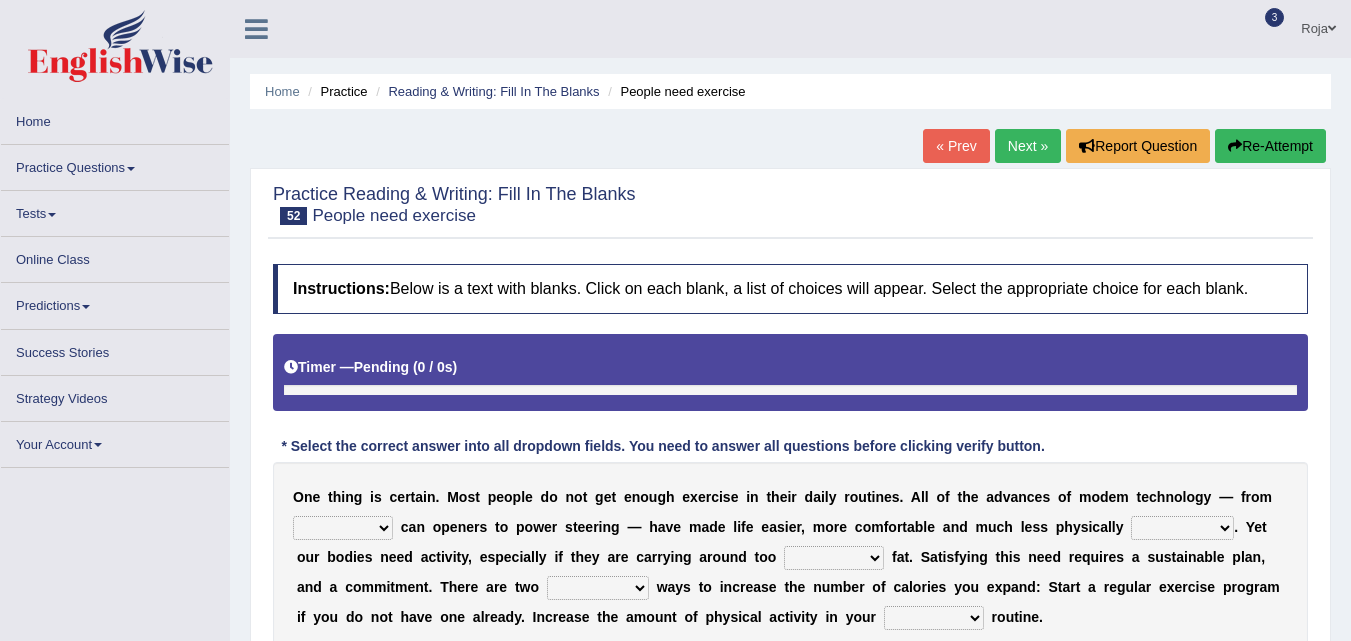 scroll, scrollTop: 0, scrollLeft: 0, axis: both 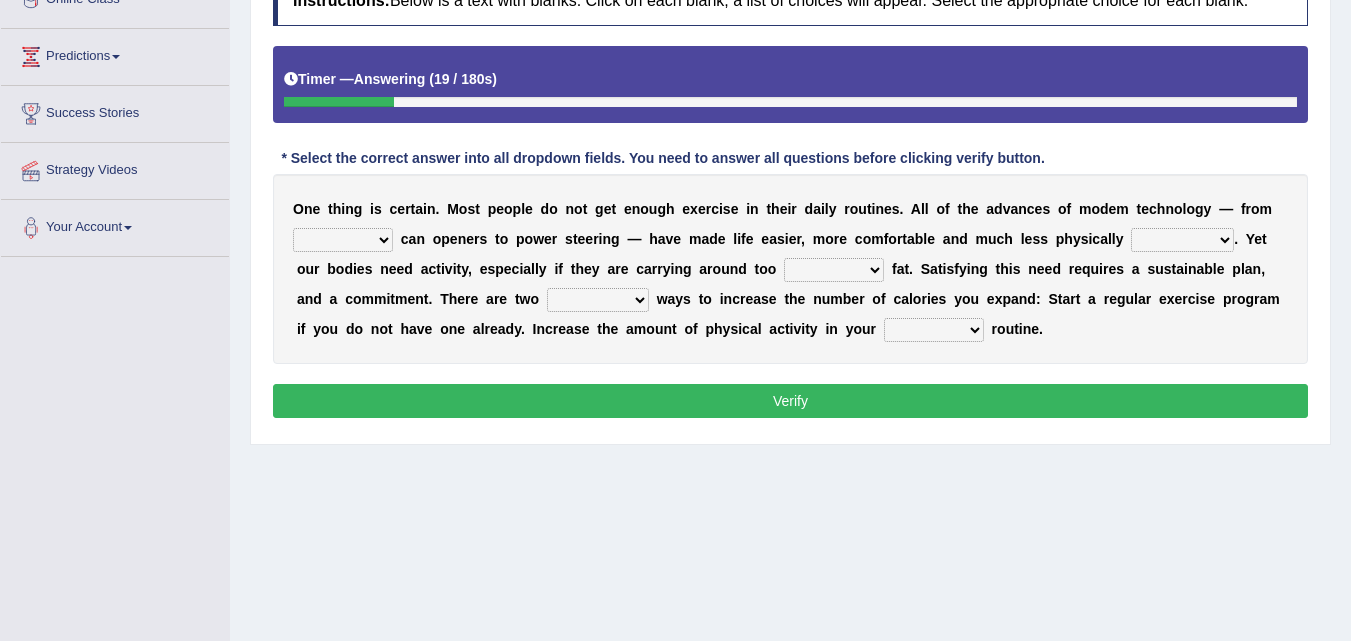 click on "electric electrical electronic electricity" at bounding box center (343, 240) 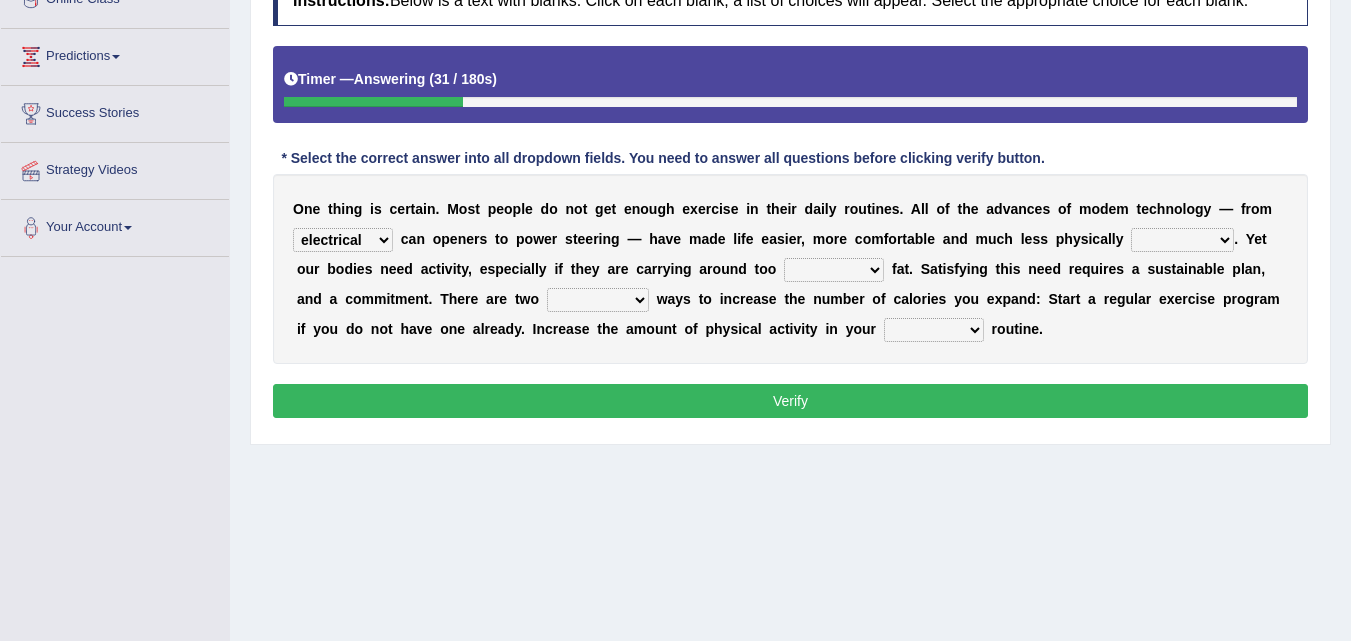 click on "electric electrical electronic electricity" at bounding box center (343, 240) 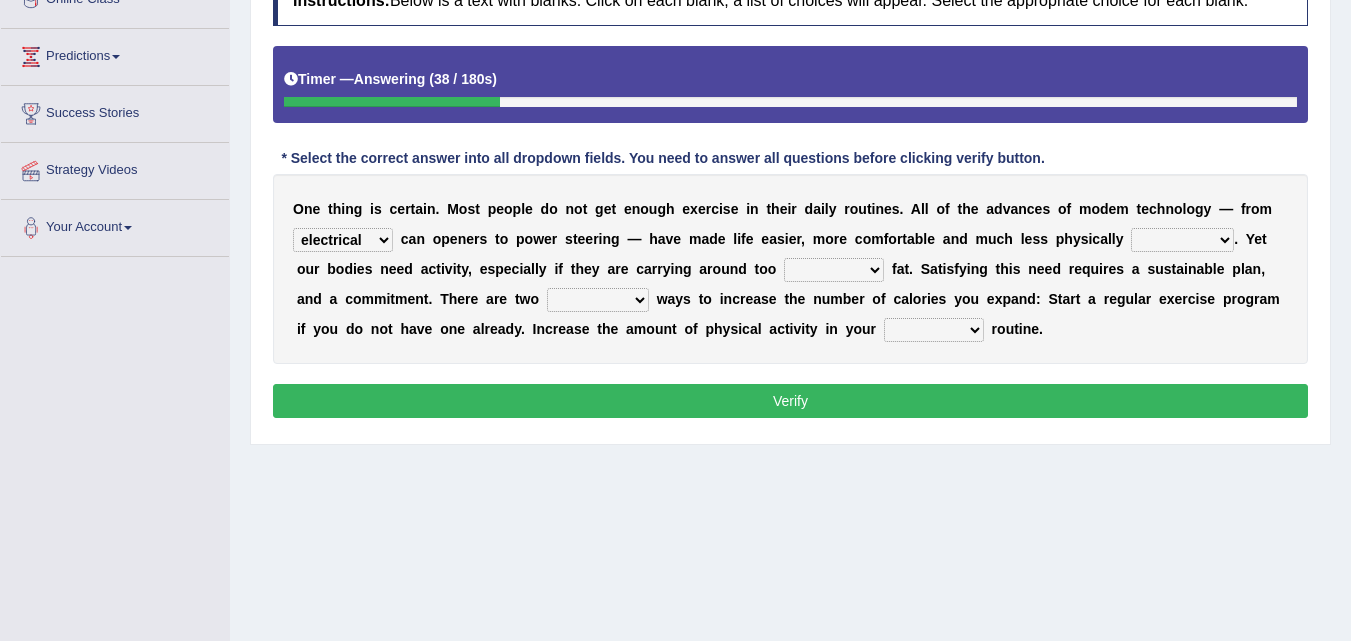 click on "electric electrical electronic electricity" at bounding box center [343, 240] 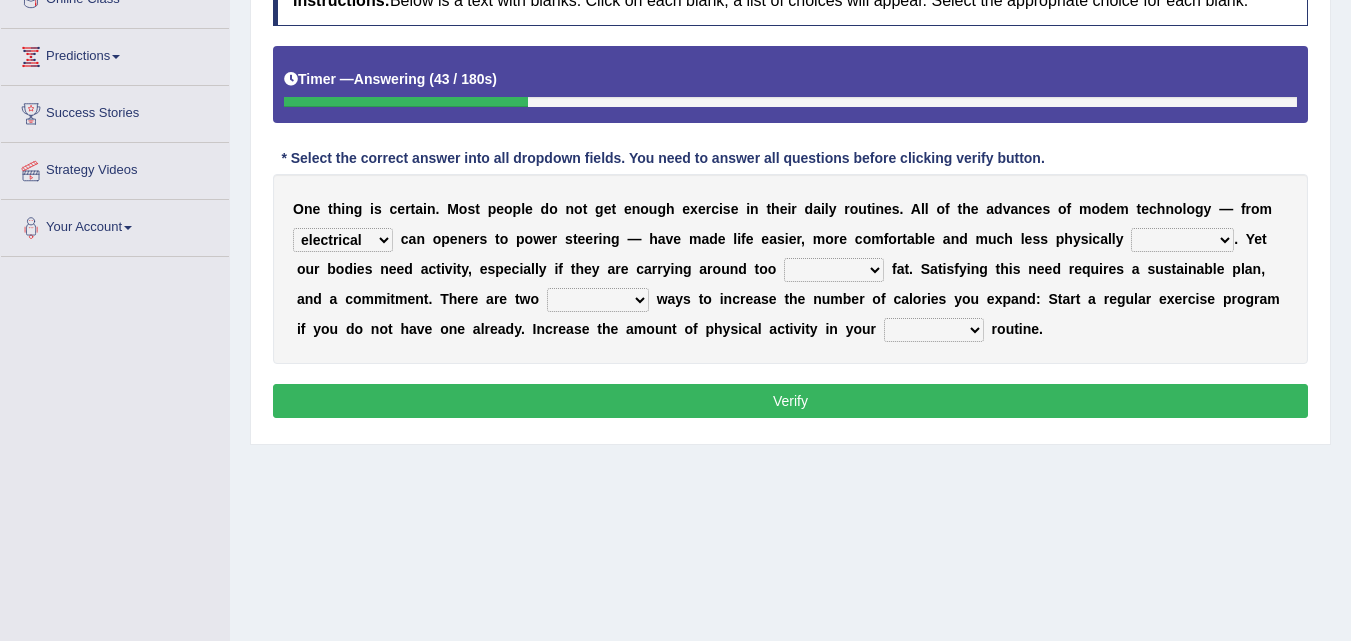 click on "Instructions:  Below is a text with blanks. Click on each blank, a list of choices will appear. Select the appropriate choice for each blank.
Timer —  Answering   ( 43 / 180s ) Skip * Select the correct answer into all dropdown fields. You need to answer all questions before clicking verify button. O n e    t h i n g    i s    c e r t a i n .    M o s t    p e o p l e    d o    n o t    g e t    e n o u g h    e x e r c i s e    i n    t h e i r    d a i l y    r o u t i n e s .    A l l    o f    t h e    a d v a n c e s    o f    m o d e m    t e c h n o l o g y    —    f r o m    electric electrical electronic electricity    c a n    o p e n e r s    t o    p o w e r    s t e e r i n g    —    h a v e    m a d e    l i f e    e a s i e r ,    m o r e    c o m f o r t a b l e    a n d    m u c h    l e s s    p h y s i c a l l y    demanding need pushing supplying .    Y e t    o u r    b o d i e s    n e e d    a c t i v i t y ,    e s p e" at bounding box center [790, 200] 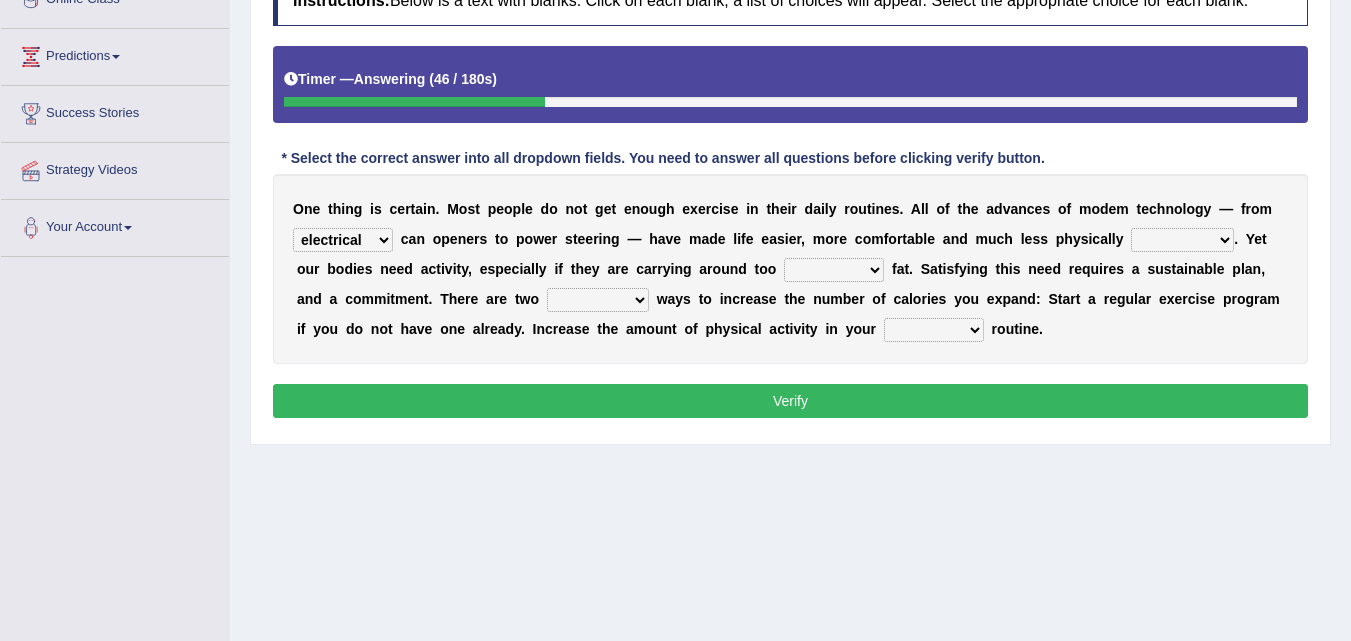 click on "electric electrical electronic electricity" at bounding box center [343, 240] 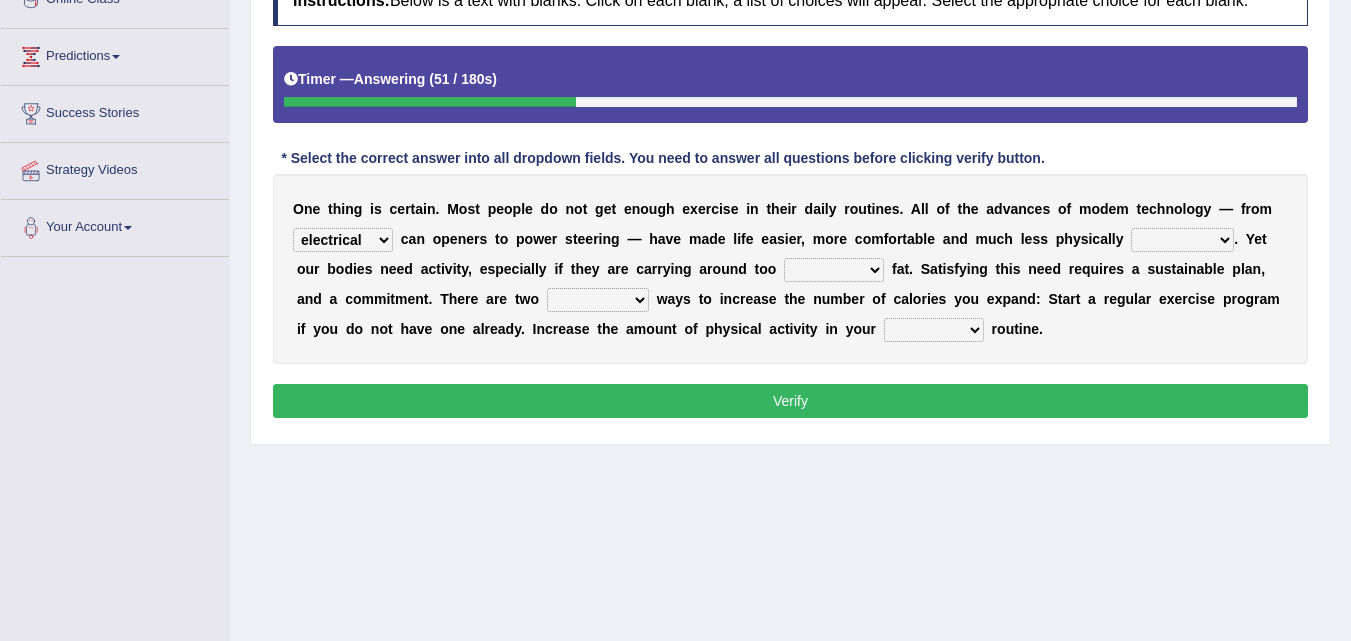 select on "electronic" 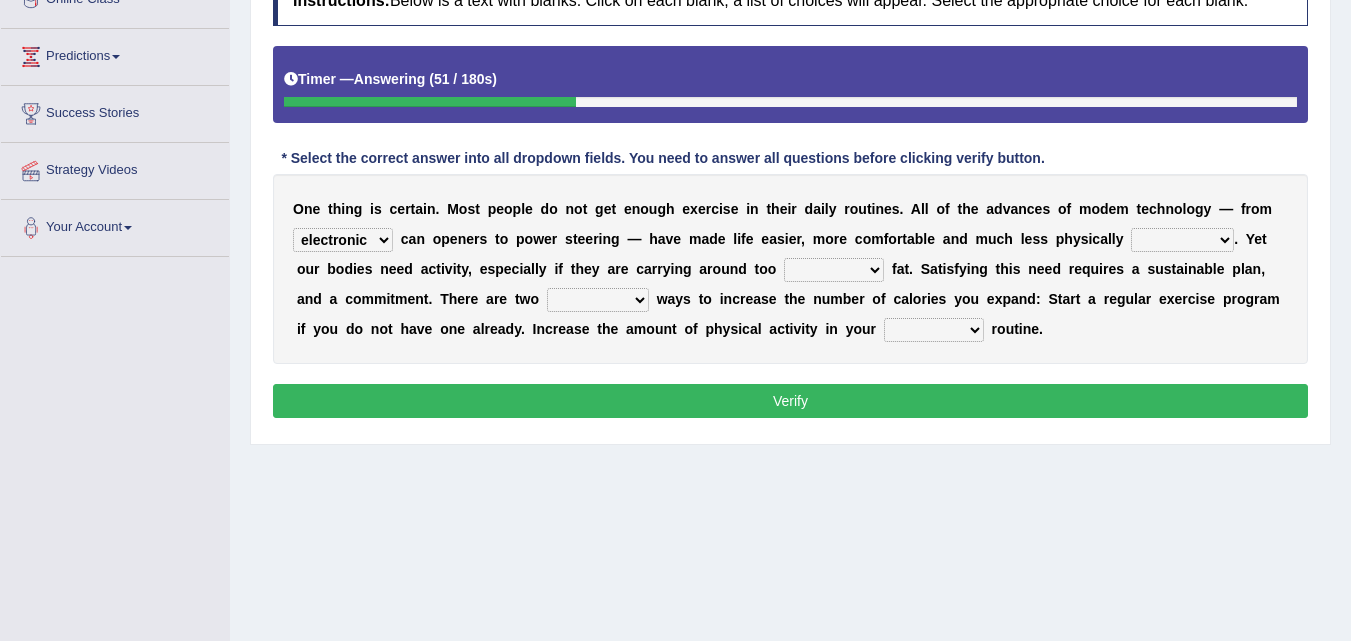 click on "electric electrical electronic electricity" at bounding box center [343, 240] 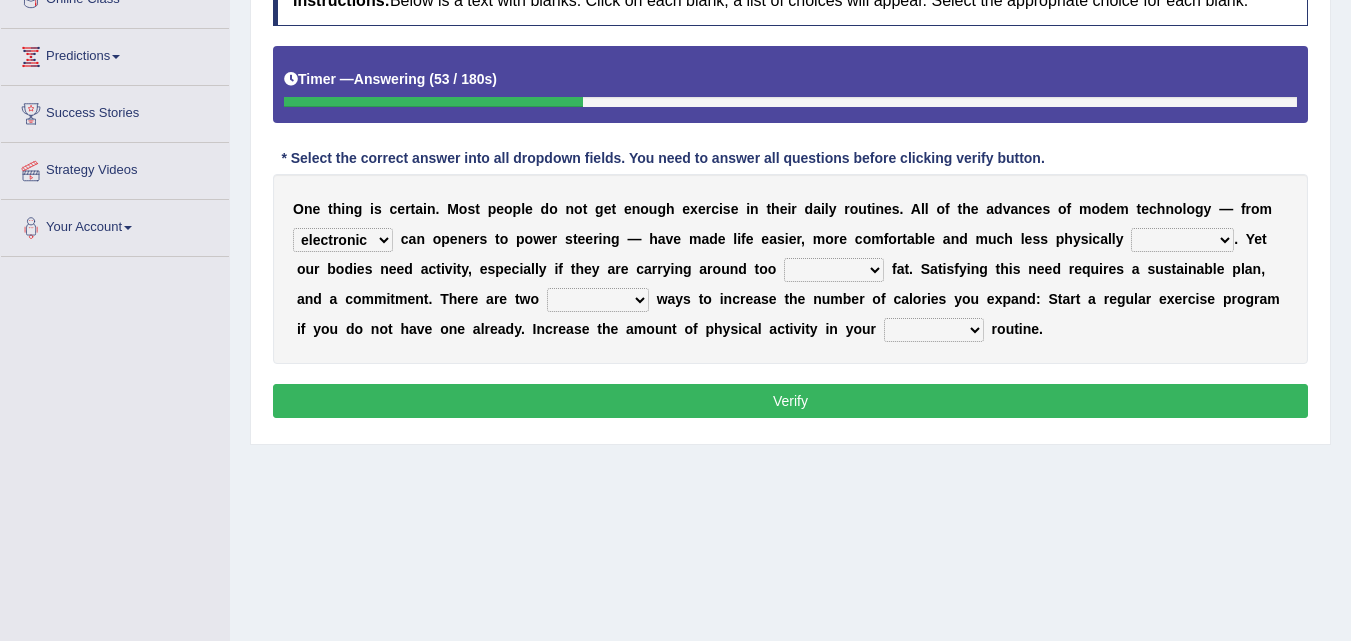 click on "electric electrical electronic electricity" at bounding box center (343, 240) 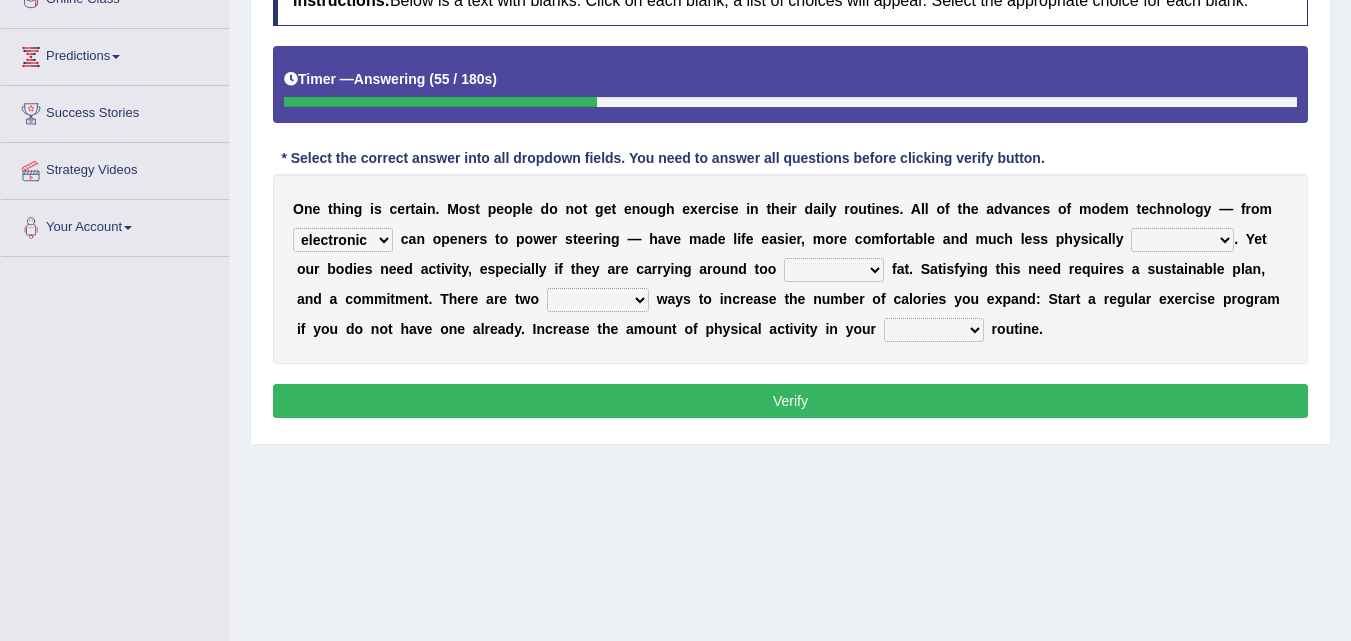 click on "electric electrical electronic electricity" at bounding box center [343, 240] 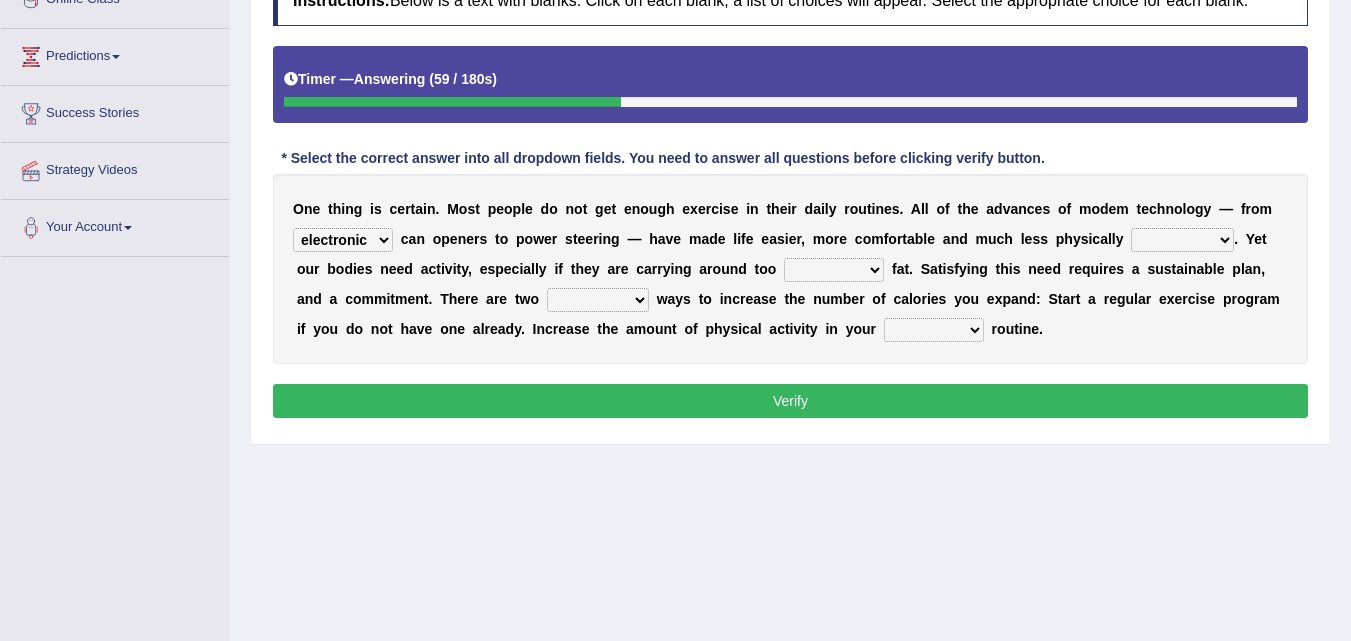 click on "demanding need pushing supplying" at bounding box center (1182, 240) 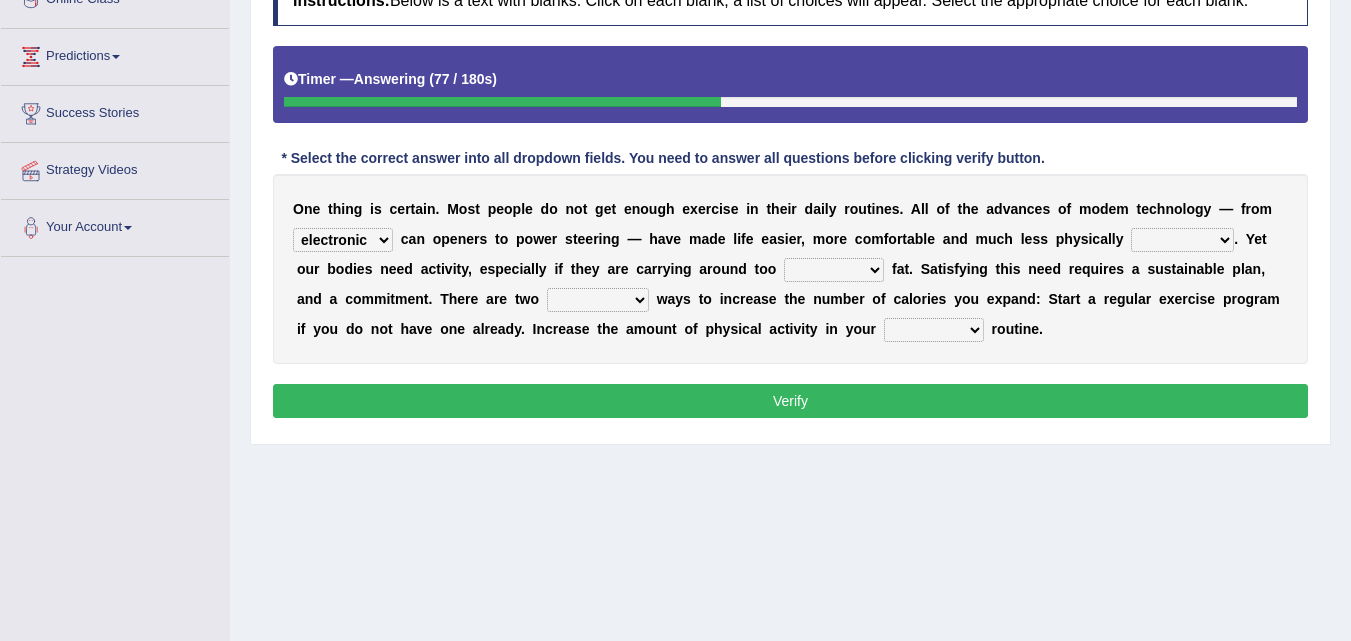 select on "pushing" 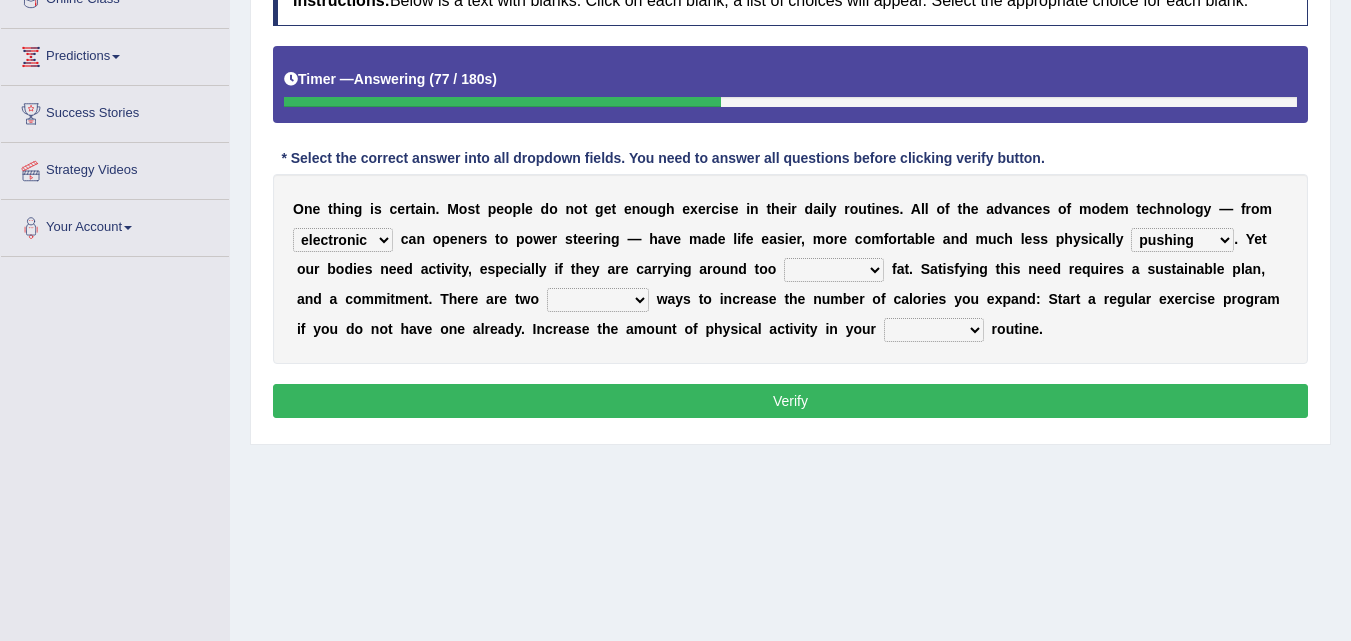 click on "demanding need pushing supplying" at bounding box center (1182, 240) 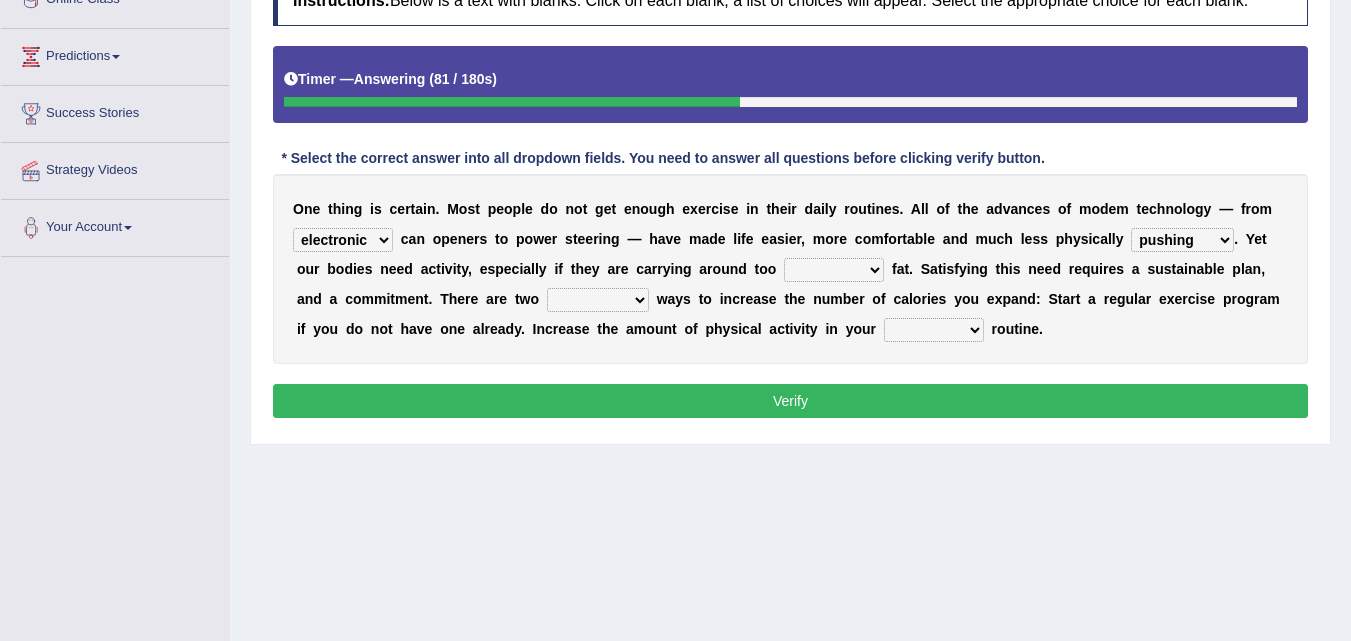 click on "electric electrical electronic electricity" at bounding box center [343, 240] 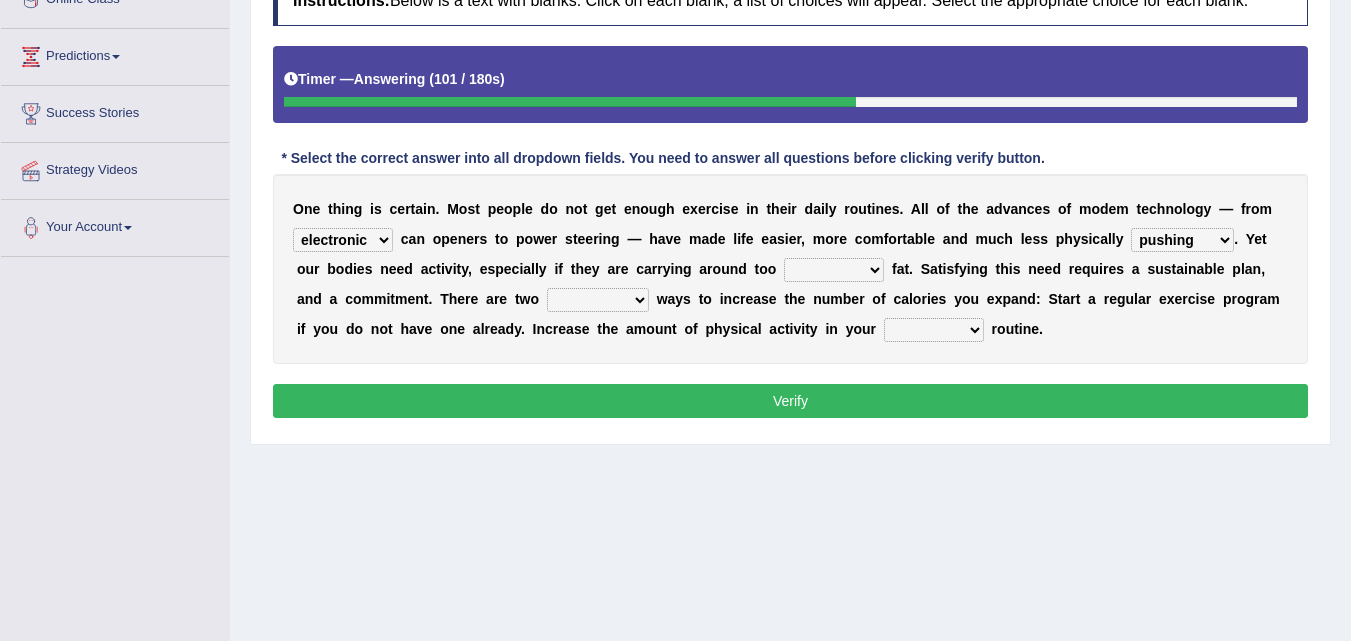 click on "demanding need pushing supplying" at bounding box center (1182, 240) 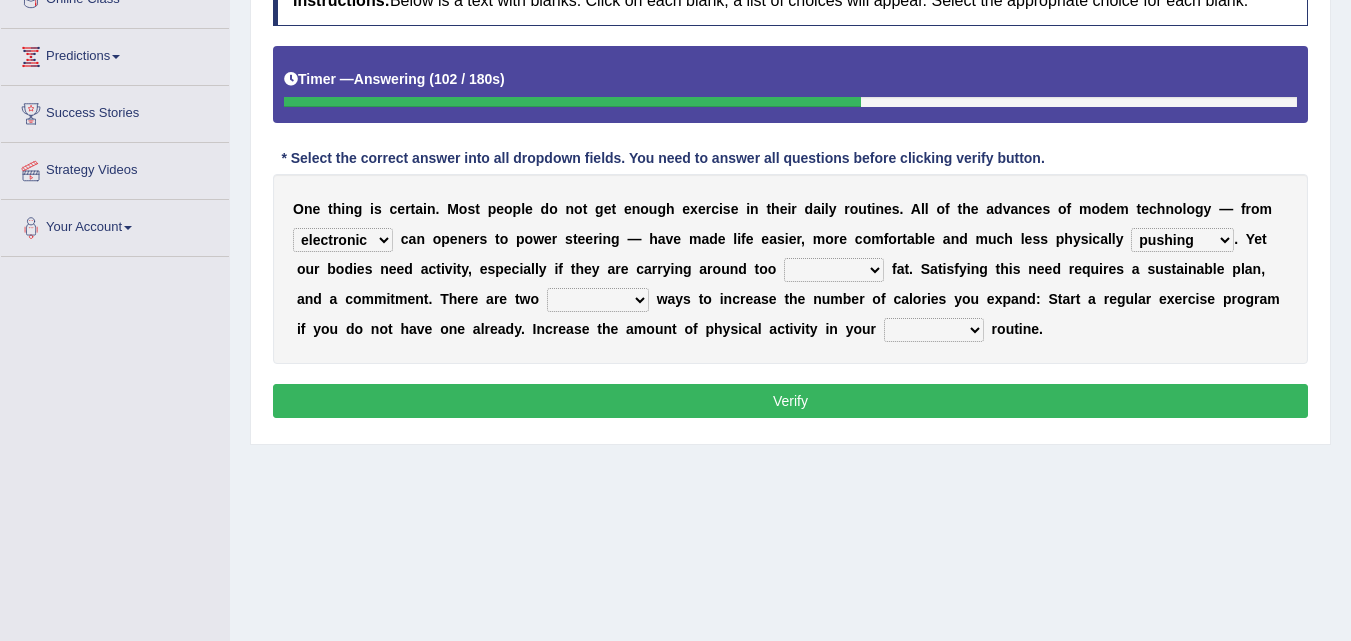 click on "s" at bounding box center (1044, 239) 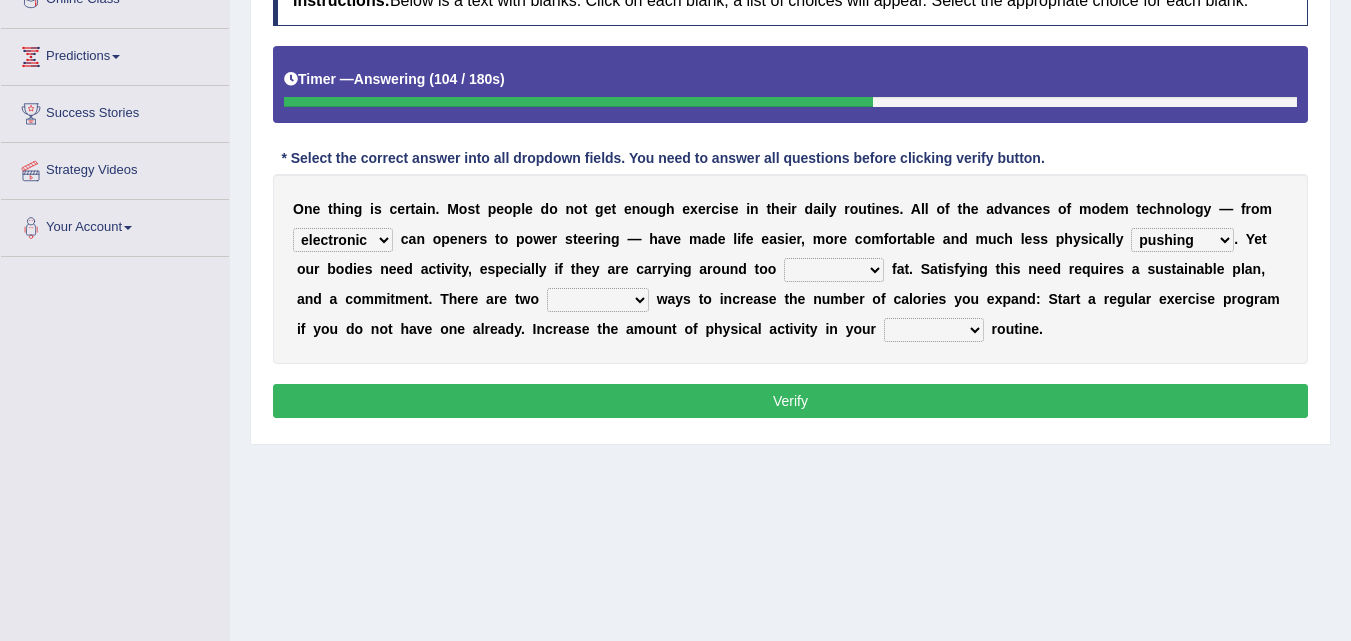 click on "demanding need pushing supplying" at bounding box center (1182, 240) 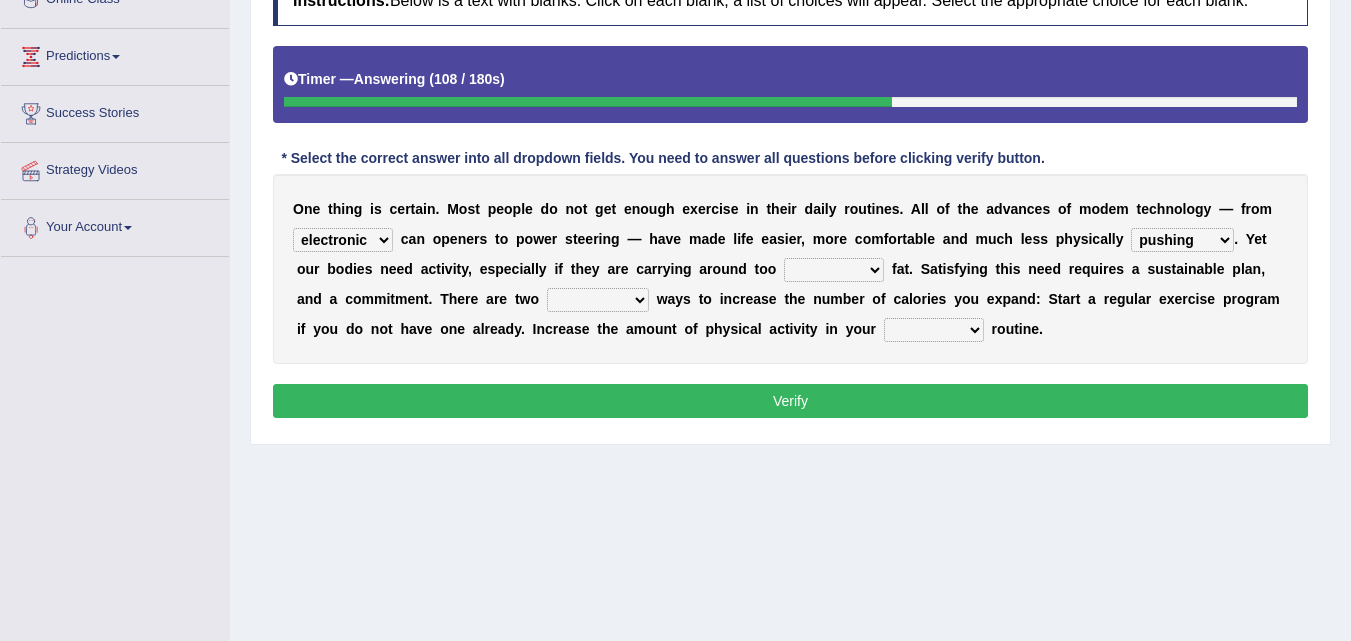 click on "demanding need pushing supplying" at bounding box center [1182, 240] 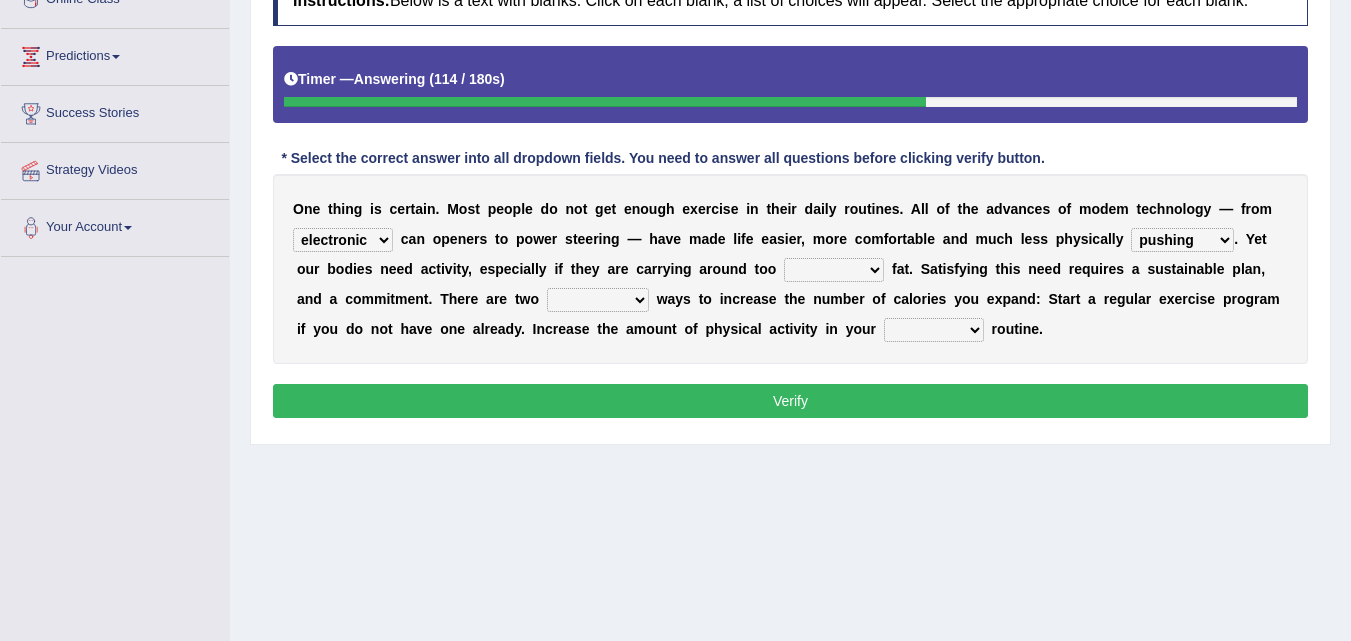 click on "much many few several" at bounding box center [834, 270] 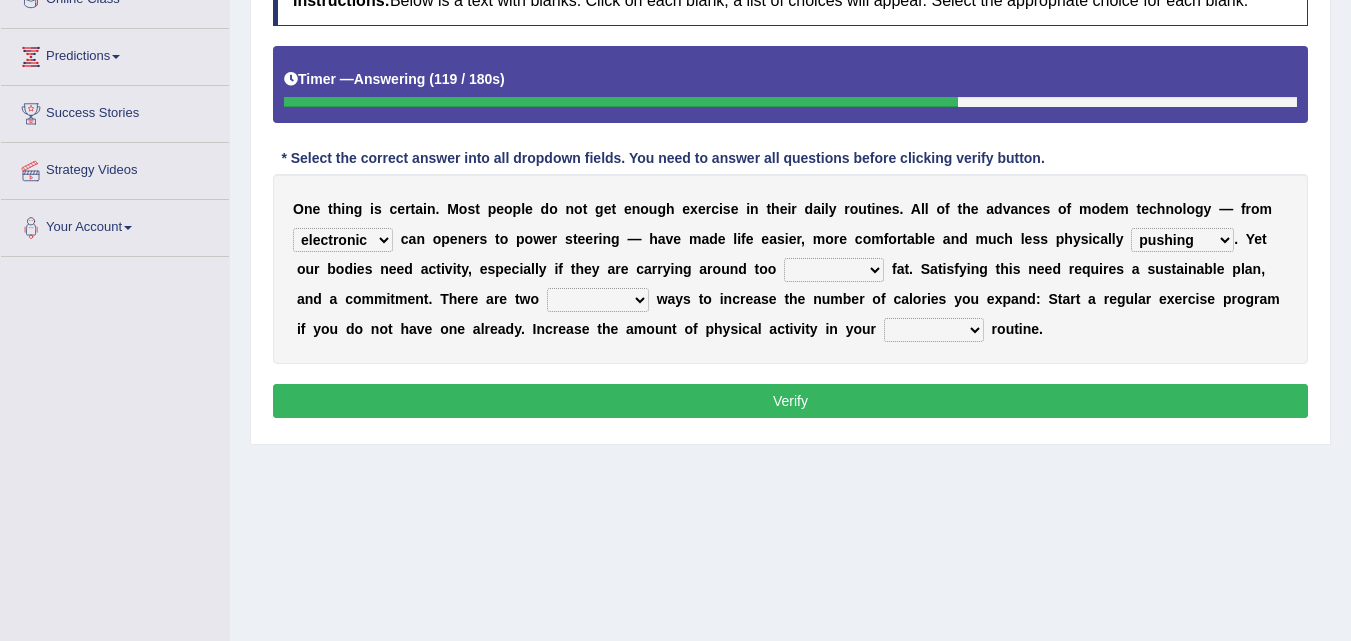 select on "much" 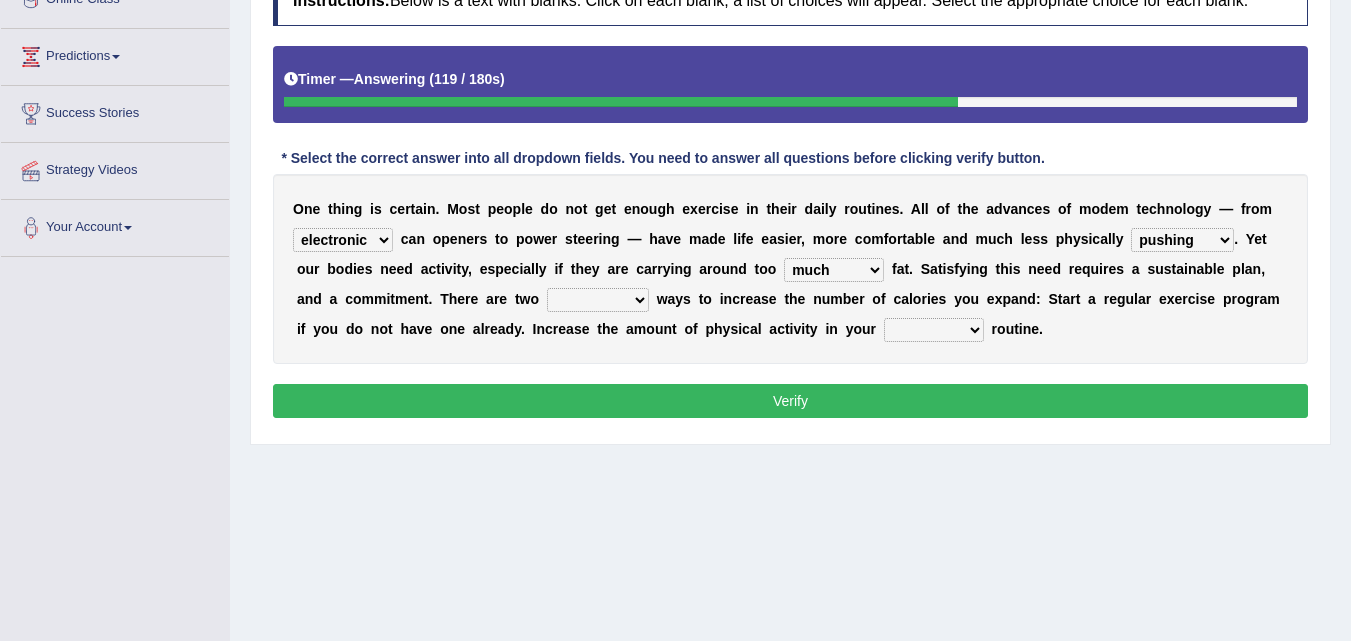 click on "much many few several" at bounding box center (834, 270) 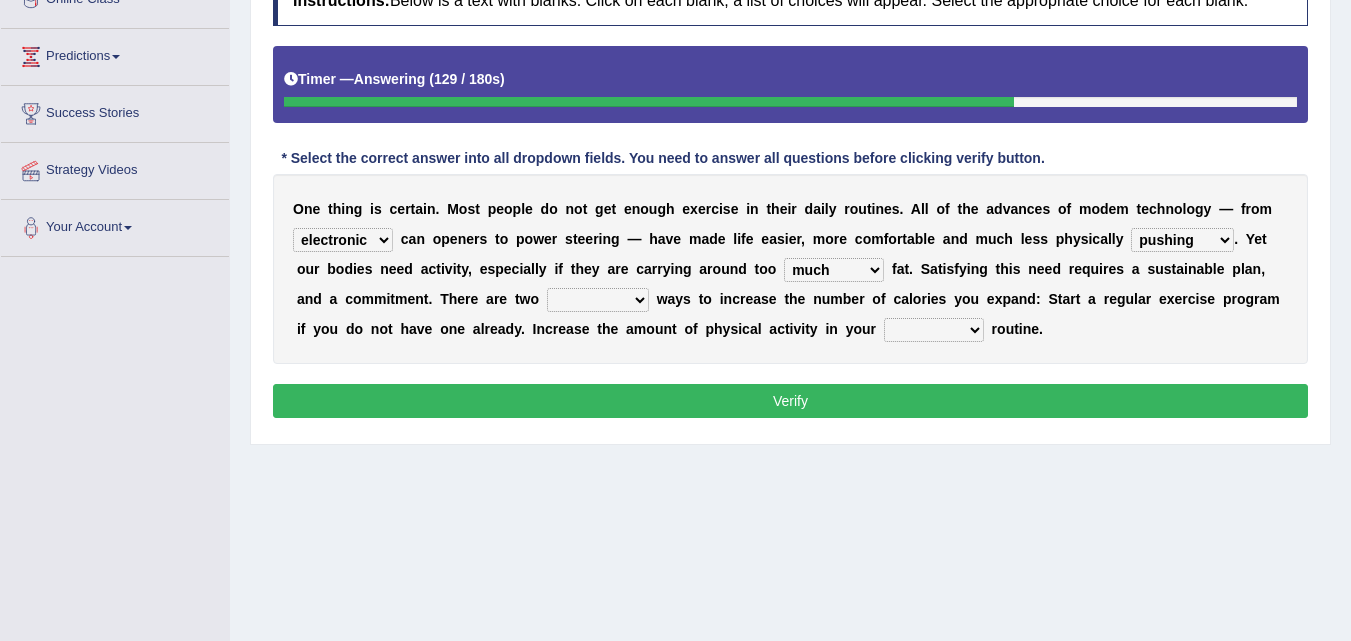 click on "main large odd substantial" at bounding box center [598, 300] 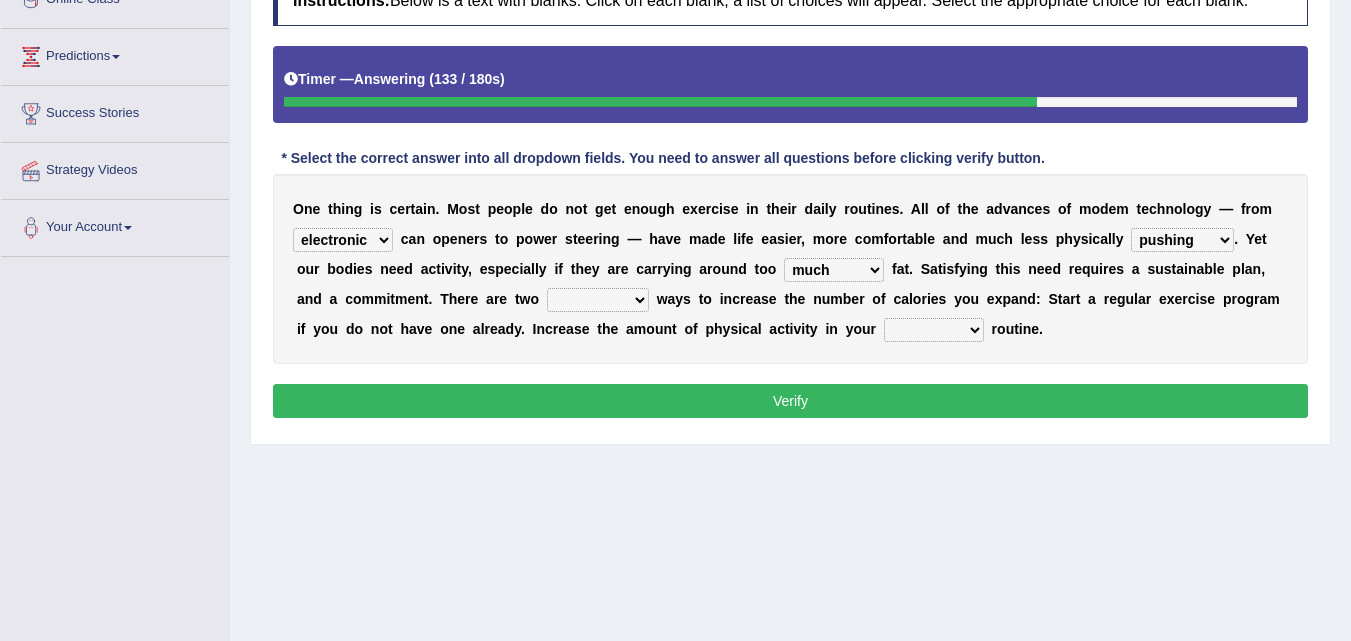 select on "main" 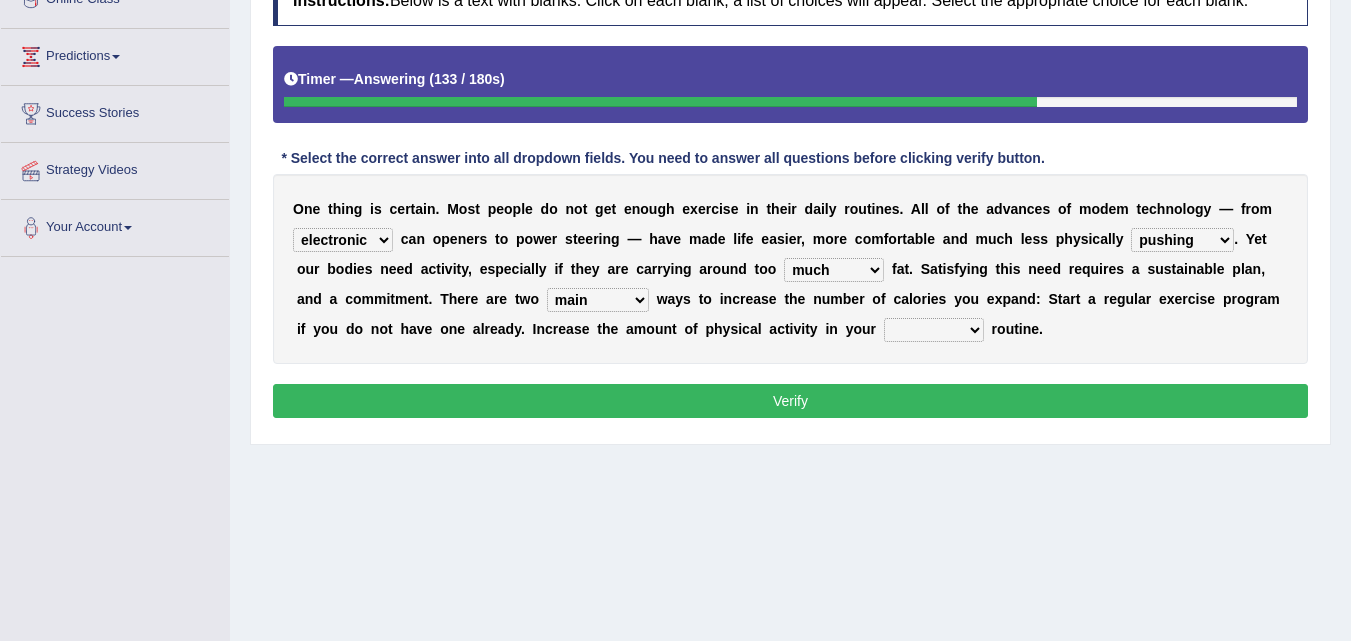 click on "main large odd substantial" at bounding box center (598, 300) 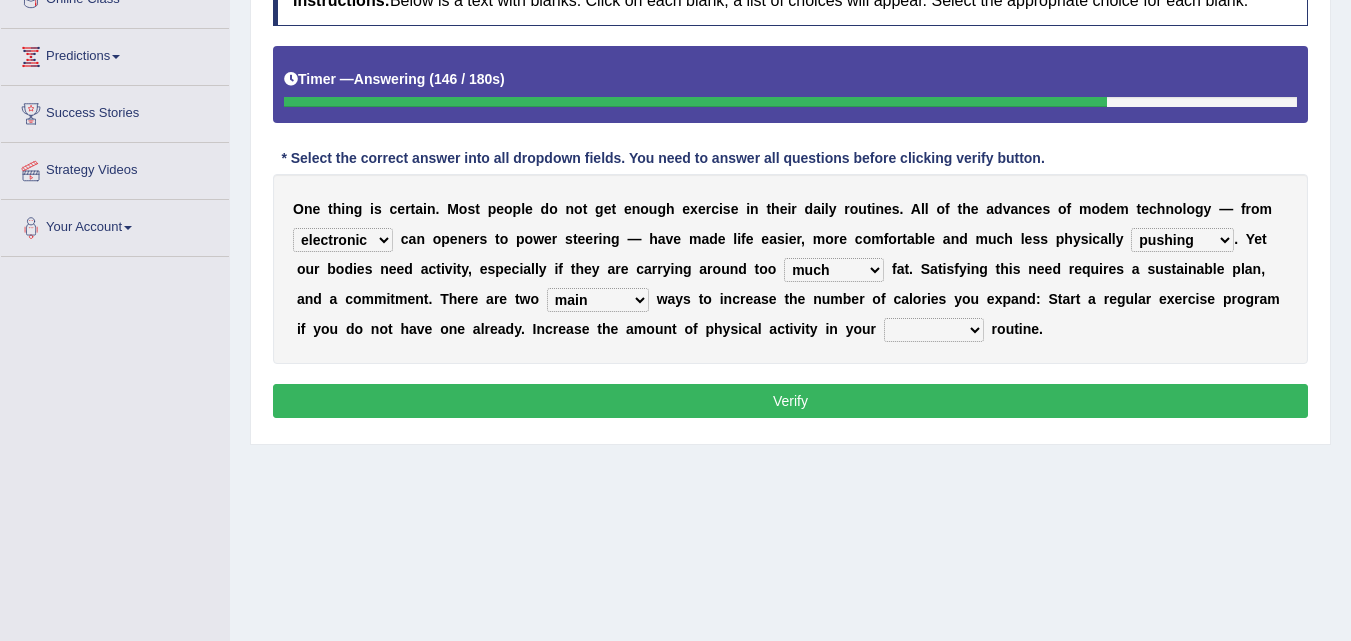 click on "daily usual common simple" at bounding box center (934, 330) 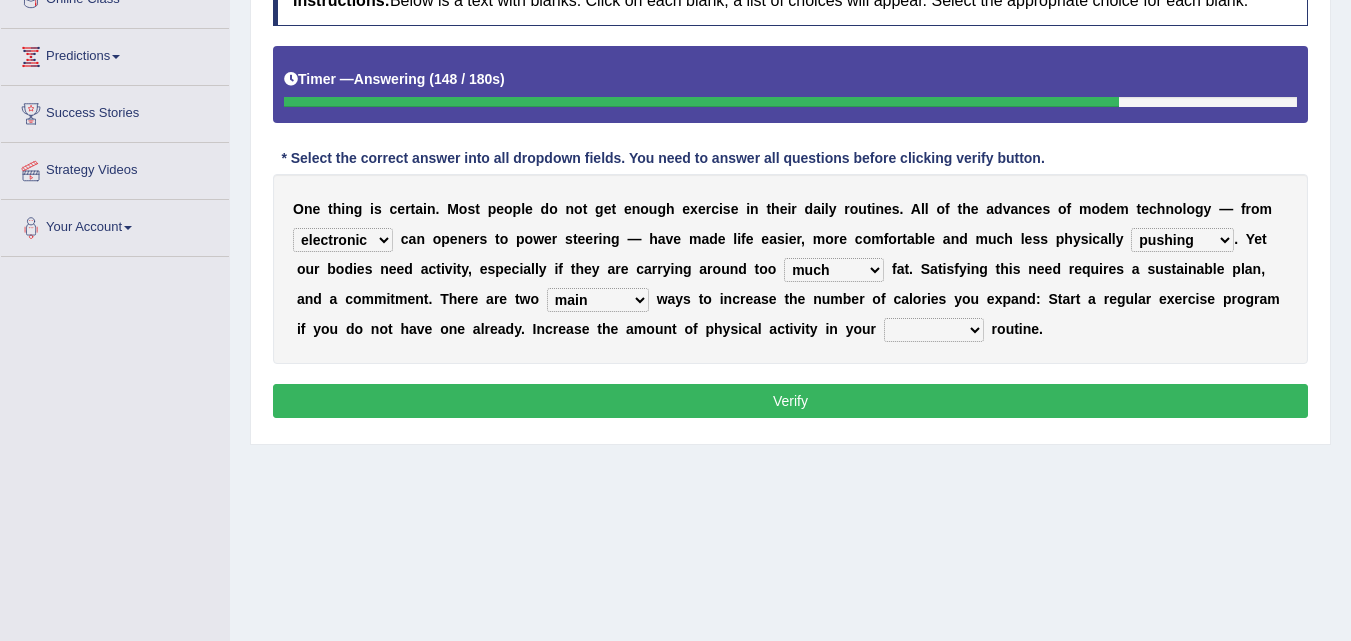 select on "daily" 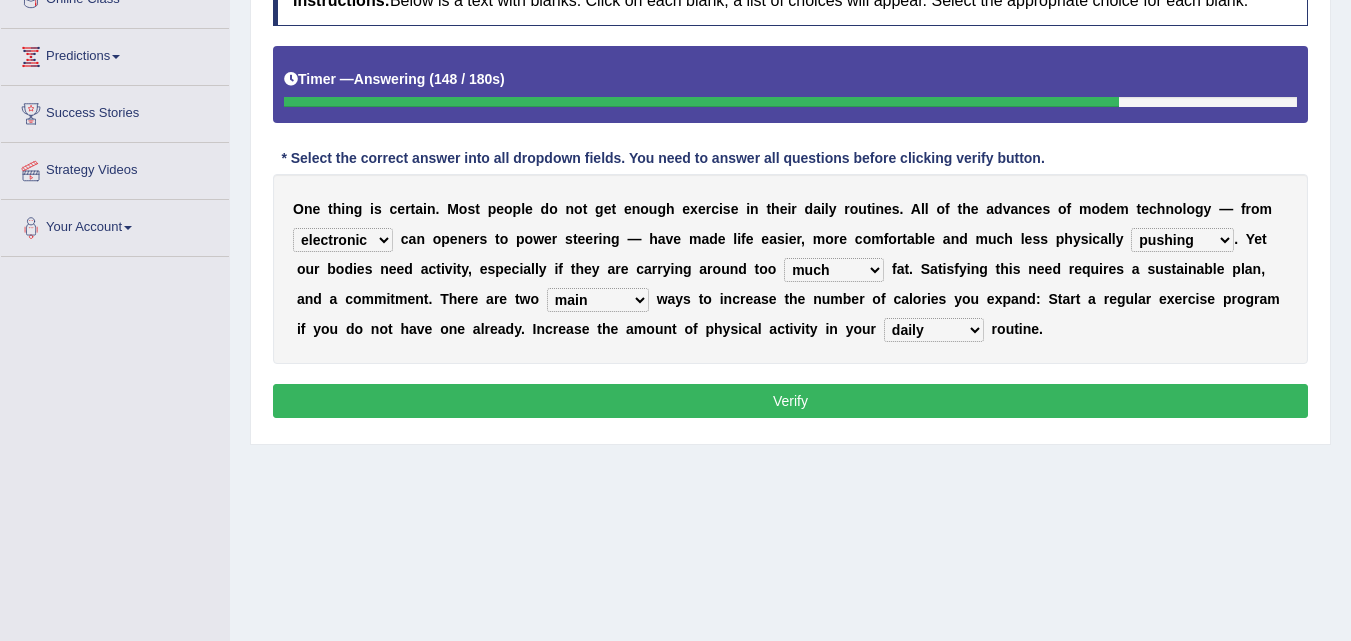 click on "daily usual common simple" at bounding box center (934, 330) 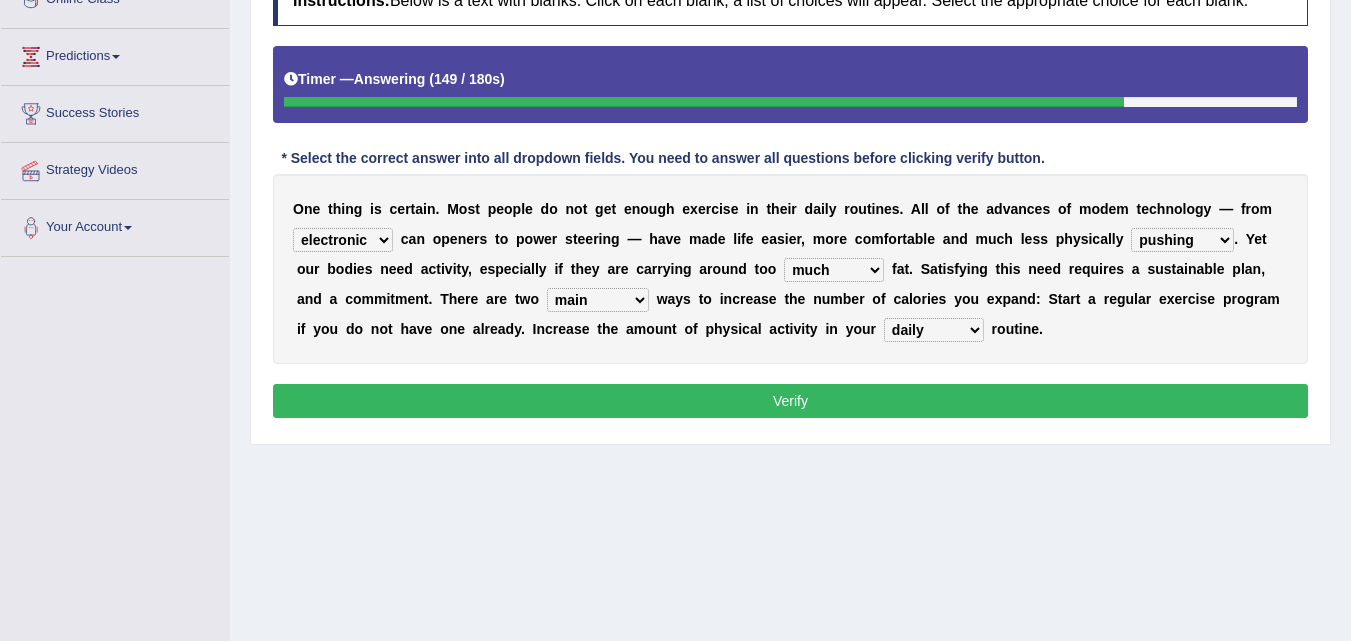 click on "Instructions:  Below is a text with blanks. Click on each blank, a list of choices will appear. Select the appropriate choice for each blank.
Timer —  Answering   ( 149 / 180s ) Skip * Select the correct answer into all dropdown fields. You need to answer all questions before clicking verify button. O n e    t h i n g    i s    c e r t a i n .    M o s t    p e o p l e    d o    n o t    g e t    e n o u g h    e x e r c i s e    i n    t h e i r    d a i l y    r o u t i n e s .    A l l    o f    t h e    a d v a n c e s    o f    m o d e m    t e c h n o l o g y    —    f r o m    electric electrical electronic electricity    c a n    o p e n e r s    t o    p o w e r    s t e e r i n g    —    h a v e    m a d e    l i f e    e a s i e r ,    m o r e    c o m f o r t a b l e    a n d    m u c h    l e s s    p h y s i c a l l y    demanding need pushing supplying .    Y e t    o u r    b o d i e s    n e e d    a c t i v i t y ,    e s p" at bounding box center (790, 200) 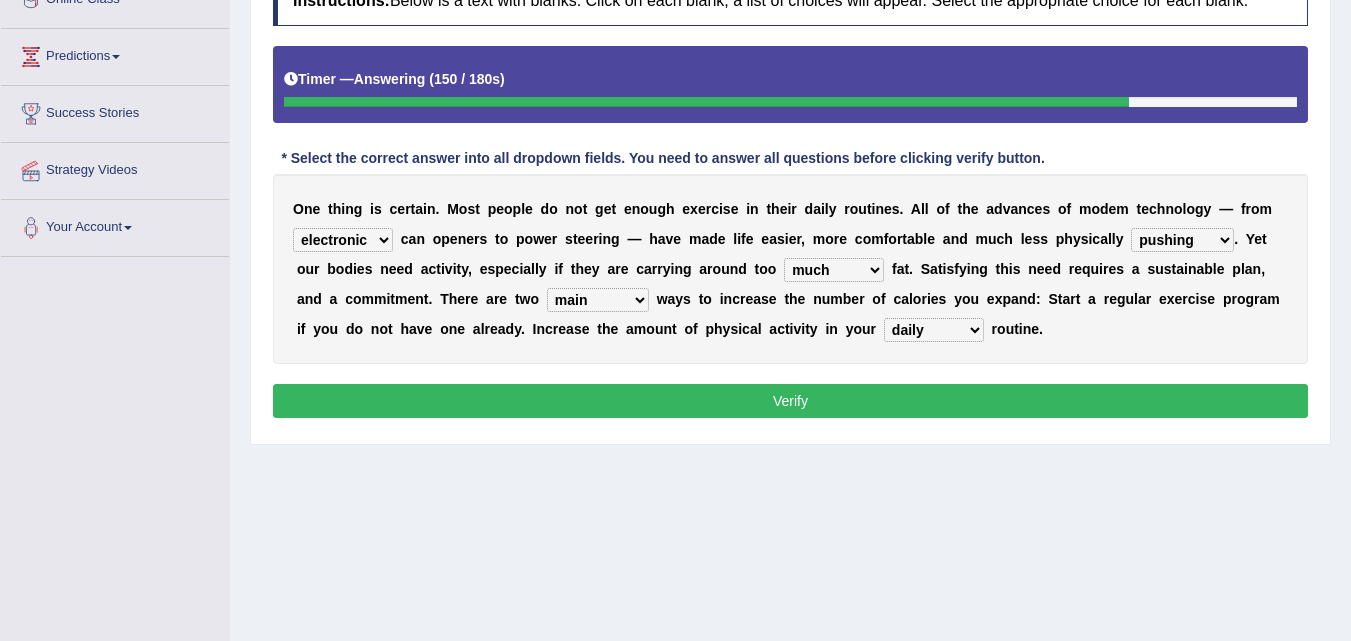 click on "Verify" at bounding box center (790, 401) 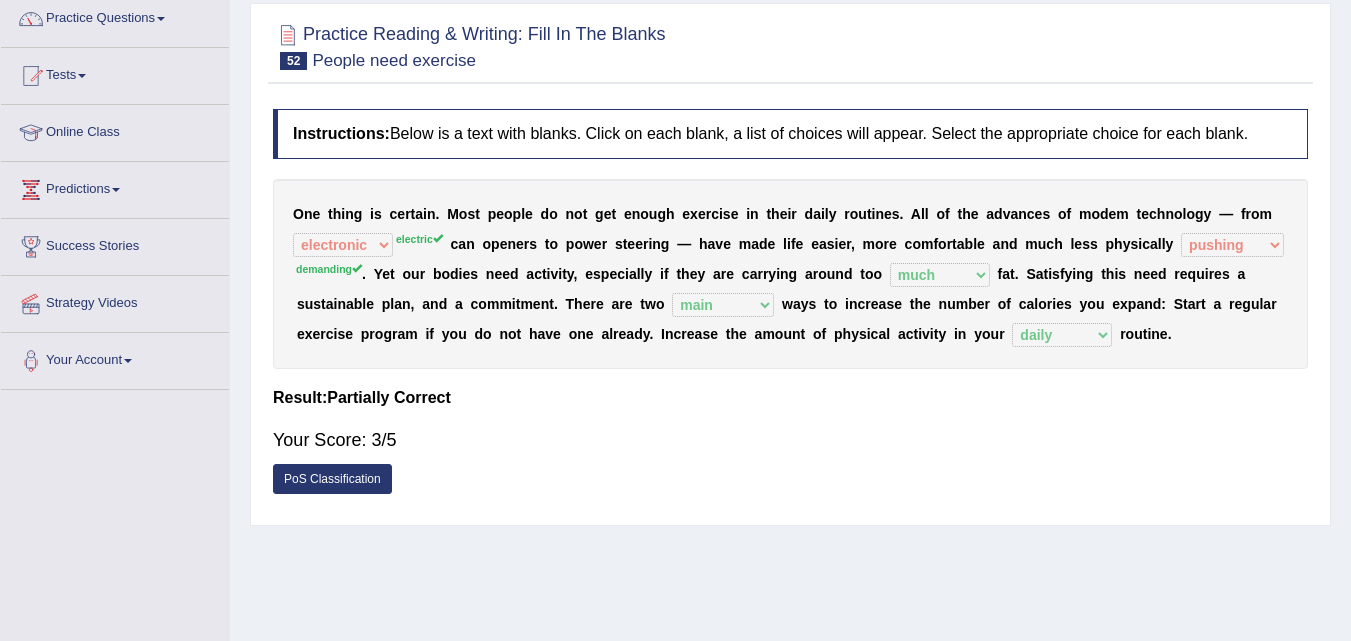 scroll, scrollTop: 161, scrollLeft: 0, axis: vertical 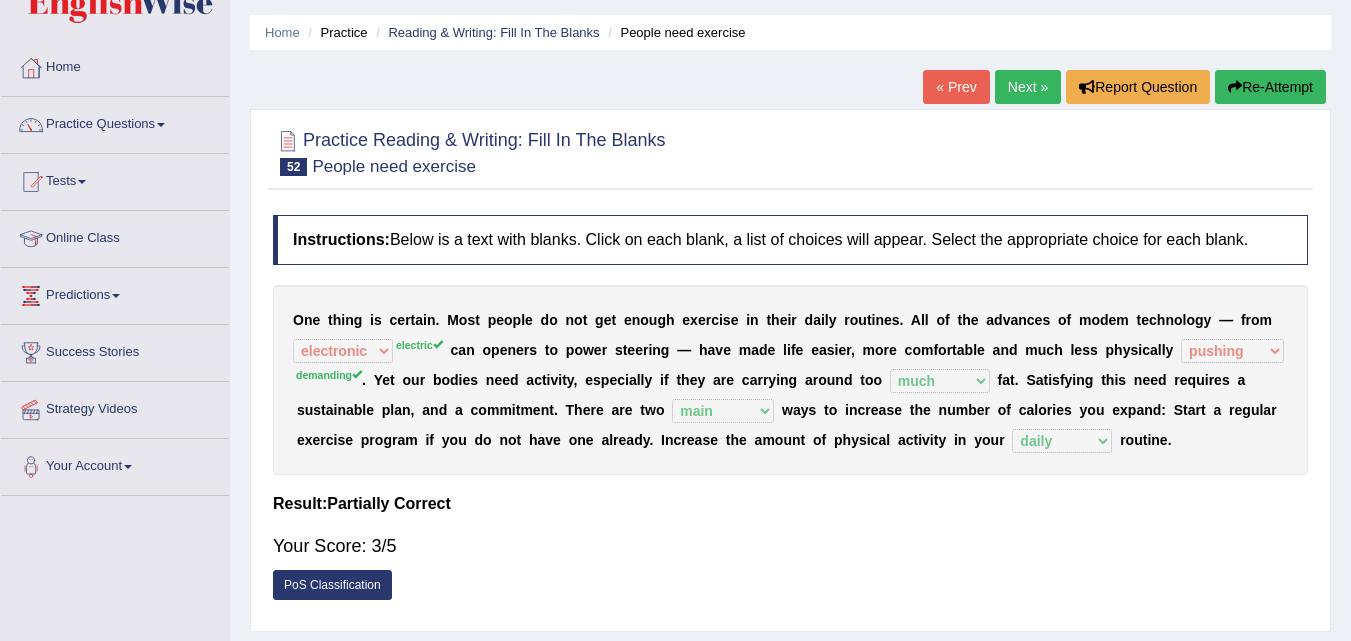 click on "Next »" at bounding box center [1028, 87] 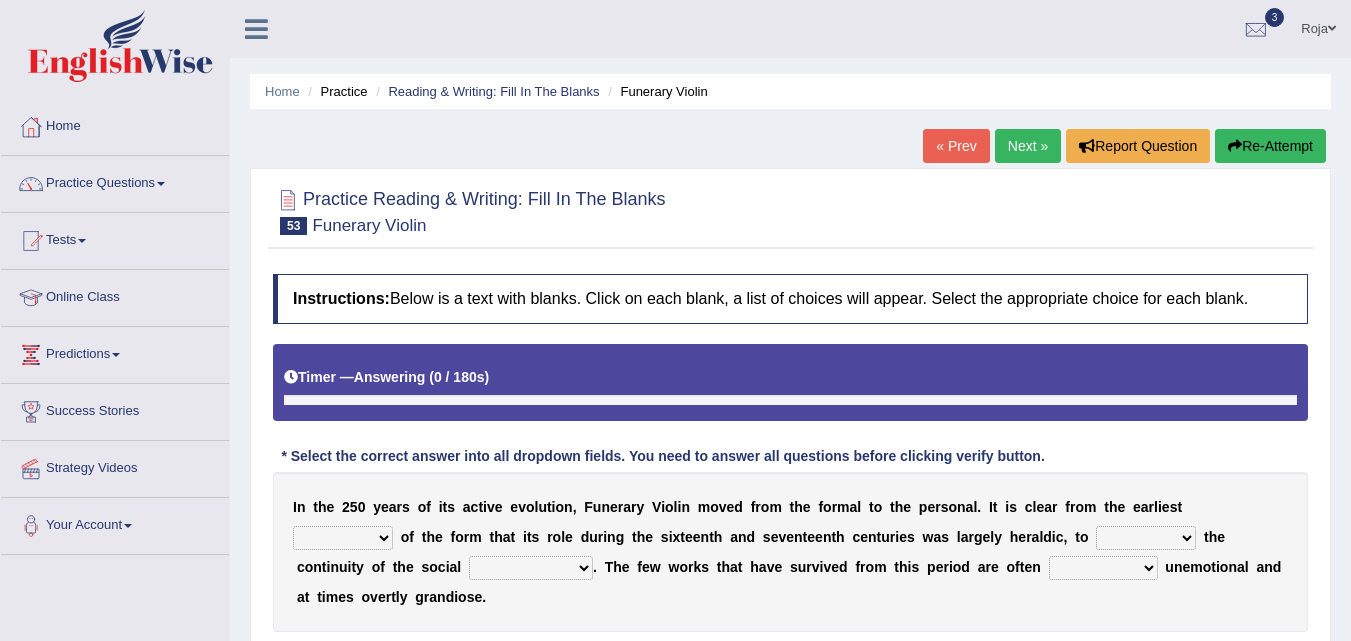 scroll, scrollTop: 0, scrollLeft: 0, axis: both 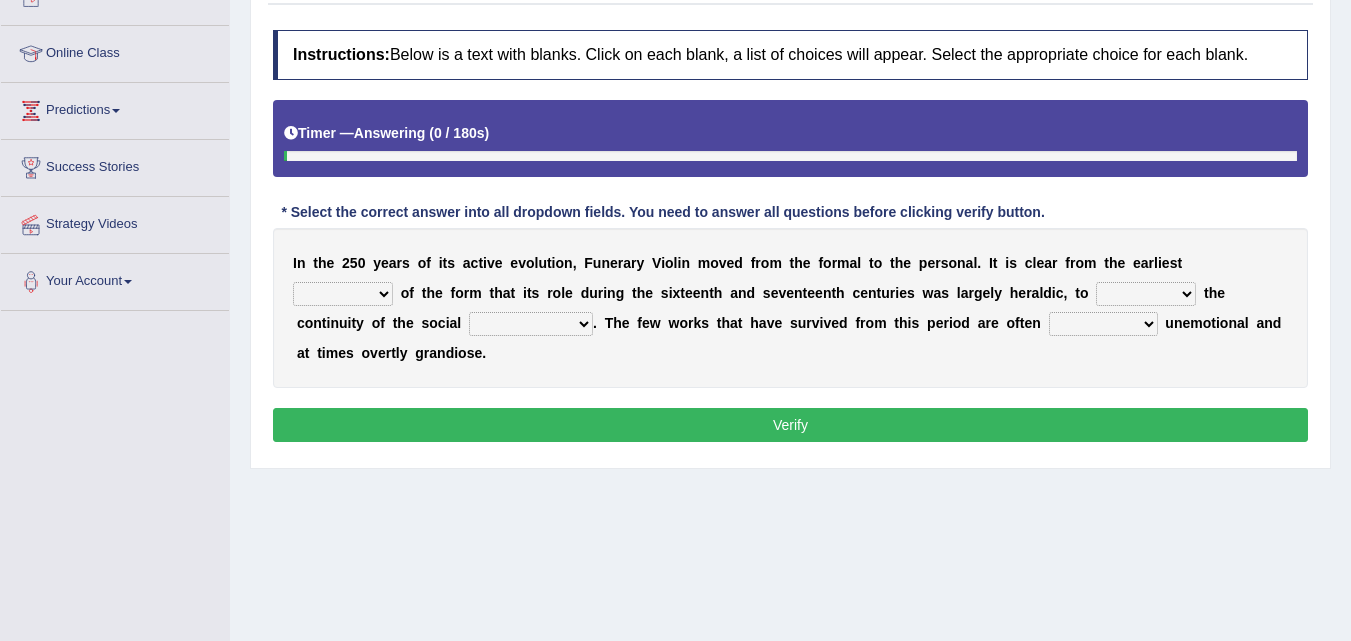 drag, startPoint x: 0, startPoint y: 0, endPoint x: 1339, endPoint y: 317, distance: 1376.0123 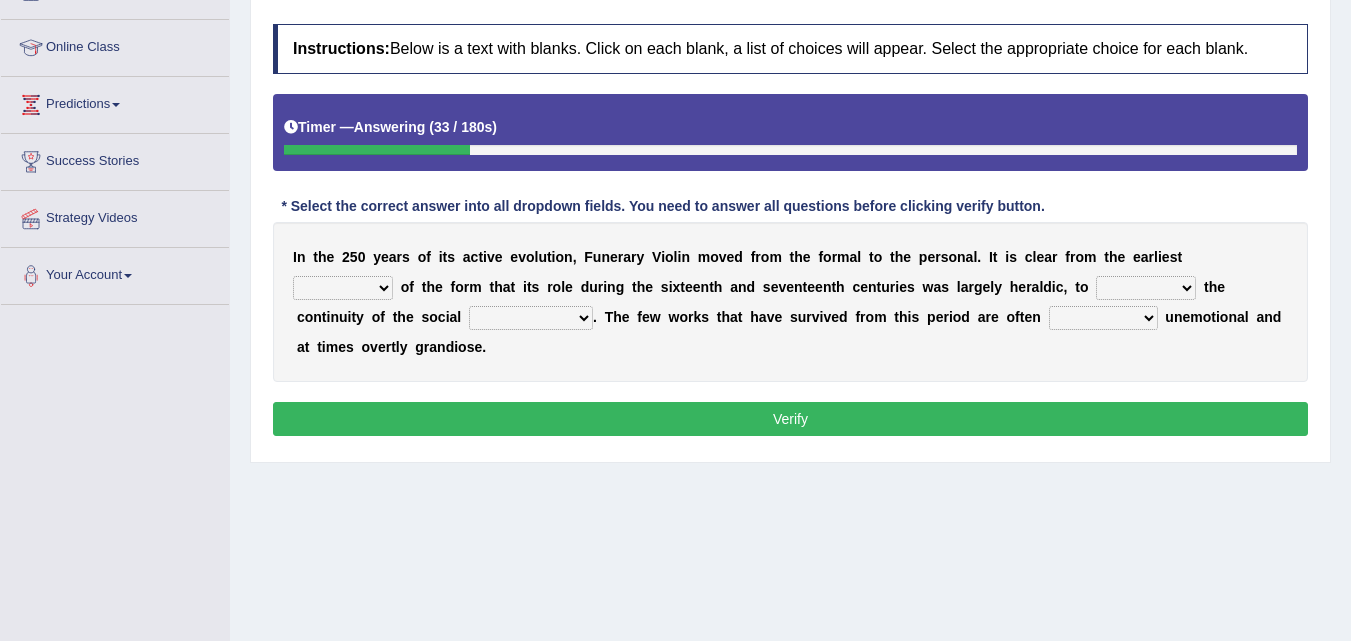 click on "accounts recall memory count" at bounding box center (343, 288) 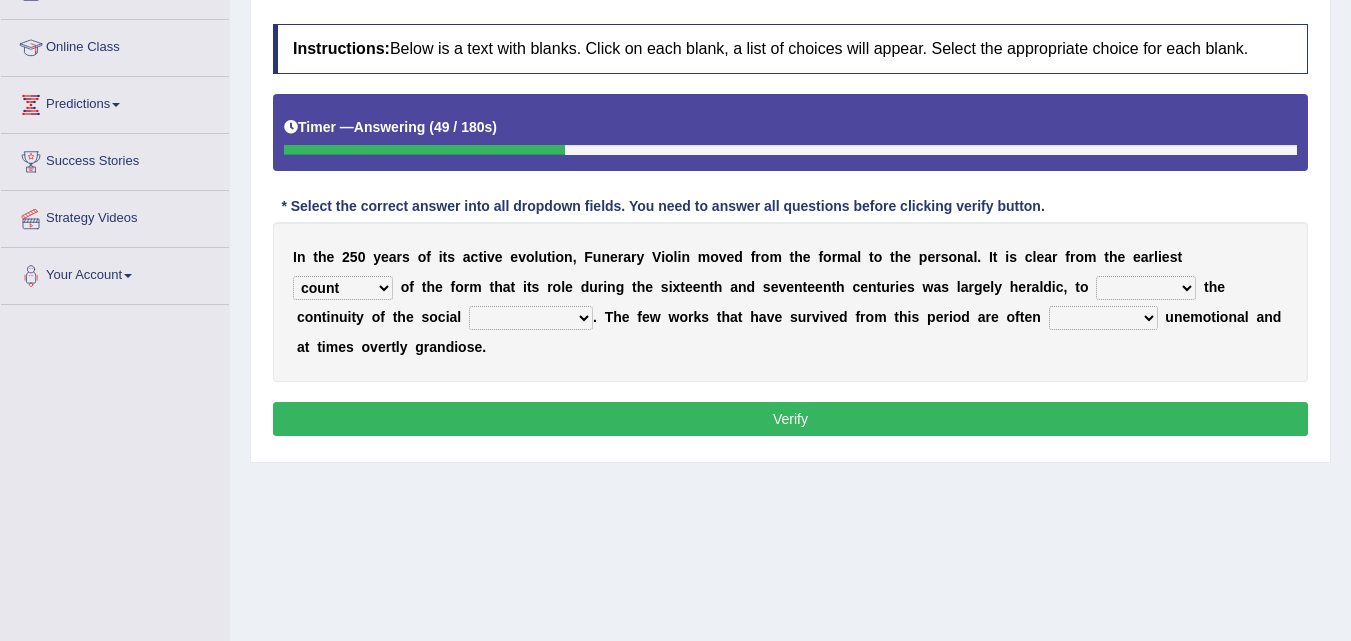 click on "accounts recall memory count" at bounding box center [343, 288] 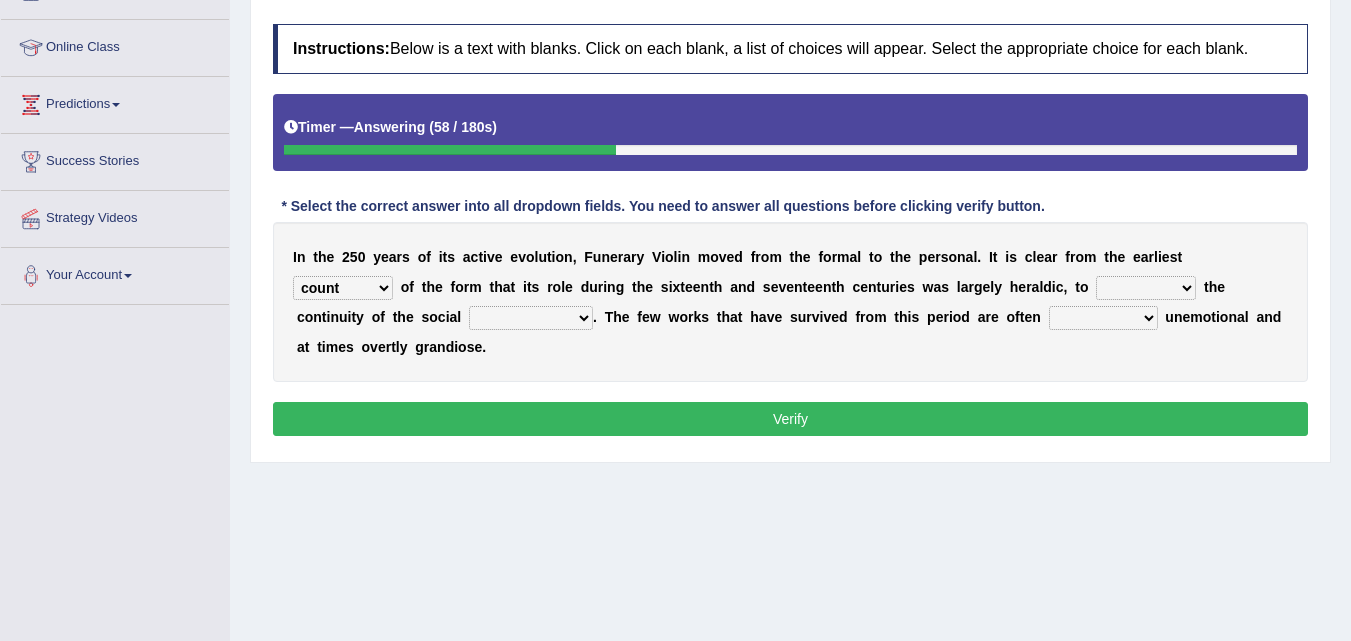 click on "accounts recall memory count" at bounding box center [343, 288] 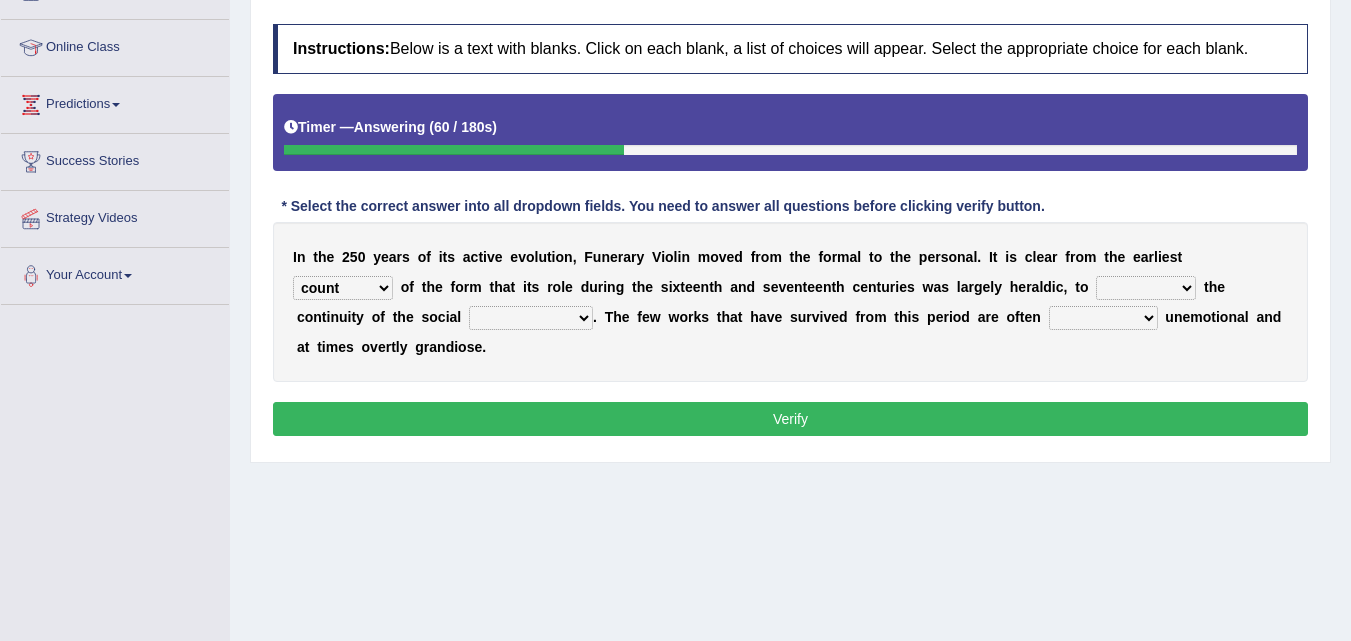 select on "accounts" 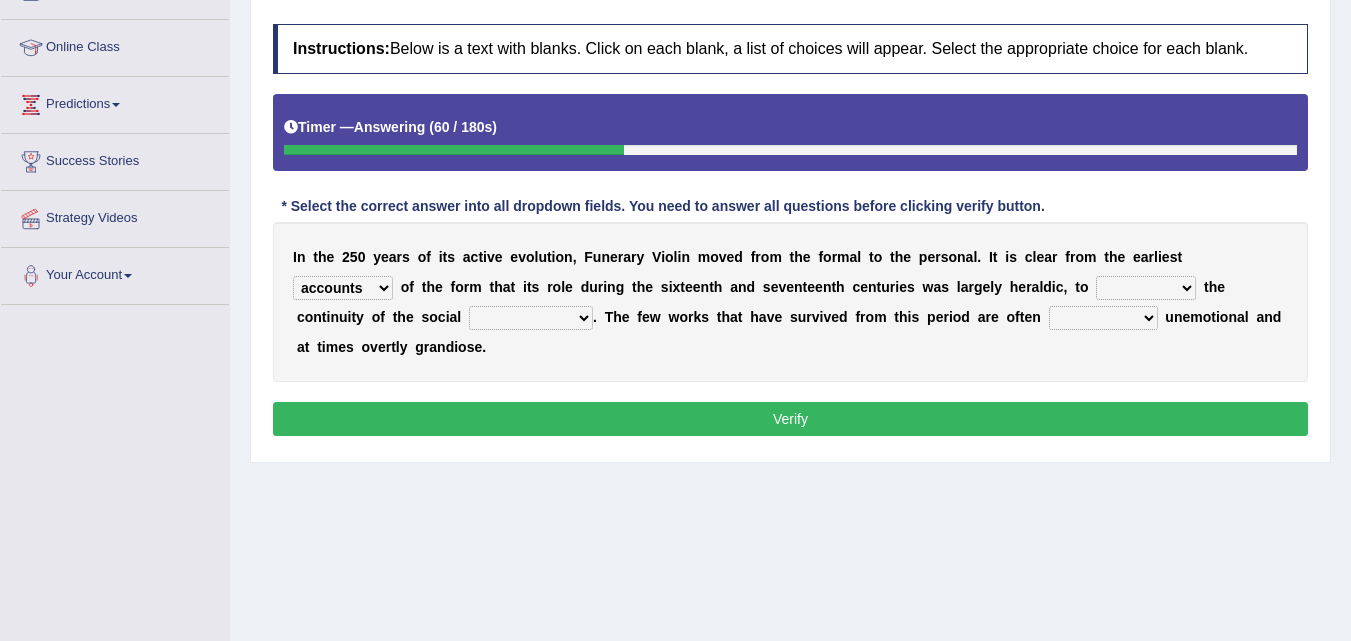 click on "accounts recall memory count" at bounding box center [343, 288] 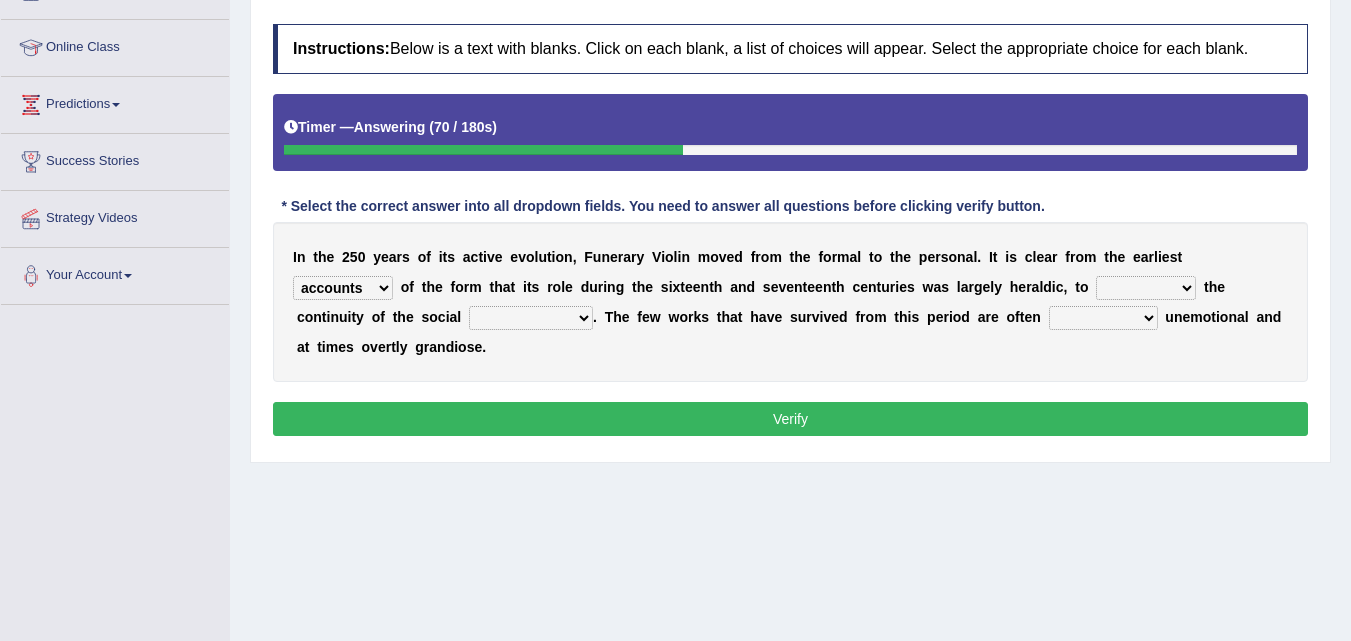 click on "exemplify simplify specify modify" at bounding box center (1146, 288) 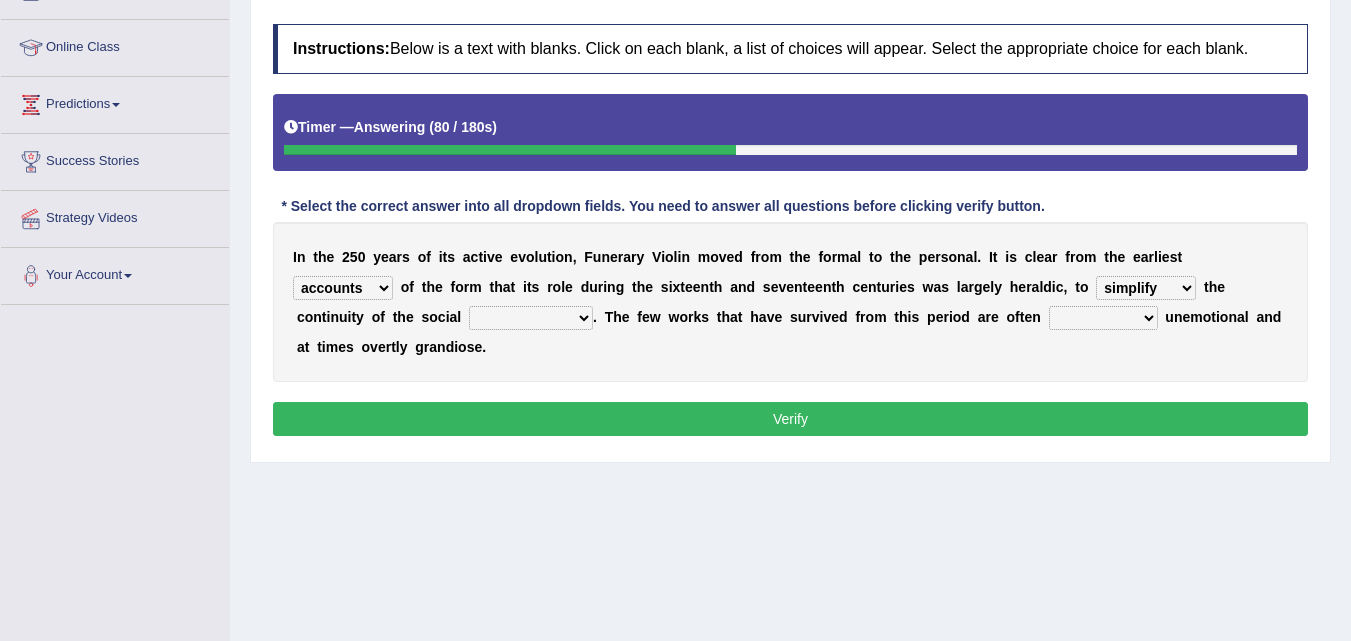click on "exemplify simplify specify modify" at bounding box center (1146, 288) 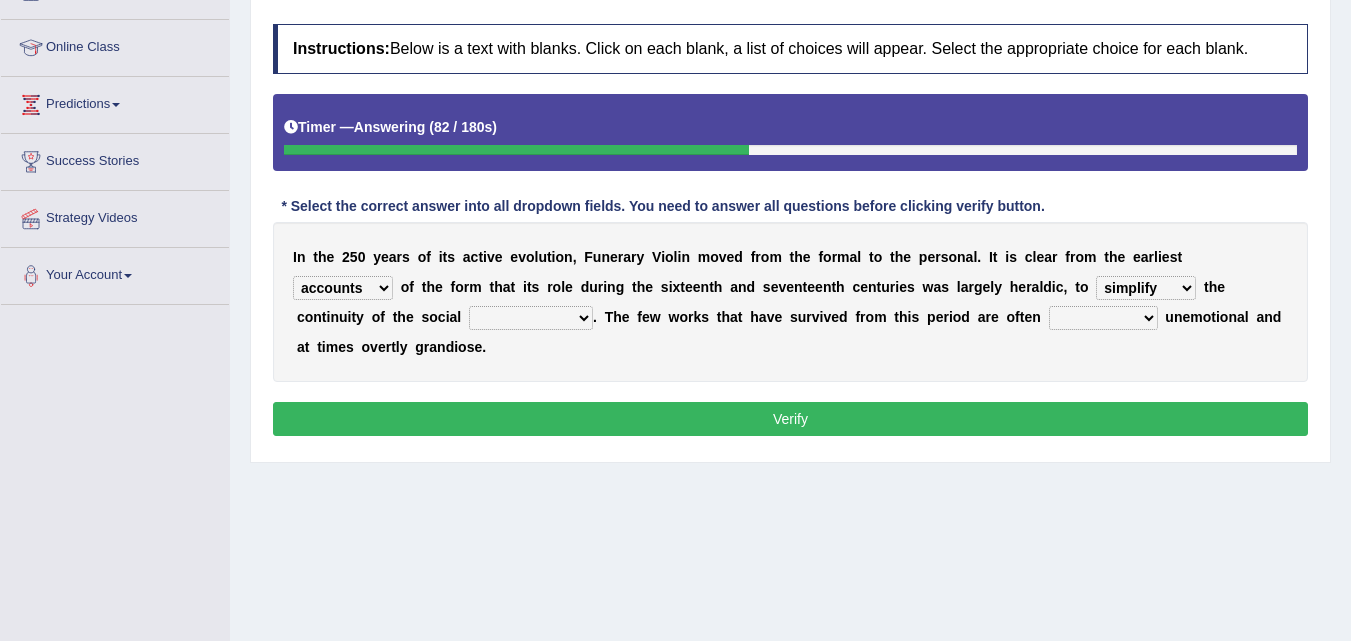 click on "exemplify simplify specify modify" at bounding box center (1146, 288) 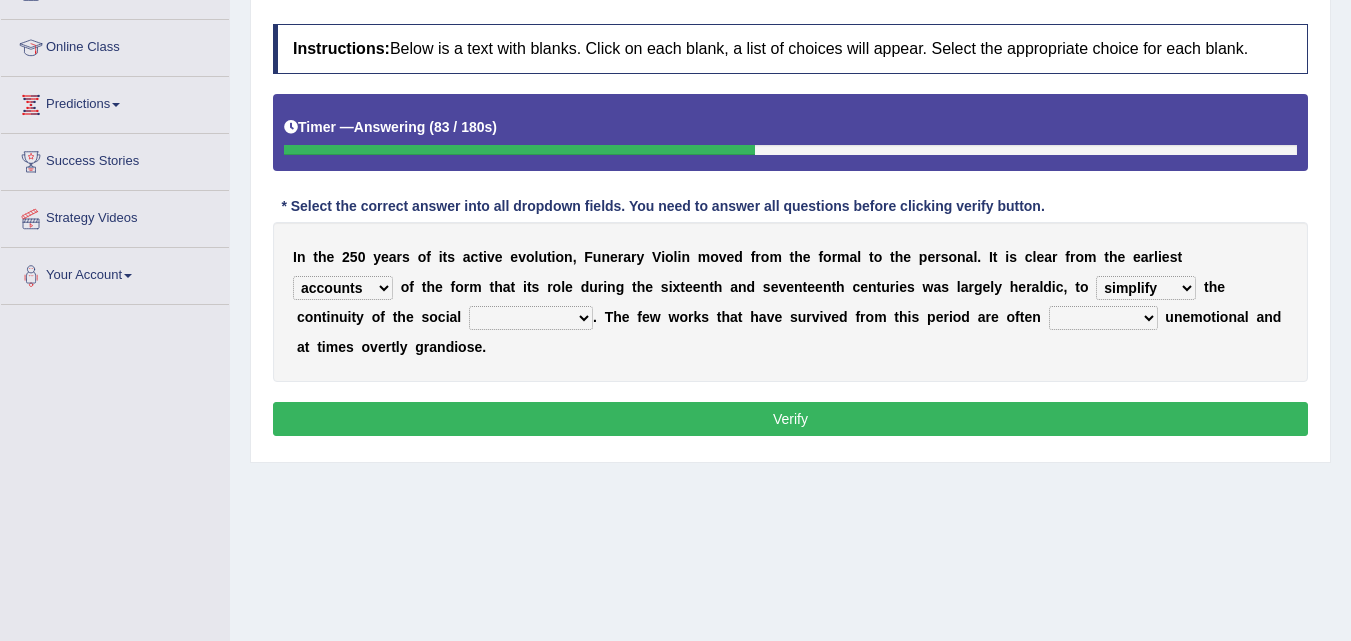 select on "specify" 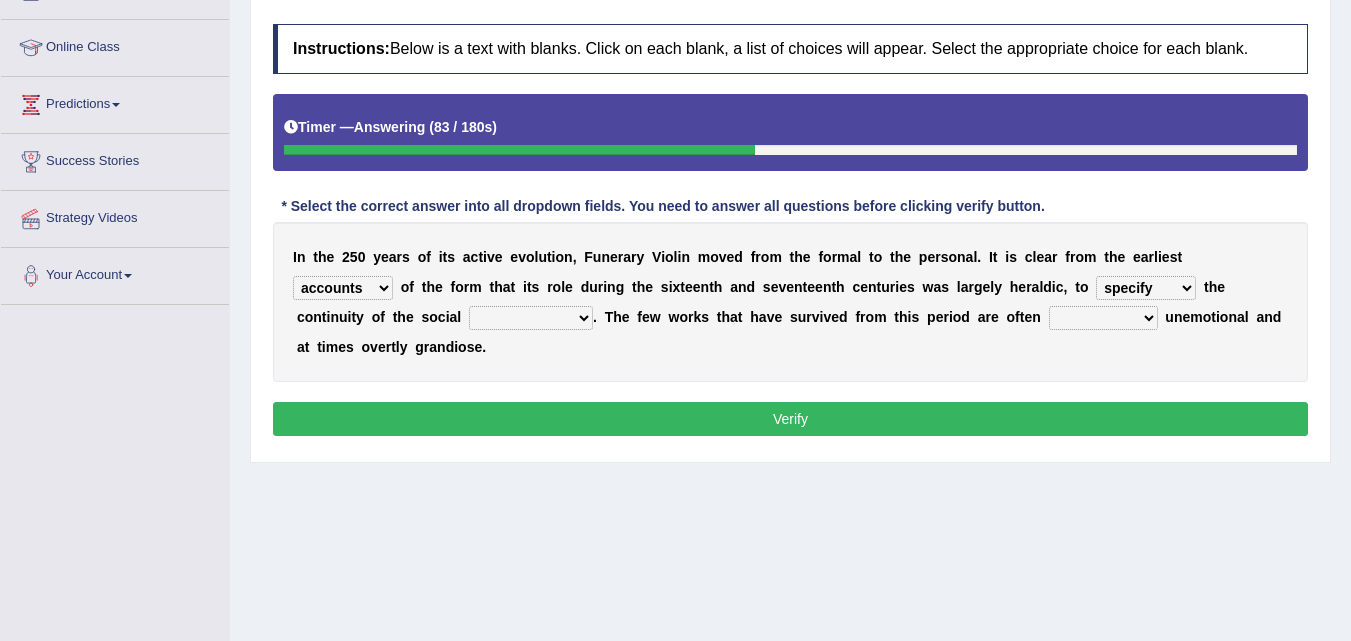 click on "exemplify simplify specify modify" at bounding box center [1146, 288] 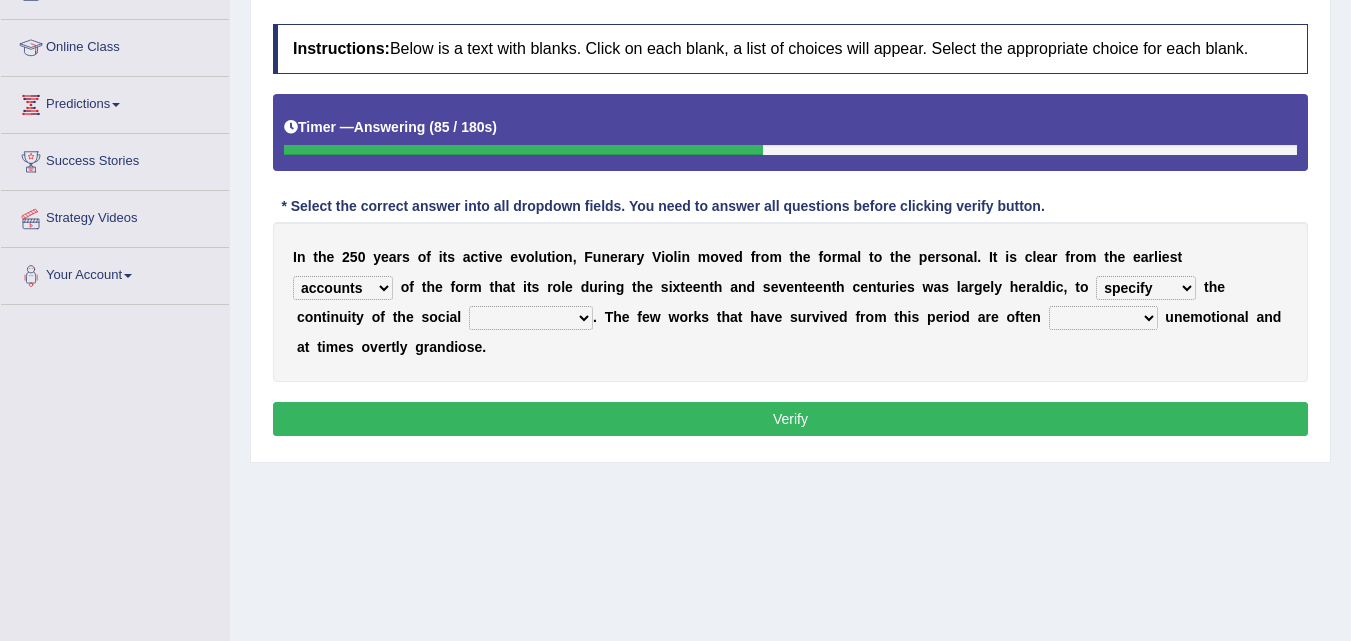 click on "infrastructure structure discrimination frustration" at bounding box center (531, 318) 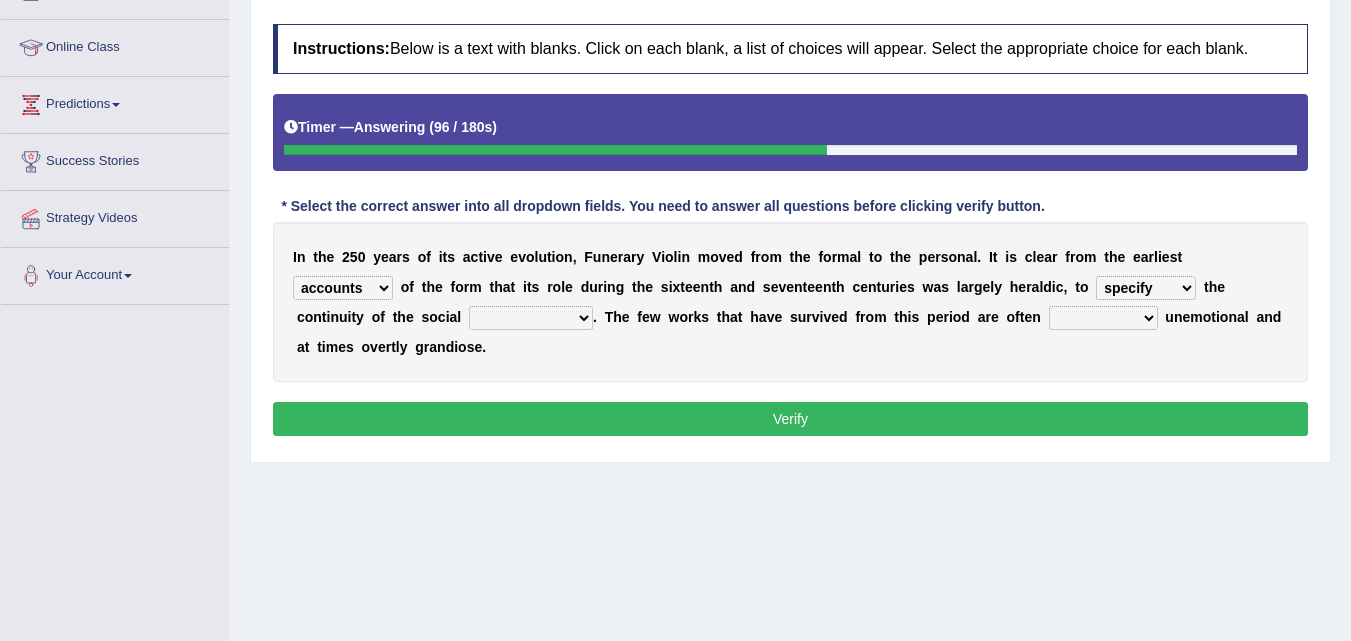 select on "structure" 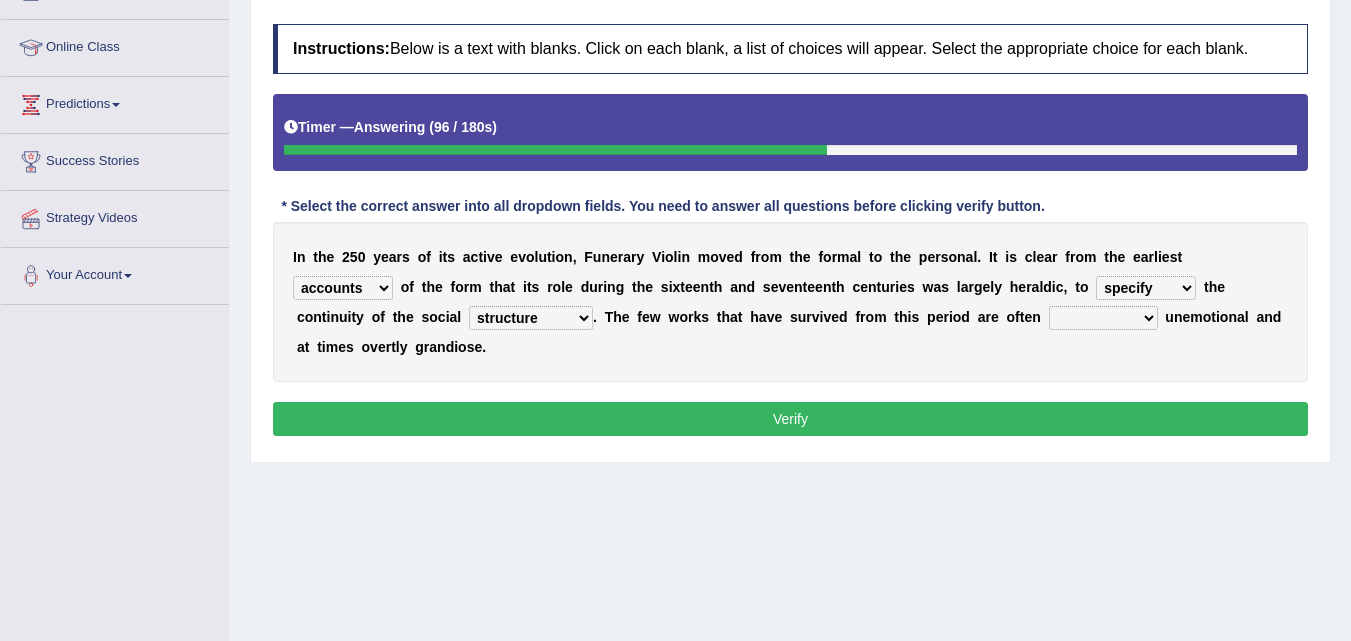 click on "infrastructure structure discrimination frustration" at bounding box center [531, 318] 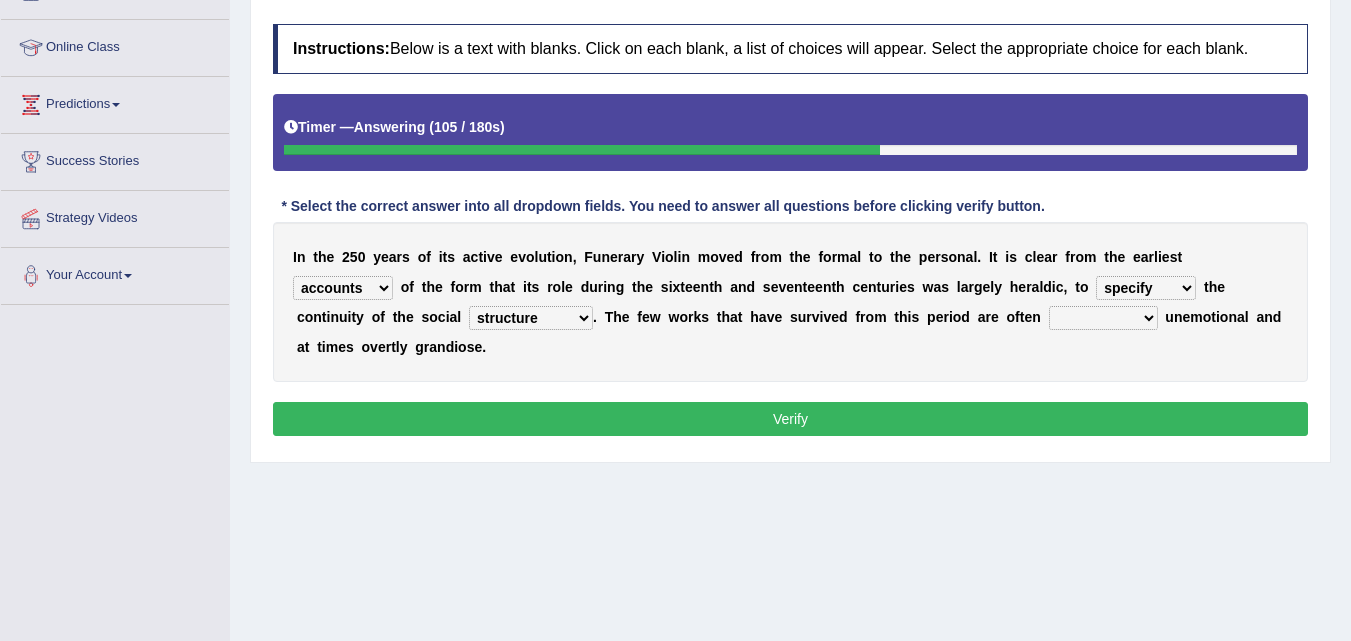 click on "surprisingly expectedly regularly normally" at bounding box center (1103, 318) 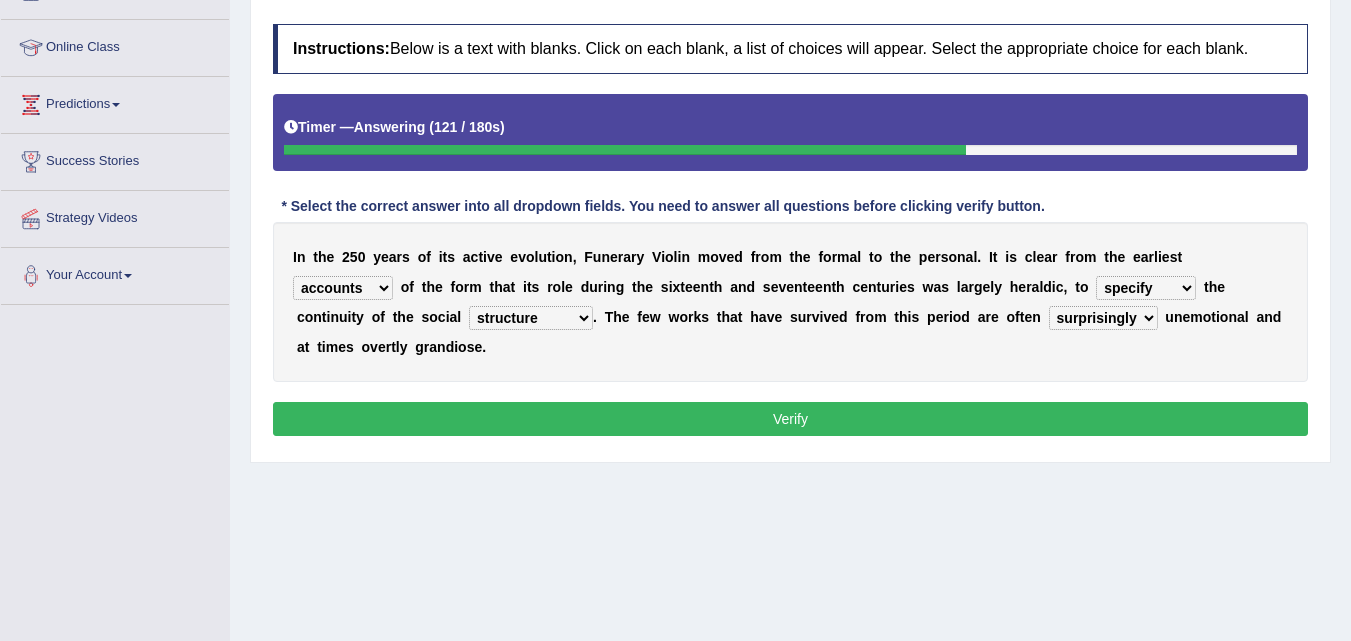 click on "surprisingly expectedly regularly normally" at bounding box center [1103, 318] 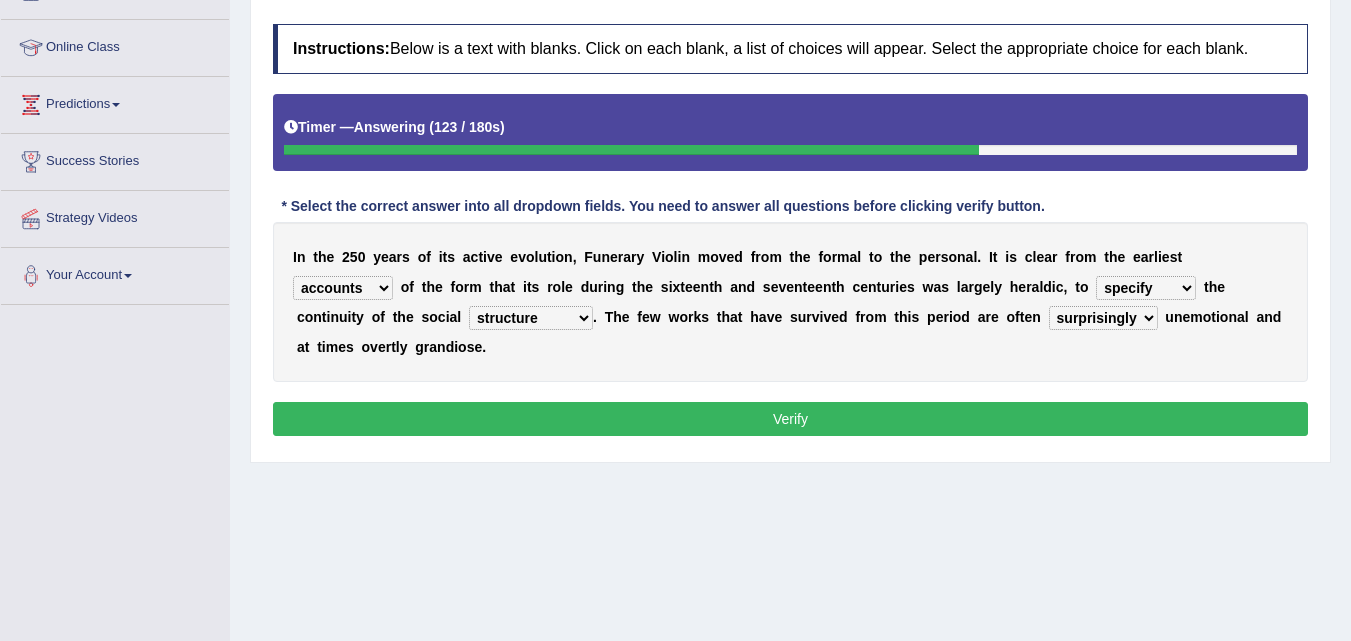 click on "exemplify simplify specify modify" at bounding box center (1146, 288) 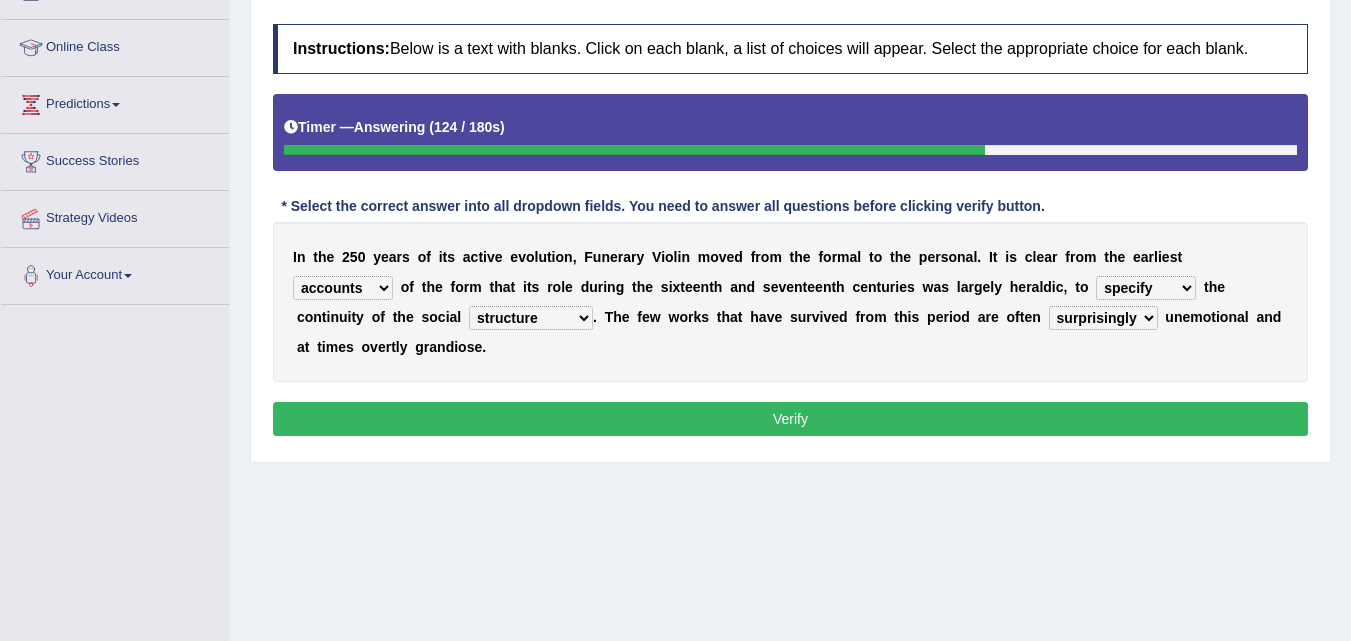 click on "I n    t h e    2 5 0    y e a r s    o f    i t s    a c t i v e    e v o l u t i o n ,    F u n e r a r y    V i o l i n    m o v e d    f r o m    t h e    f o r m a l    t o    t h e    p e r s o n a l .    I t    i s    c l e a r    f r o m    t h e    e a r l i e s t    accounts recall memory count    o f    t h e    f o r m    t h a t    i t s    r o l e    d u r i n g    t h e    s i x t e e n t h    a n d    s e v e n t e e n t h    c e n t u r i e s    w a s    l a r g e l y    h e r a l d i c ,    t o    exemplify simplify specify modify    t h e    c o n t i n u i t y    o f    t h e    s o c i a l    infrastructure structure discrimination frustration .    T h e    f e w    w o r k s    t h a t    h a v e    s u r v i v e d    f r o m    t h i s    p e r i o d    a r e    o f t e n    surprisingly expectedly regularly normally    u n e m o t i o n a l    a n d    a t    t i m e s    o v e r t l y    g r a n d i o s e ." at bounding box center [790, 302] 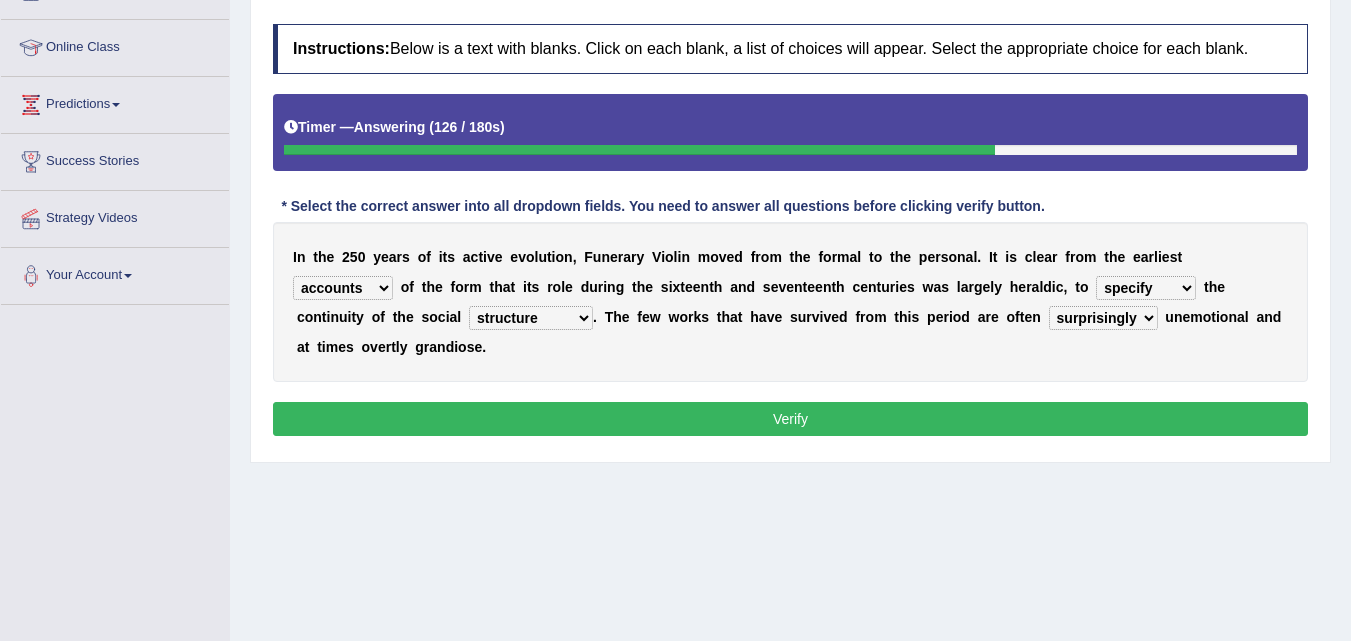 click on "surprisingly expectedly regularly normally" at bounding box center [1103, 318] 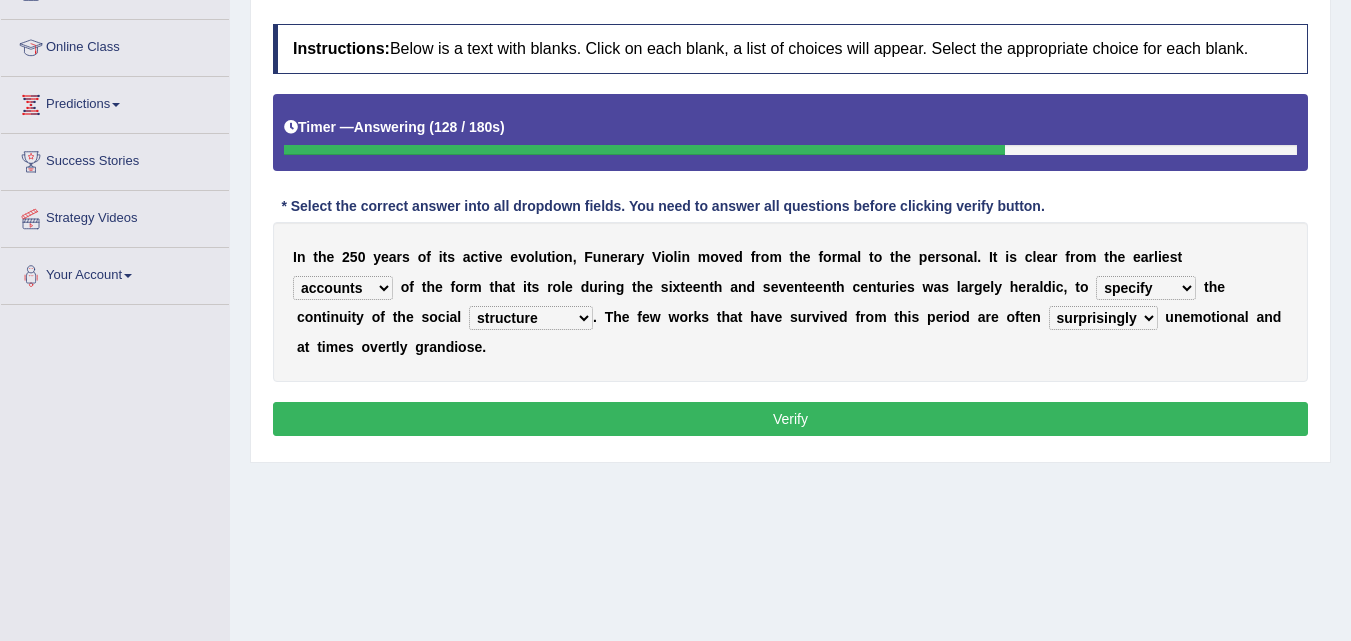 select on "regularly" 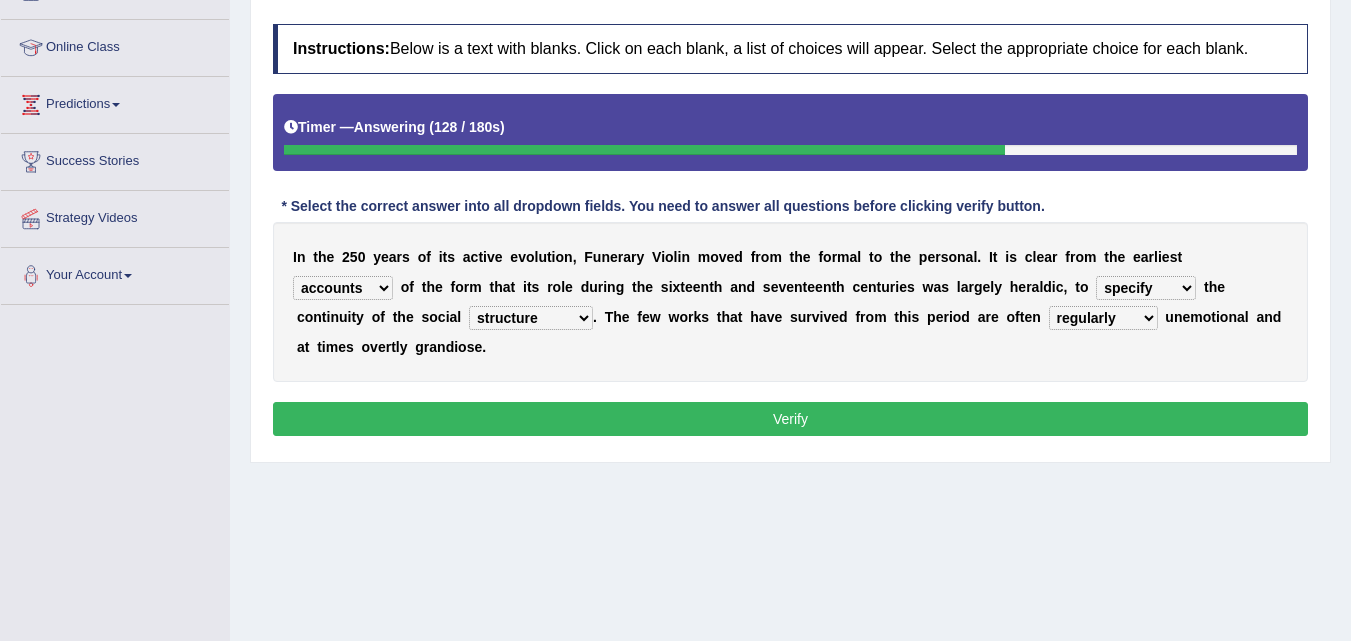 click on "surprisingly expectedly regularly normally" at bounding box center [1103, 318] 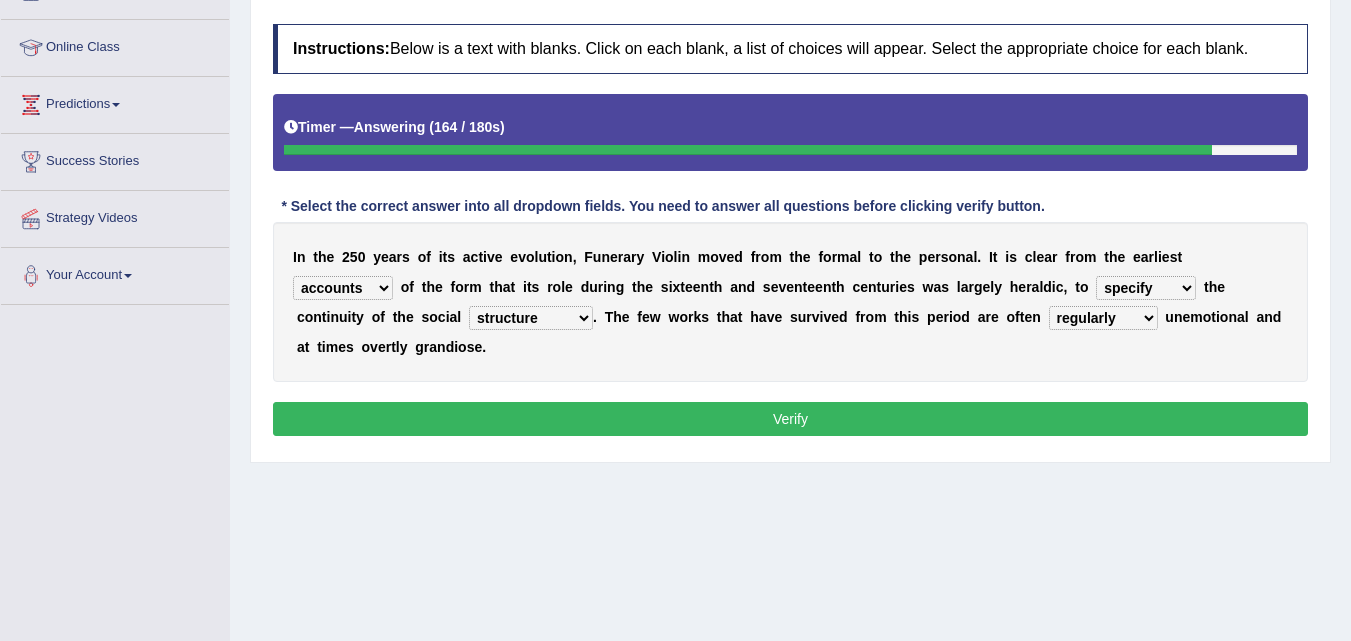 click on "Verify" at bounding box center (790, 419) 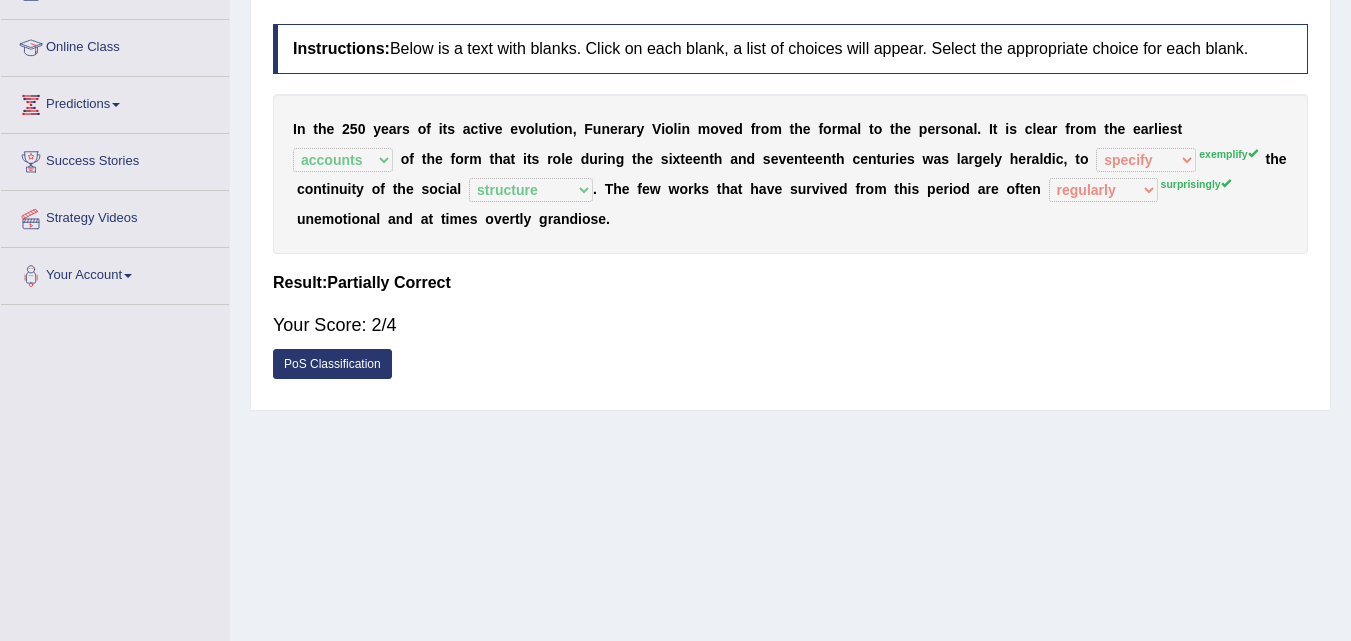 scroll, scrollTop: 0, scrollLeft: 0, axis: both 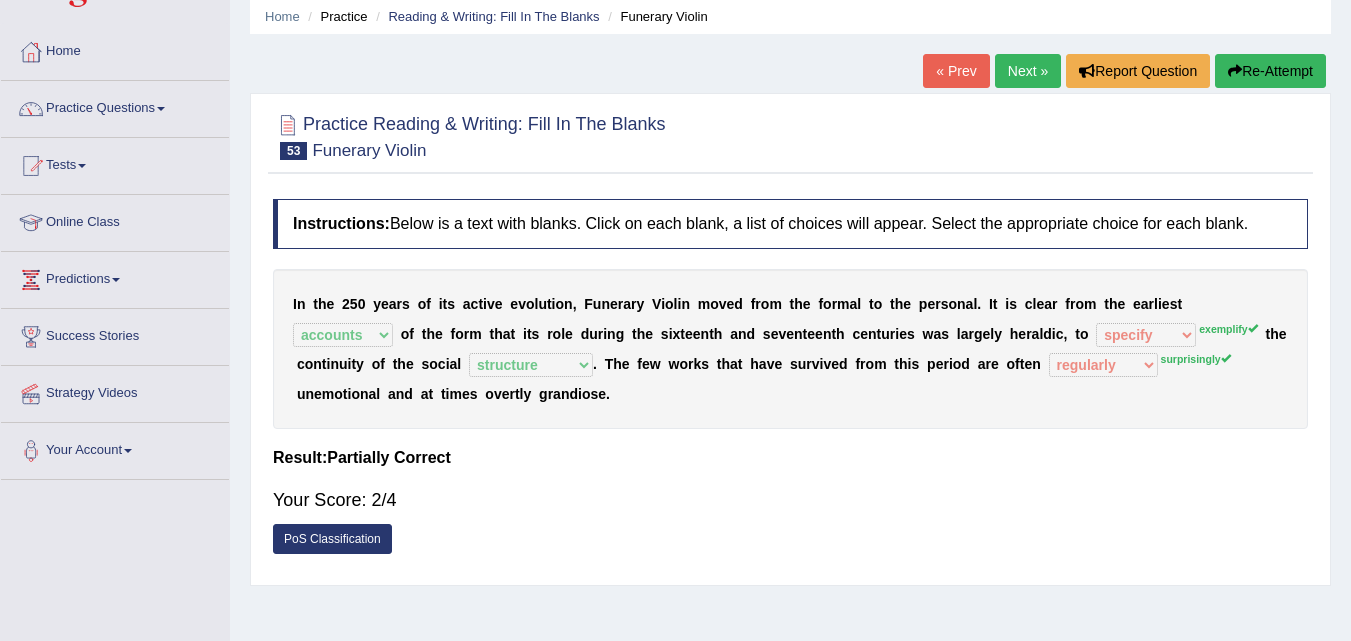 click on "Next »" at bounding box center [1028, 71] 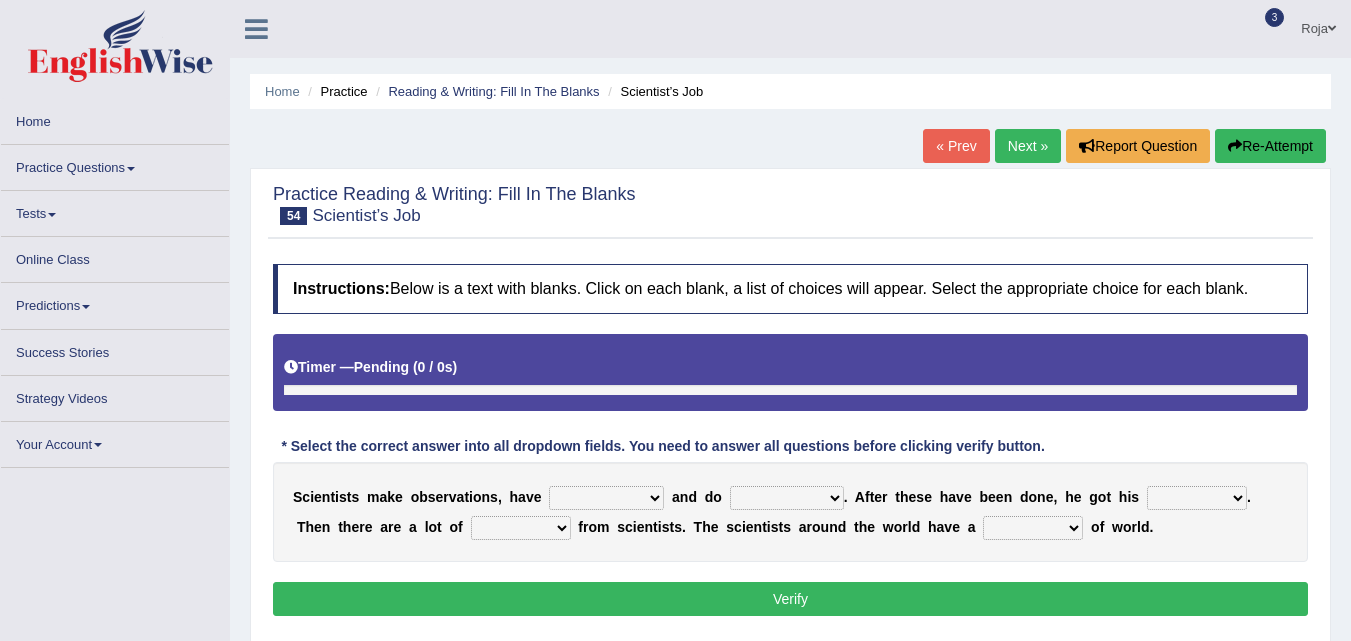 scroll, scrollTop: 0, scrollLeft: 0, axis: both 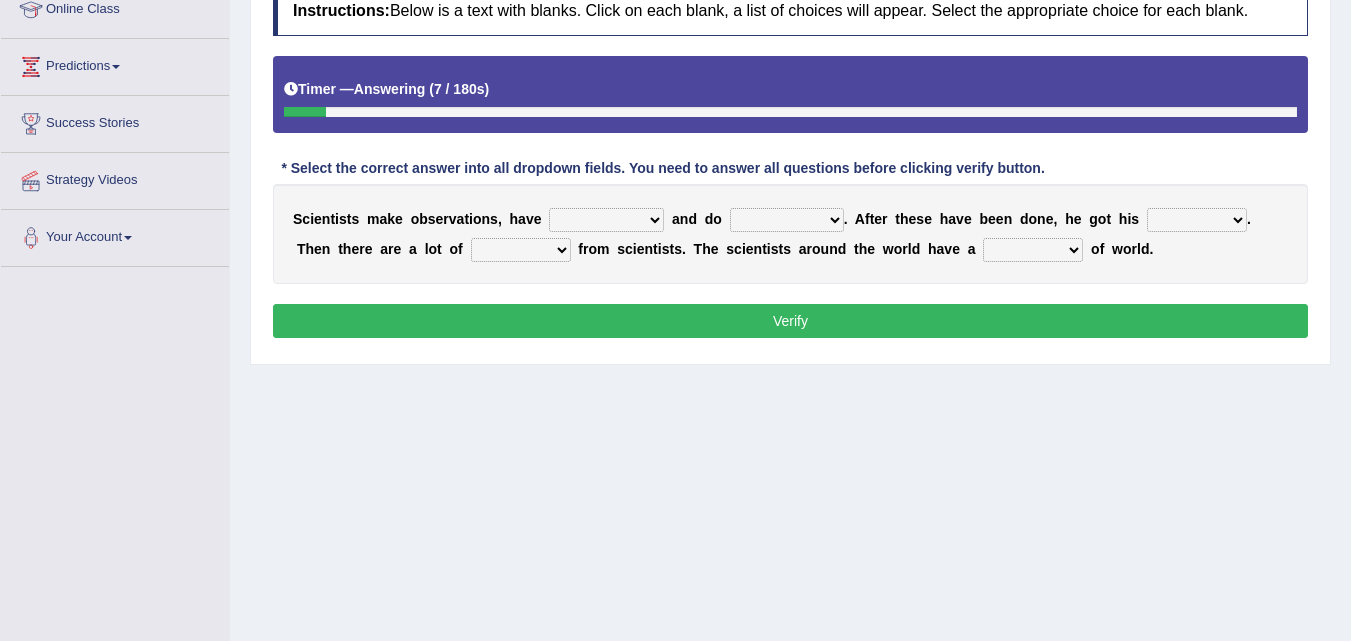 click on "hypotheses assumptions thinking principles" at bounding box center (606, 220) 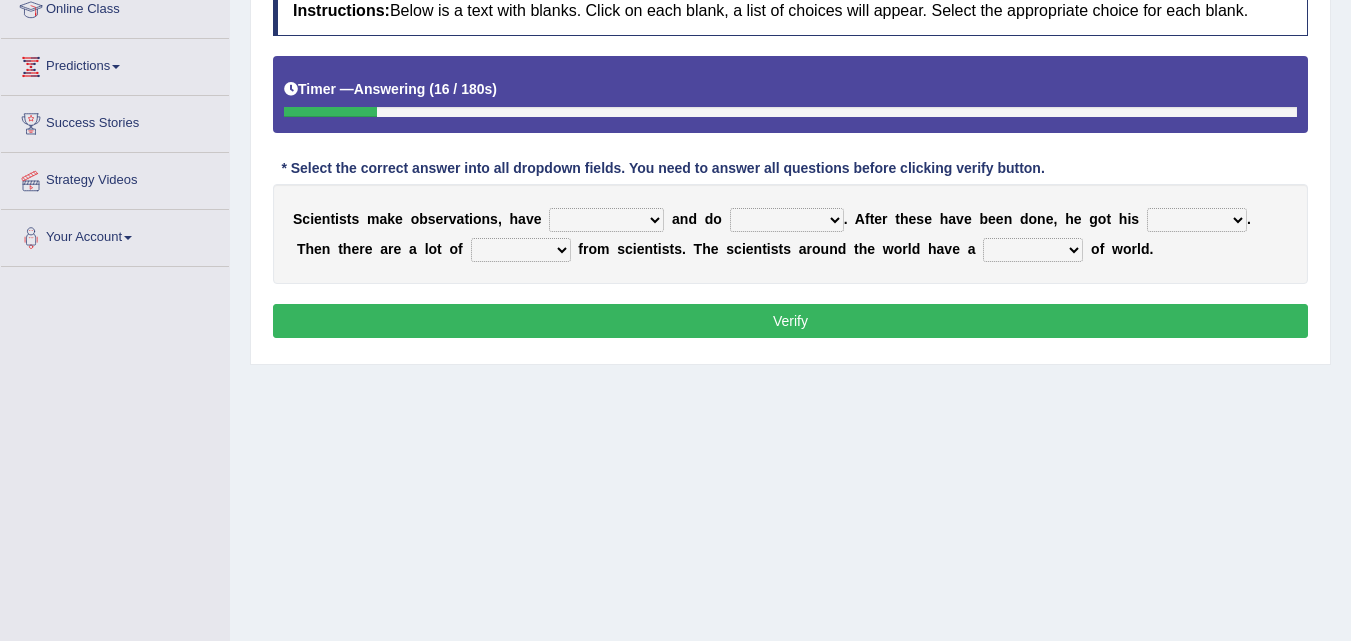 click on "experiments assignments thesis essays" at bounding box center [787, 220] 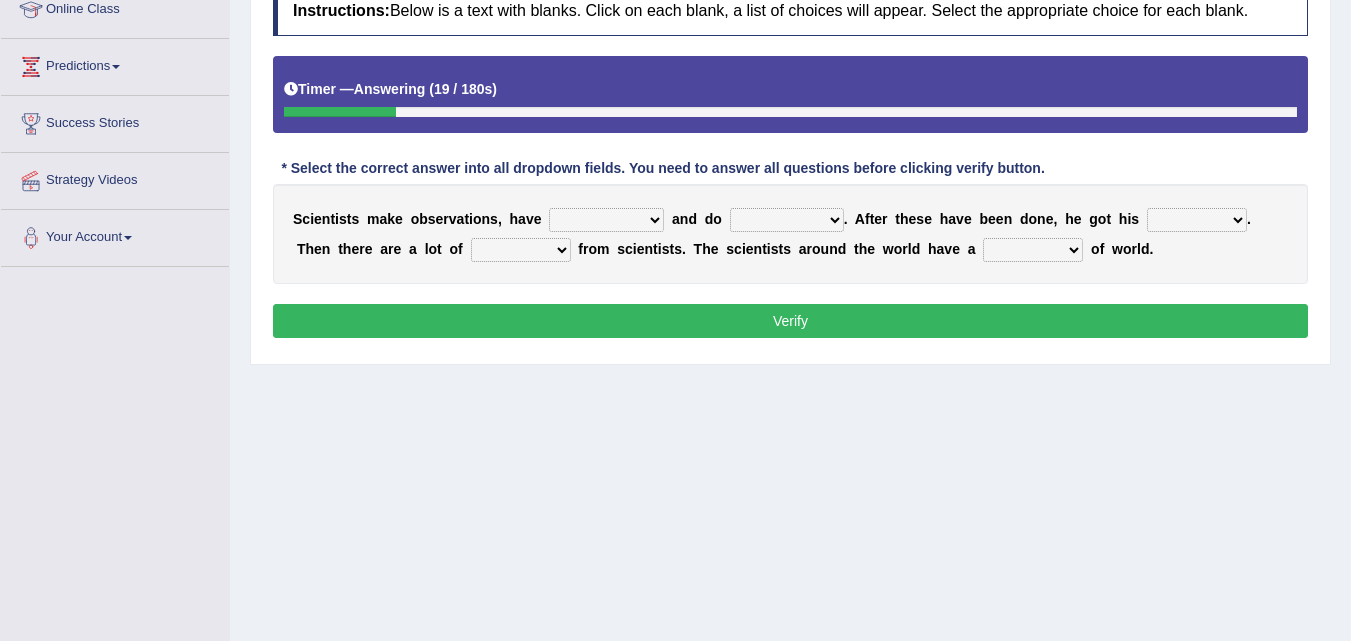 click on "hypotheses assumptions thinking principles" at bounding box center (606, 220) 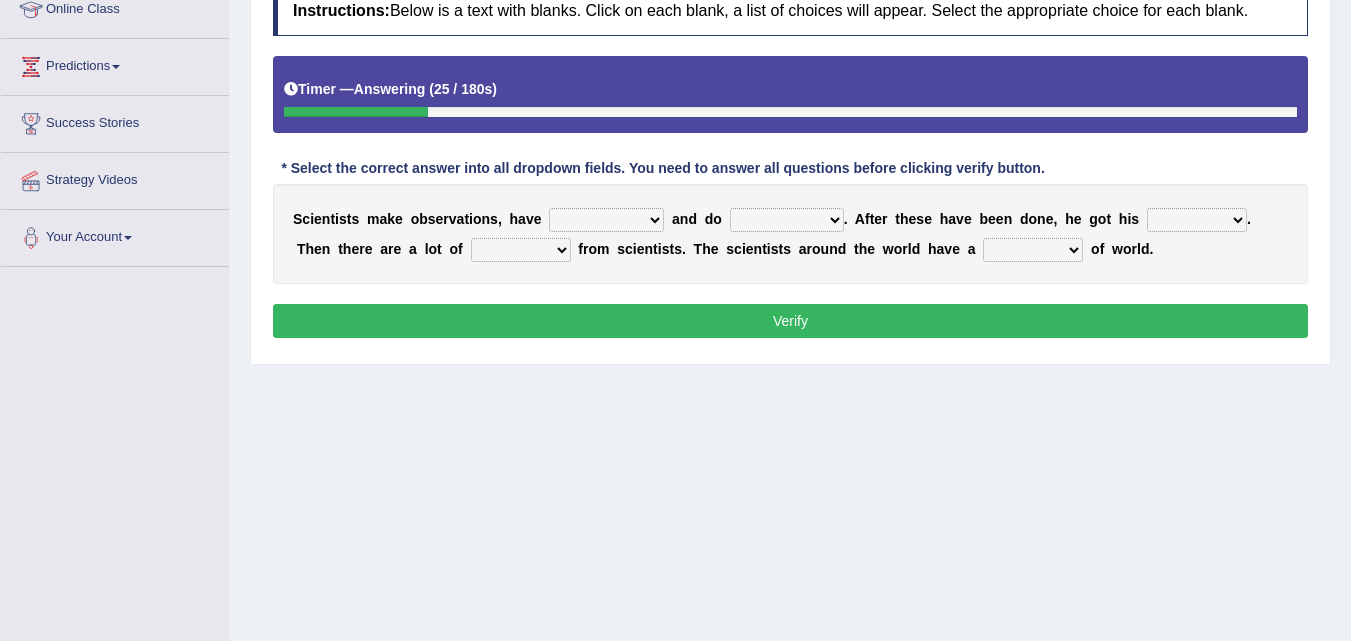 select on "assumptions" 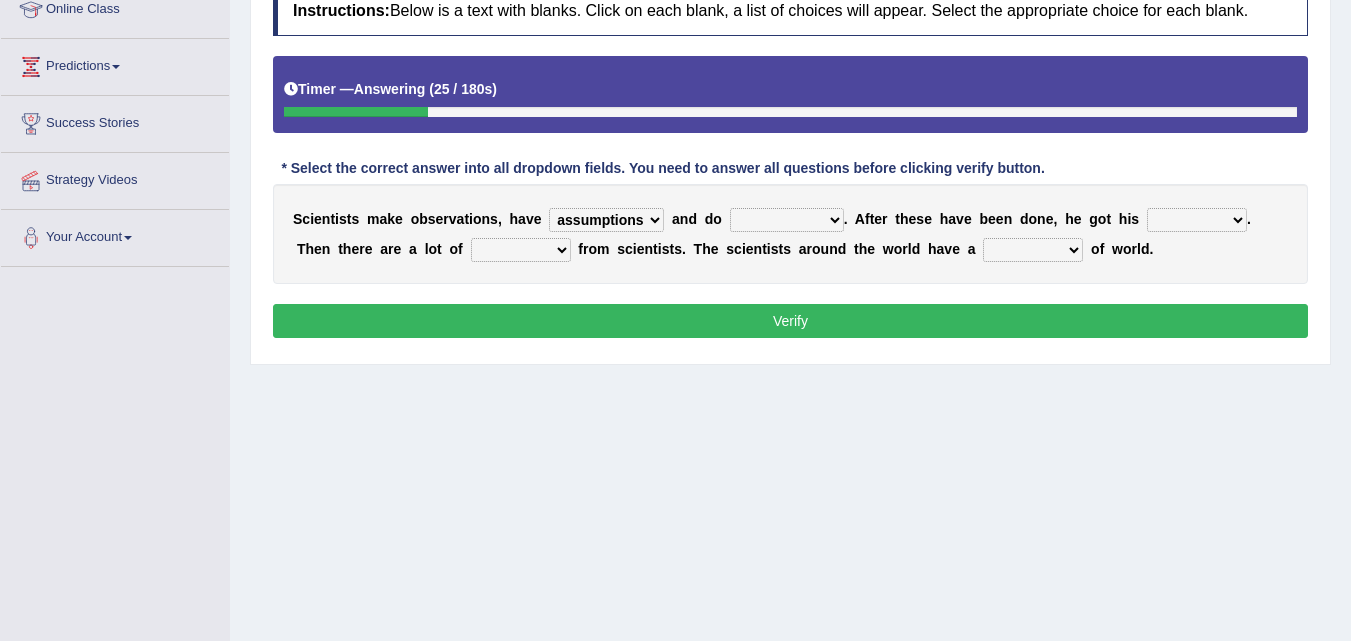 click on "hypotheses assumptions thinking principles" at bounding box center (606, 220) 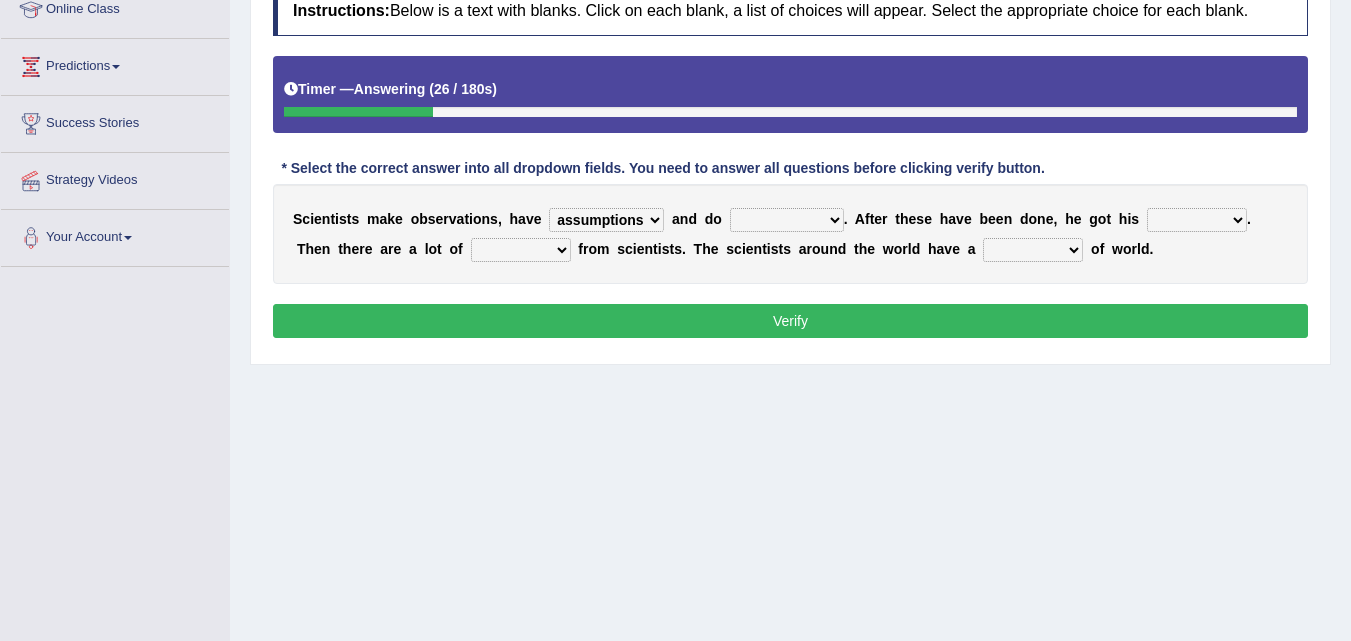 click on "experiments assignments thesis essays" at bounding box center (787, 220) 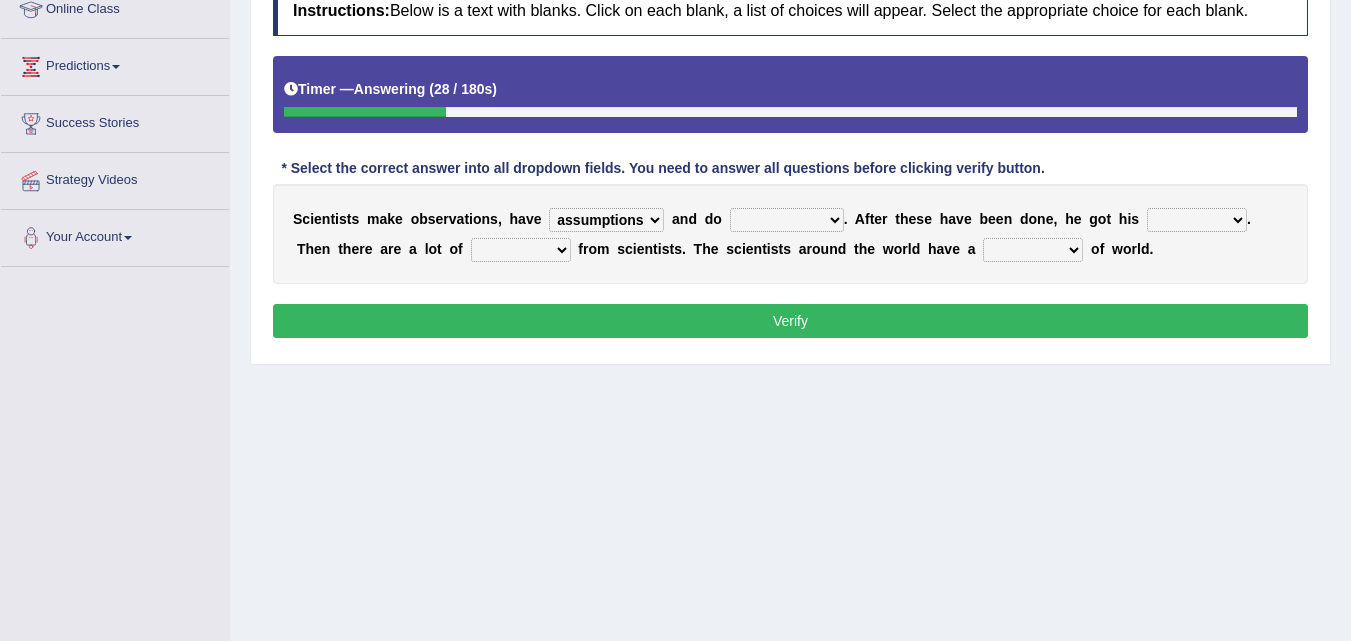 select on "experiments" 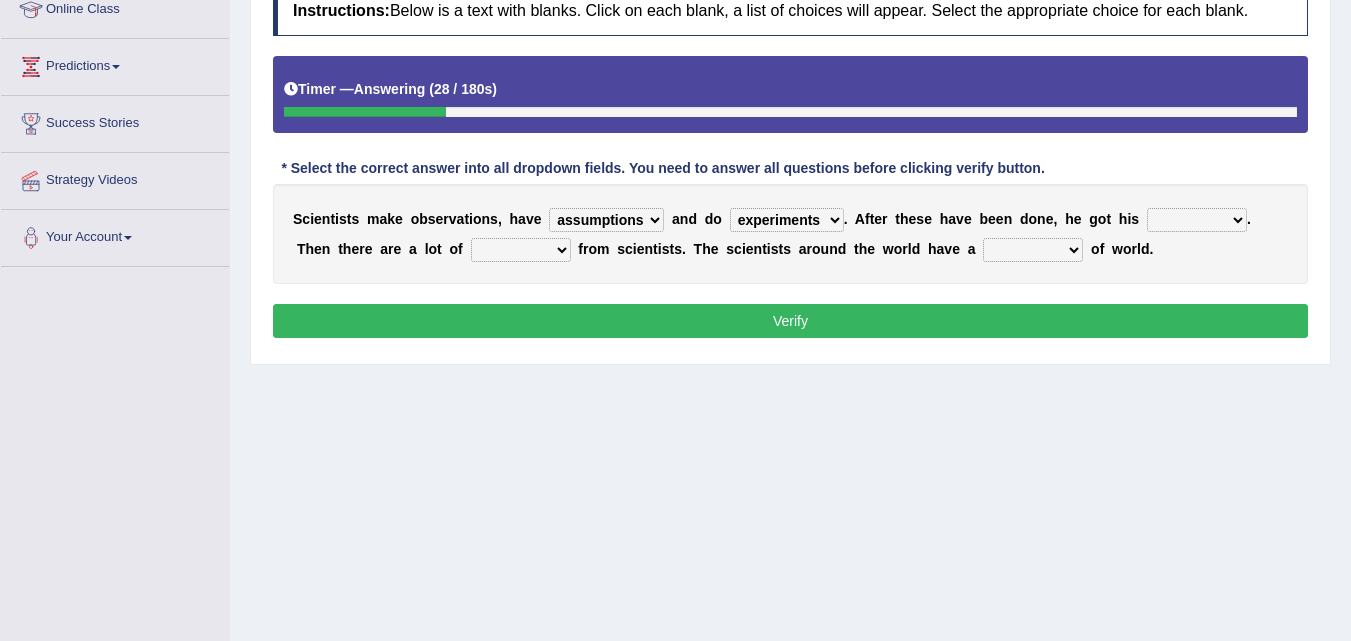 click on "experiments assignments thesis essays" at bounding box center [787, 220] 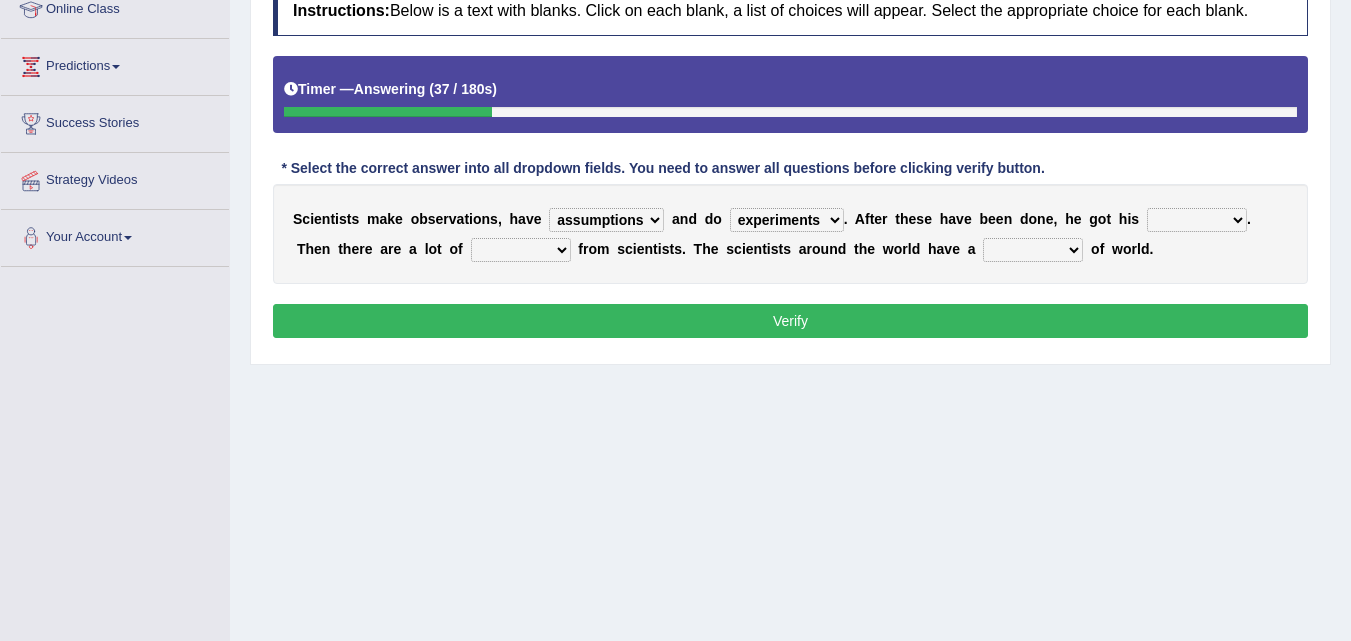 click on "figures numbers proofs results" at bounding box center (1197, 220) 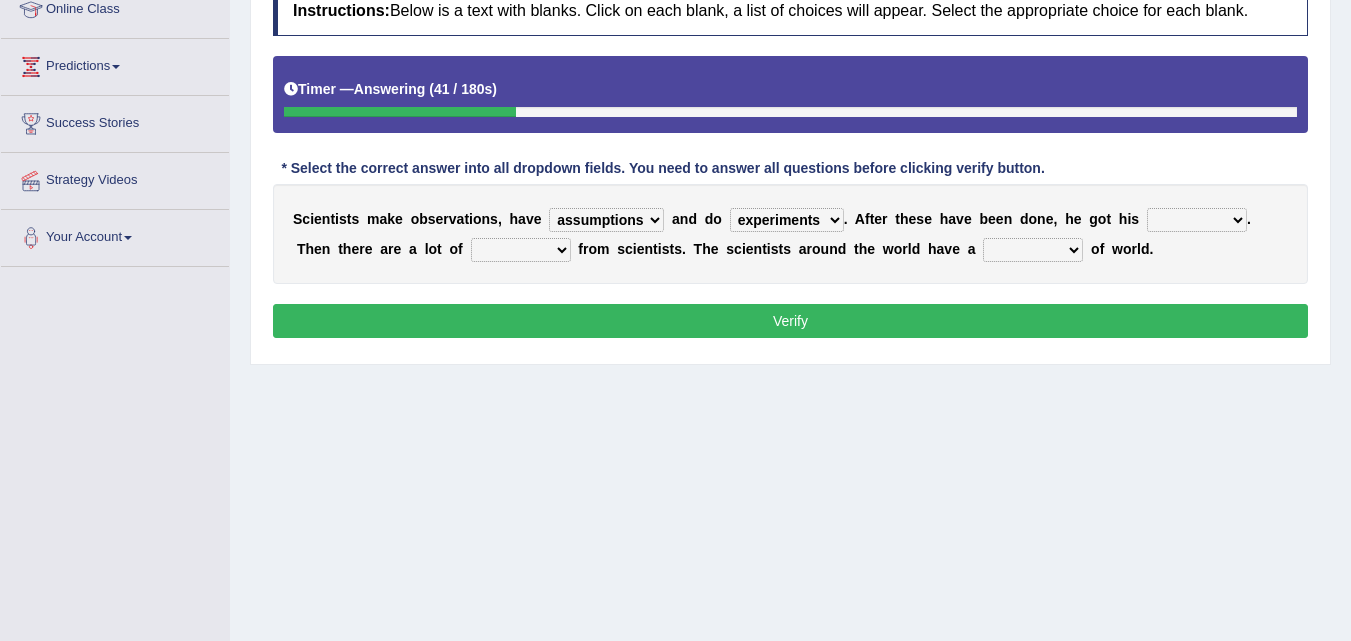 select on "results" 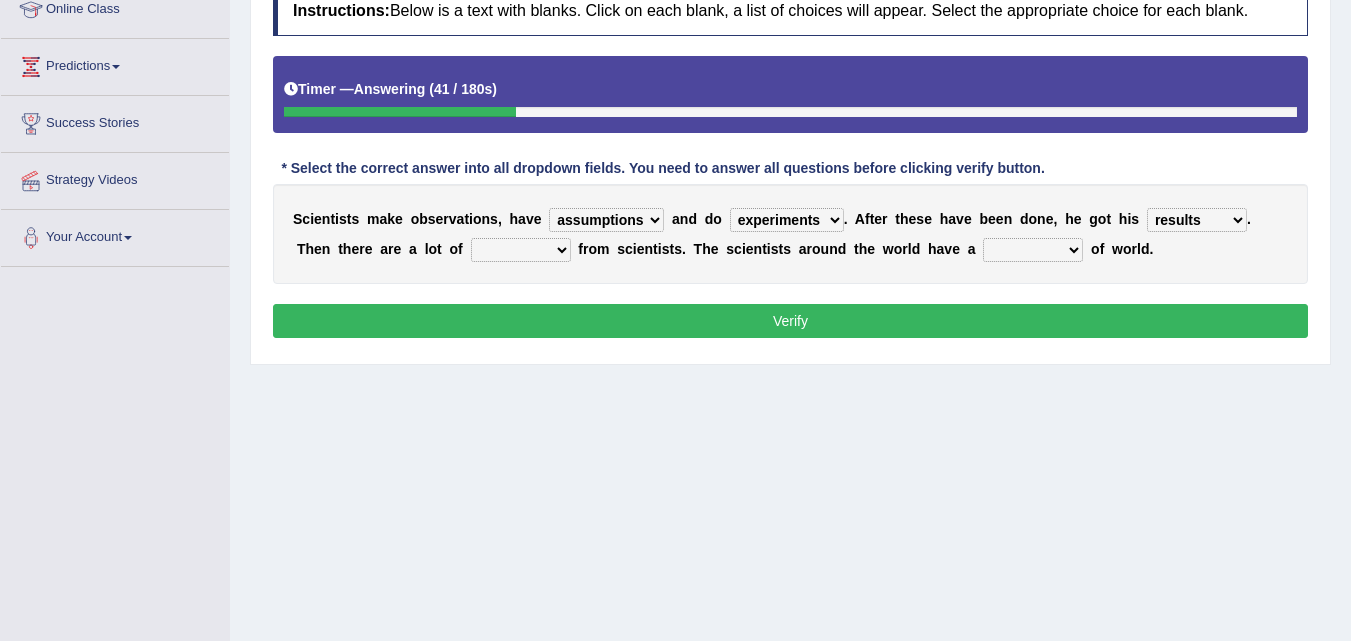 click on "figures numbers proofs results" at bounding box center [1197, 220] 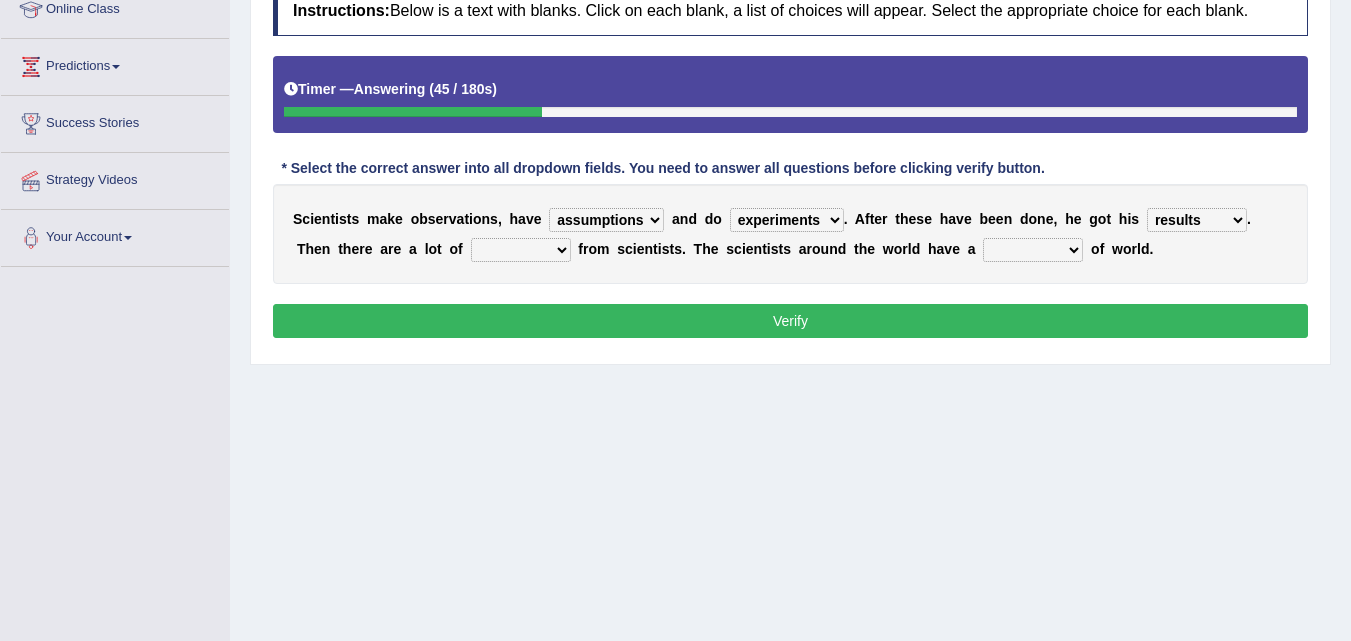 click on "S c i e n t i s t s    m a k e    o b s e r v a t i o n s ,    h a v e    hypotheses assumptions thinking principles    a n d    d o    experiments assignments thesis essays .    A f t e r    t h e s e    h a v e    b e e n    d o n e ,    h e    g o t    h i s    figures numbers proofs results .    T h e n    t h e r e    a r e    a    l o t    o f    statistics data static figure    f r o m    s c i e n t i s t s .    T h e    s c i e n t i s t s    a r o u n d    t h e    w o r l d    h a v e    a    view look picture idea    o f    w o r l d ." at bounding box center [790, 234] 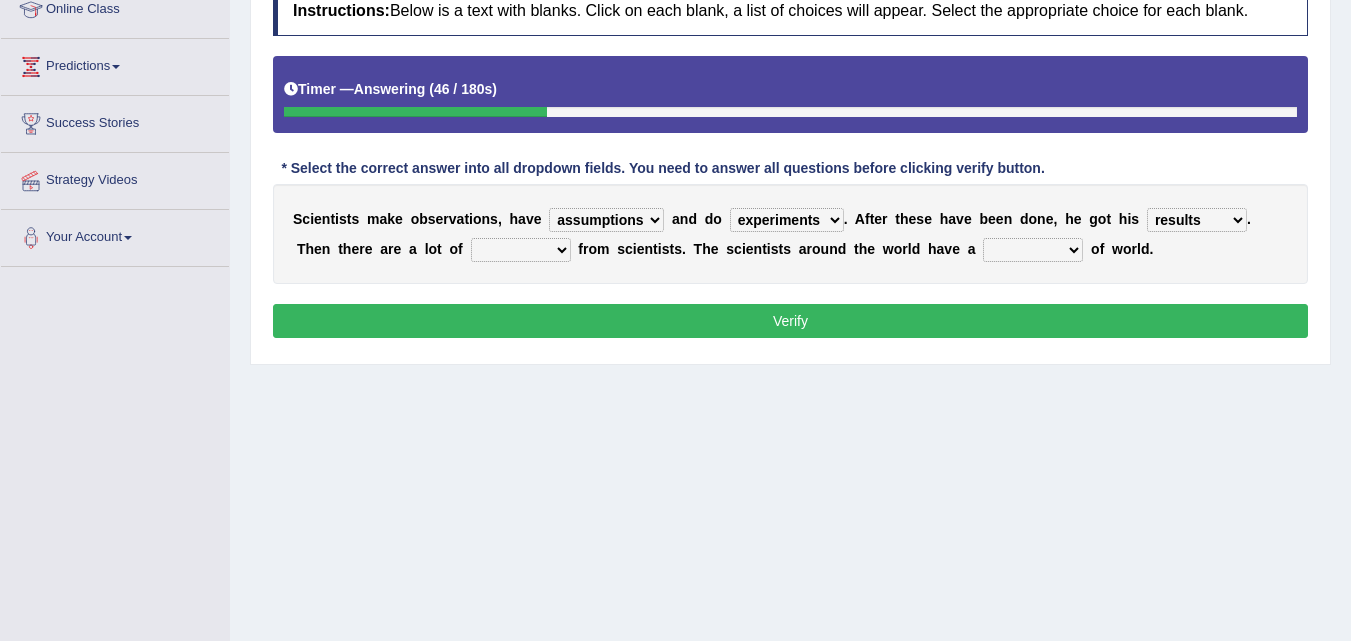 click on "statistics data static figure" at bounding box center (521, 250) 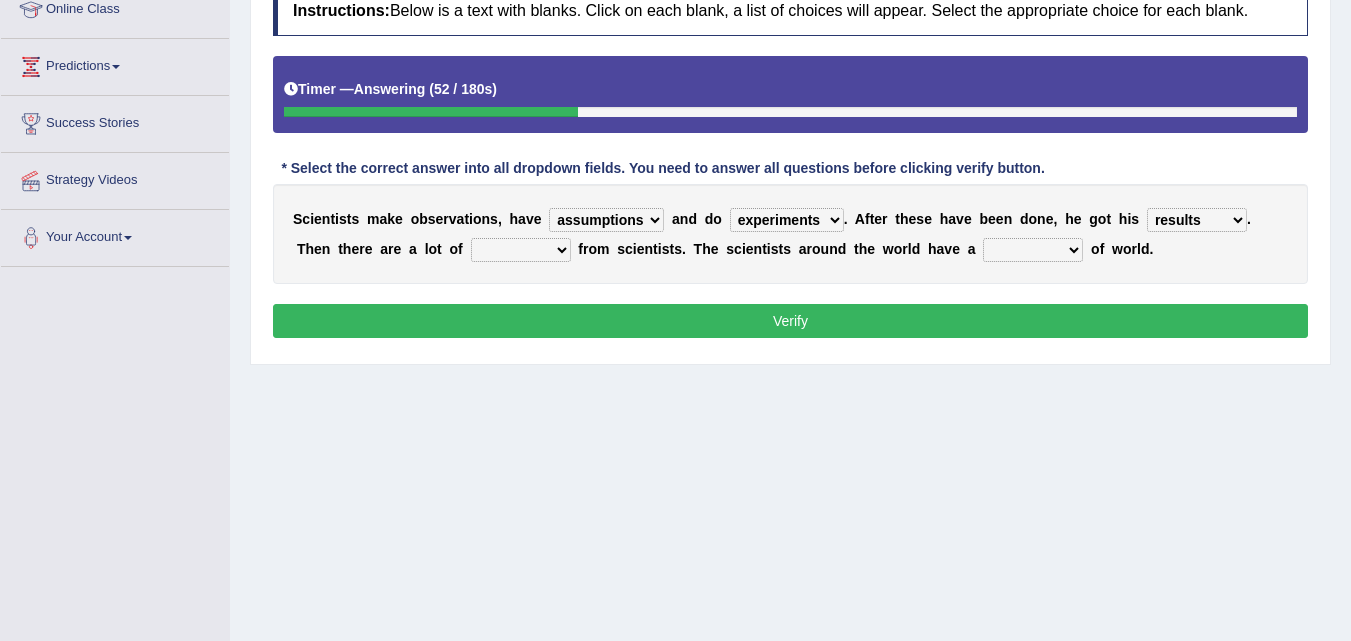 select on "statistics" 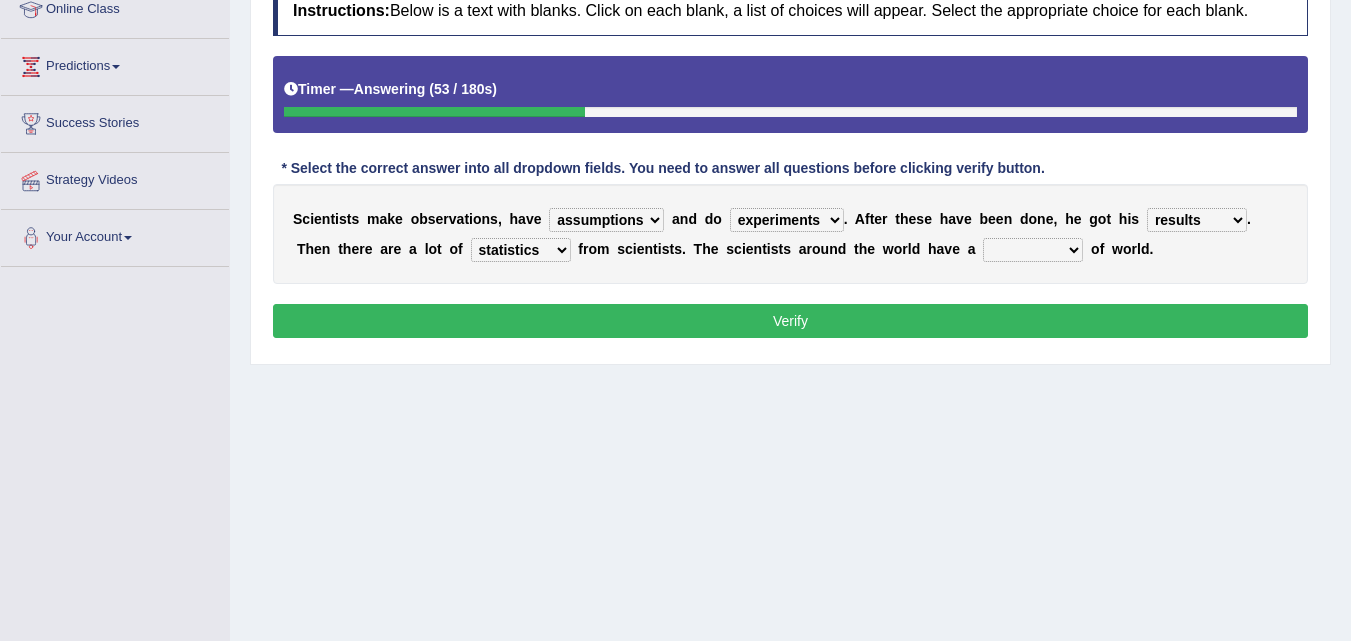 click on "S c i e n t i s t s    m a k e    o b s e r v a t i o n s ,    h a v e    hypotheses assumptions thinking principles    a n d    d o    experiments assignments thesis essays .    A f t e r    t h e s e    h a v e    b e e n    d o n e ,    h e    g o t    h i s    figures numbers proofs results .    T h e n    t h e r e    a r e    a    l o t    o f    statistics data static figure    f r o m    s c i e n t i s t s .    T h e    s c i e n t i s t s    a r o u n d    t h e    w o r l d    h a v e    a    view look picture idea    o f    w o r l d ." at bounding box center (790, 234) 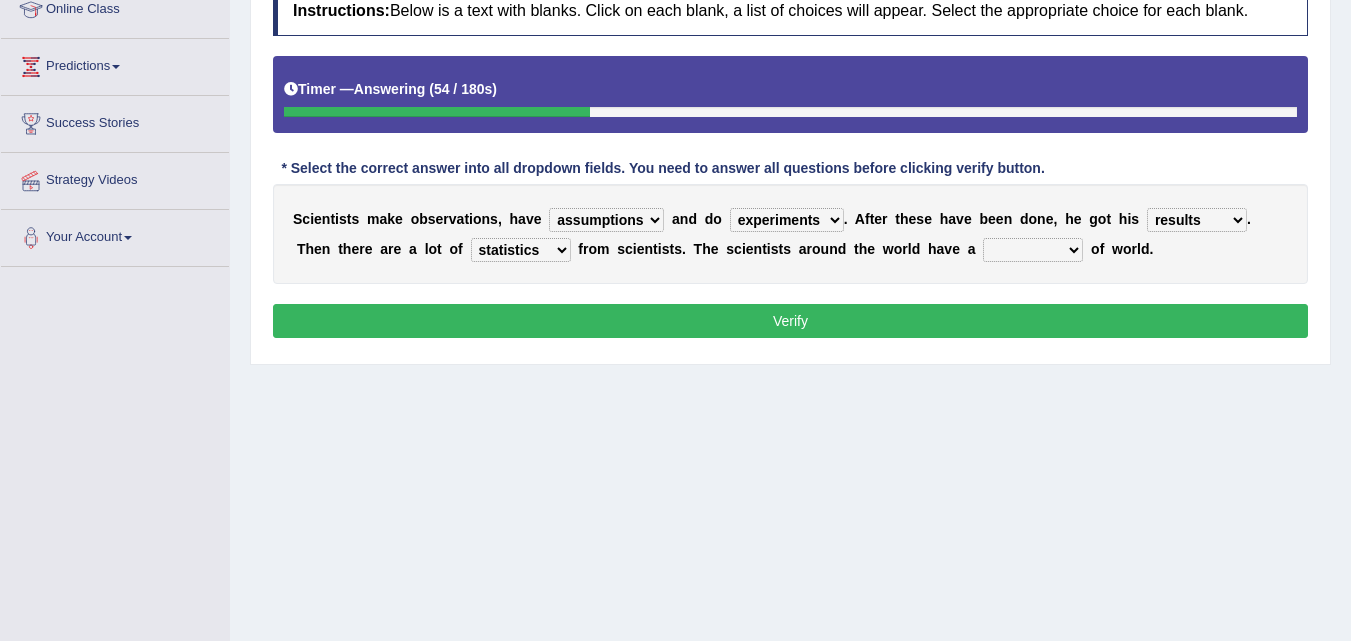 click on "statistics data static figure" at bounding box center [521, 250] 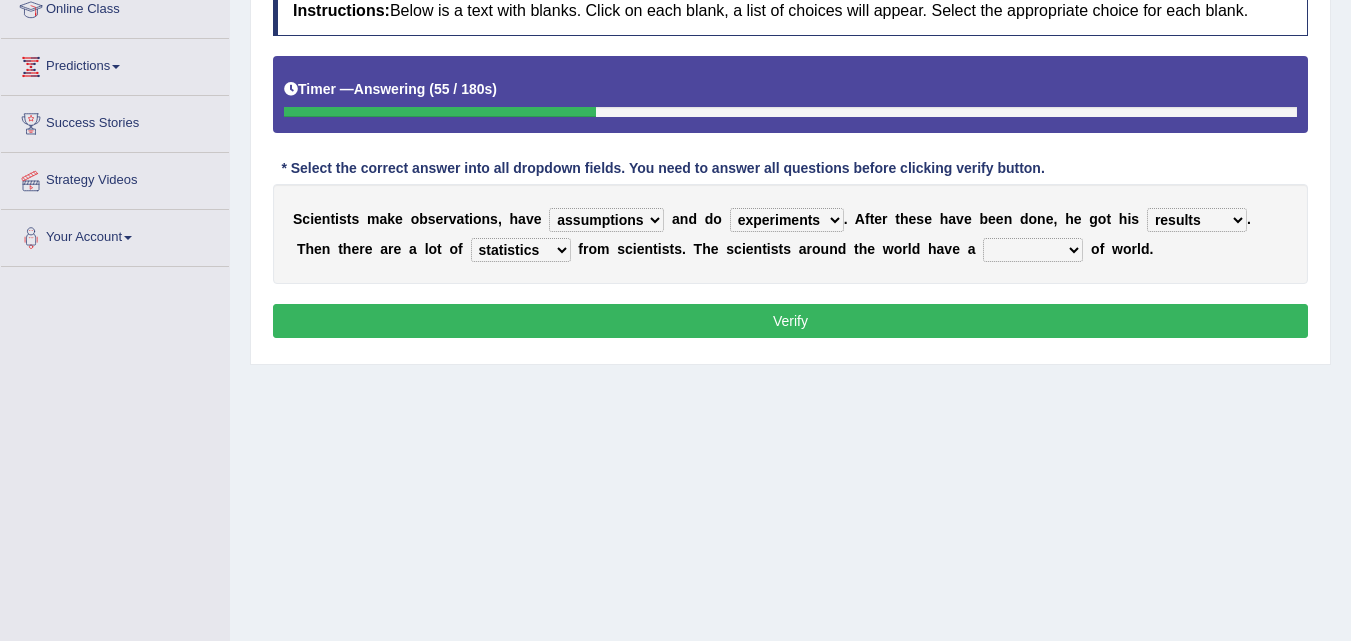 click on "statistics data static figure" at bounding box center [521, 250] 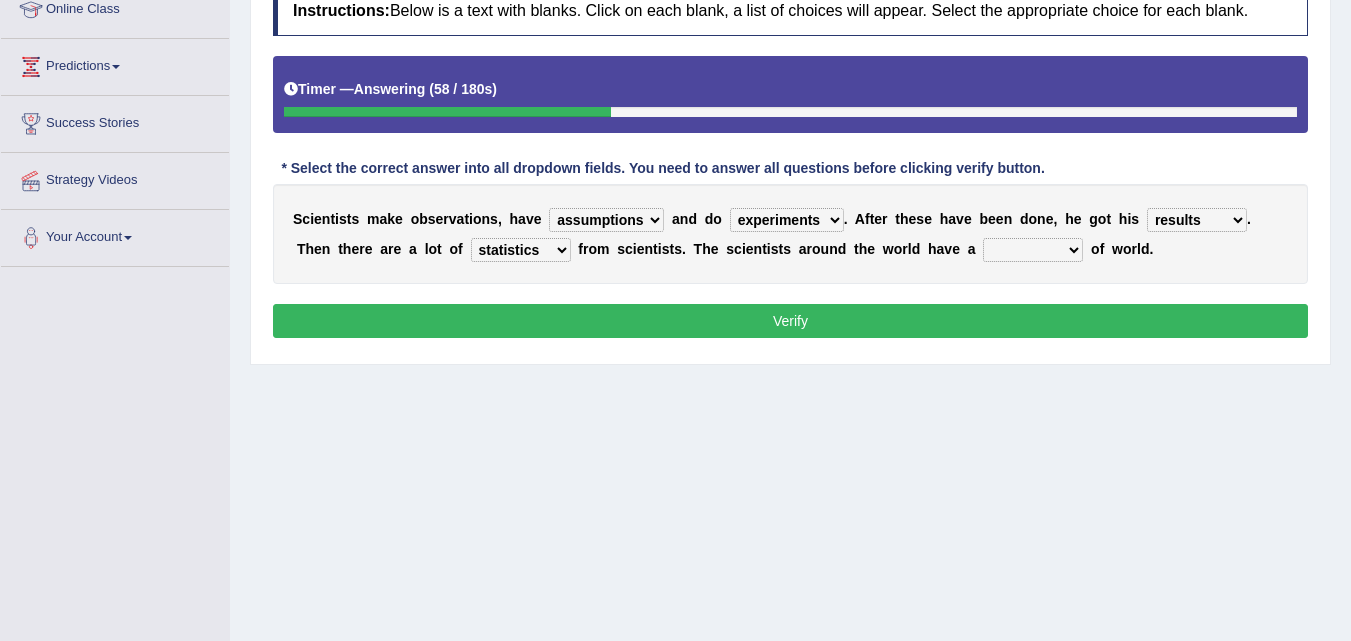 click on "view look picture idea" at bounding box center [1033, 250] 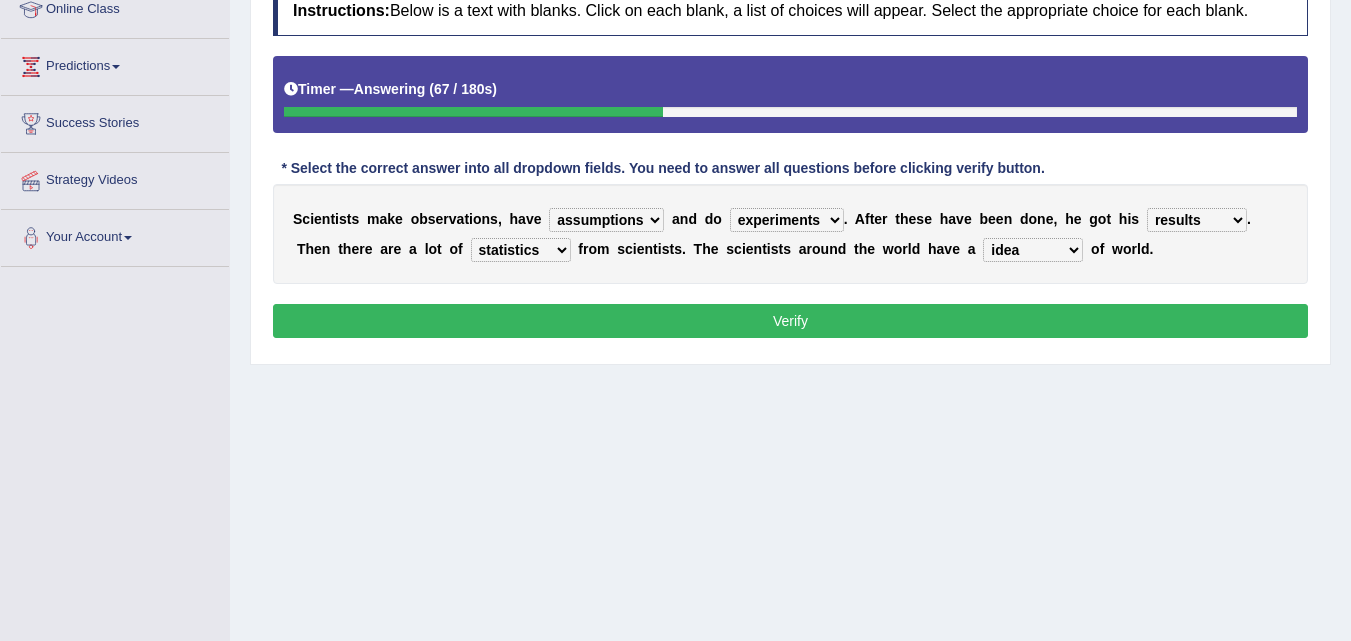 click on "view look picture idea" at bounding box center (1033, 250) 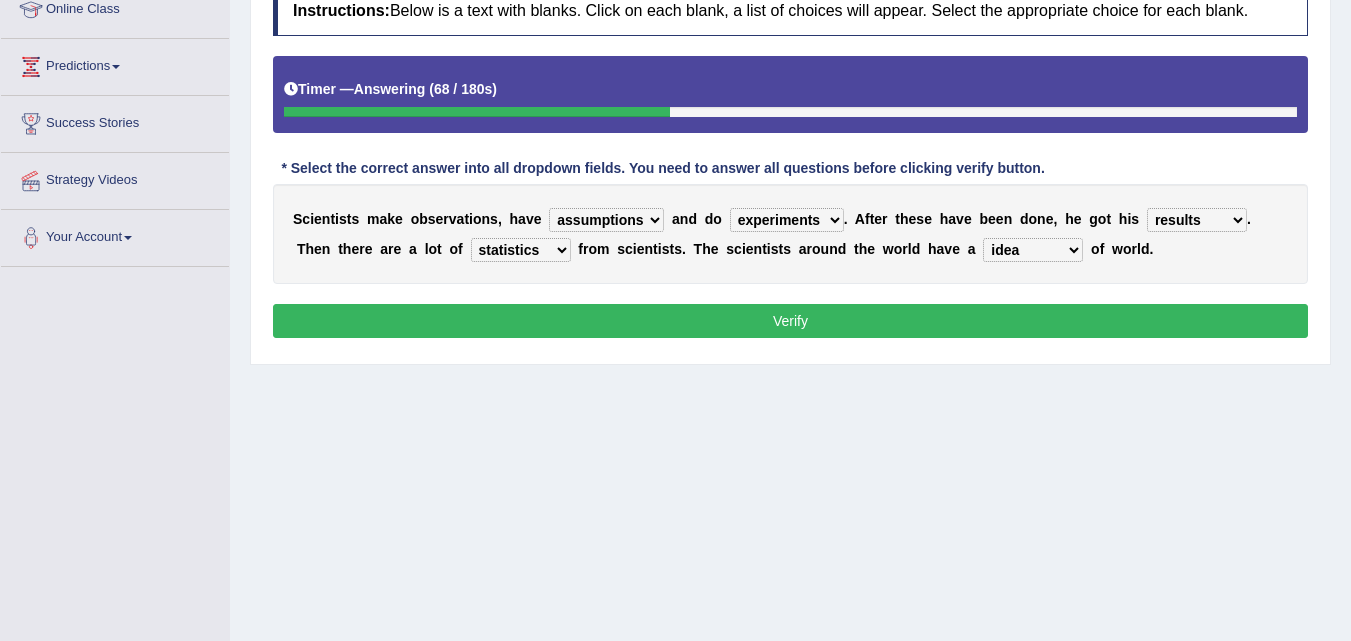 click on "view look picture idea" at bounding box center (1033, 250) 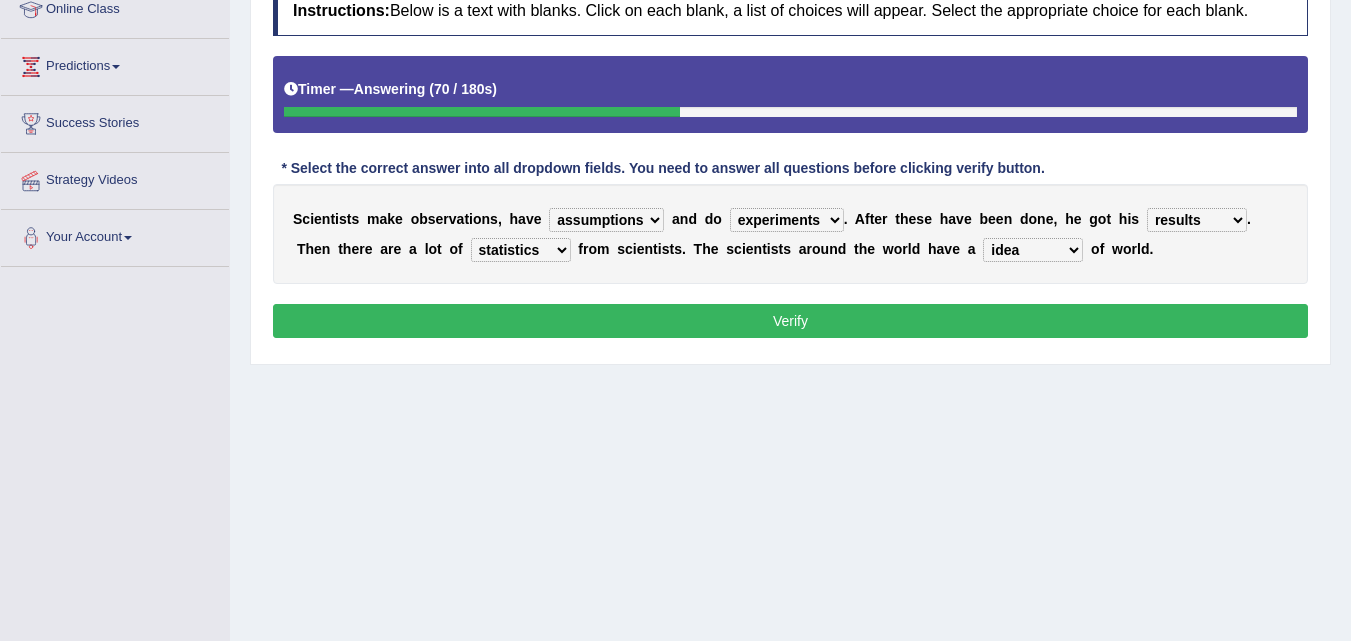 select on "picture" 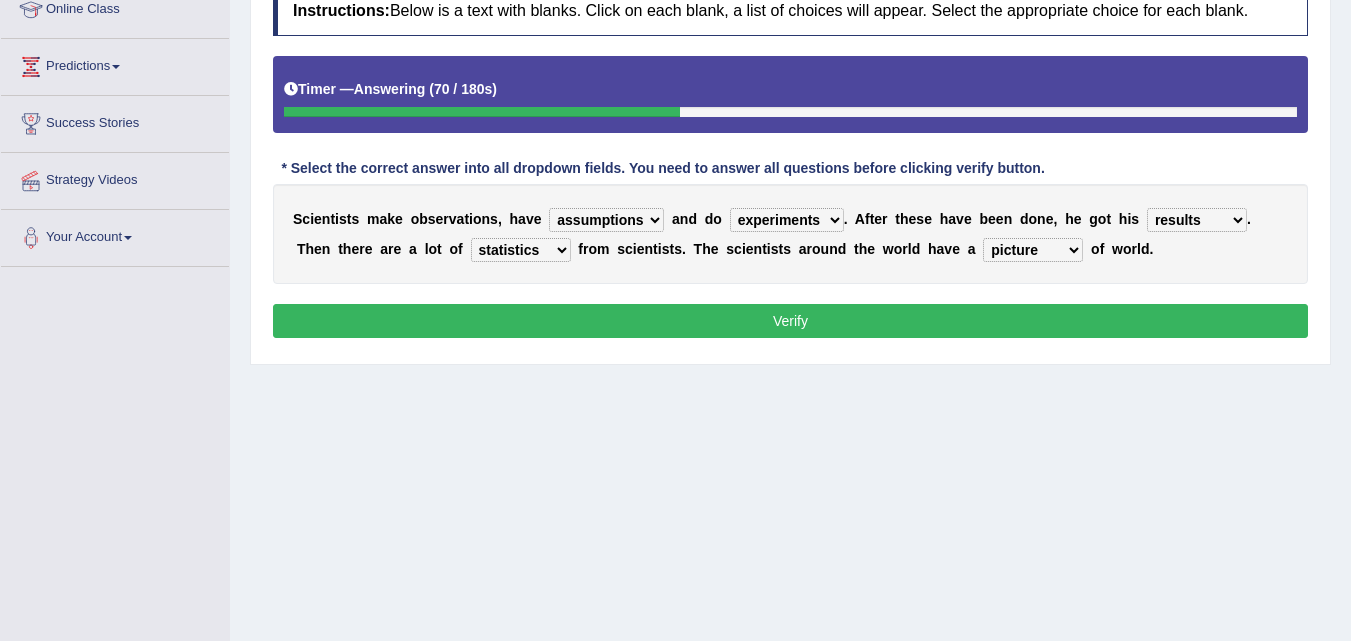 click on "view look picture idea" at bounding box center [1033, 250] 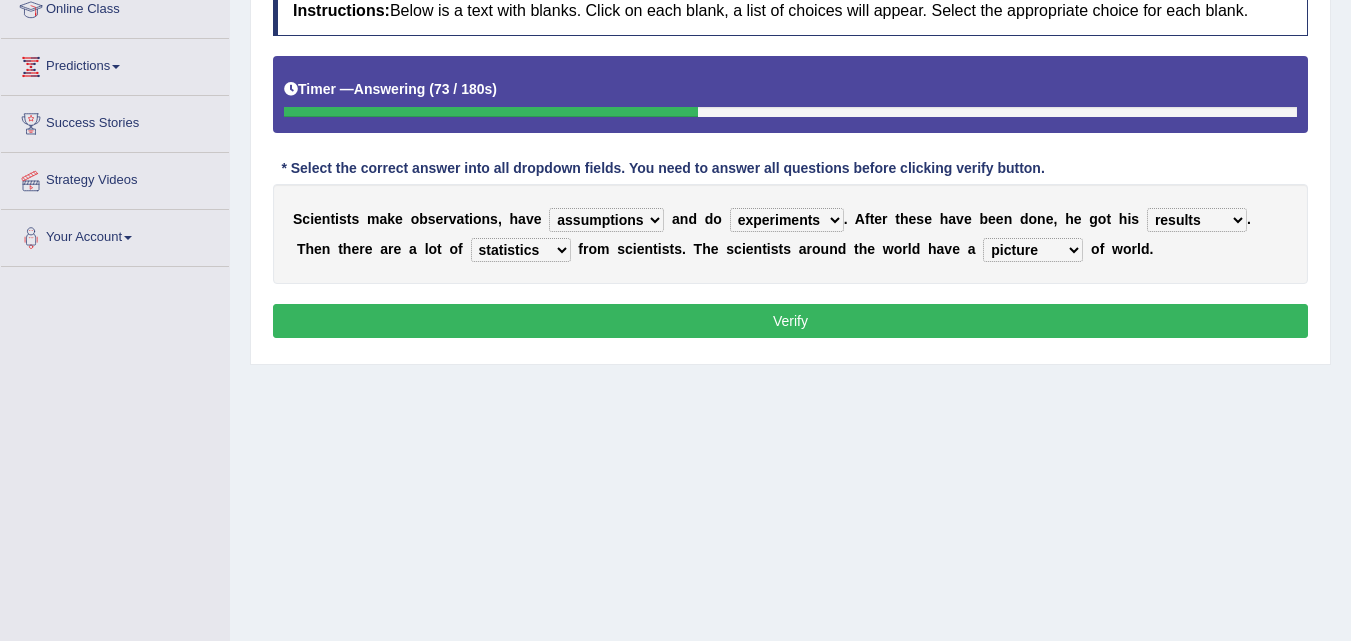 click on "statistics data static figure" at bounding box center (521, 250) 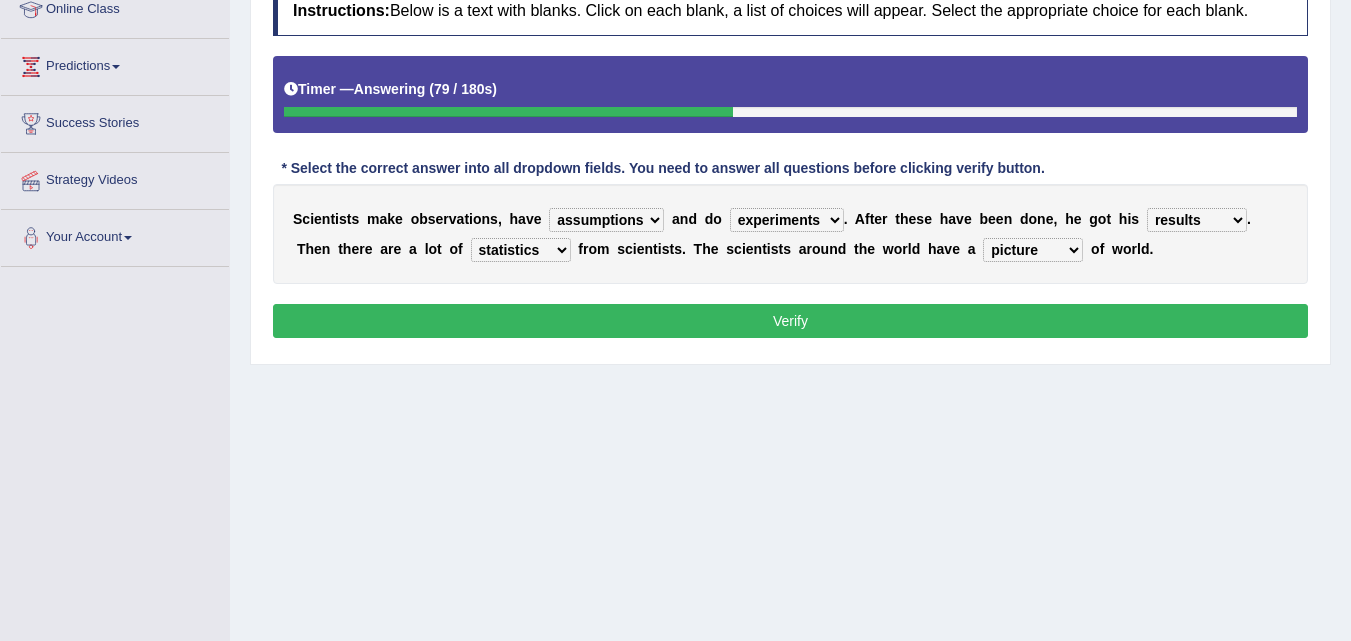 click on "hypotheses assumptions thinking principles" at bounding box center (606, 220) 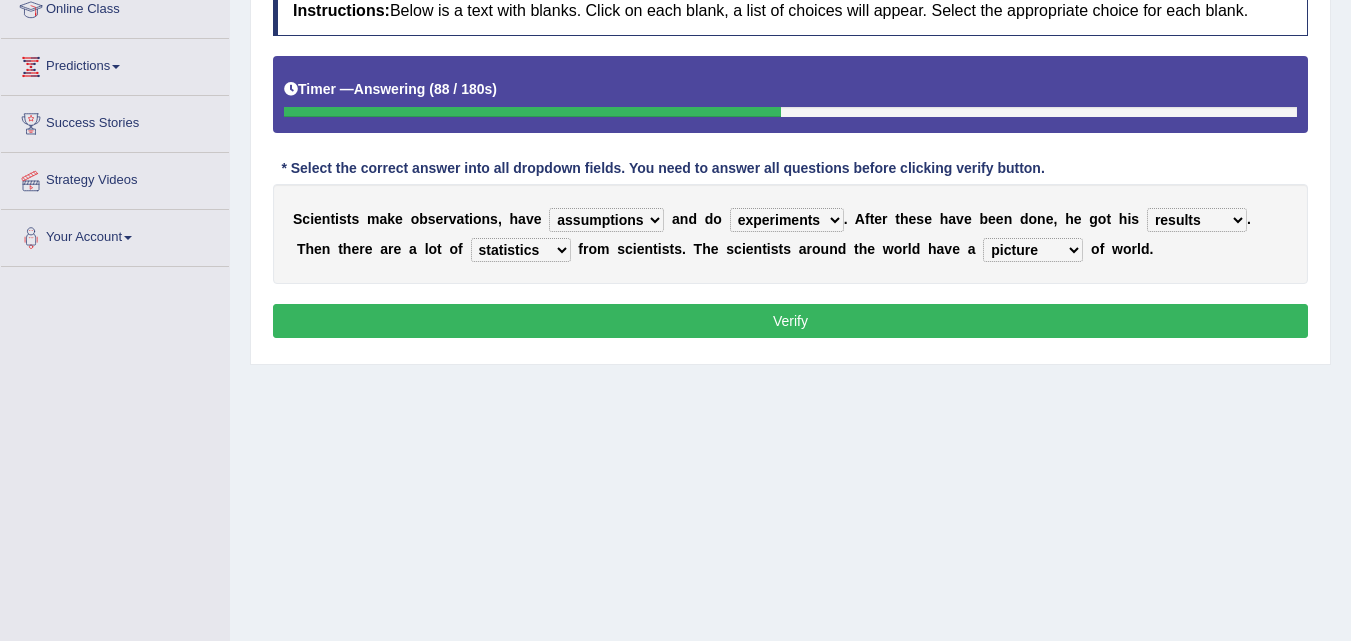 click on "hypotheses assumptions thinking principles" at bounding box center [606, 220] 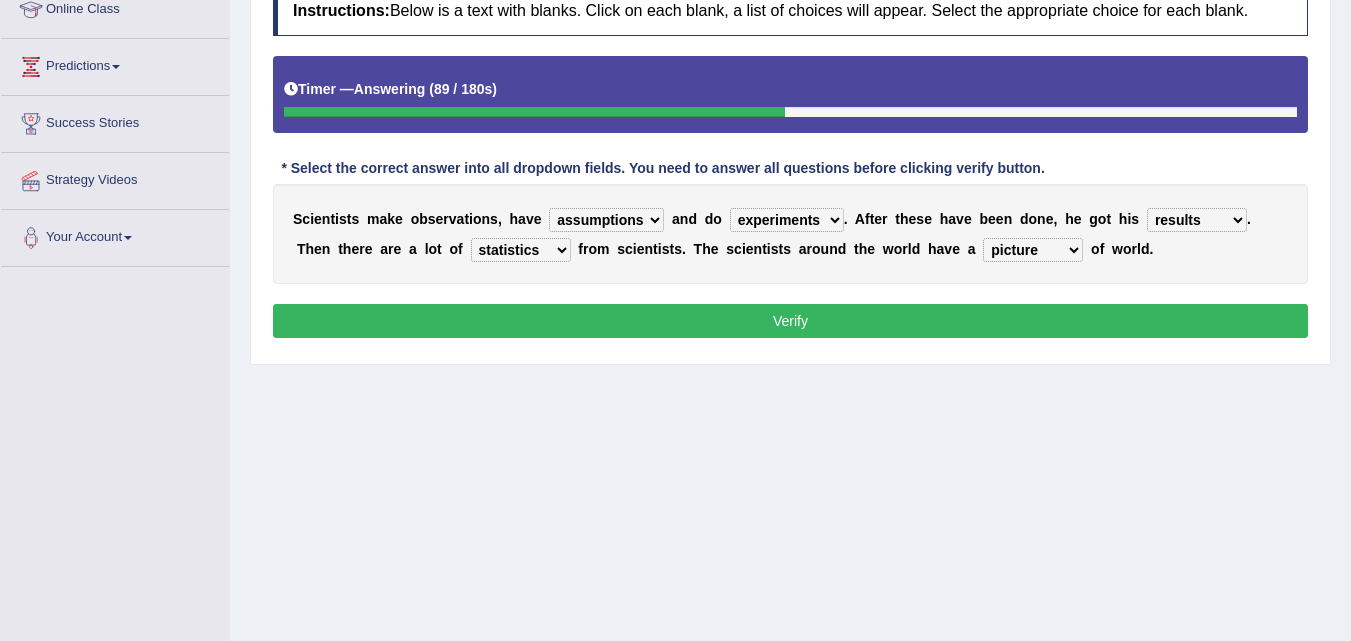 click on "experiments assignments thesis essays" at bounding box center [787, 220] 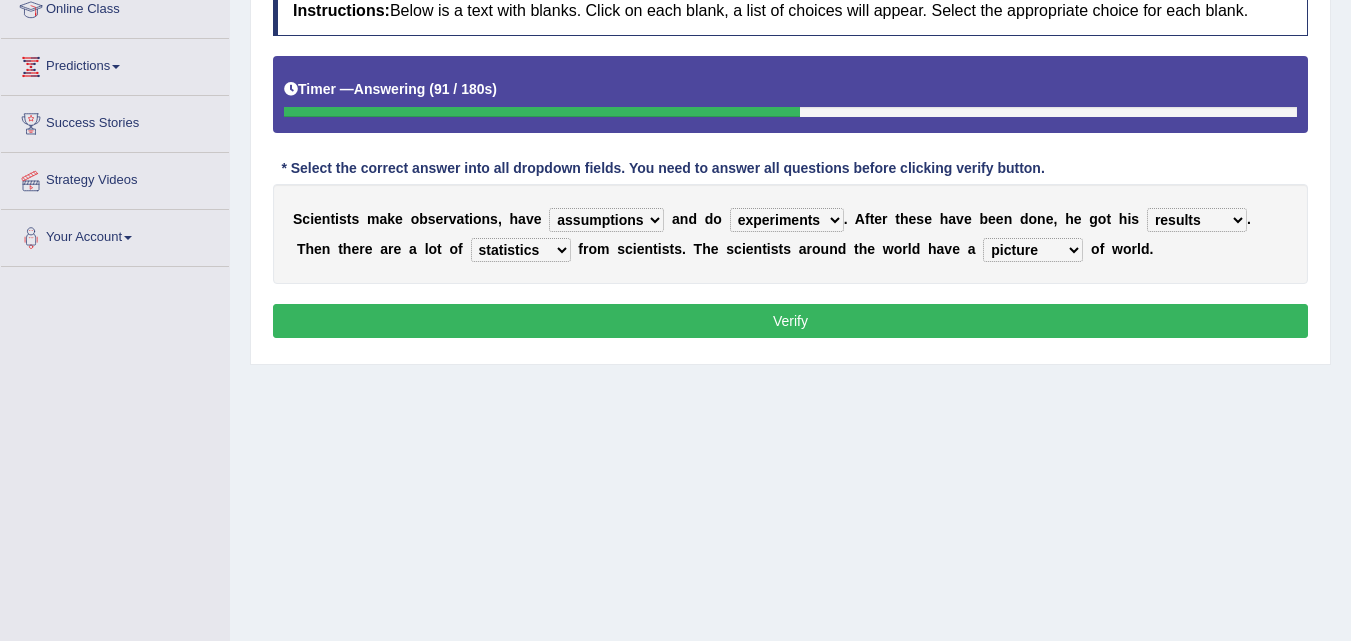 click on "experiments assignments thesis essays" at bounding box center (787, 220) 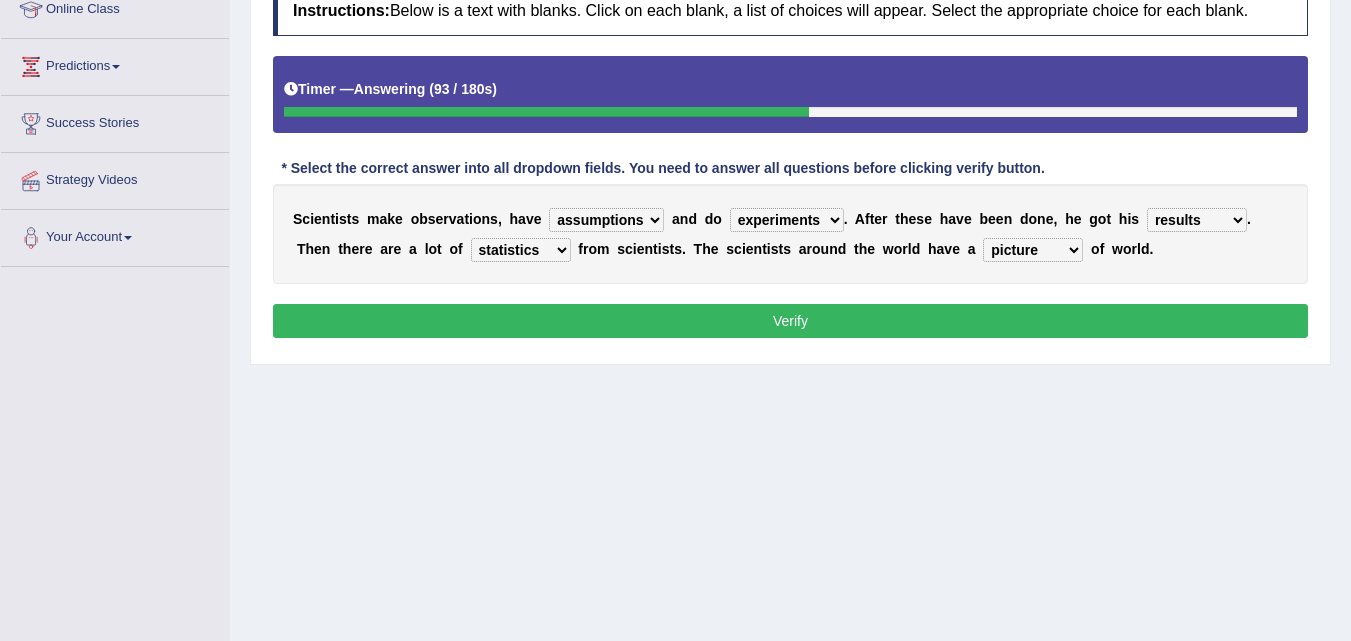 click on "hypotheses assumptions thinking principles" at bounding box center [606, 220] 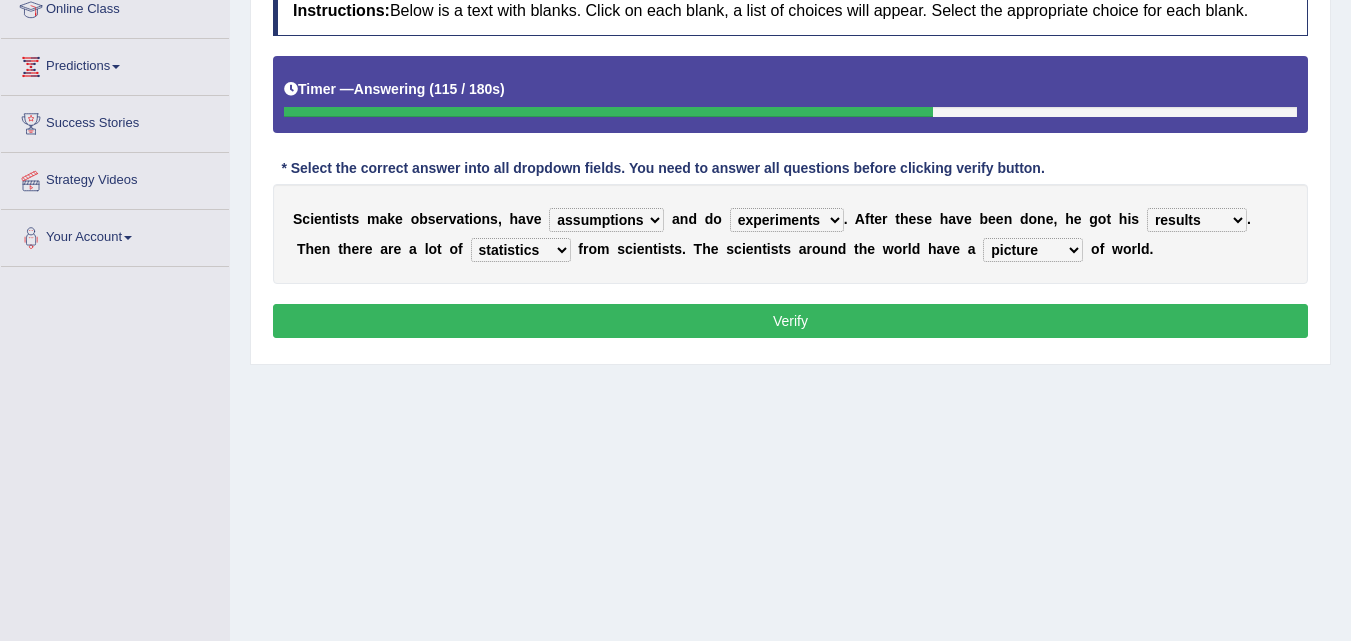 click on "hypotheses assumptions thinking principles" at bounding box center (606, 220) 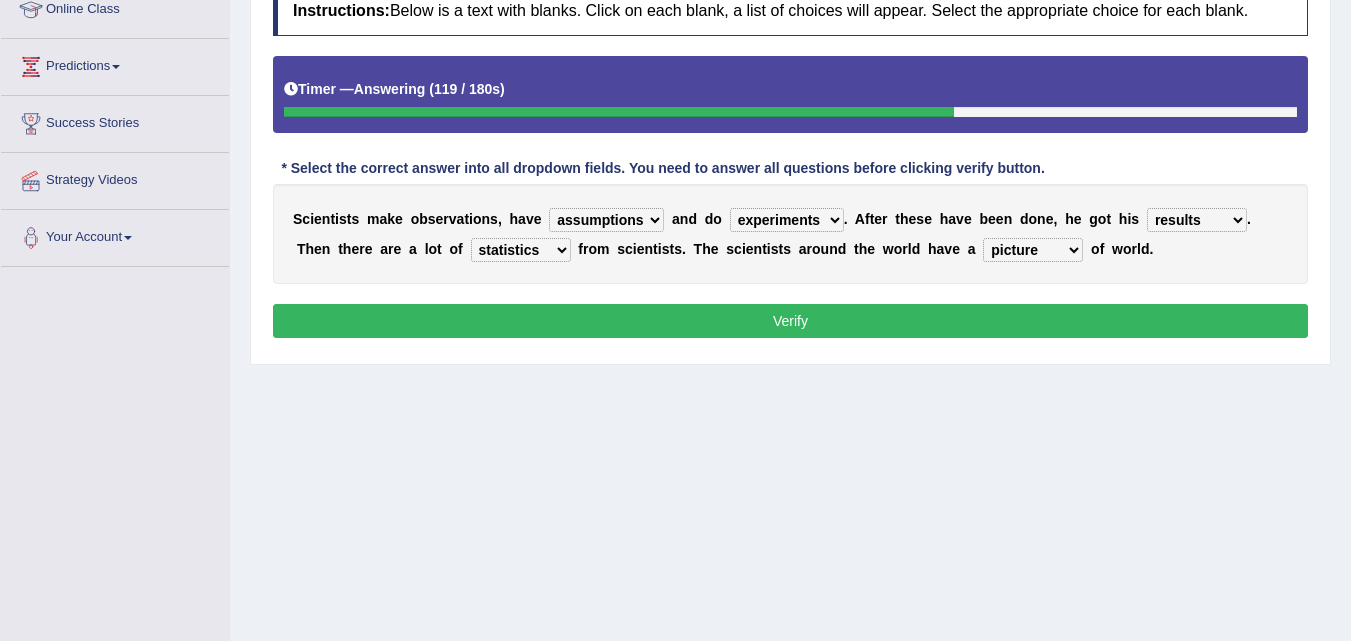 click on "statistics data static figure" at bounding box center [521, 250] 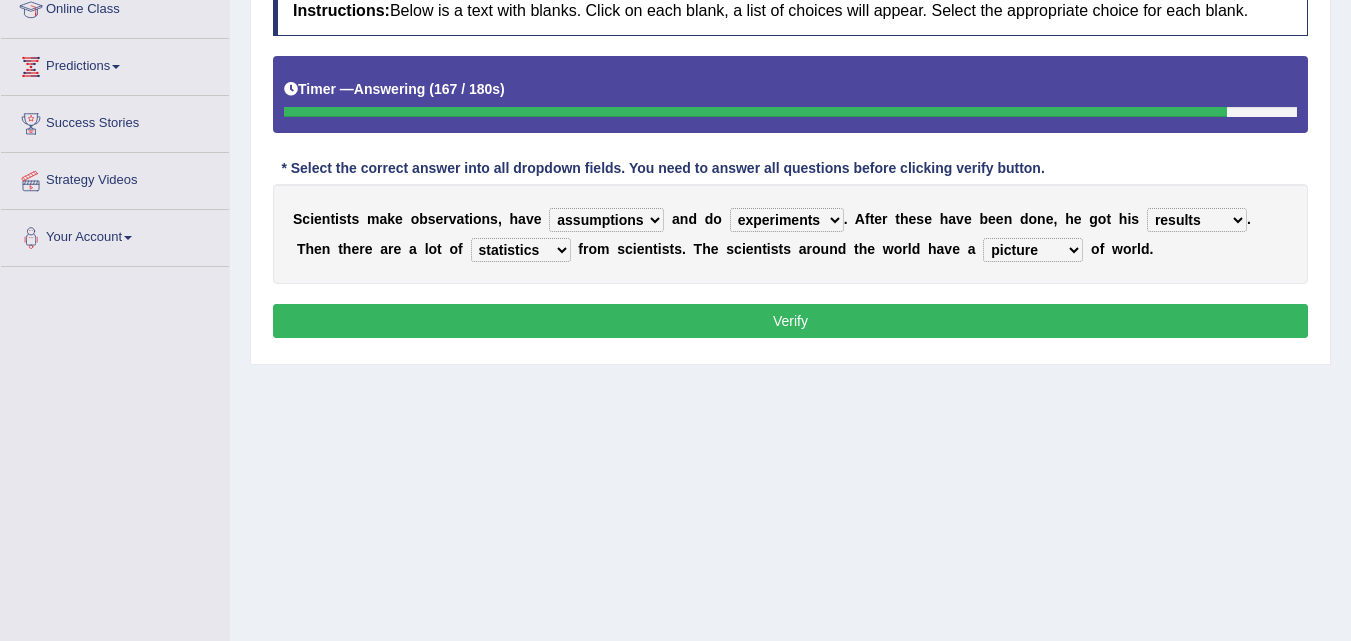 select on "data" 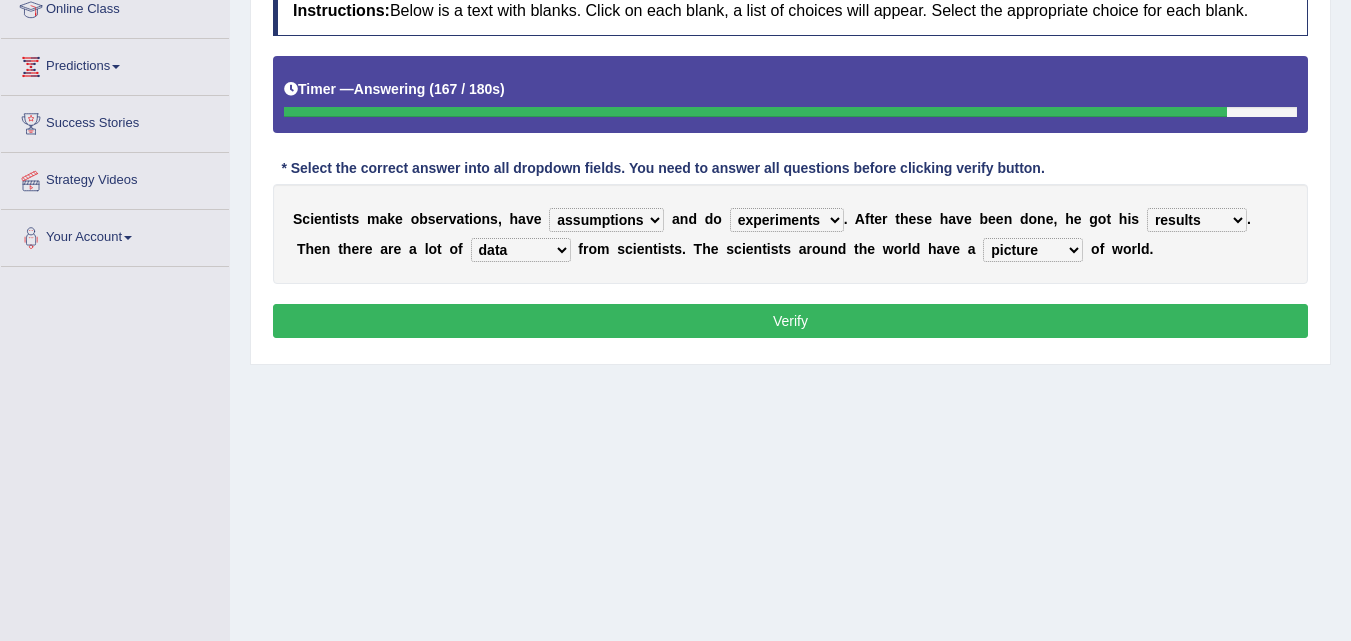 click on "statistics data static figure" at bounding box center (521, 250) 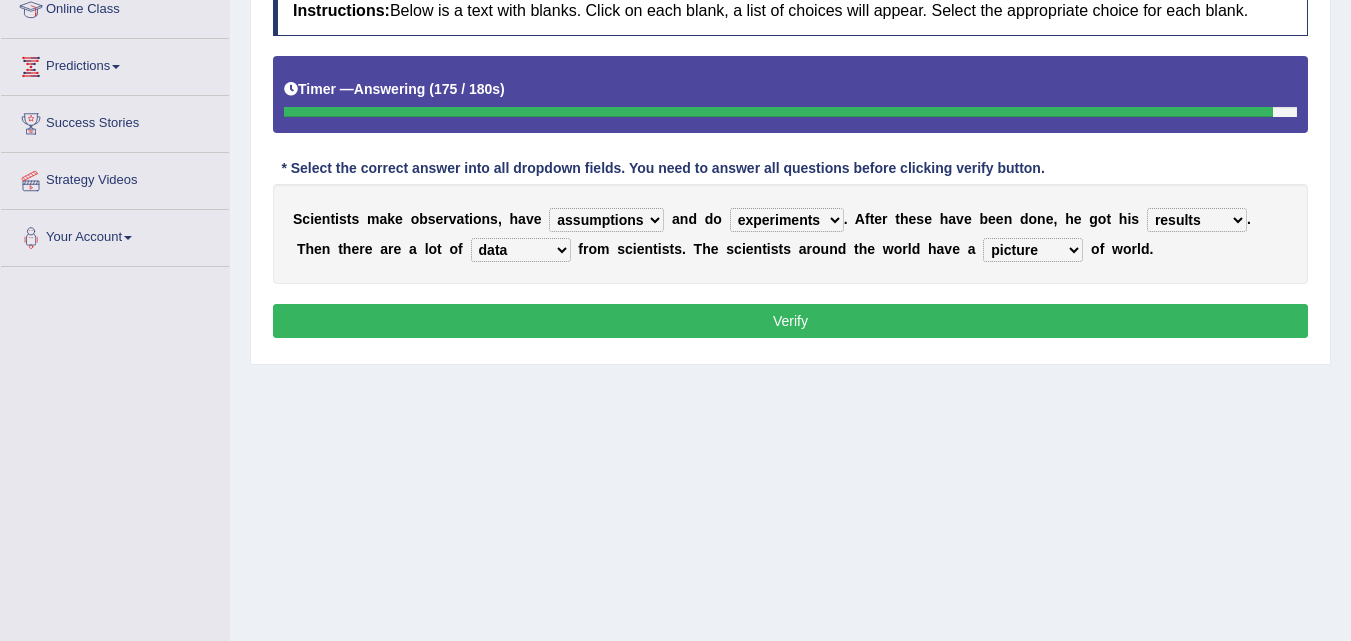 click on "statistics data static figure" at bounding box center (521, 250) 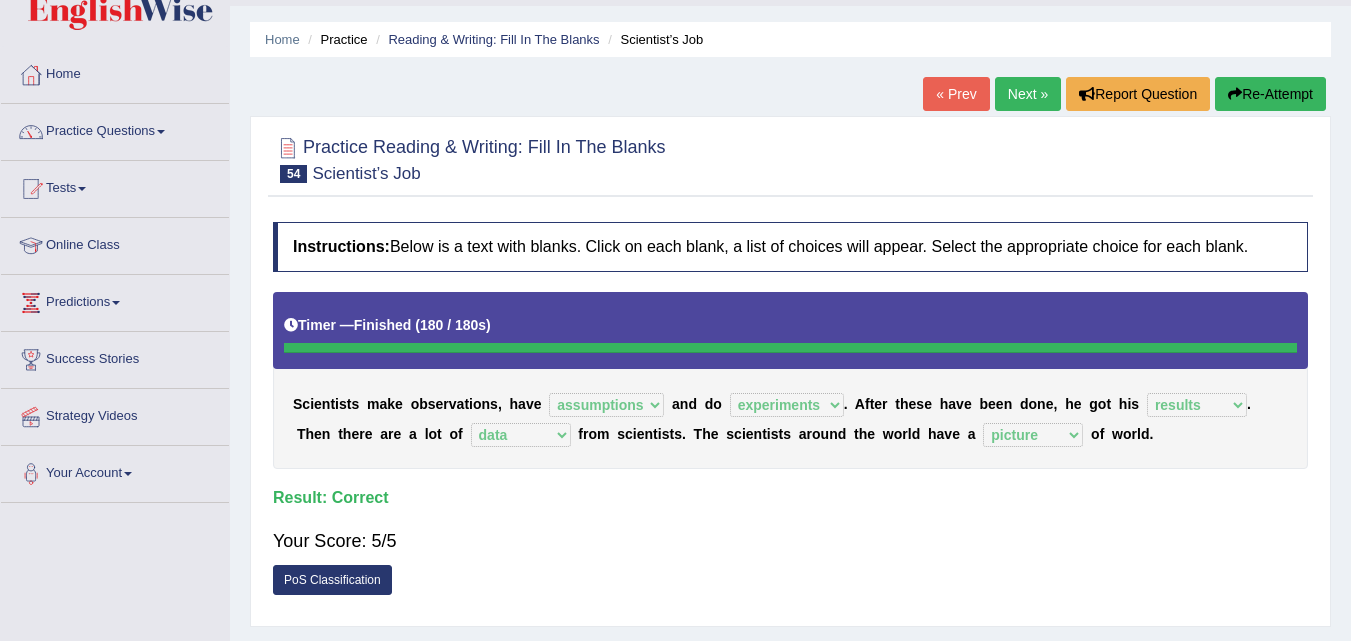 scroll, scrollTop: 49, scrollLeft: 0, axis: vertical 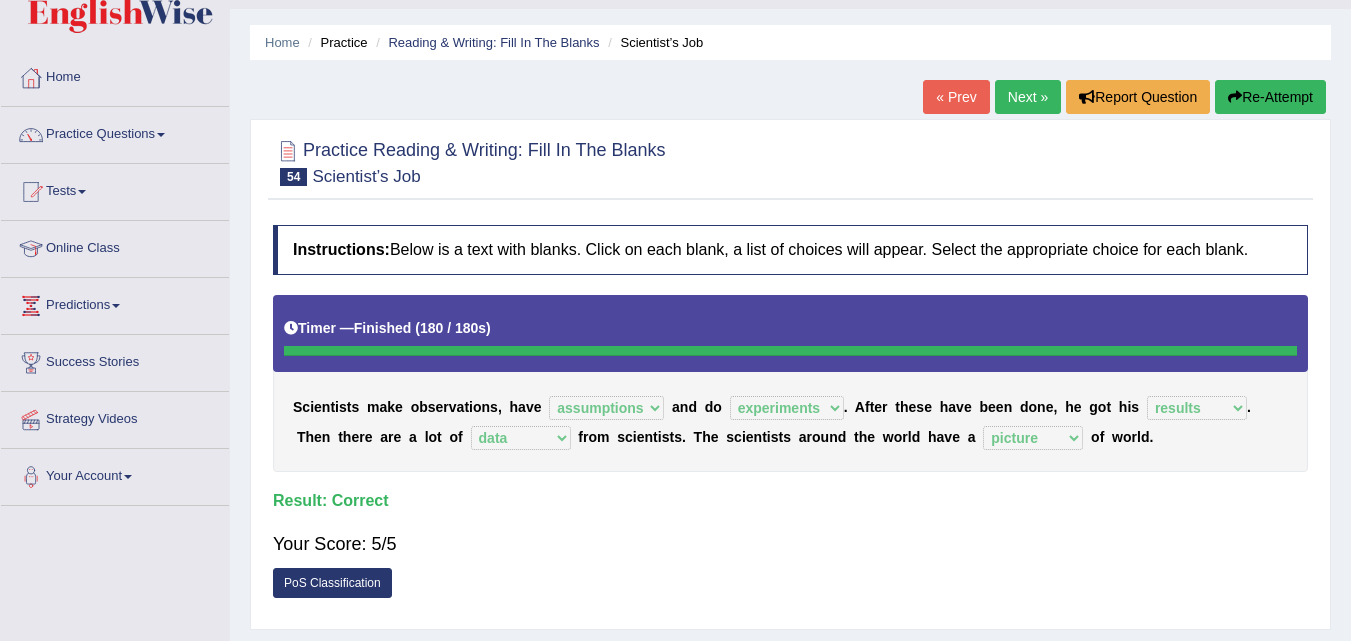 click on "Home
Practice
Reading & Writing: Fill In The Blanks
Scientist’s Job
« Prev Next »  Report Question  Re-Attempt
Practice Reading & Writing: Fill In The Blanks
54
Scientist’s Job
Instructions:  Below is a text with blanks. Click on each blank, a list of choices will appear. Select the appropriate choice for each blank.
Timer —  Finished   ( 180 / 180s ) Skip * Select the correct answer into all dropdown fields. You need to answer all questions before clicking verify button. S c i e n t i s t s    m a k e    o b s e r v a t i o n s ,    h a v e    hypotheses assumptions thinking principles    a n d    d o    experiments assignments thesis essays .    A f t e r    t h e s e    h a v e    b e e n    d o n e ,    h e    g o t    h i s    figures numbers proofs results .    T h e n    t h e r e" at bounding box center [790, 451] 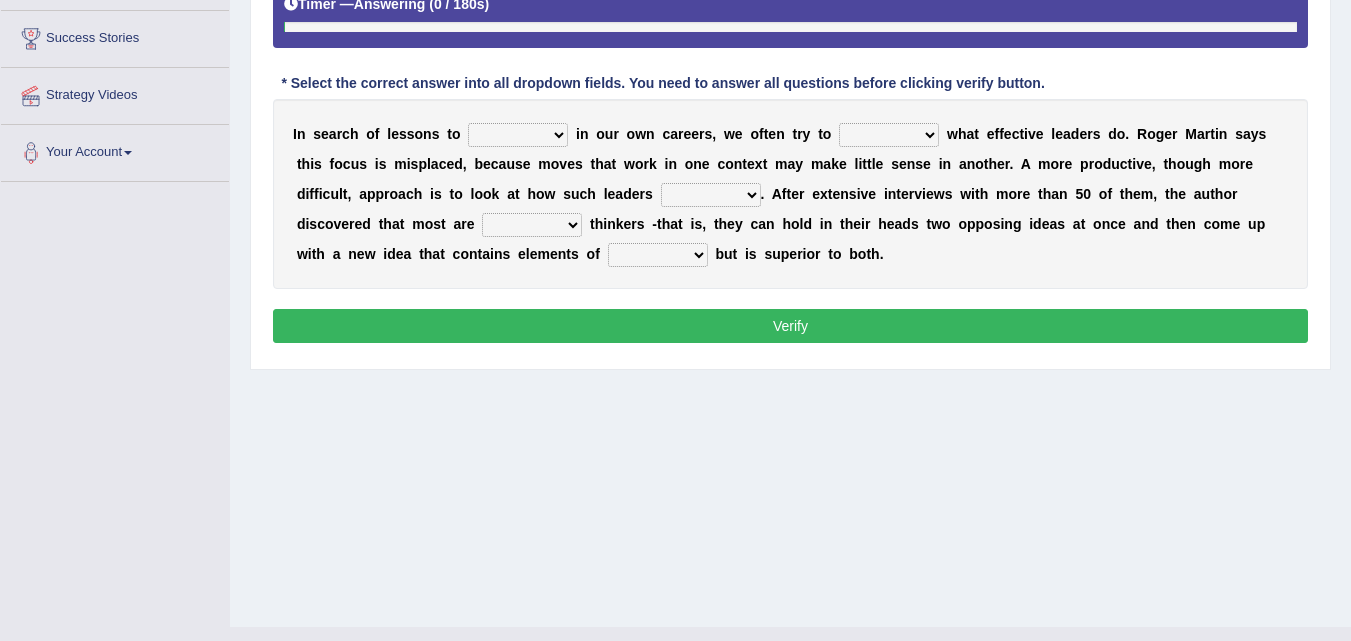 scroll, scrollTop: 409, scrollLeft: 0, axis: vertical 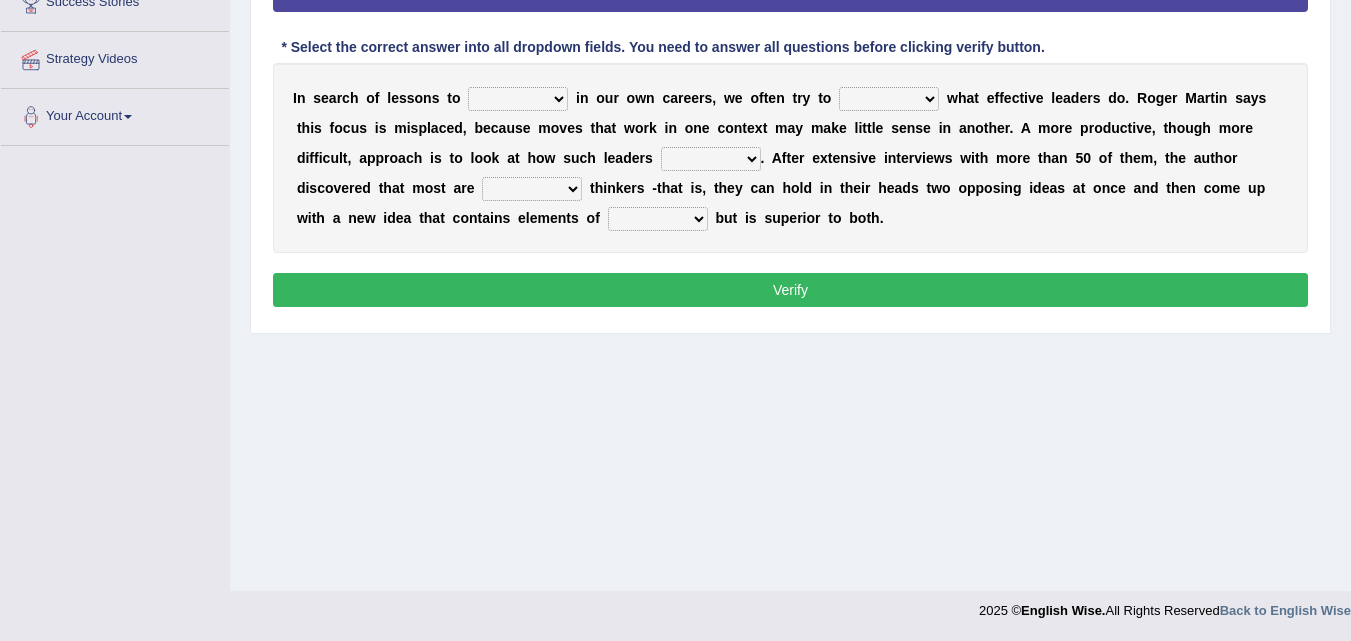 click on "Toggle navigation
Home
Practice Questions   Speaking Practice Read Aloud
Repeat Sentence
Describe Image
Re-tell Lecture
Answer Short Question
Summarize Group Discussion
Respond To A Situation
Writing Practice  Summarize Written Text
Write Essay
Reading Practice  Reading & Writing: Fill In The Blanks
Choose Multiple Answers
Re-order Paragraphs
Fill In The Blanks
Choose Single Answer
Listening Practice  Summarize Spoken Text
Highlight Incorrect Words
Highlight Correct Summary
Select Missing Word
Choose Single Answer
Choose Multiple Answers
Fill In The Blanks
Write From Dictation
Pronunciation
Tests
Take Mock Test" at bounding box center (675, -89) 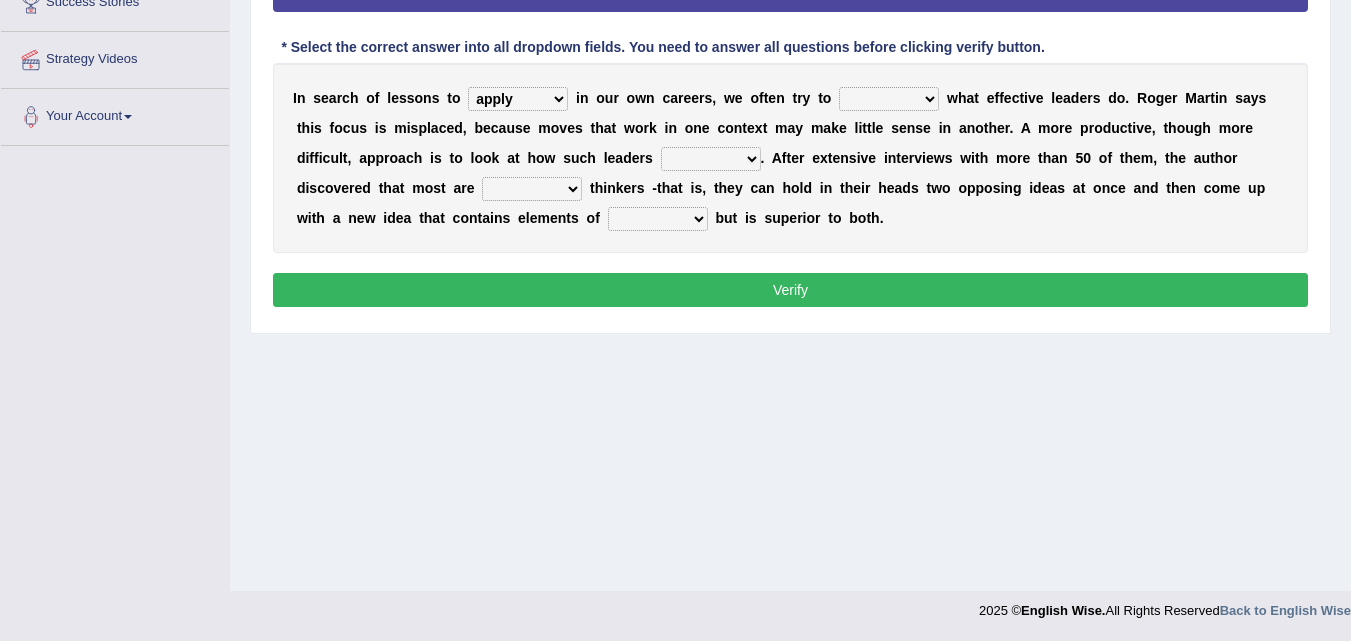 click on "request appeal apply solicit" at bounding box center (518, 99) 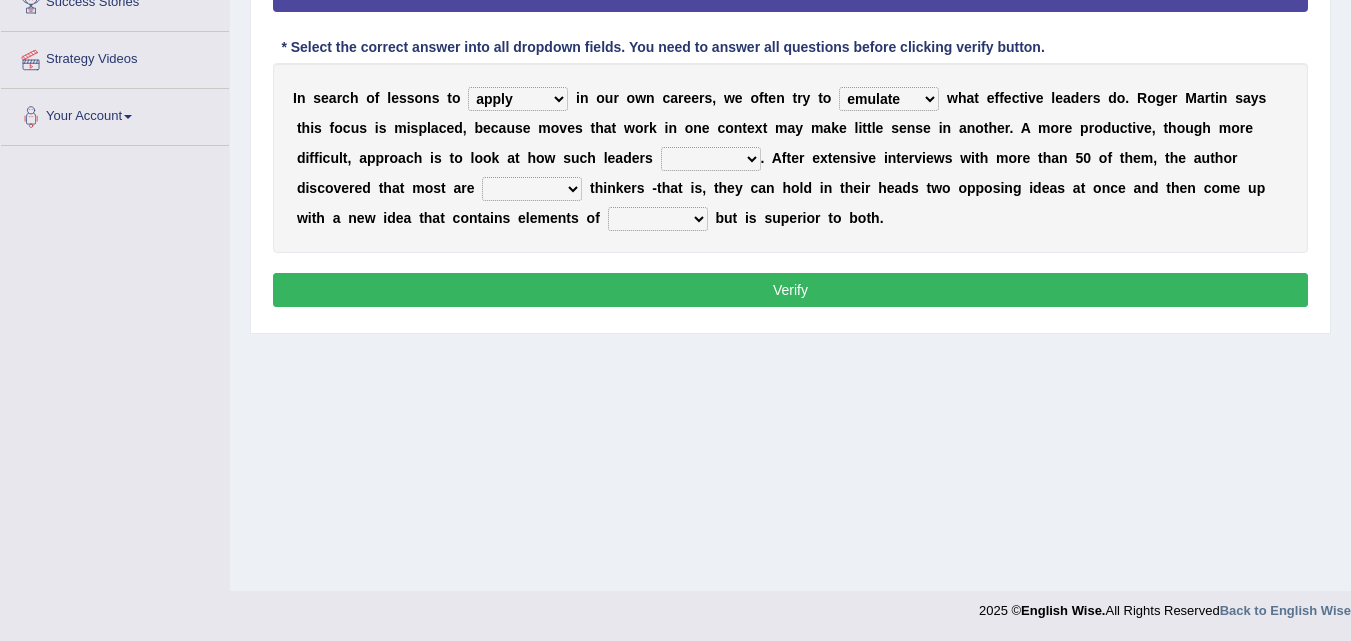 click on "purge conspire ferret emulate" at bounding box center (889, 99) 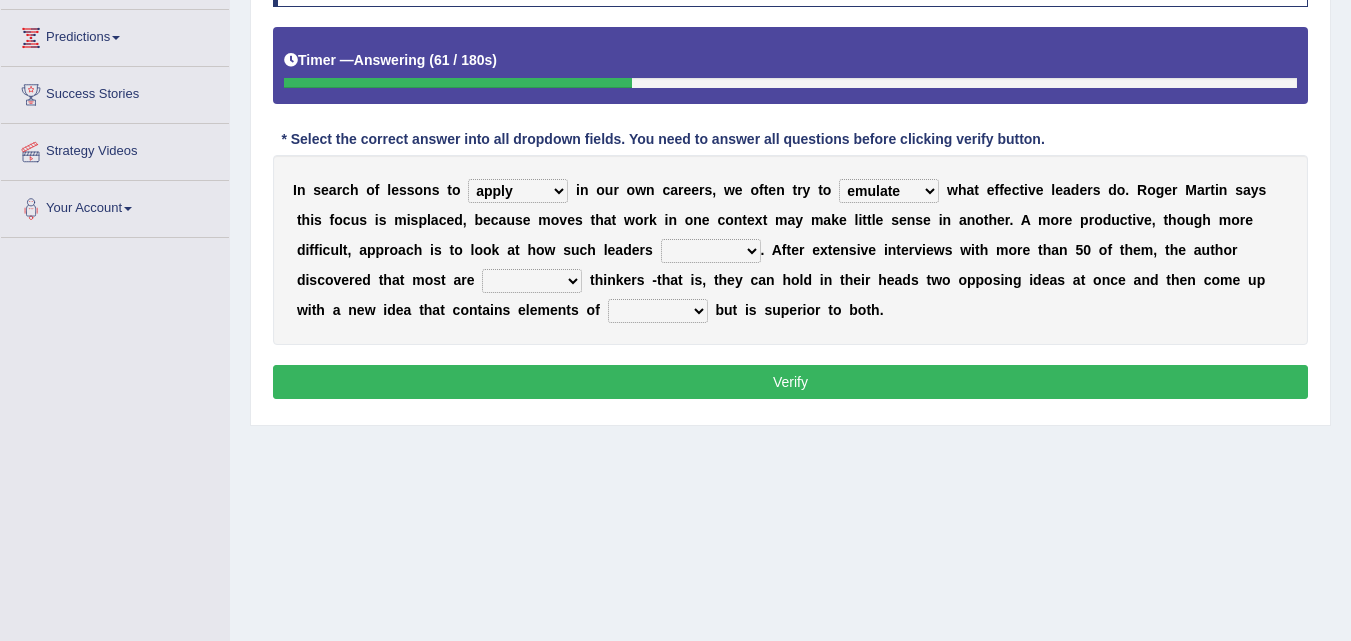 click on "opinion think view feel" at bounding box center [711, 251] 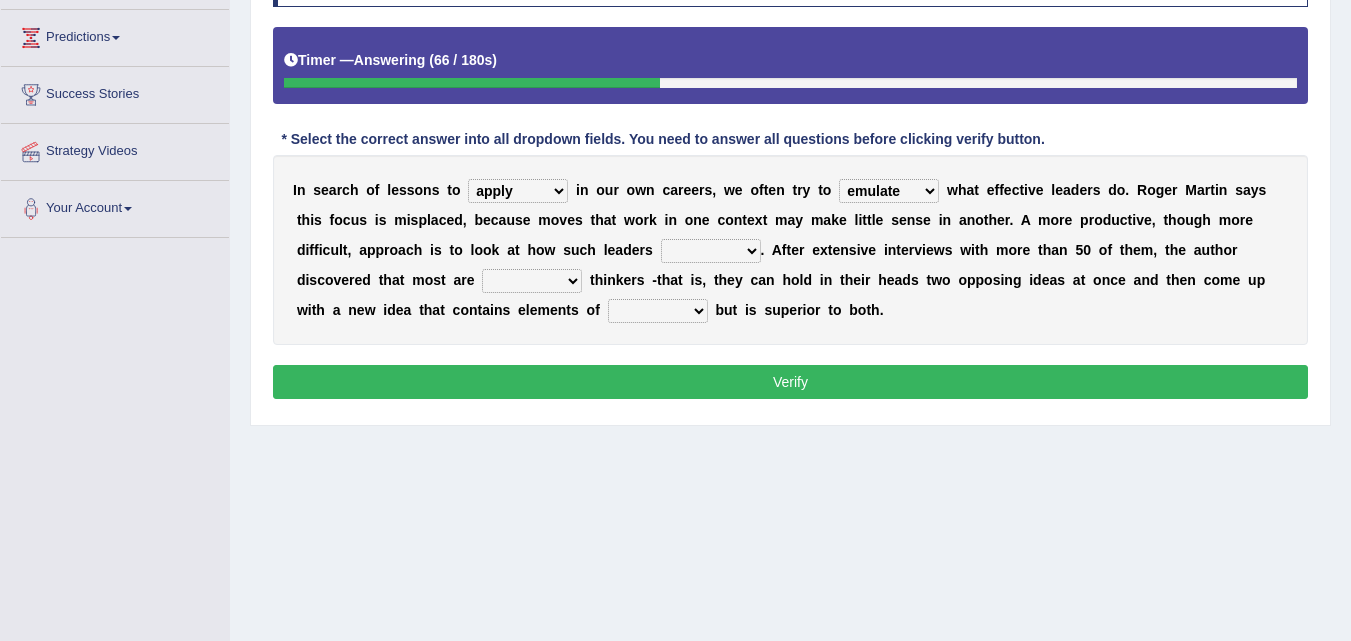select on "think" 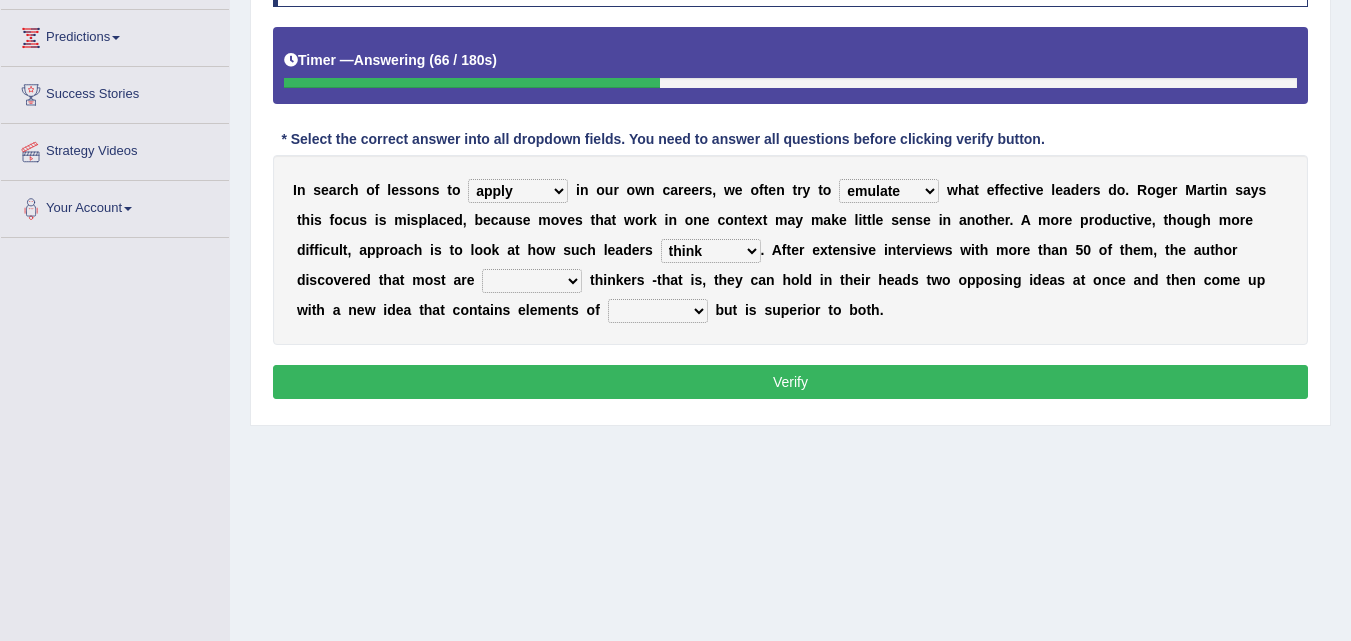 click on "opinion think view feel" at bounding box center [711, 251] 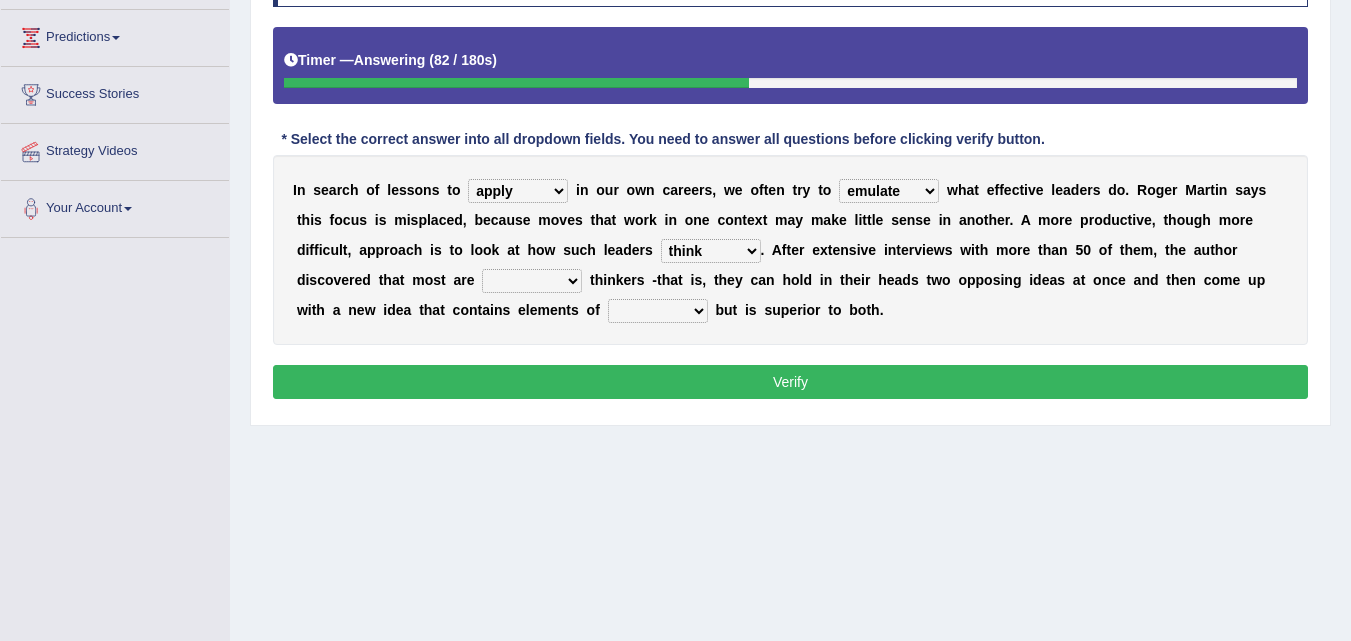 click on "integrative leagued affiliated combined" at bounding box center [532, 281] 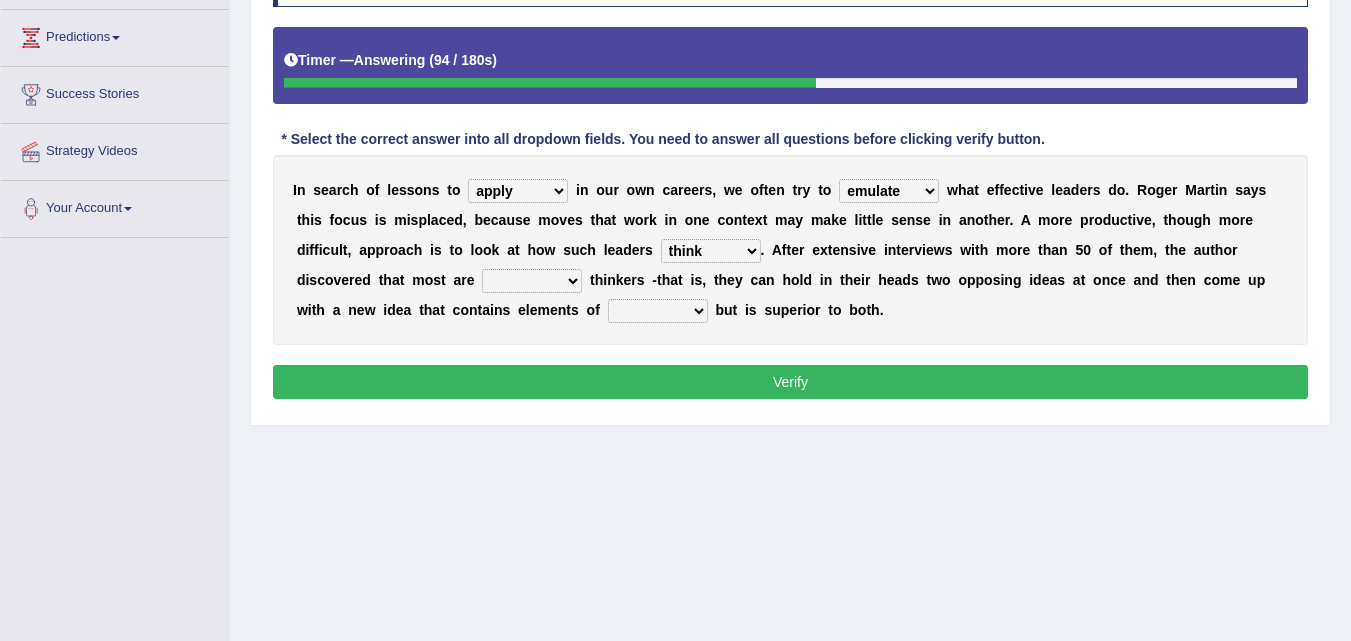 select on "combined" 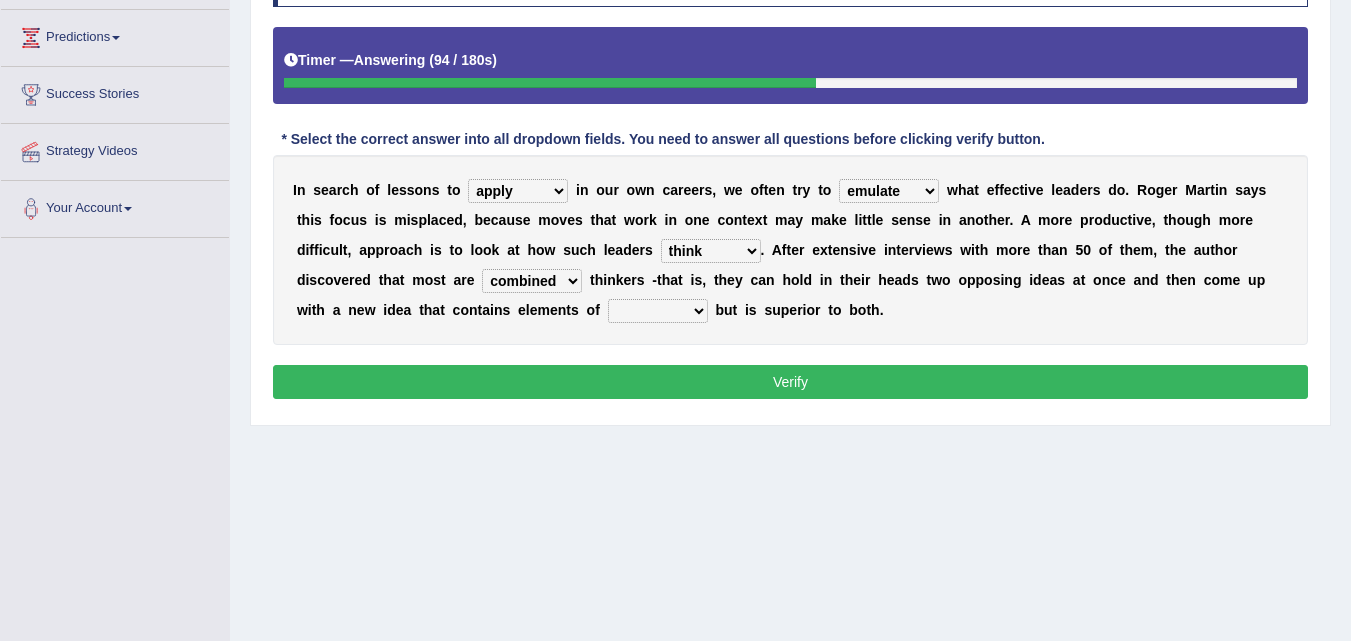 click on "integrative leagued affiliated combined" at bounding box center [532, 281] 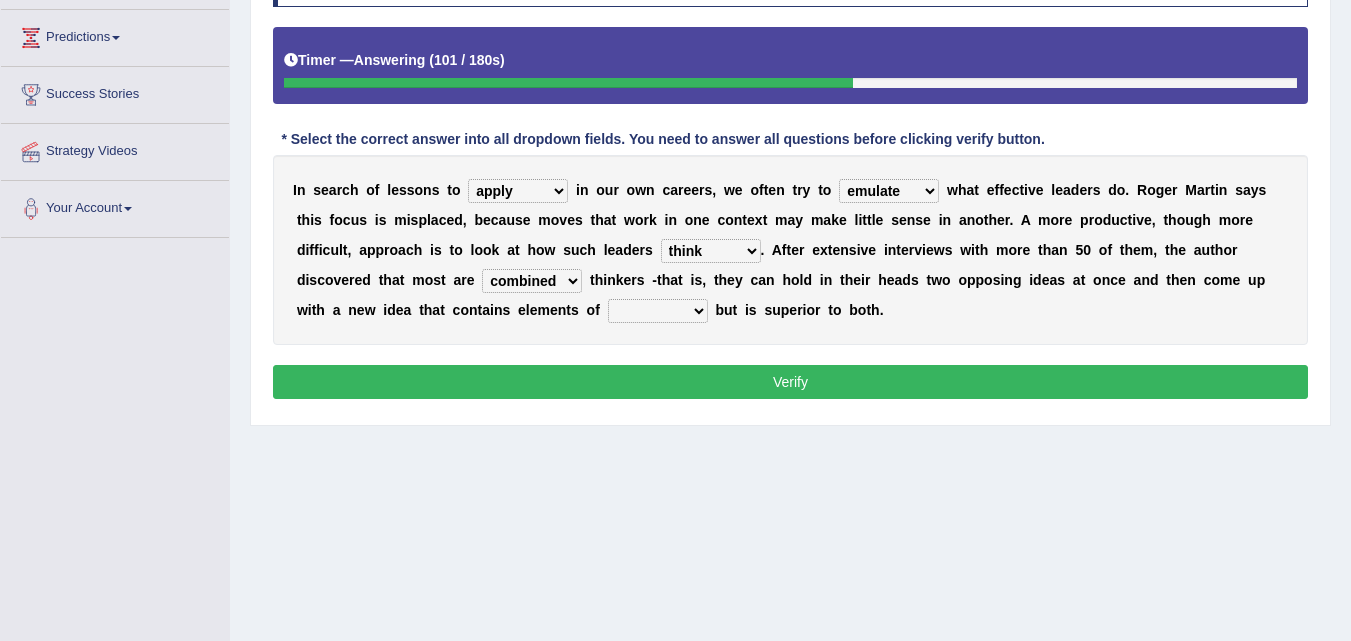 click on "integrative leagued affiliated combined" at bounding box center (532, 281) 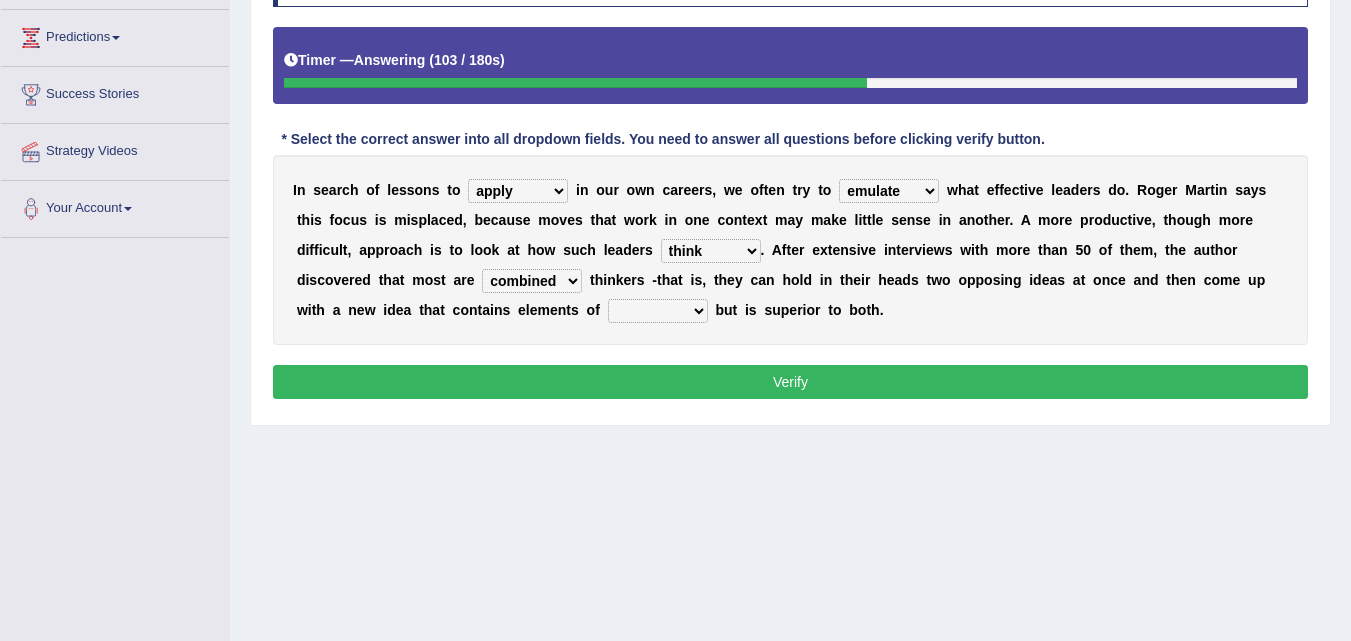 click on "integrative leagued affiliated combined" at bounding box center [532, 281] 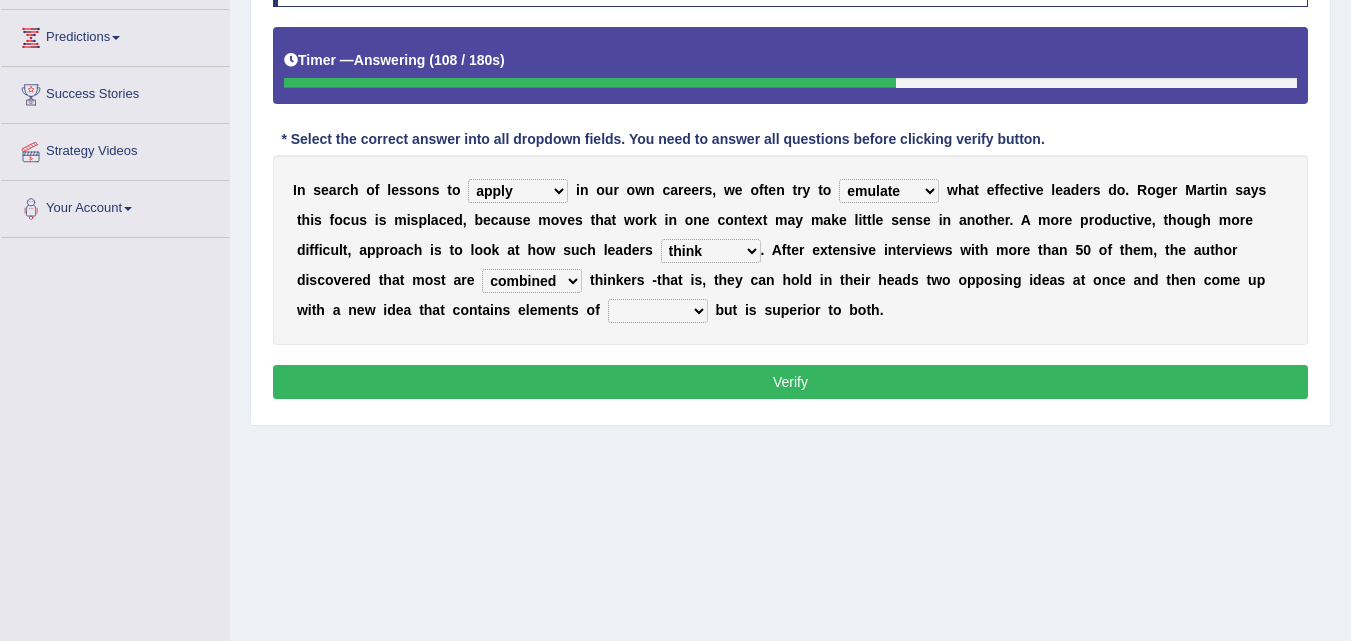 click on "which all each every" at bounding box center [658, 311] 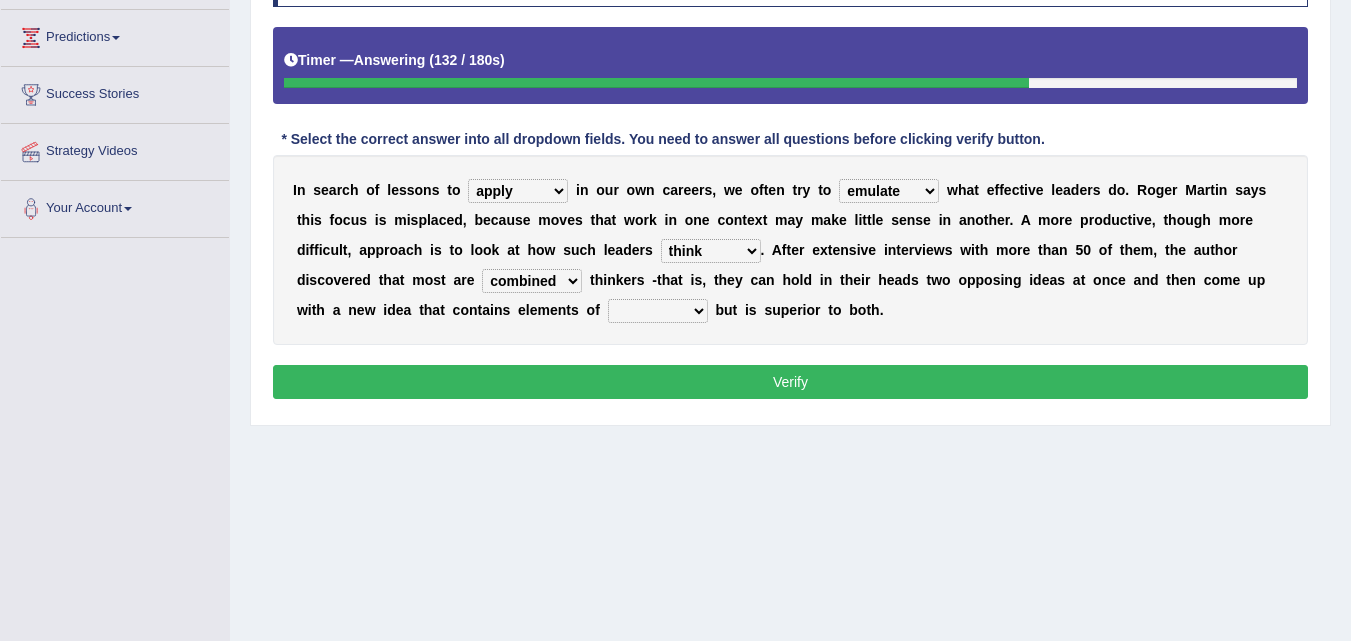 click on "I n   s e a r c h   o f   l e s s o n s   t o   request appeal apply solicit   i n   o u r   o w n   c a r e e r s ,   w e   o f t e n   t r y   t o   purge conspire ferret emulate   w h a t   e f f e c t i v e   l e a d e r s   d o .   [FIRST] [LAST]   s a y s   t h i s   f o c u s   i s   m i s p l a c e d ,   b e c a u s e   m o v e s   t h a t   w o r k   i n   o n e   c o n t e x t   m a y   m a k e   l i t t l e   s e n s e   i n   a n o t h e r .   A   m o r e   p r o d u c t i v e ,   t h o u g h   m o r e   d i f f i c u l t ,   a p p r o a c h   i s   t o   l o o k   a t   h o w   s u c h   l e a d e r s   opinion think view feel .   A f t e r   e x t e n s i v e   i n t e r v i e w s   w i t h   m o r e   t h a n   5 0   o f   t h e m ,   t h e   a u t h o r   d i s c o v e r e d   t h a t   m o s t   a r e   integrative leagued affiliated combined" at bounding box center (790, 250) 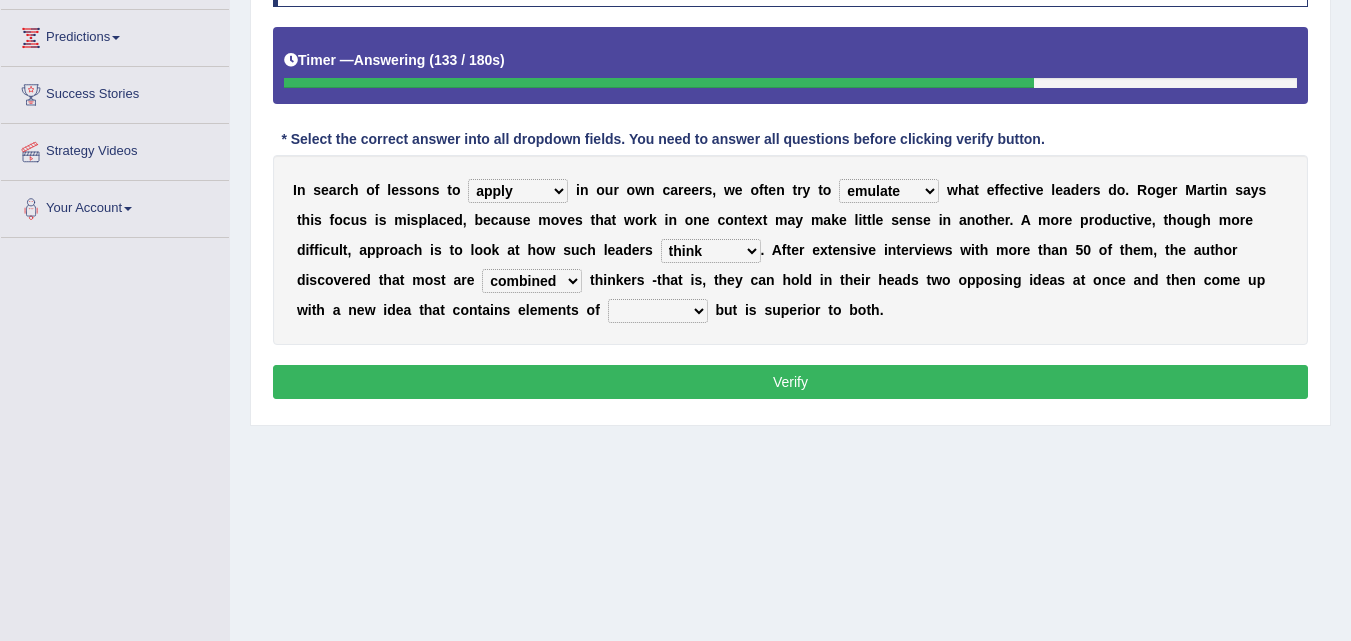 click on "I n   s e a r c h   o f   l e s s o n s   t o   request appeal apply solicit   i n   o u r   o w n   c a r e e r s ,   w e   o f t e n   t r y   t o   purge conspire ferret emulate   w h a t   e f f e c t i v e   l e a d e r s   d o .   [FIRST] [LAST]   s a y s   t h i s   f o c u s   i s   m i s p l a c e d ,   b e c a u s e   m o v e s   t h a t   w o r k   i n   o n e   c o n t e x t   m a y   m a k e   l i t t l e   s e n s e   i n   a n o t h e r .   A   m o r e   p r o d u c t i v e ,   t h o u g h   m o r e   d i f f i c u l t ,   a p p r o a c h   i s   t o   l o o k   a t   h o w   s u c h   l e a d e r s   opinion think view feel .   A f t e r   e x t e n s i v e   i n t e r v i e w s   w i t h   m o r e   t h a n   5 0   o f   t h e m ,   t h e   a u t h o r   d i s c o v e r e d   t h a t   m o s t   a r e   integrative leagued affiliated combined" at bounding box center [790, 250] 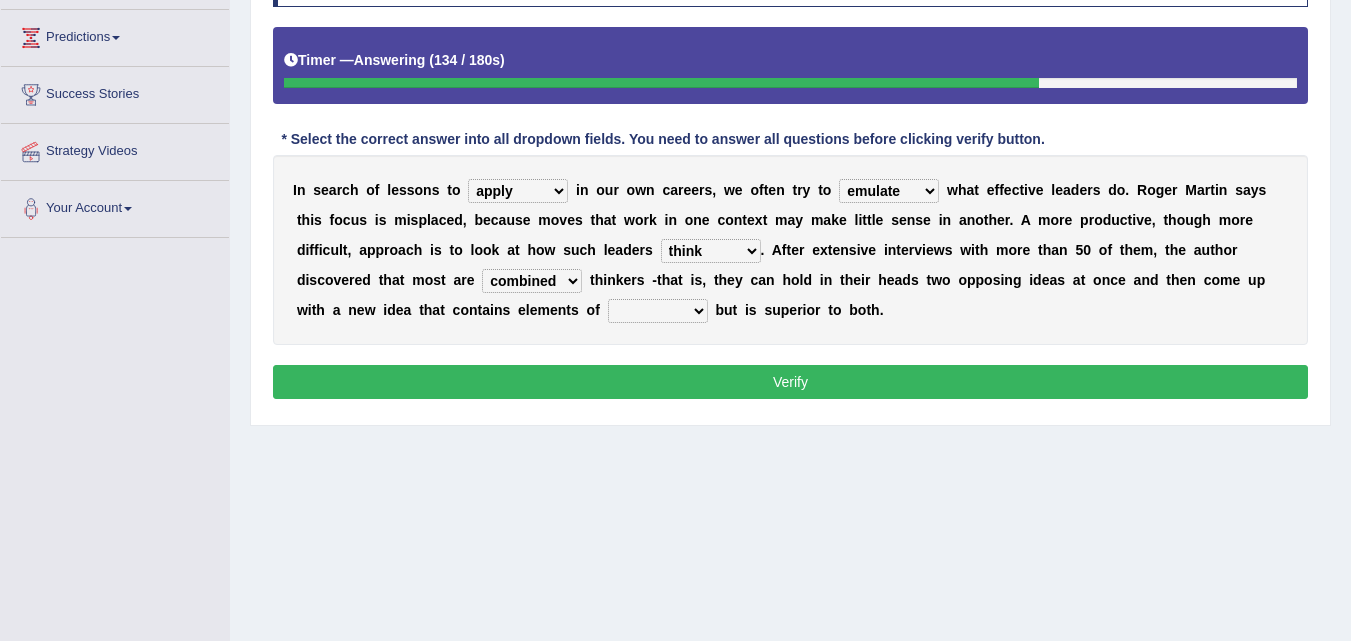 click on "which all each every" at bounding box center (658, 311) 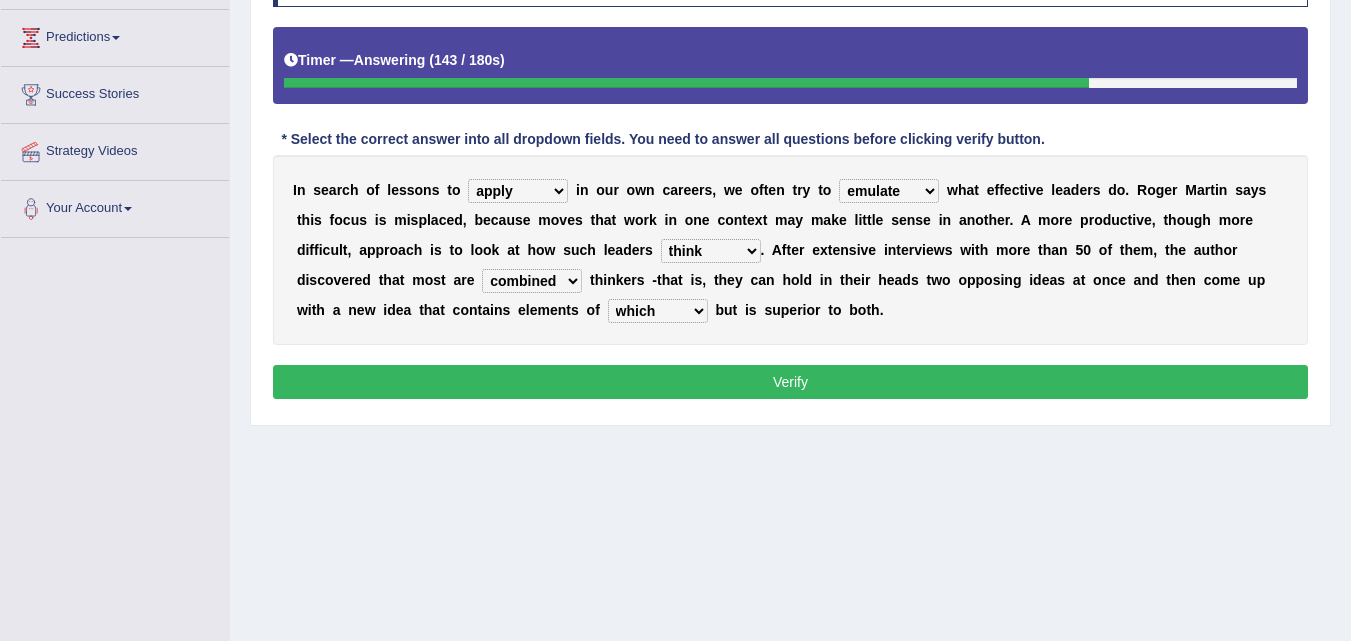 click on "which all each every" at bounding box center (658, 311) 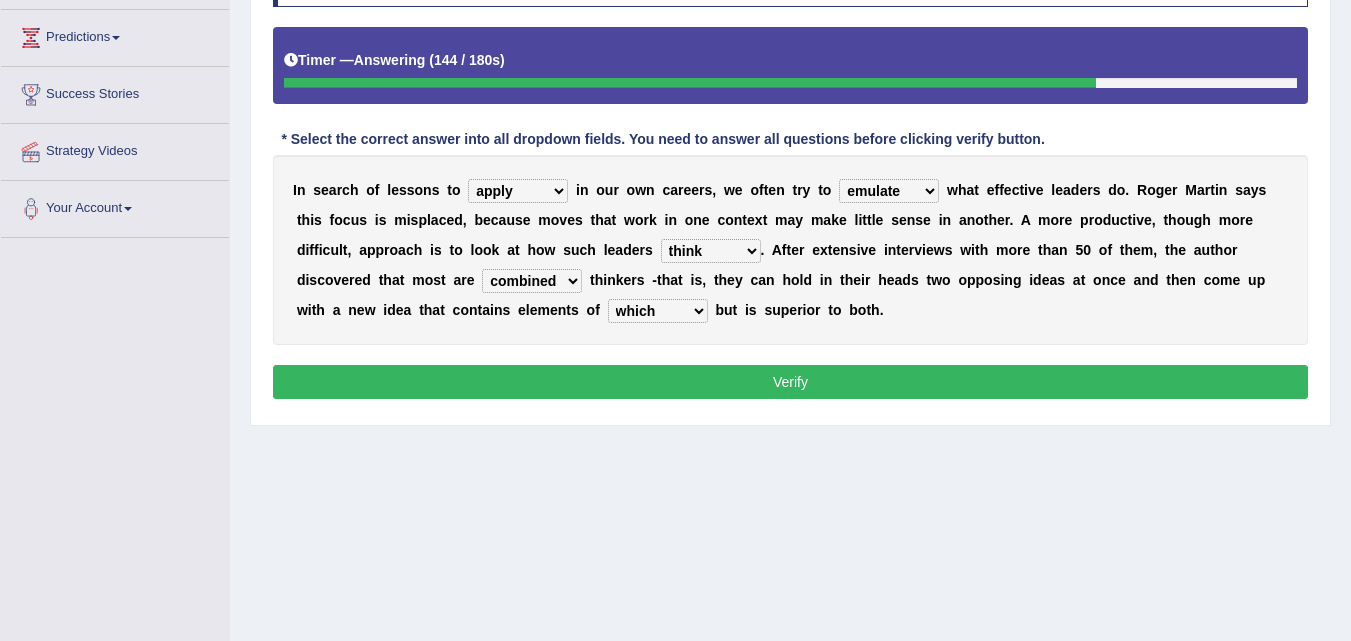 click on "which all each every" at bounding box center (658, 311) 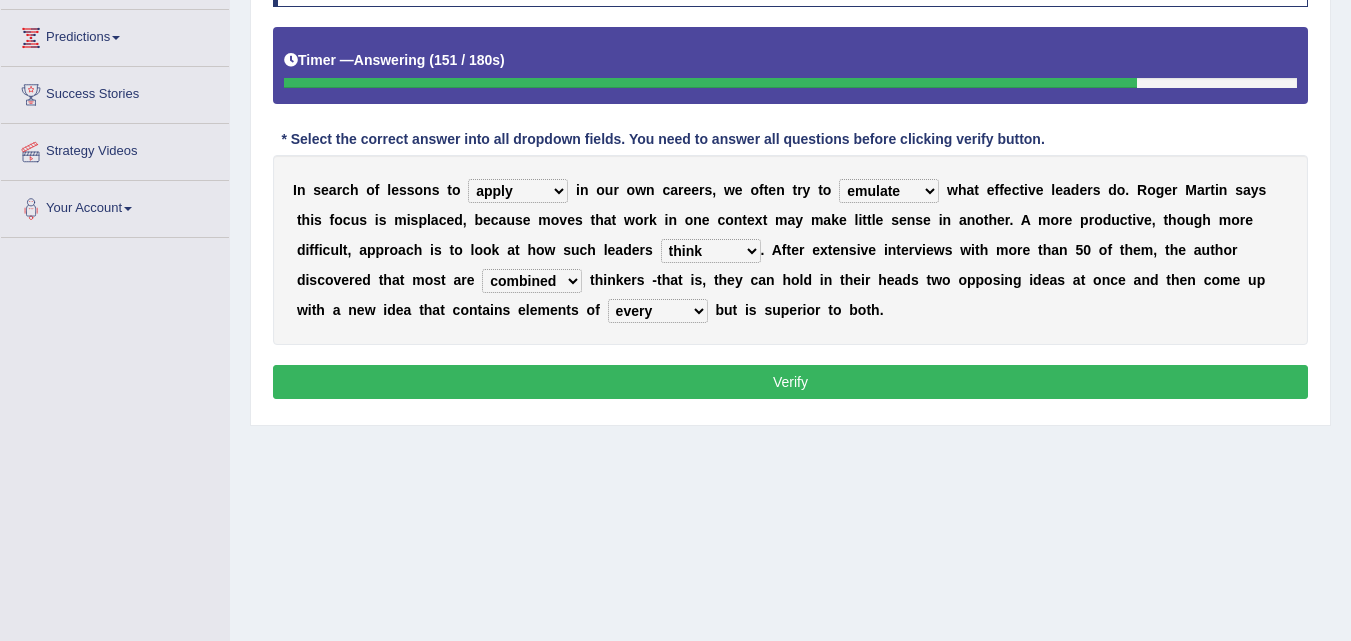 click on "which all each every" at bounding box center (658, 311) 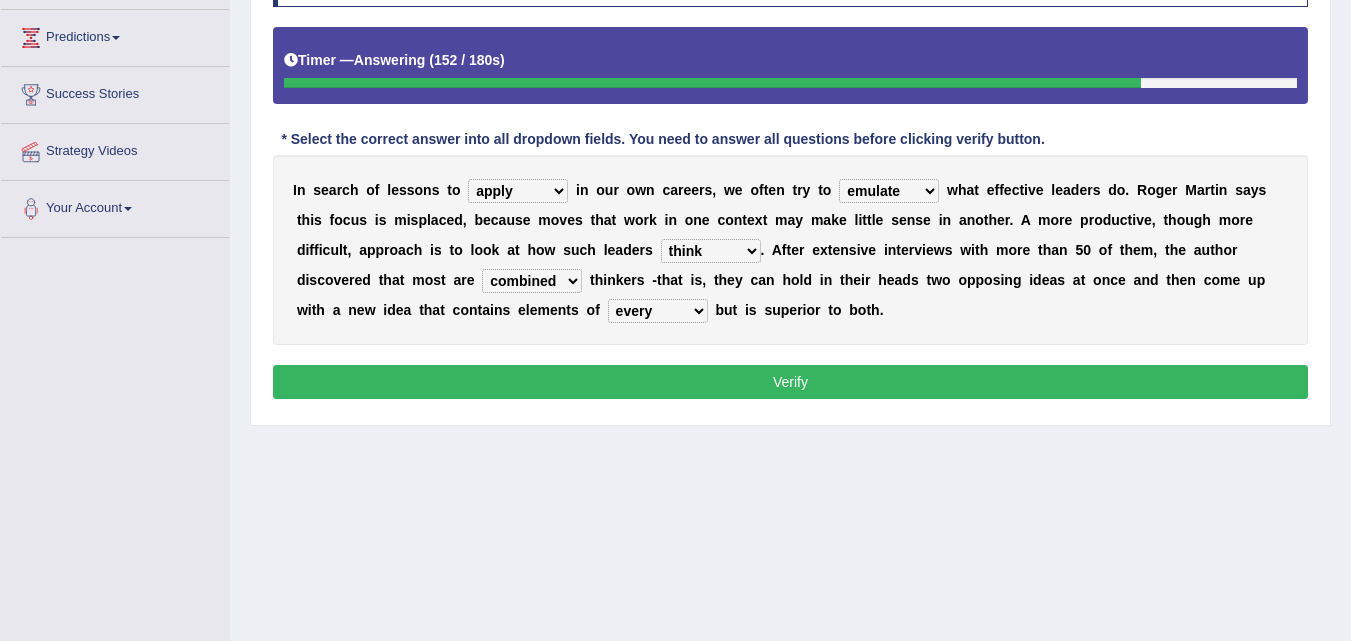click on "I n   s e a r c h   o f   l e s s o n s   t o   request appeal apply solicit   i n   o u r   o w n   c a r e e r s ,   w e   o f t e n   t r y   t o   purge conspire ferret emulate   w h a t   e f f e c t i v e   l e a d e r s   d o .   [FIRST] [LAST]   s a y s   t h i s   f o c u s   i" at bounding box center [790, 183] 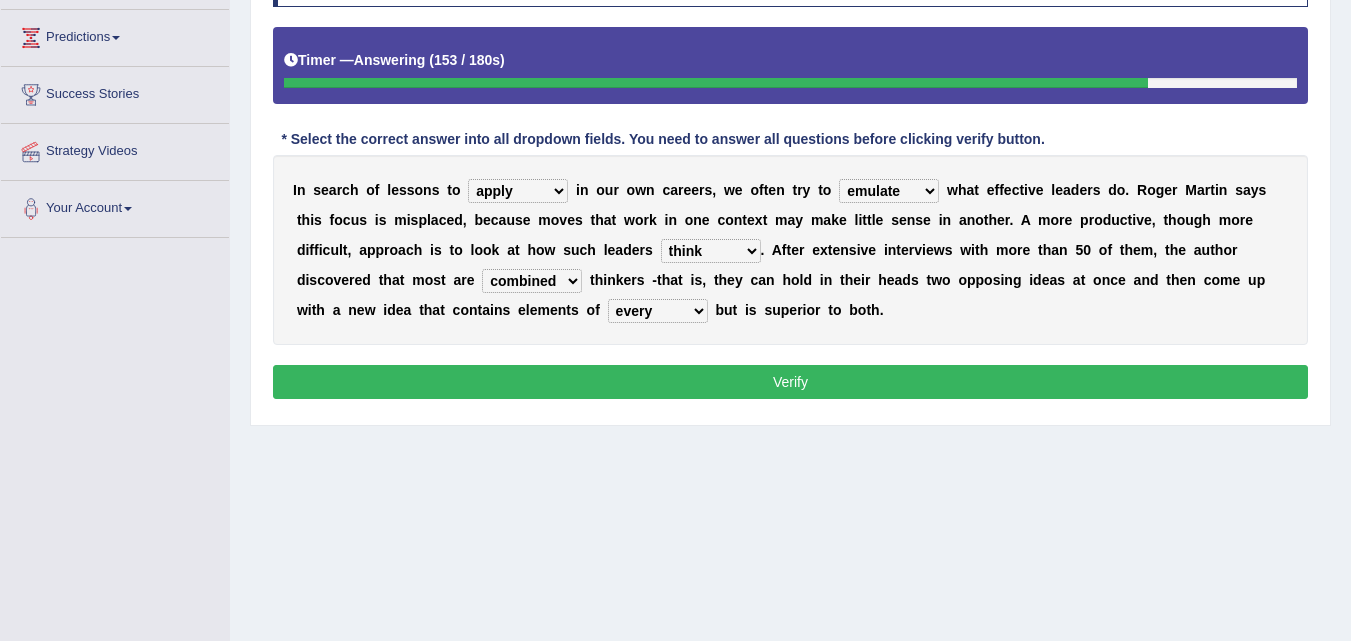click on "I n   s e a r c h   o f   l e s s o n s   t o   request appeal apply solicit   i n   o u r   o w n   c a r e e r s ,   w e   o f t e n   t r y   t o   purge conspire ferret emulate   w h a t   e f f e c t i v e   l e a d e r s   d o .   [FIRST] [LAST]   s a y s   t h i s   f o c u s   i s   m i s p l a c e d ,   b e c a u s e   m o v e s   t h a t   w o r k   i n   o n e   c o n t e x t   m a y   m a k e   l i t t l e   s e n s e   i n   a n o t h e r .   A   m o r e   p r o d u c t i v e ,   t h o u g h   m o r e   d i f f i c u l t ,   a p p r o a c h   i s   t o   l o o k   a t   h o w   s u c h   l e a d e r s   opinion think view feel .   A f t e r   e x t e n s i v e   i n t e r v i e w s   w i t h   m o r e   t h a n   5 0   o f   t h e m ,   t h e   a u t h o r   d i s c o v e r e d   t h a t   m o s t   a r e   integrative leagued affiliated combined" at bounding box center [790, 250] 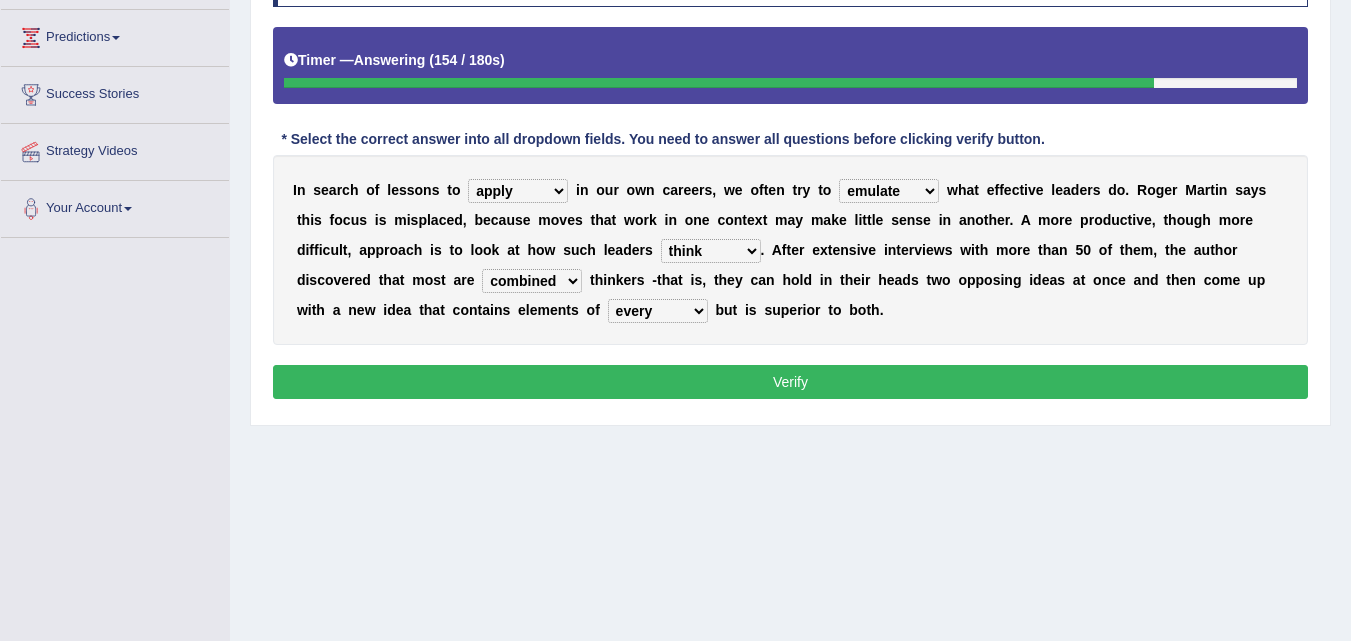 click on "which all each every" at bounding box center [658, 311] 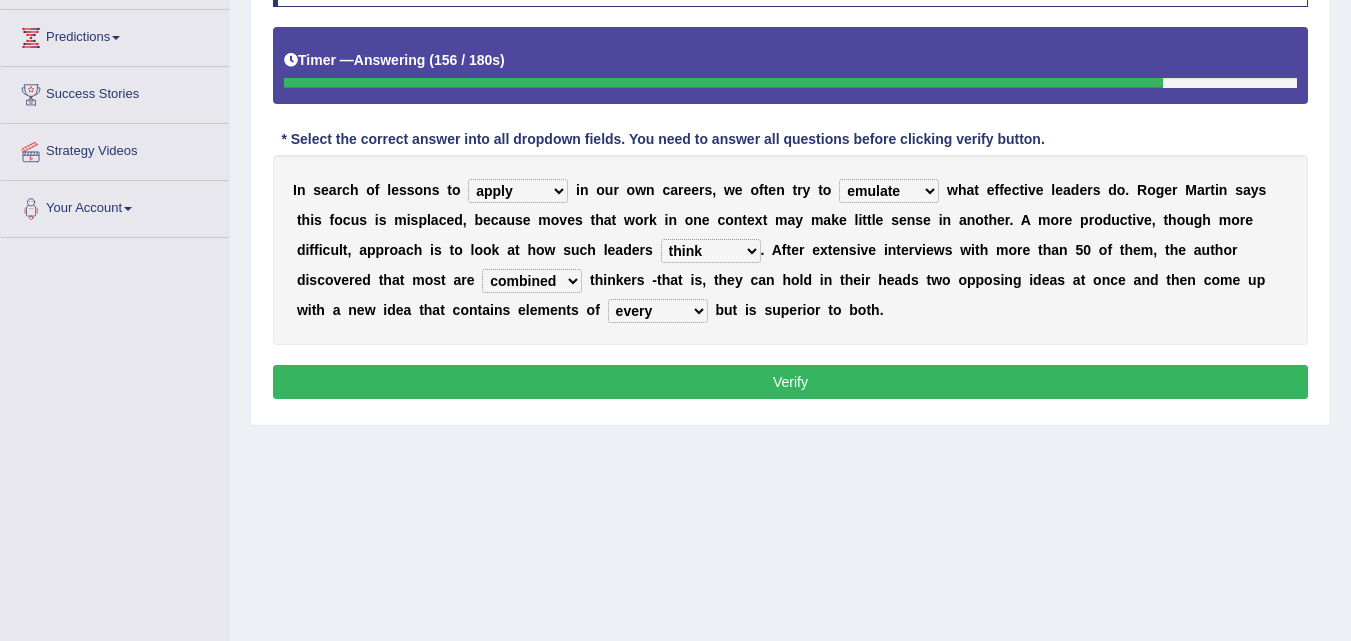 select on "each" 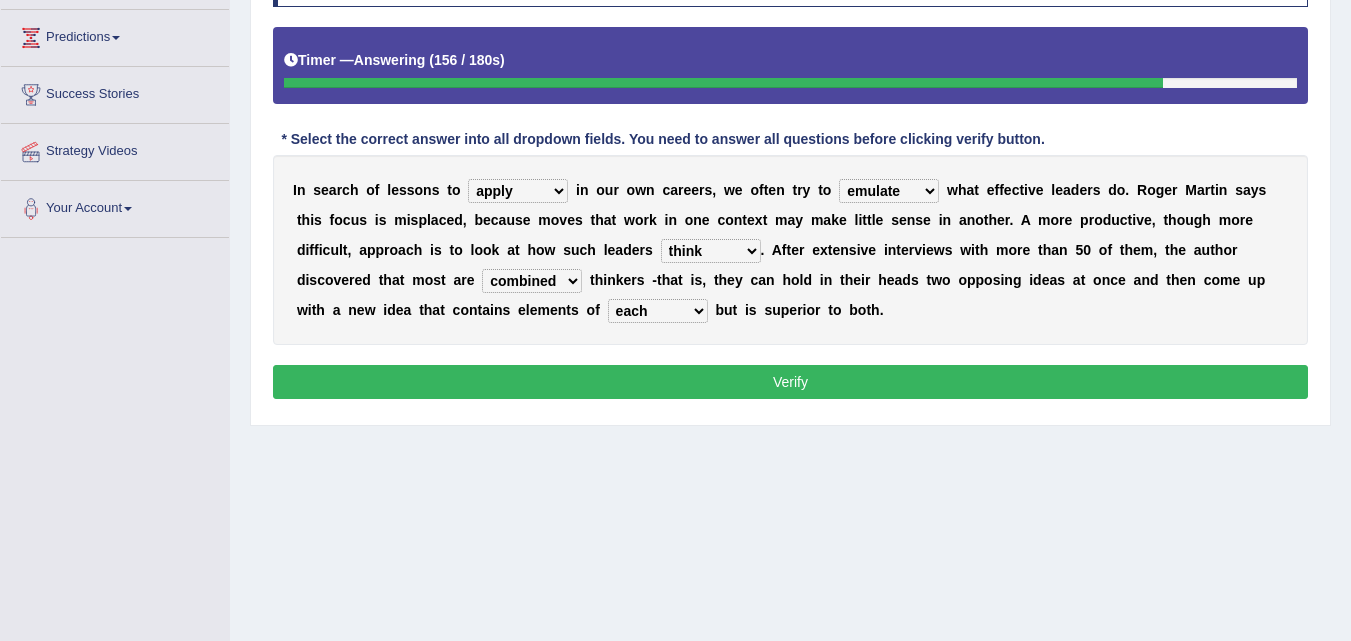 click on "which all each every" at bounding box center (658, 311) 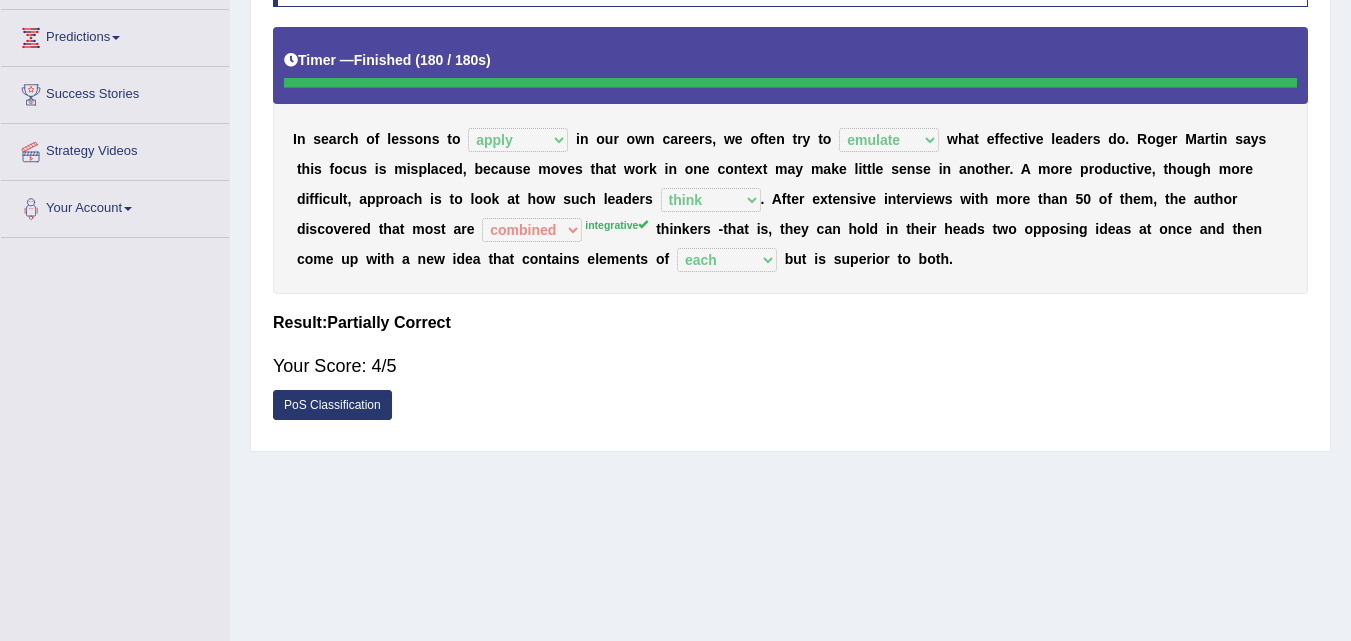 click on "Result:" at bounding box center (790, 323) 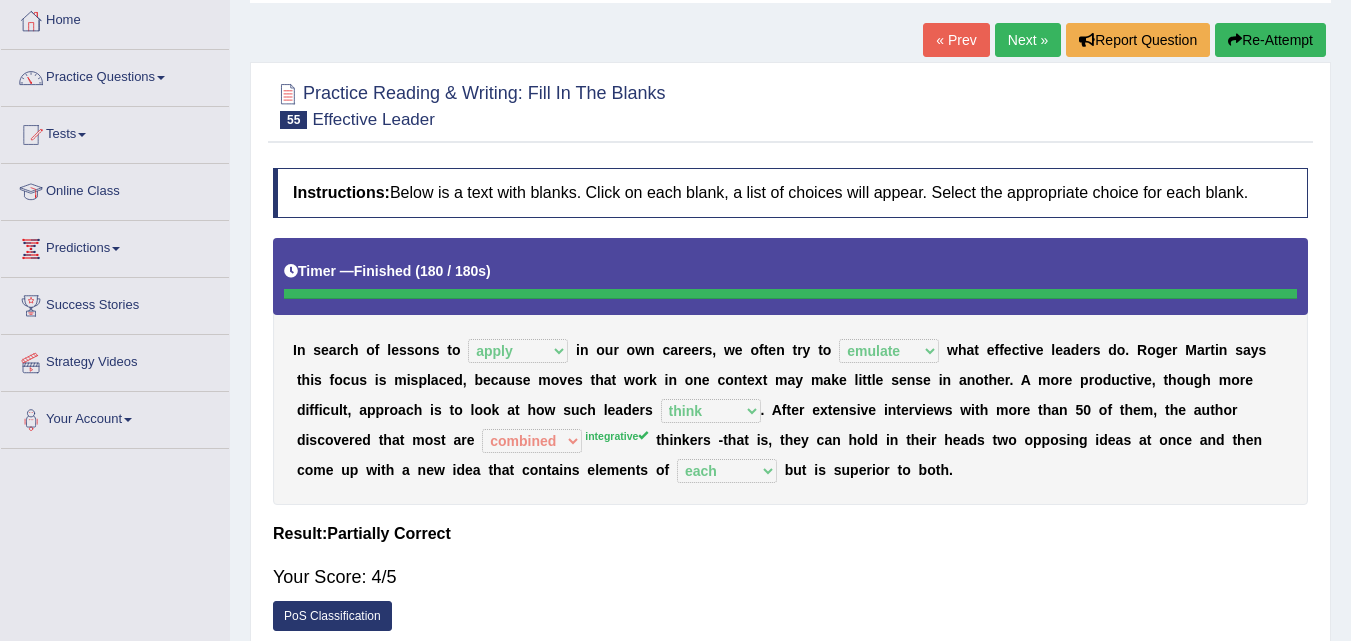 scroll, scrollTop: 104, scrollLeft: 0, axis: vertical 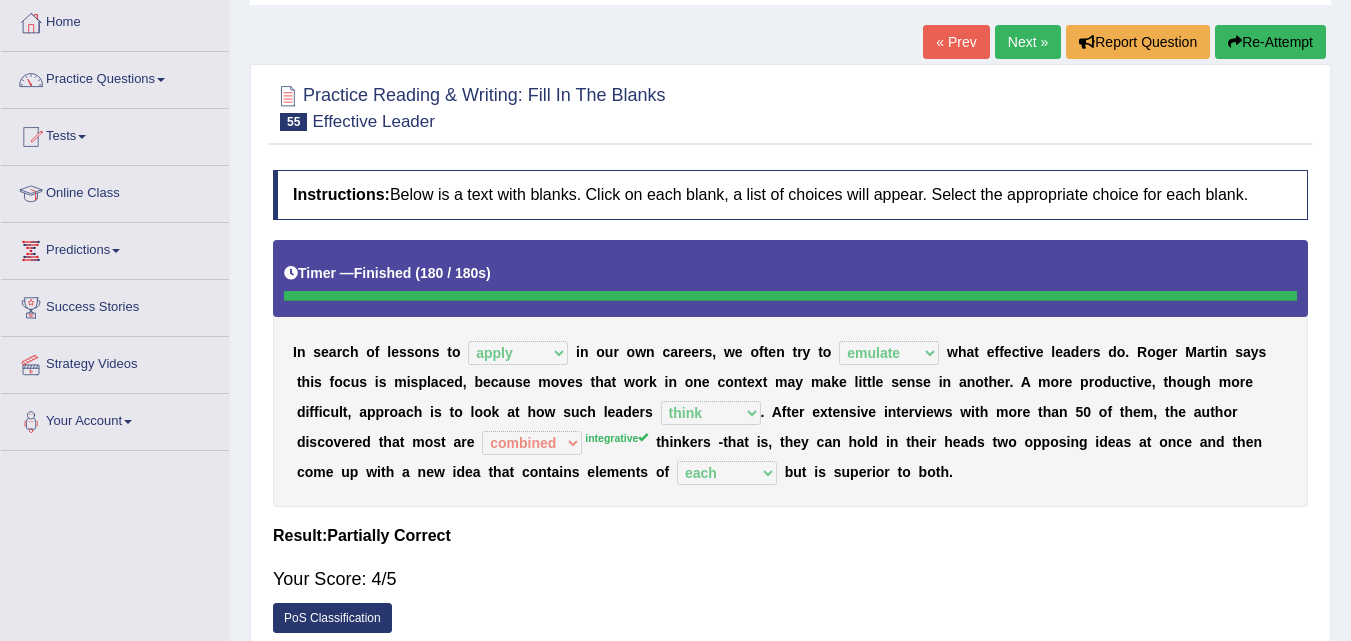 click on "Next »" at bounding box center (1028, 42) 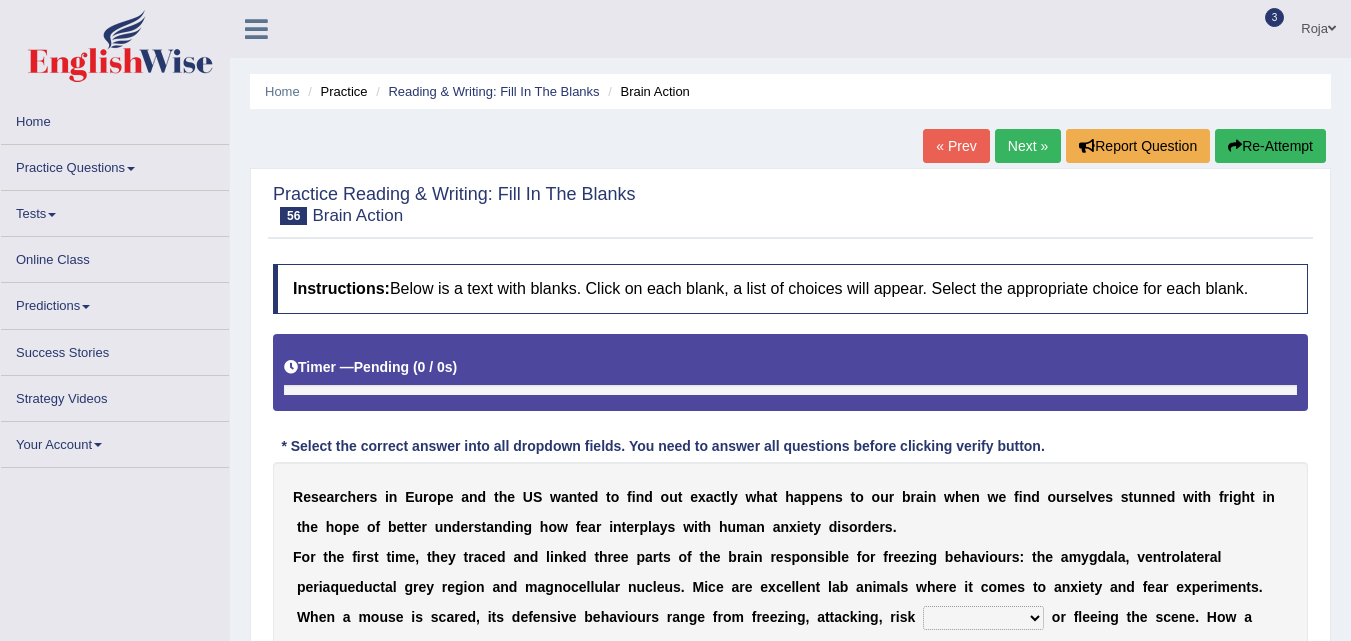 scroll, scrollTop: 213, scrollLeft: 0, axis: vertical 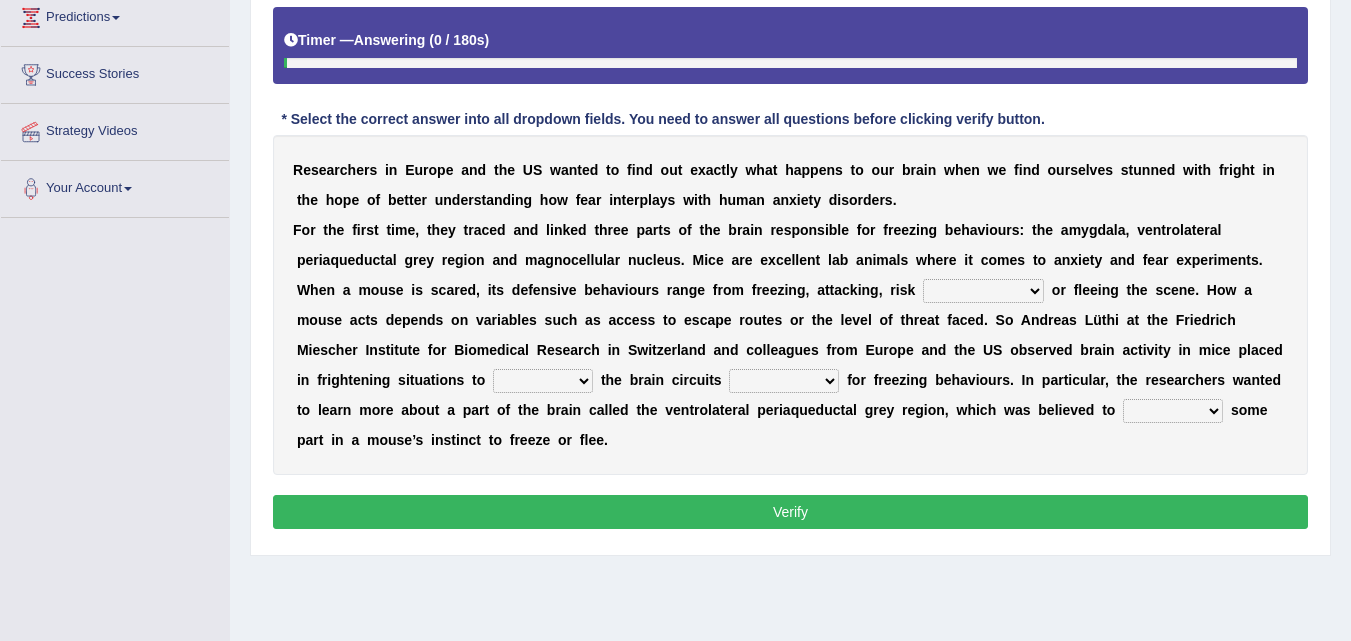 click on "Toggle navigation
Home
Practice Questions   Speaking Practice Read Aloud
Repeat Sentence
Describe Image
Re-tell Lecture
Answer Short Question
Summarize Group Discussion
Respond To A Situation
Writing Practice  Summarize Written Text
Write Essay
Reading Practice  Reading & Writing: Fill In The Blanks
Choose Multiple Answers
Re-order Paragraphs
Fill In The Blanks
Choose Single Answer
Listening Practice  Summarize Spoken Text
Highlight Incorrect Words
Highlight Correct Summary
Select Missing Word
Choose Single Answer
Choose Multiple Answers
Fill In The Blanks
Write From Dictation
Pronunciation
Tests
Take Mock Test" at bounding box center (675, -17) 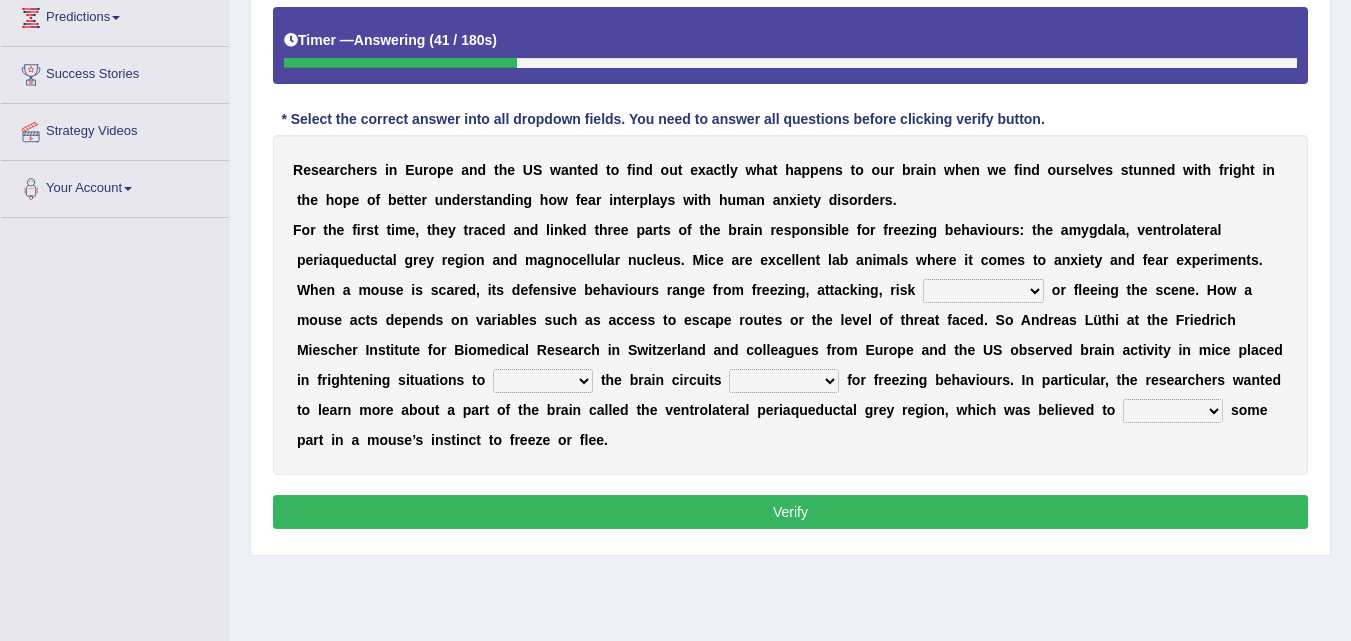 click on "assessment judgement determination evaluation" at bounding box center [983, 291] 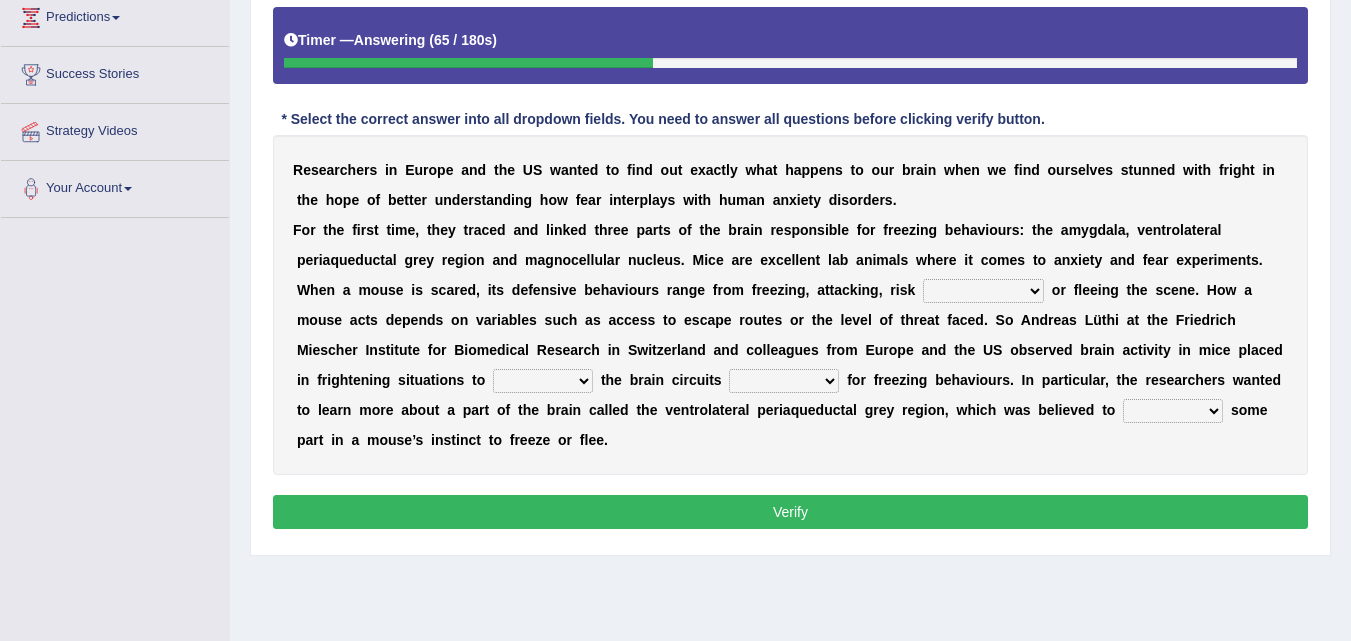 select on "assessment" 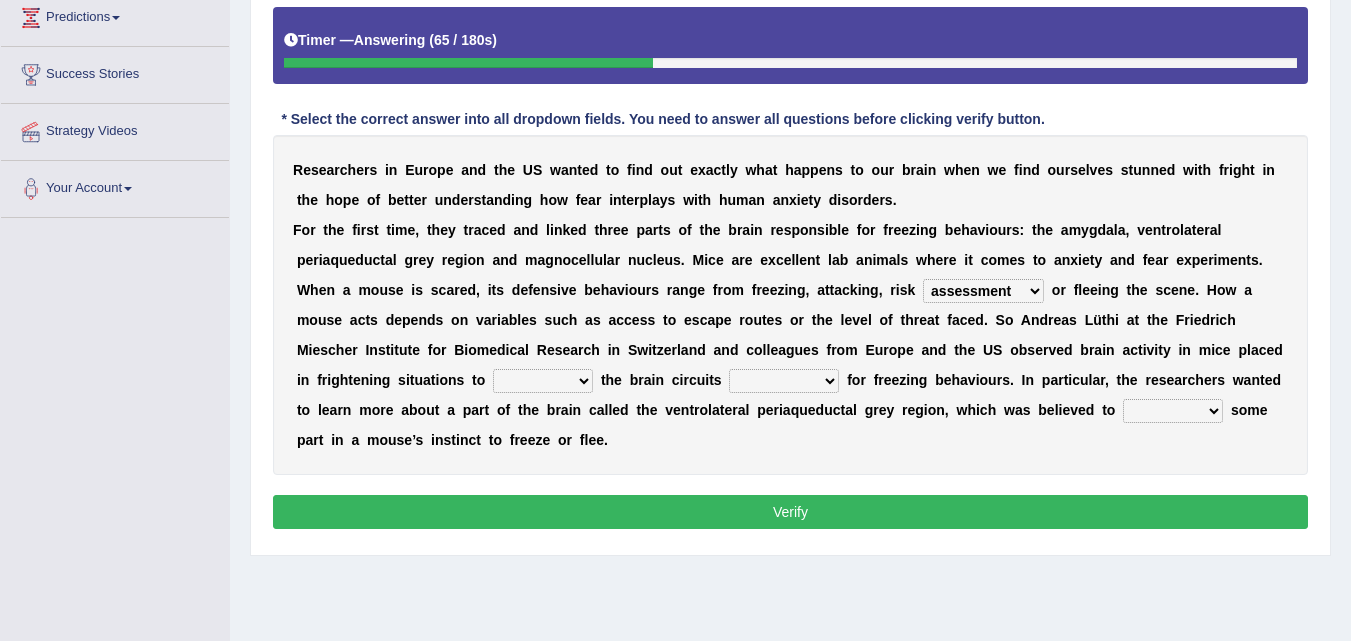 click on "assessment judgement determination evaluation" at bounding box center [983, 291] 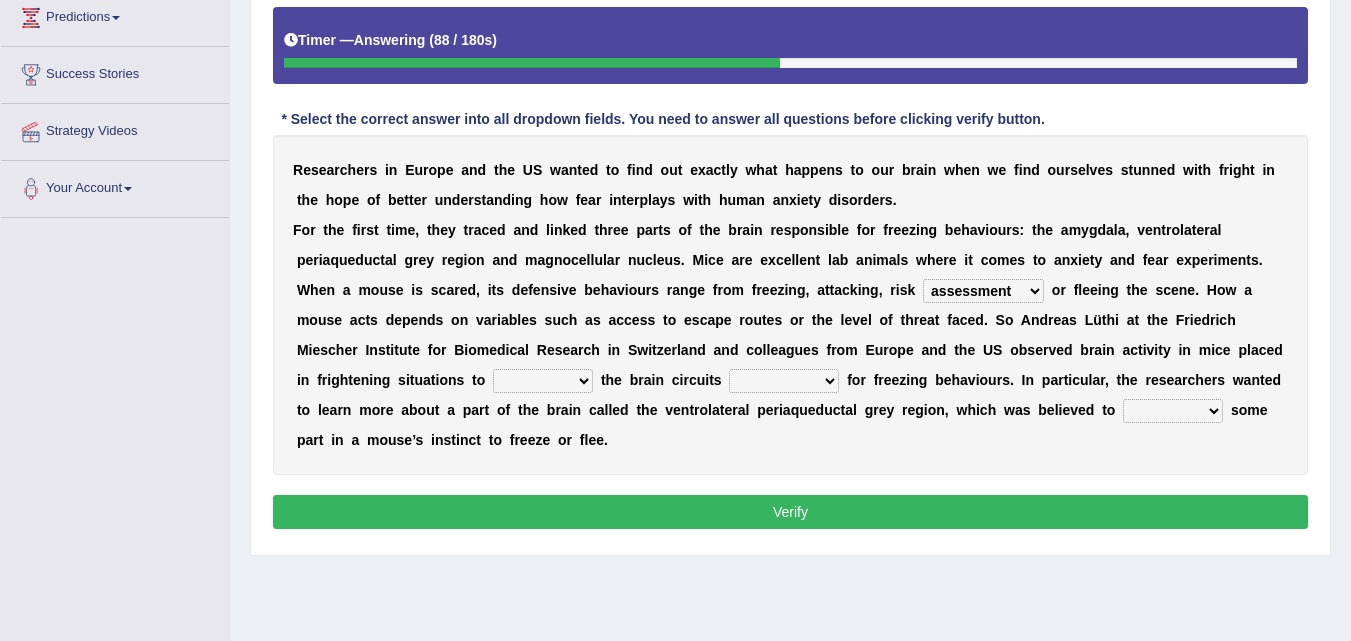 click on "find detect trace discover" at bounding box center [543, 381] 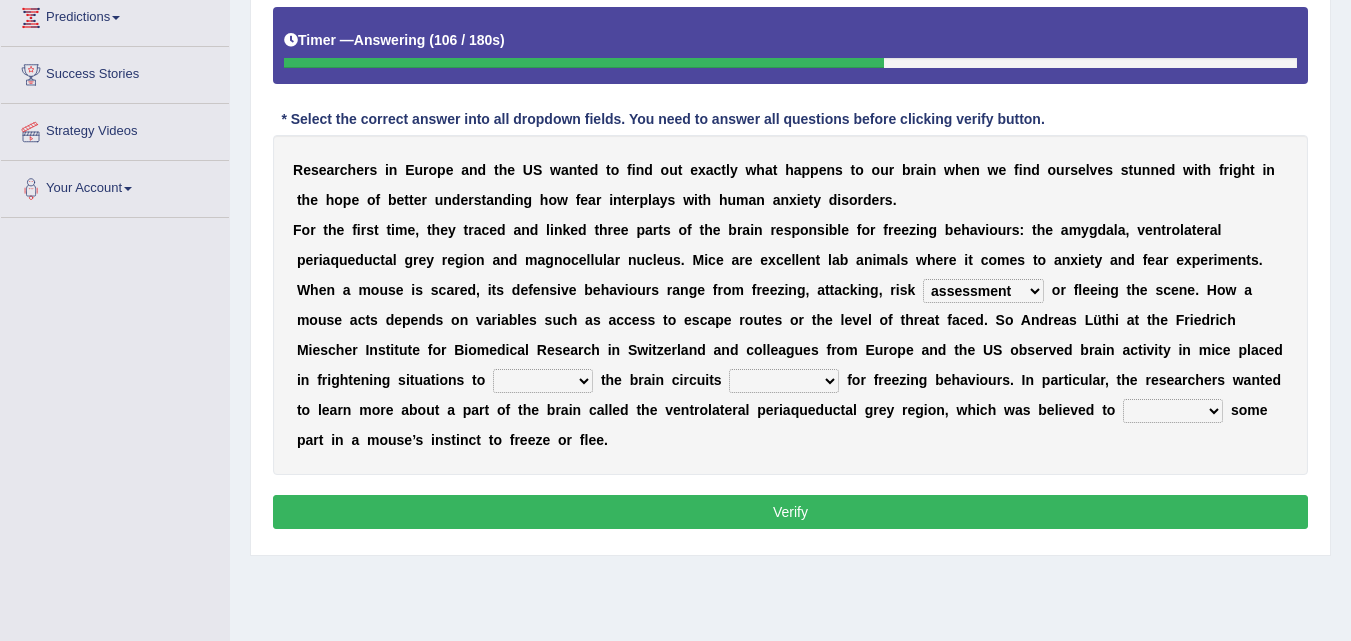 click on "responsible liable accountable culpable" at bounding box center [784, 381] 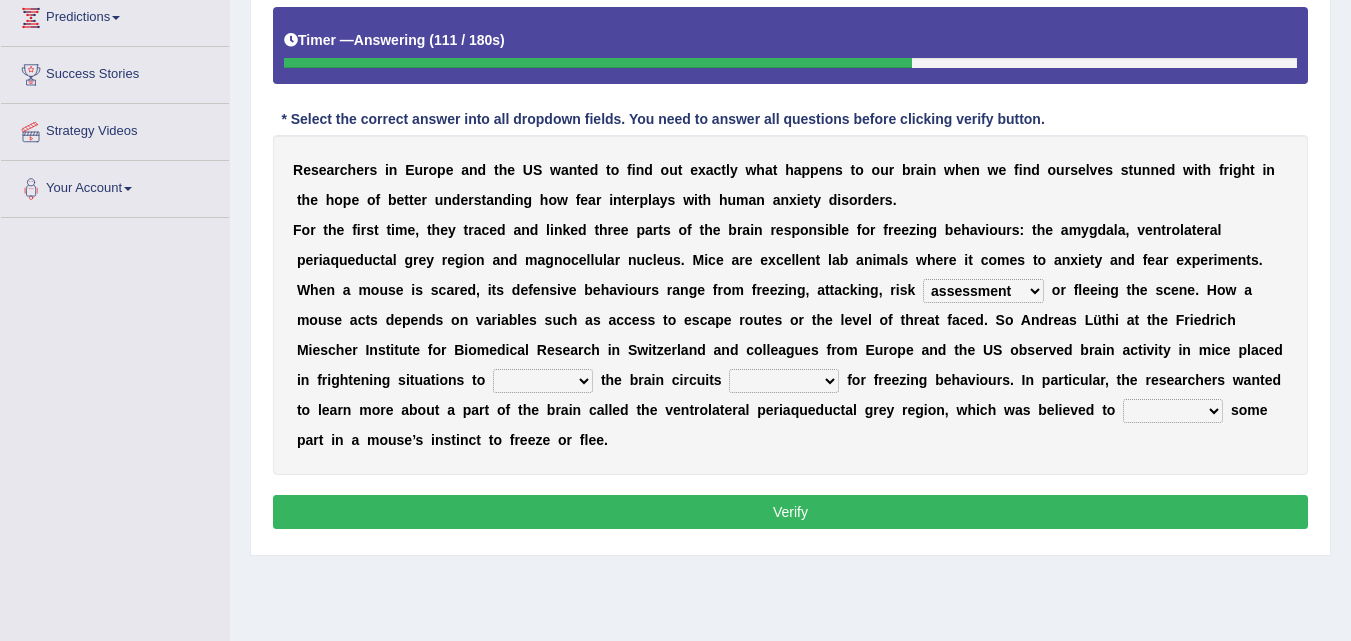 select on "liable" 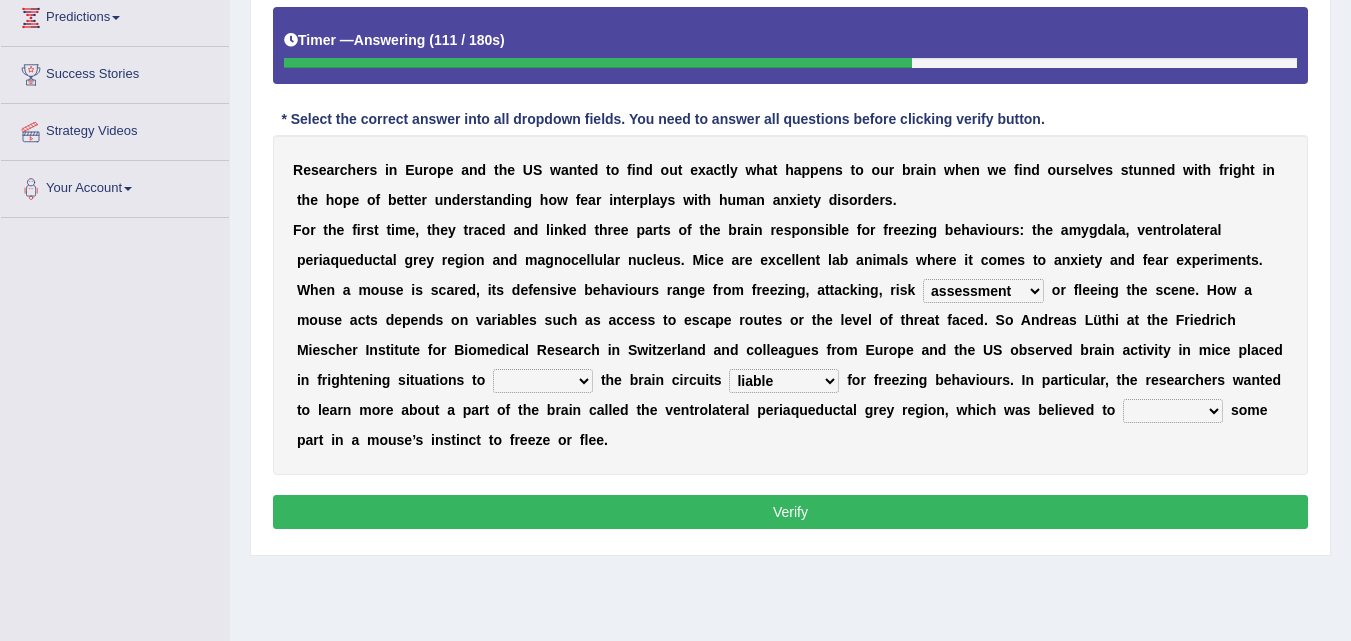 click on "responsible liable accountable culpable" at bounding box center [784, 381] 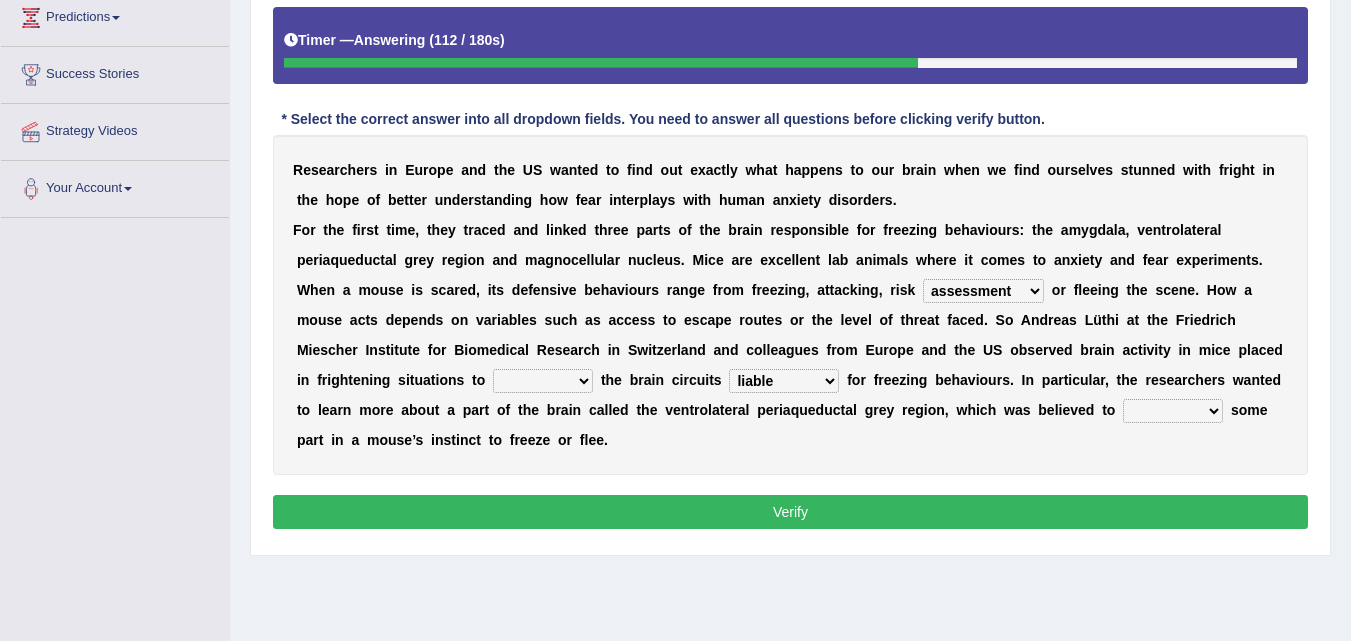 click on "responsible liable accountable culpable" at bounding box center [784, 381] 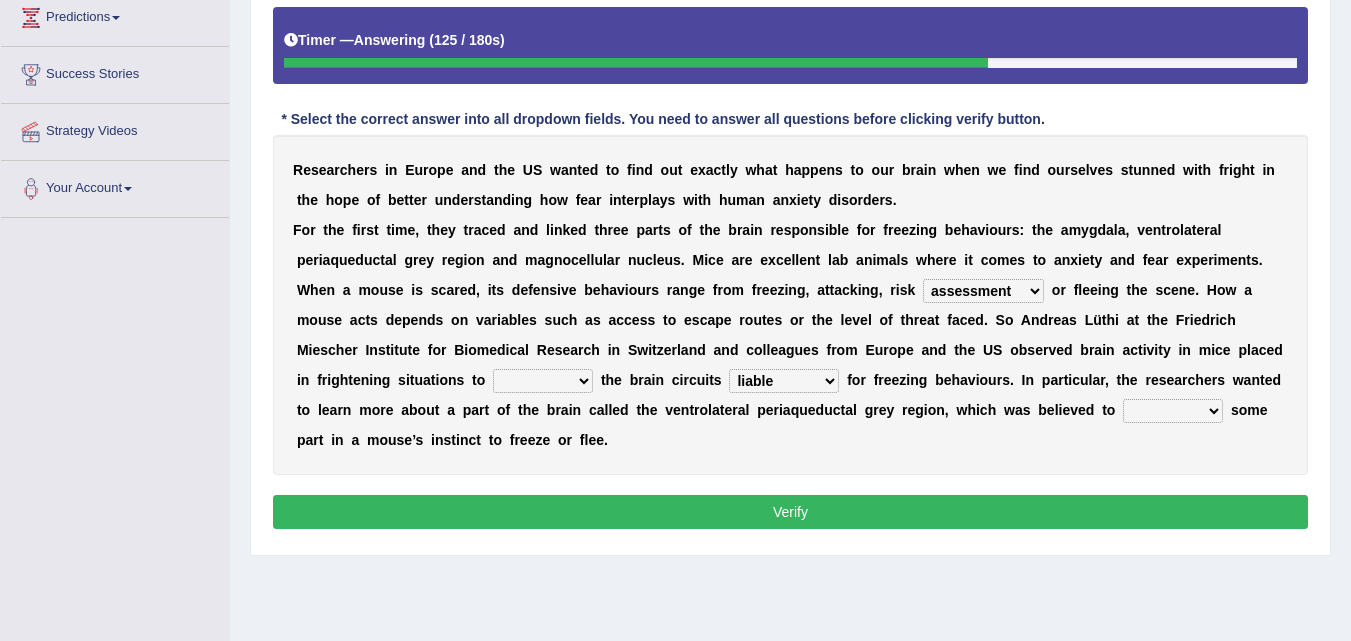 click on "find detect trace discover" at bounding box center (543, 381) 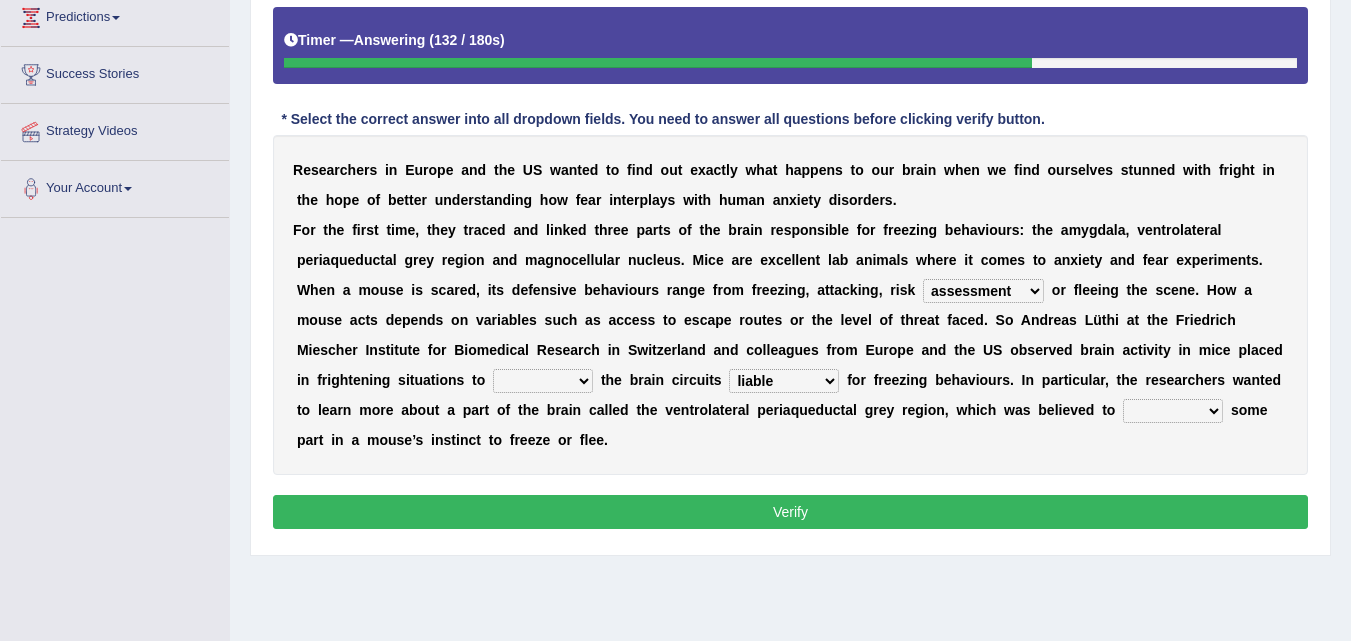 select on "trace" 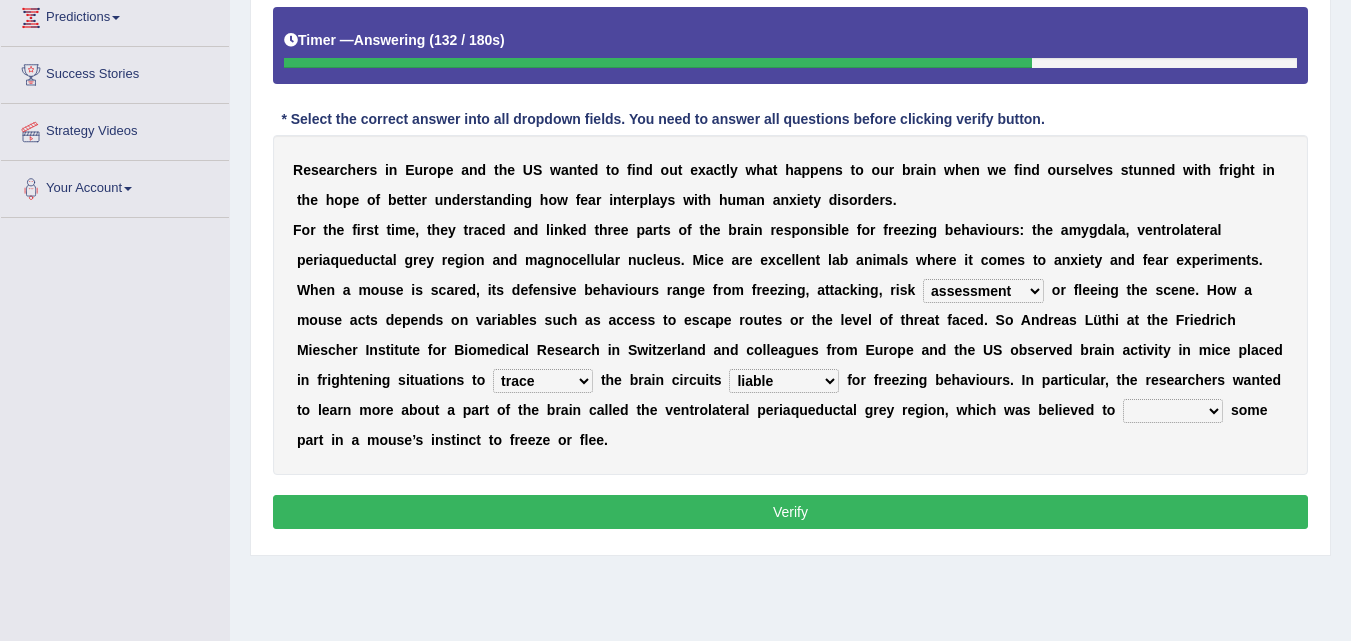 click on "find detect trace discover" at bounding box center [543, 381] 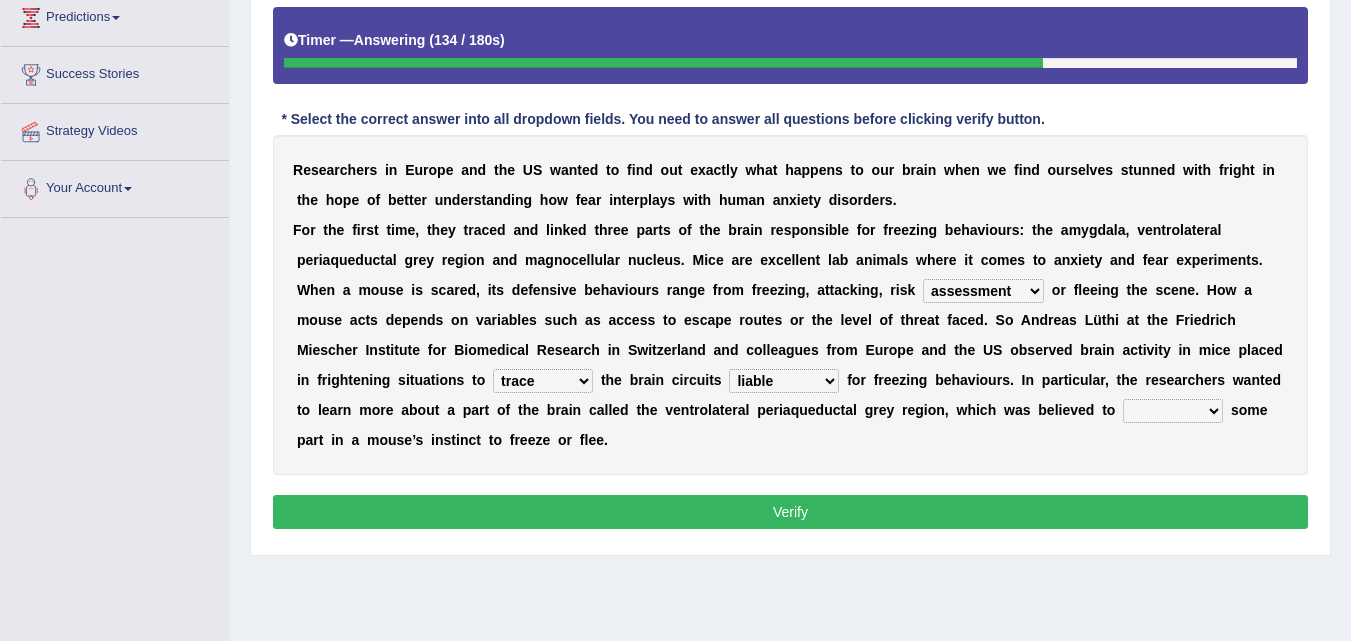 click on "responsible liable accountable culpable" at bounding box center (784, 381) 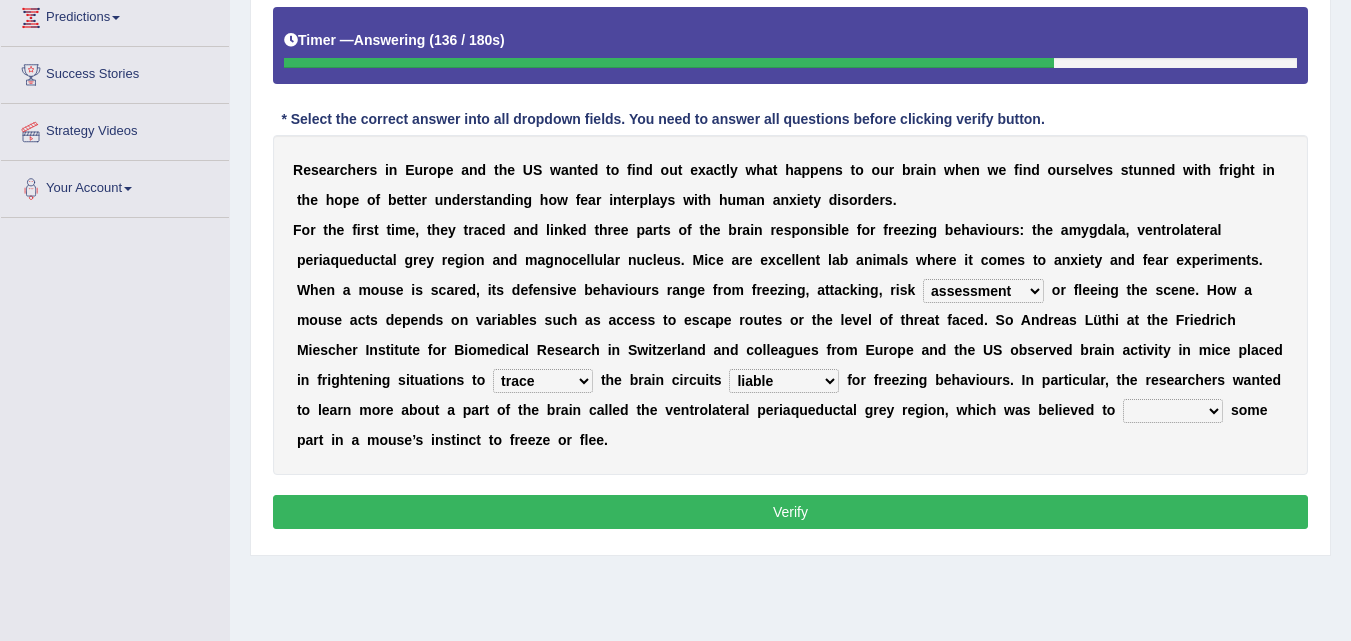 select on "responsible" 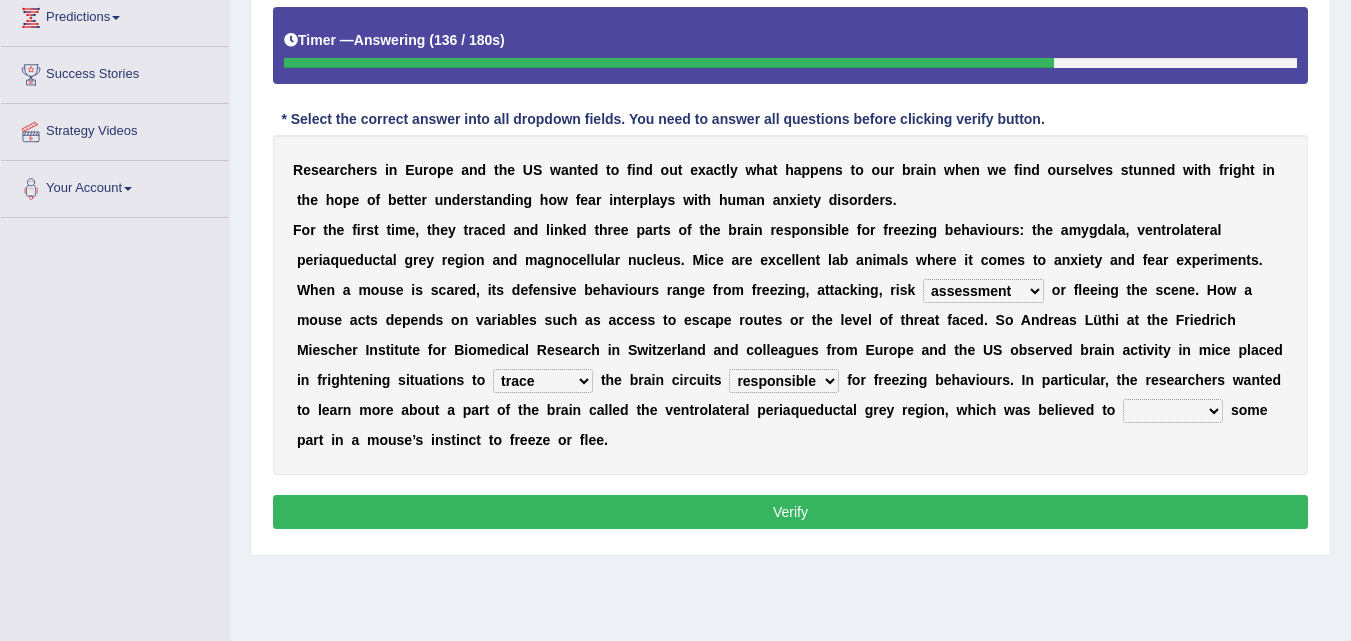 click on "responsible liable accountable culpable" at bounding box center (784, 381) 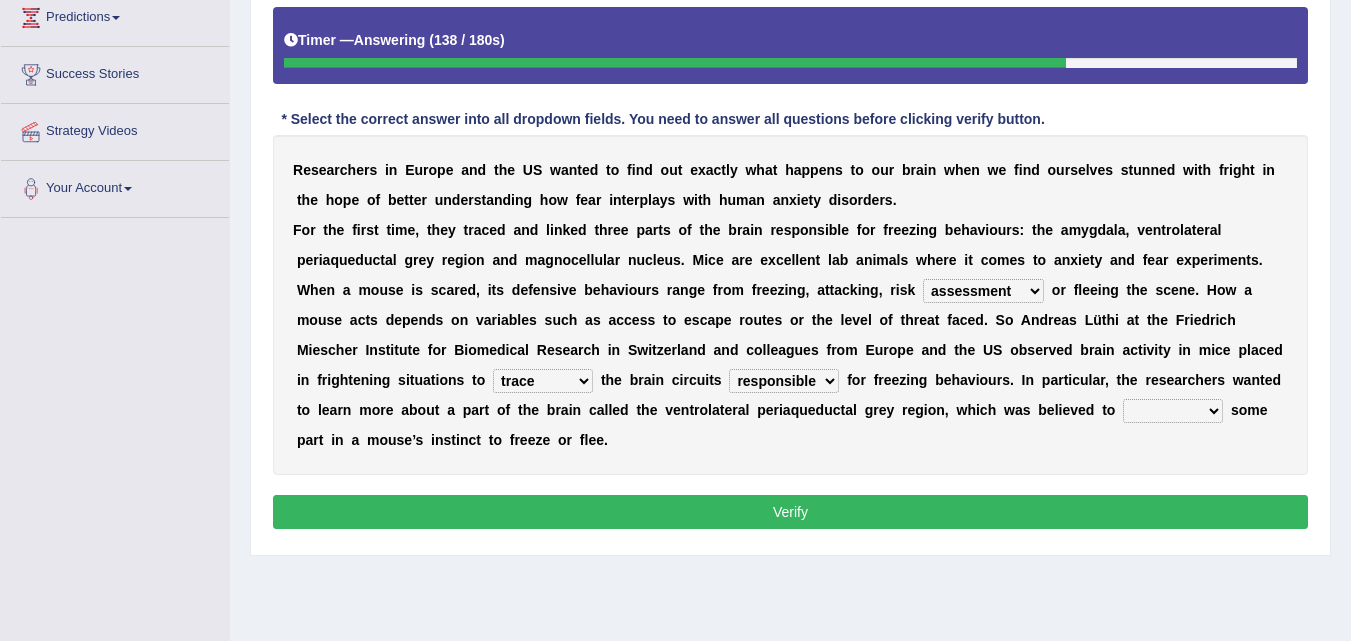 click on "responsible liable accountable culpable" at bounding box center [784, 381] 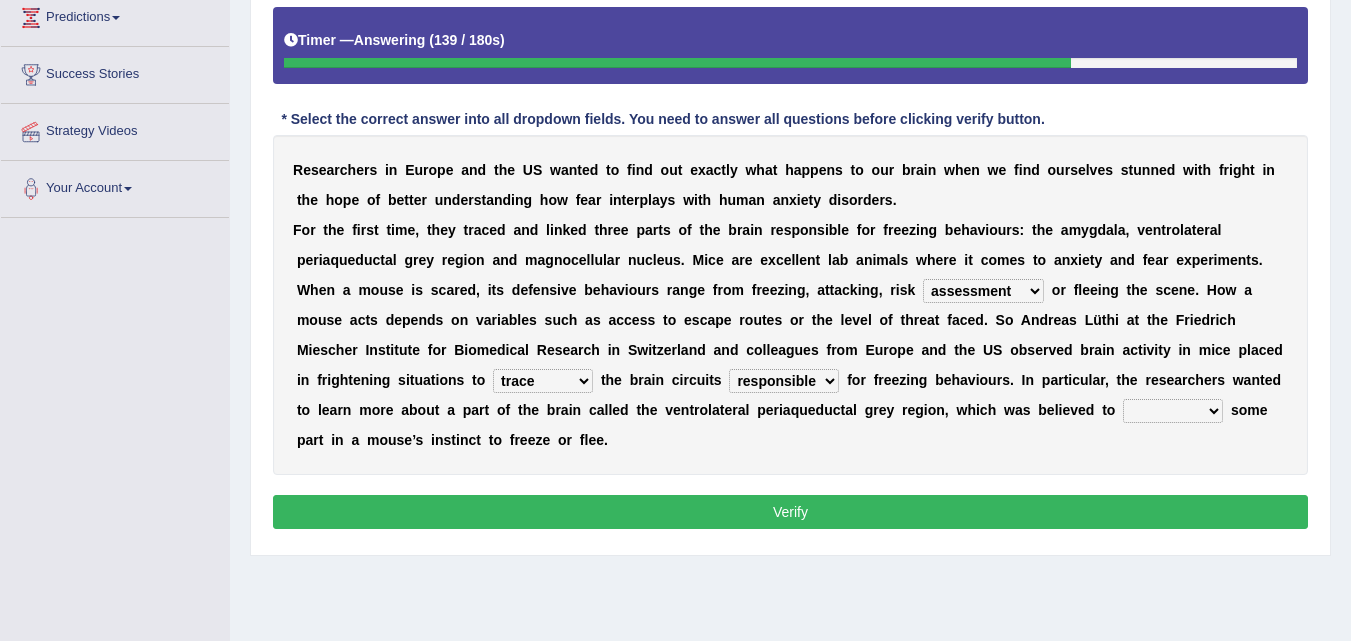 click on "responsible liable accountable culpable" at bounding box center [784, 381] 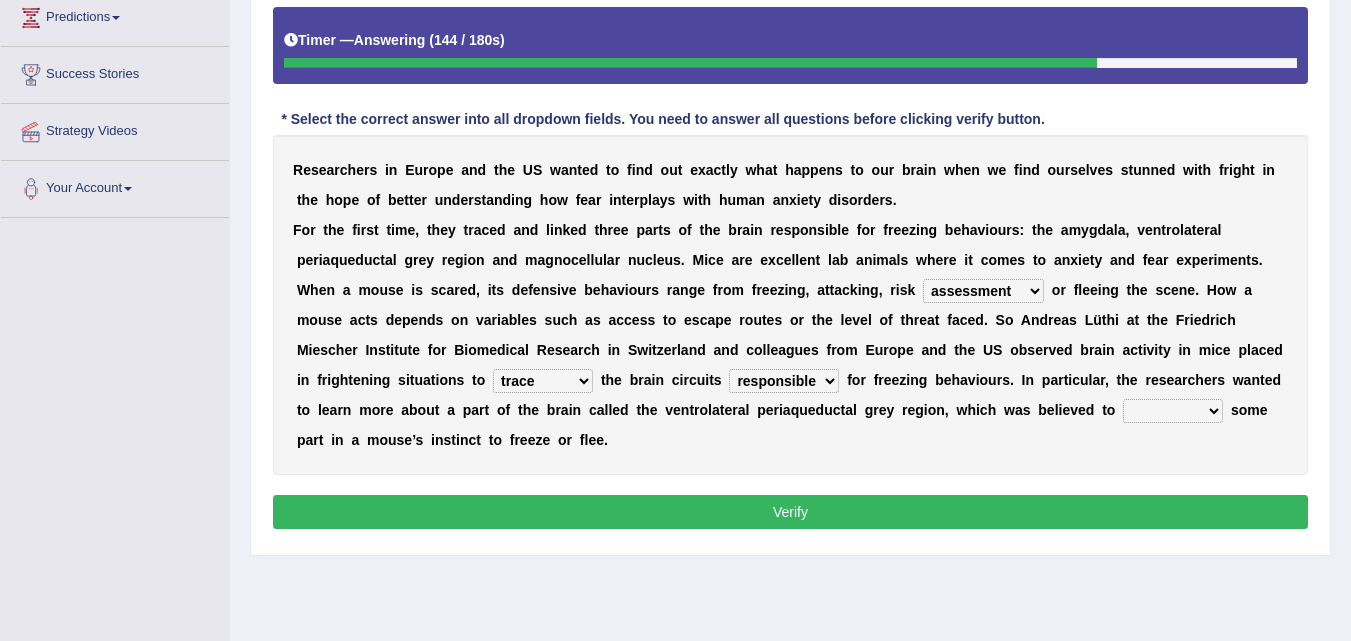 click on "find detect trace discover" at bounding box center (543, 381) 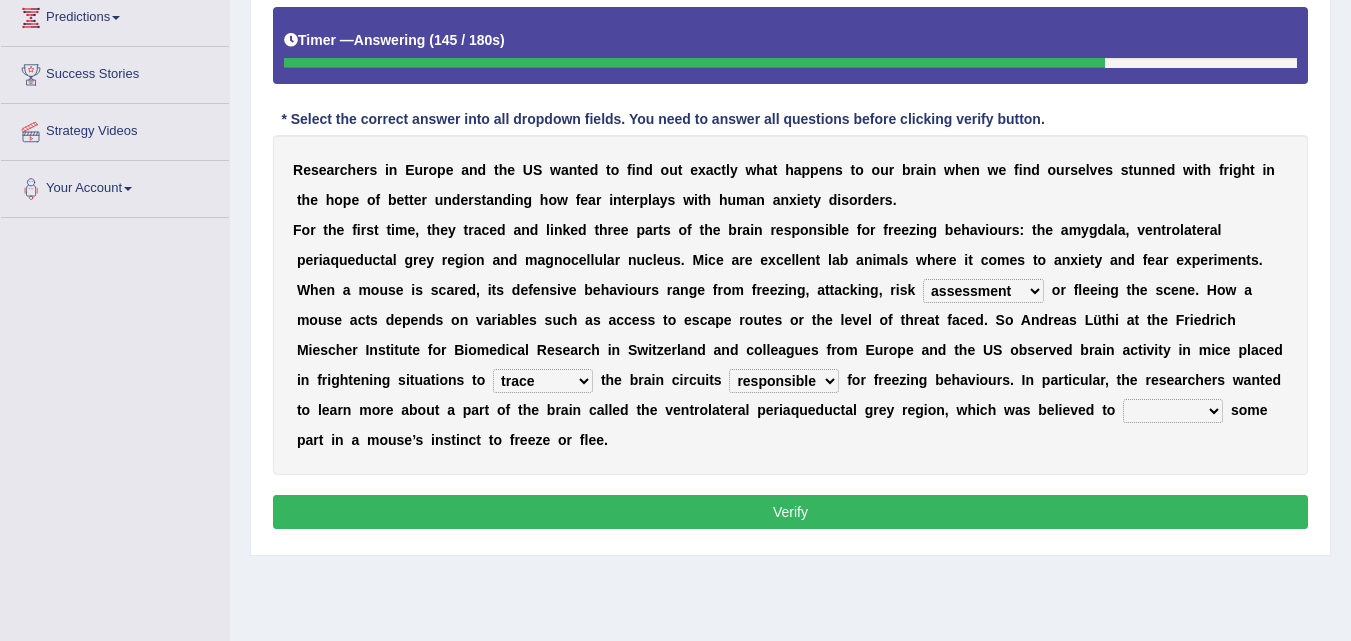 click on "find detect trace discover" at bounding box center [543, 381] 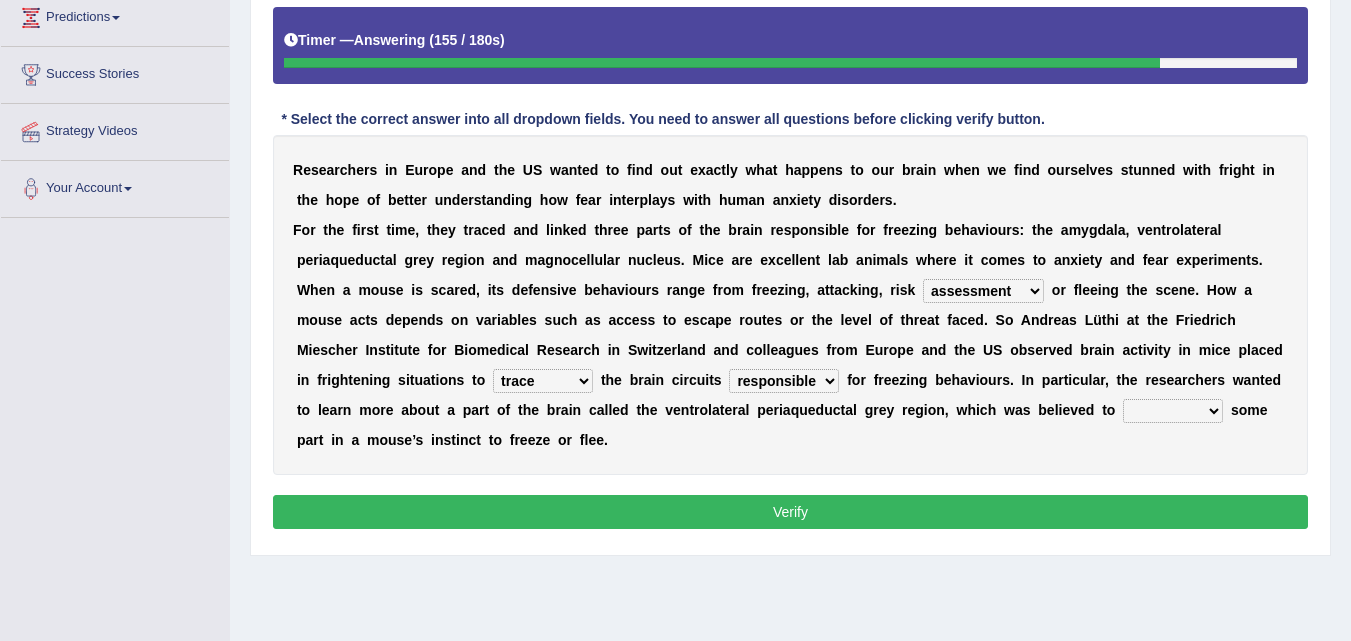 click on "consume play portray act" at bounding box center [1173, 411] 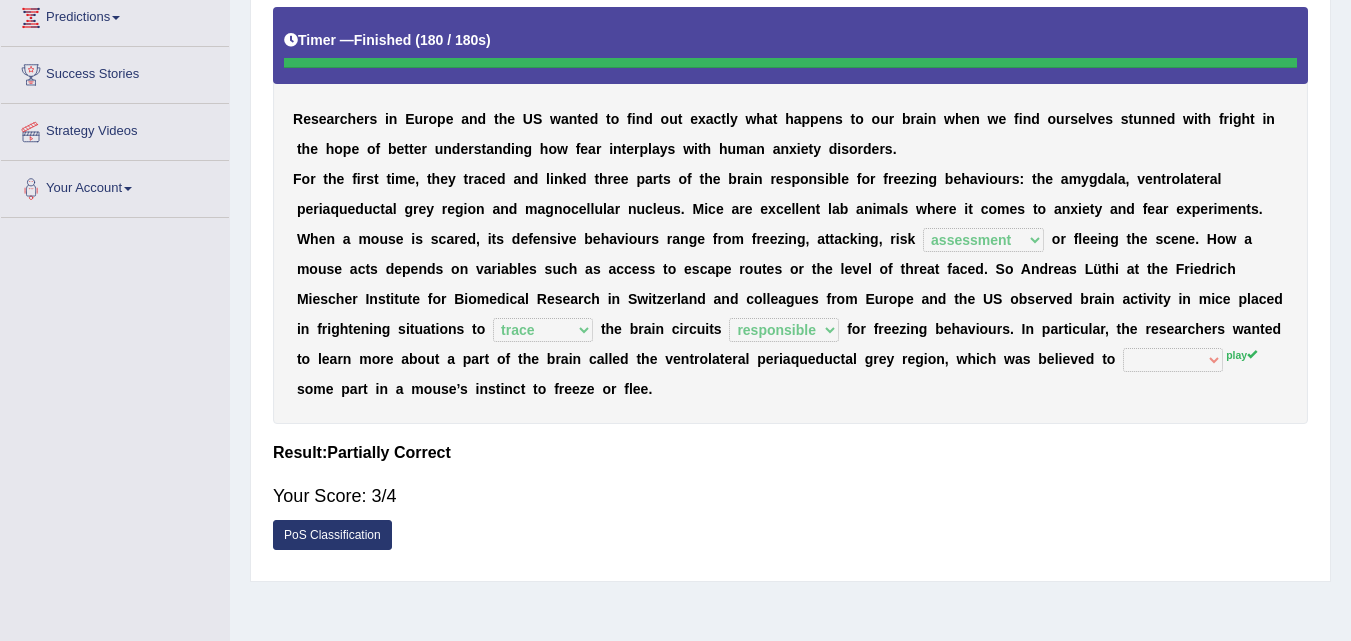 scroll, scrollTop: 0, scrollLeft: 0, axis: both 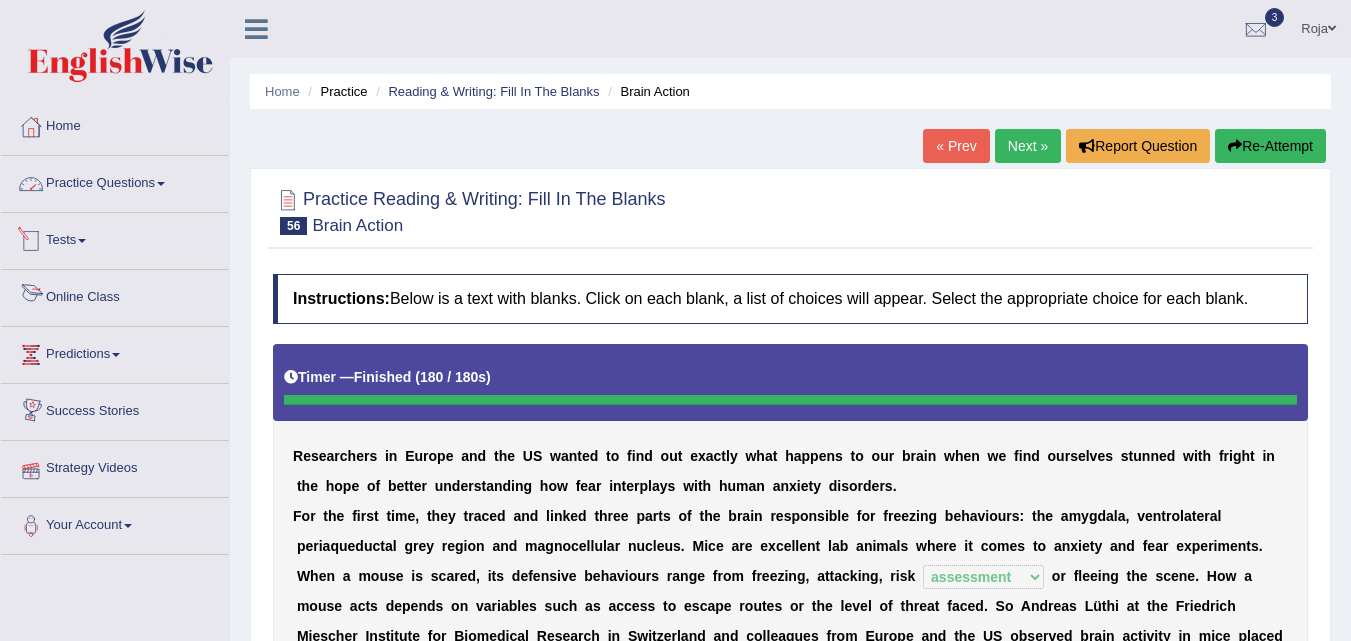 click on "Practice Questions" at bounding box center (115, 181) 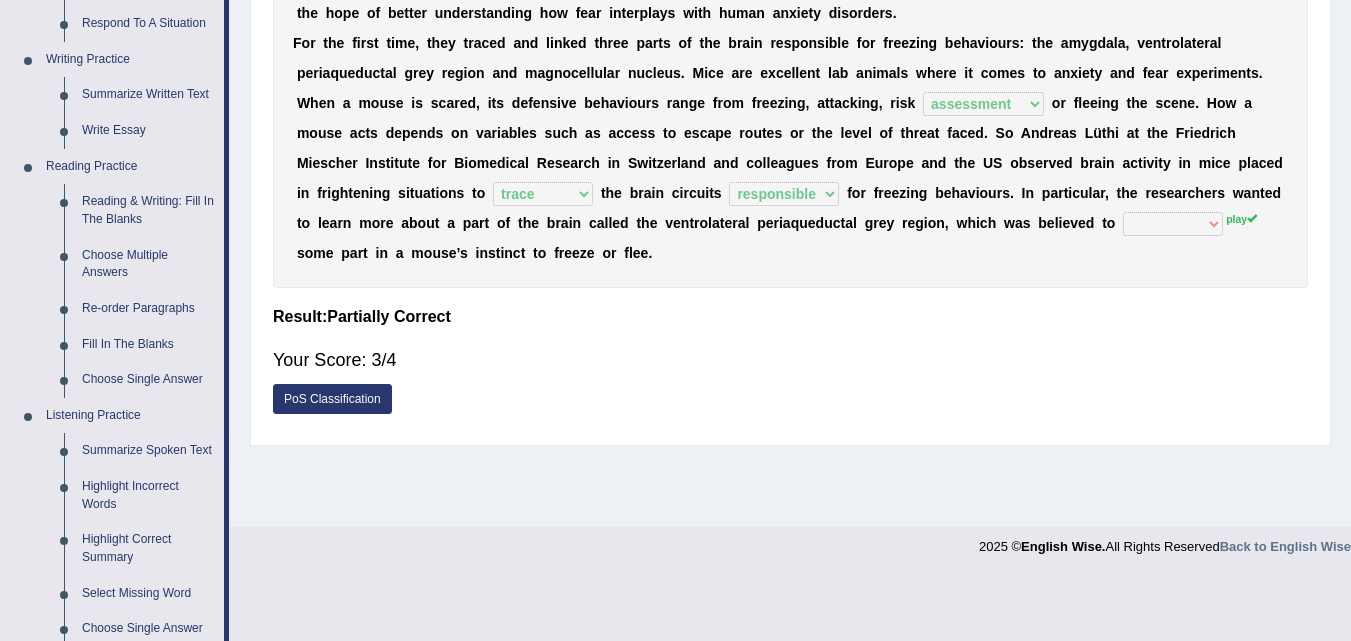 scroll, scrollTop: 489, scrollLeft: 0, axis: vertical 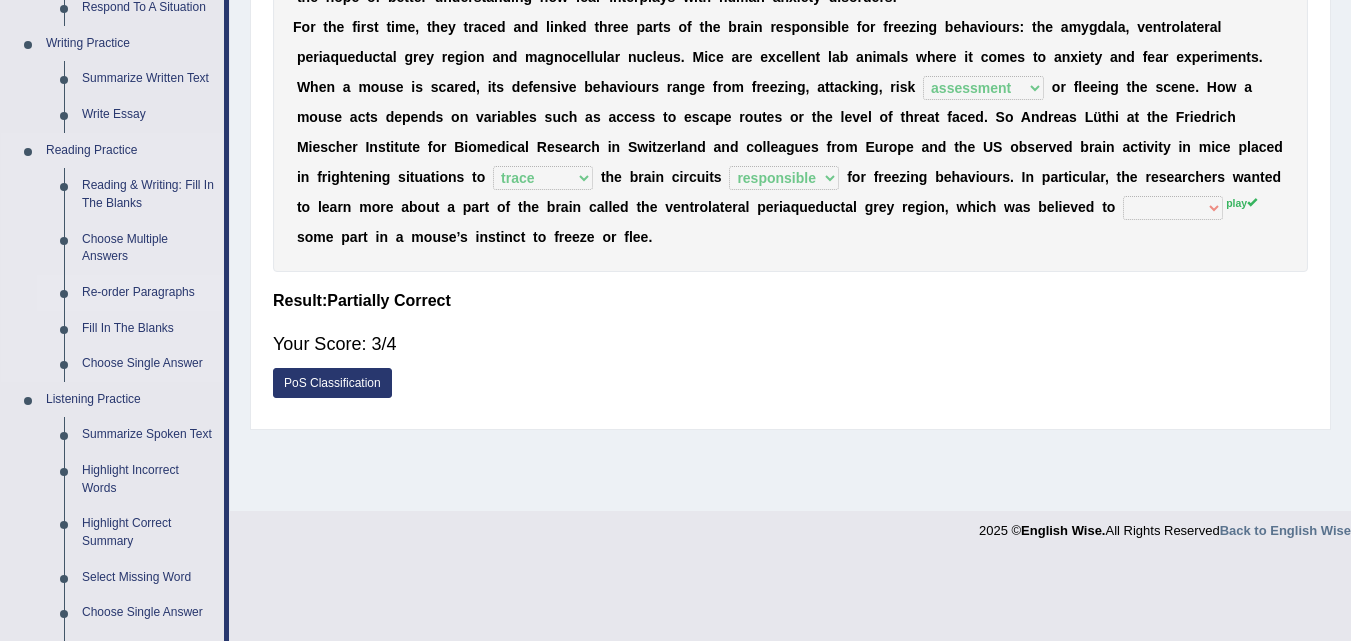 click on "Re-order Paragraphs" at bounding box center (148, 293) 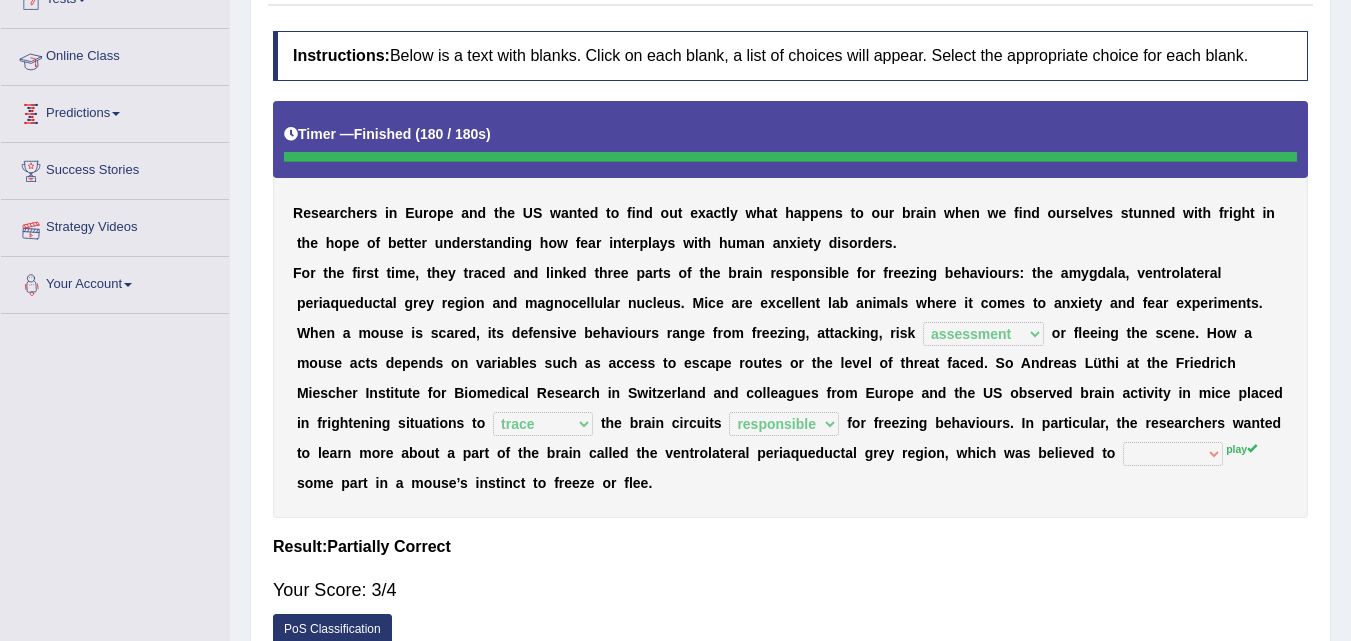 scroll, scrollTop: 330, scrollLeft: 0, axis: vertical 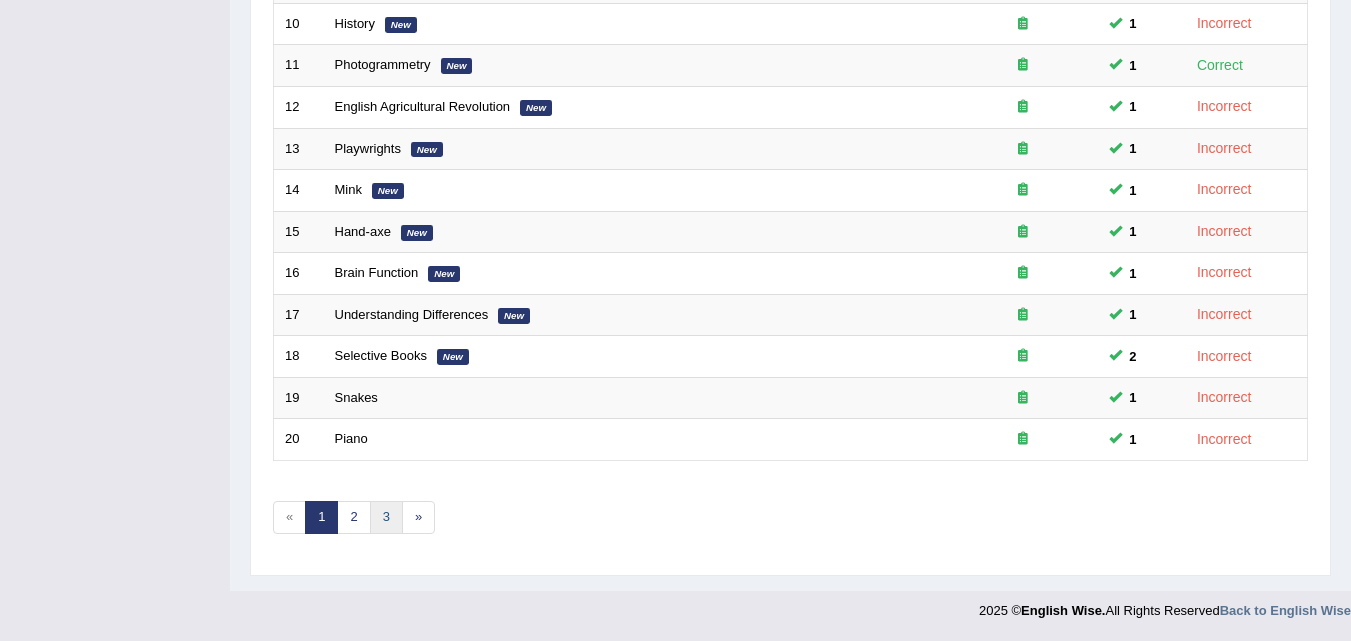 click on "3" at bounding box center (386, 517) 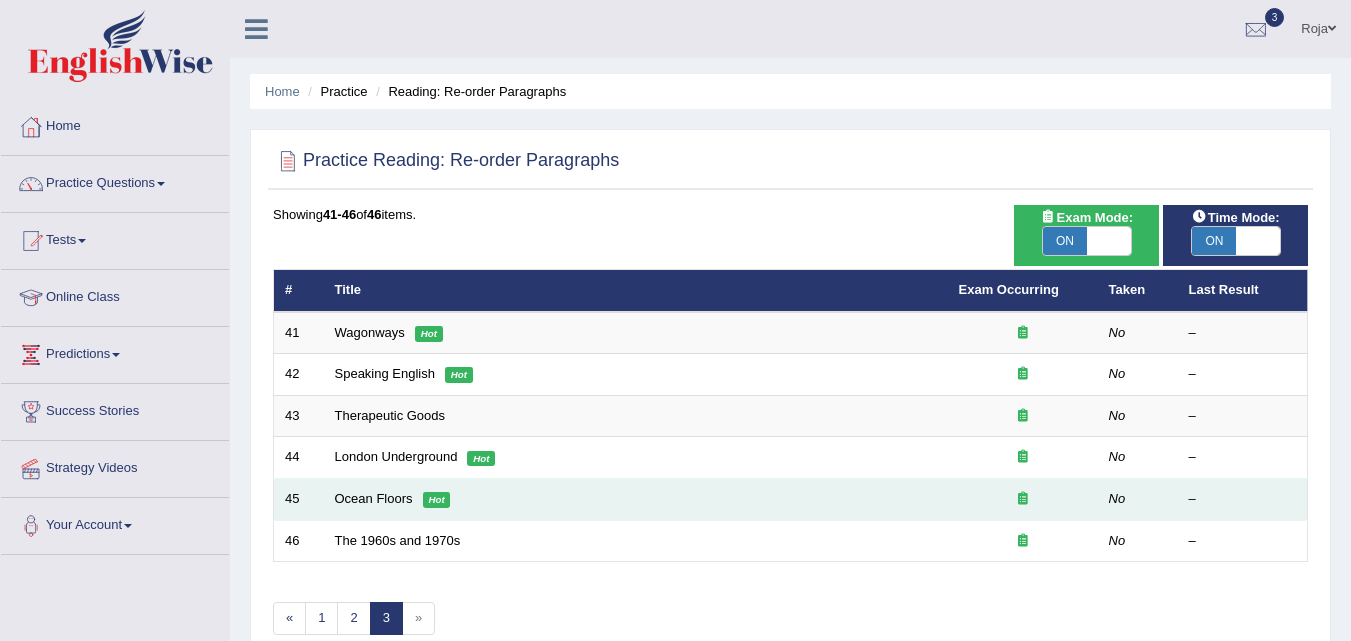 scroll, scrollTop: 0, scrollLeft: 0, axis: both 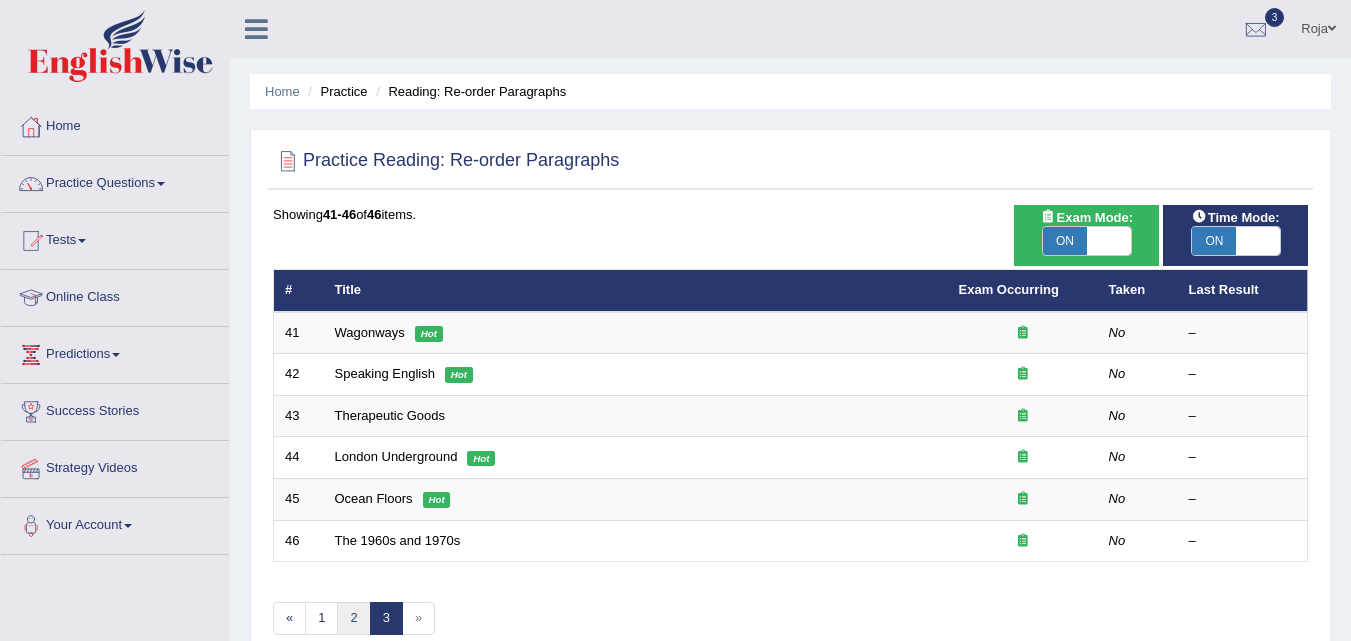 click on "2" at bounding box center (353, 618) 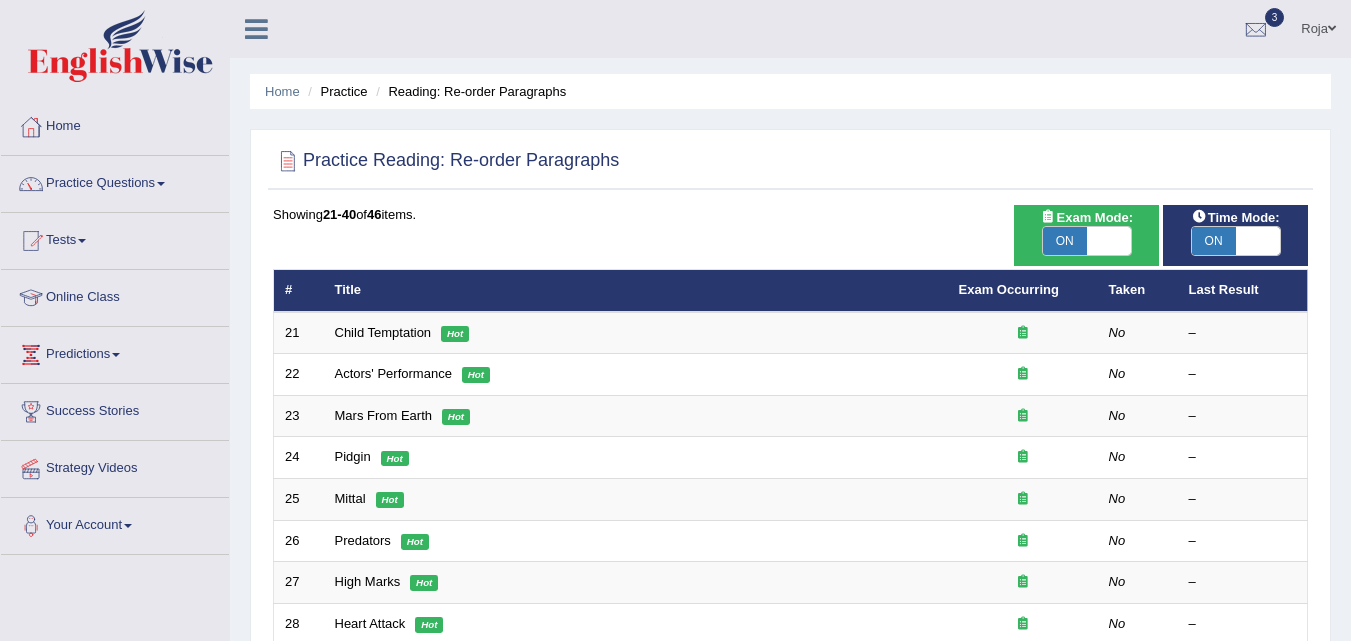 scroll, scrollTop: 0, scrollLeft: 0, axis: both 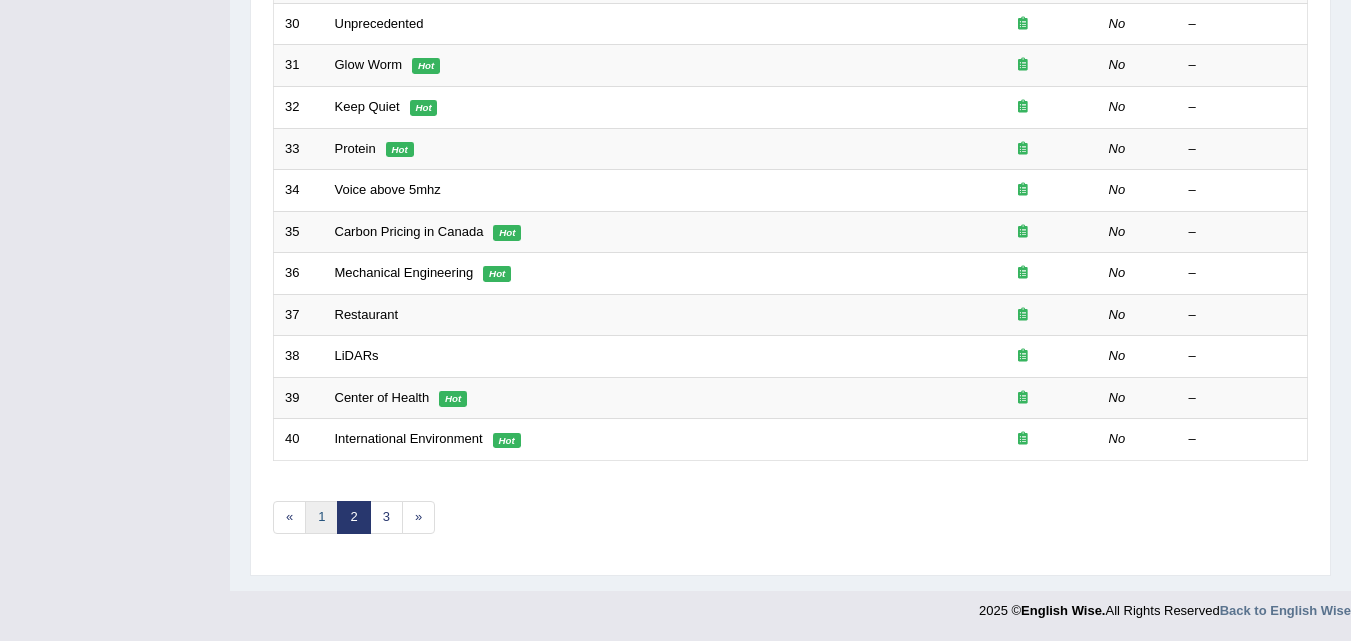 click on "1" at bounding box center (321, 517) 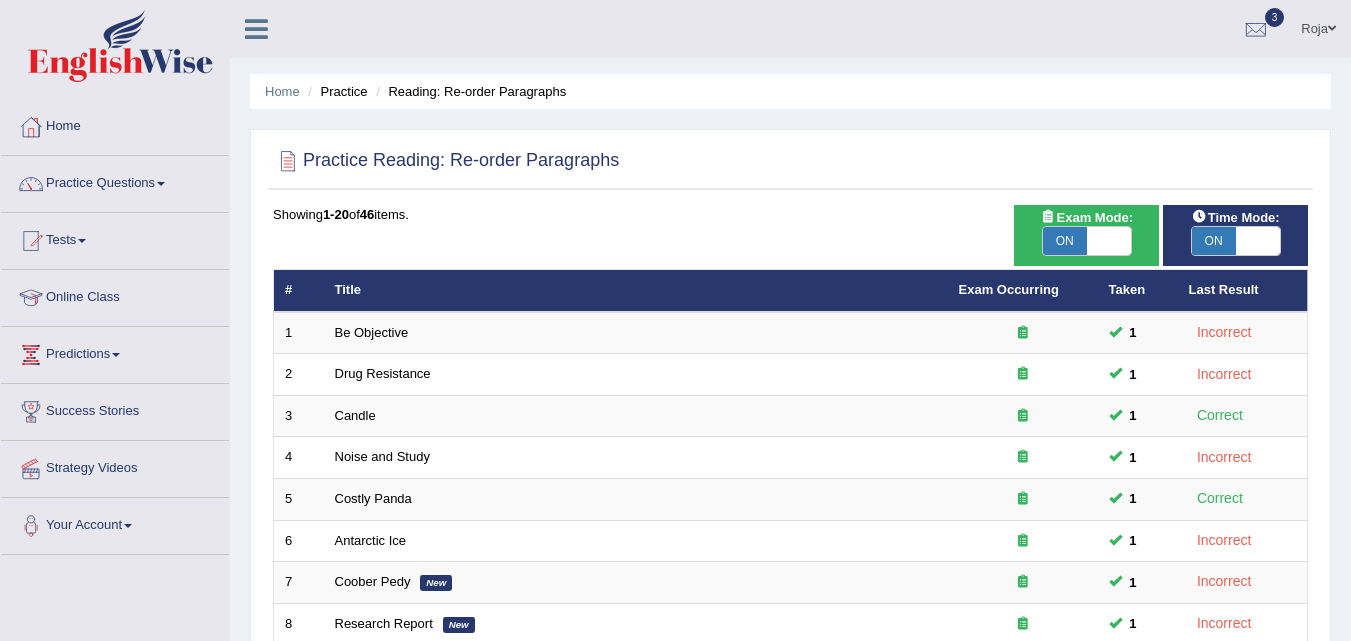 scroll, scrollTop: 0, scrollLeft: 0, axis: both 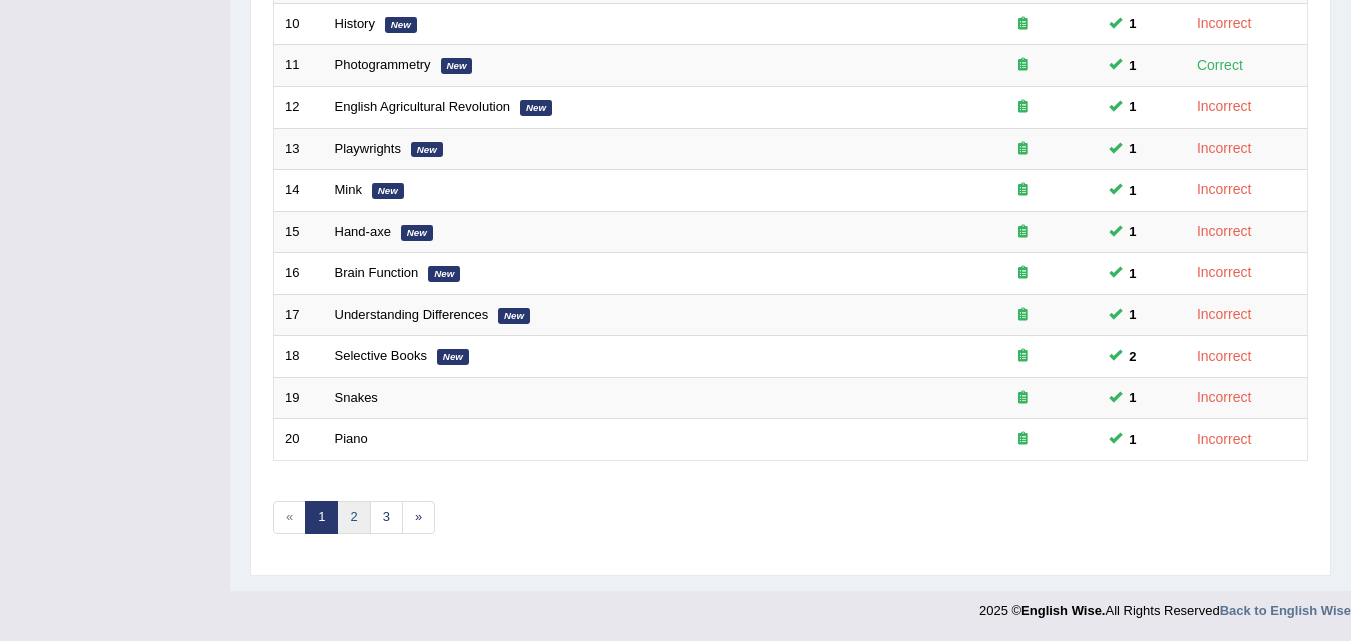 click on "2" at bounding box center (353, 517) 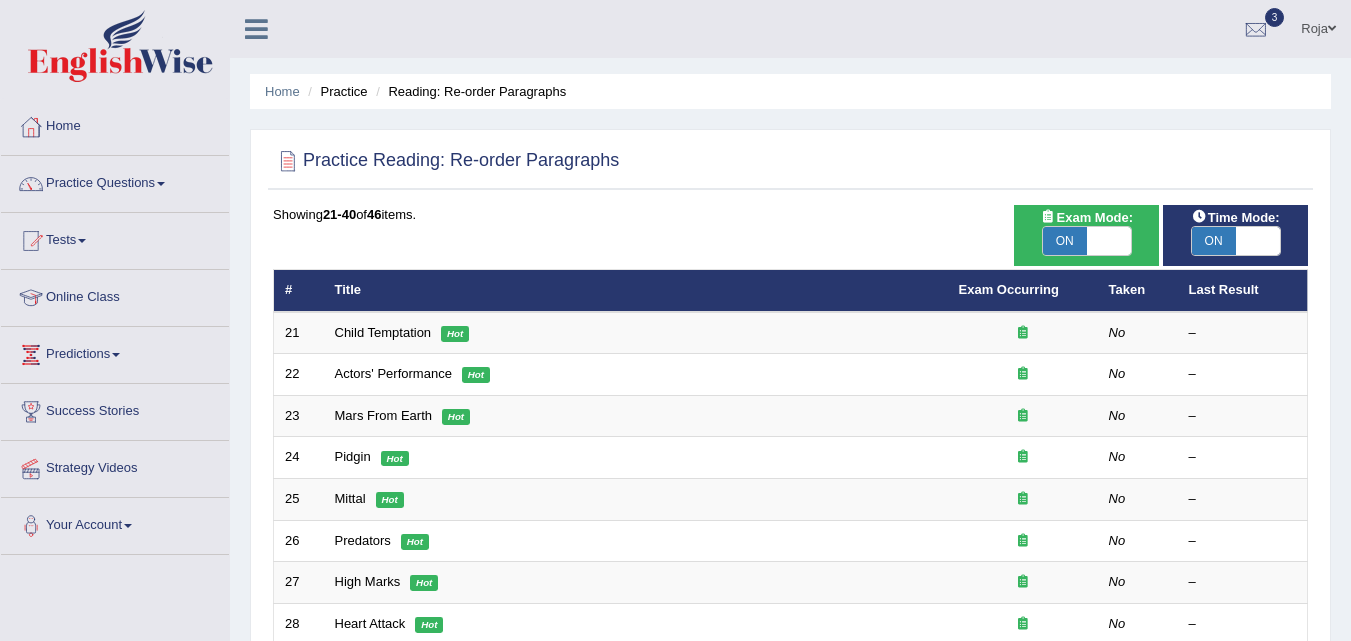 scroll, scrollTop: 0, scrollLeft: 0, axis: both 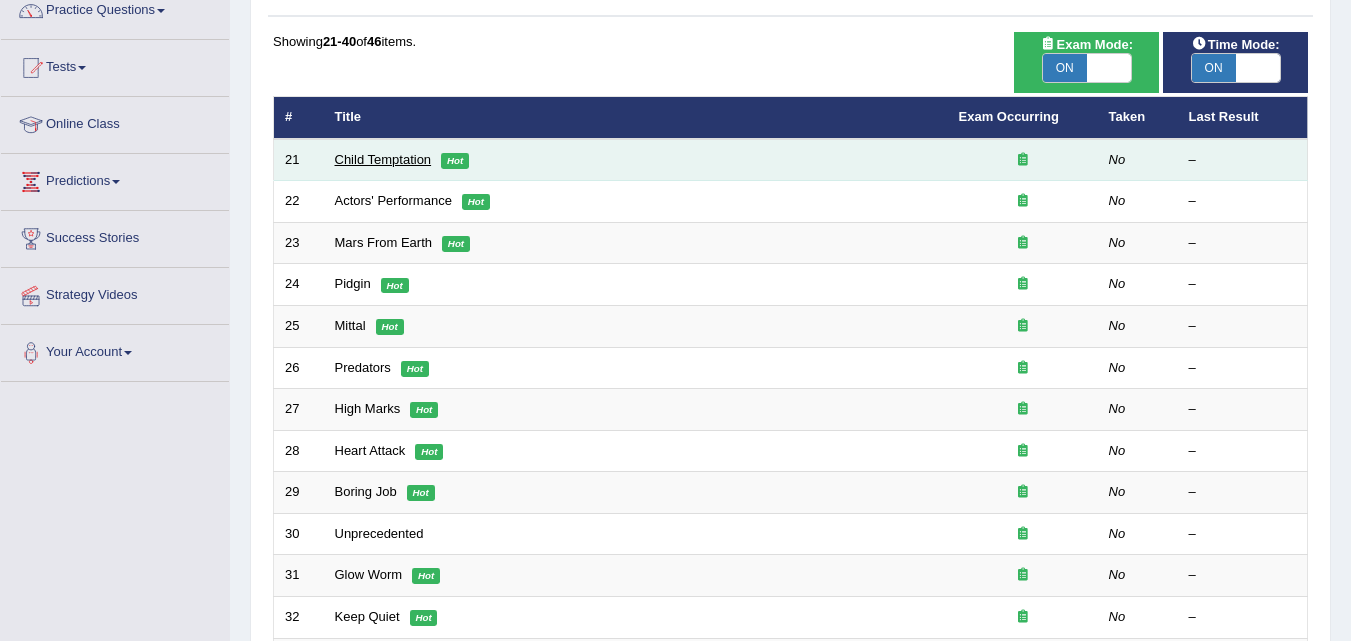 click on "Child Temptation" at bounding box center [383, 159] 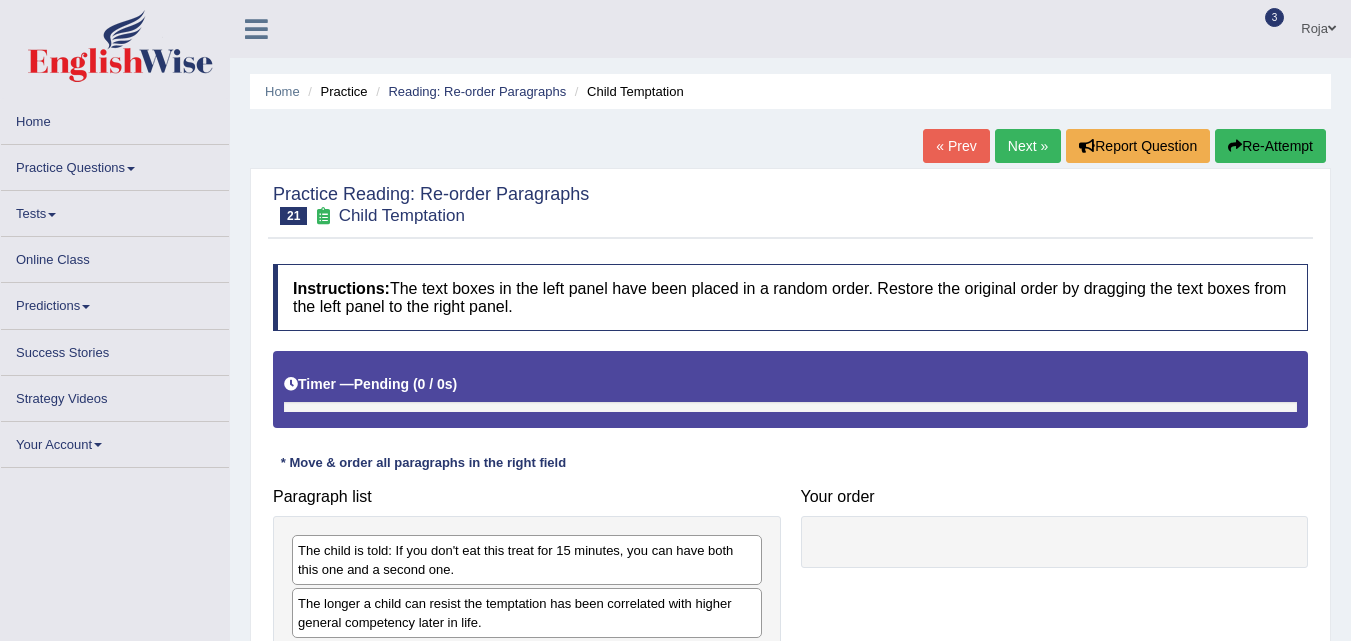 scroll, scrollTop: 0, scrollLeft: 0, axis: both 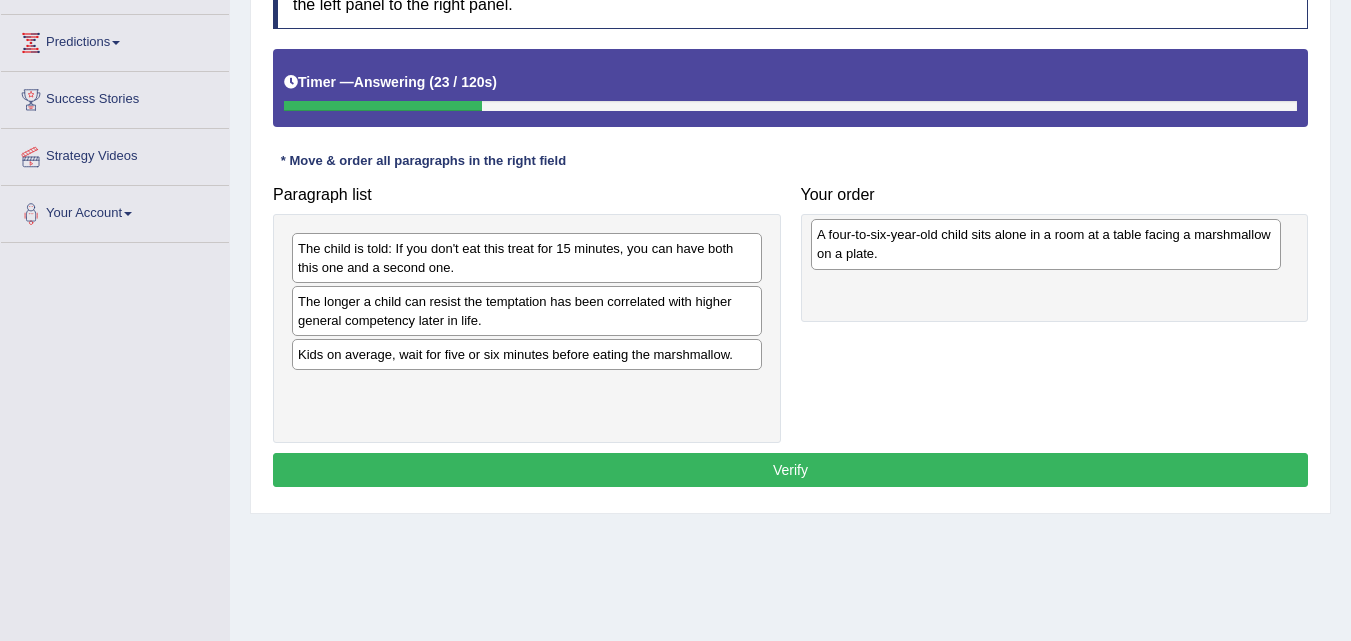 drag, startPoint x: 376, startPoint y: 399, endPoint x: 891, endPoint y: 245, distance: 537.53235 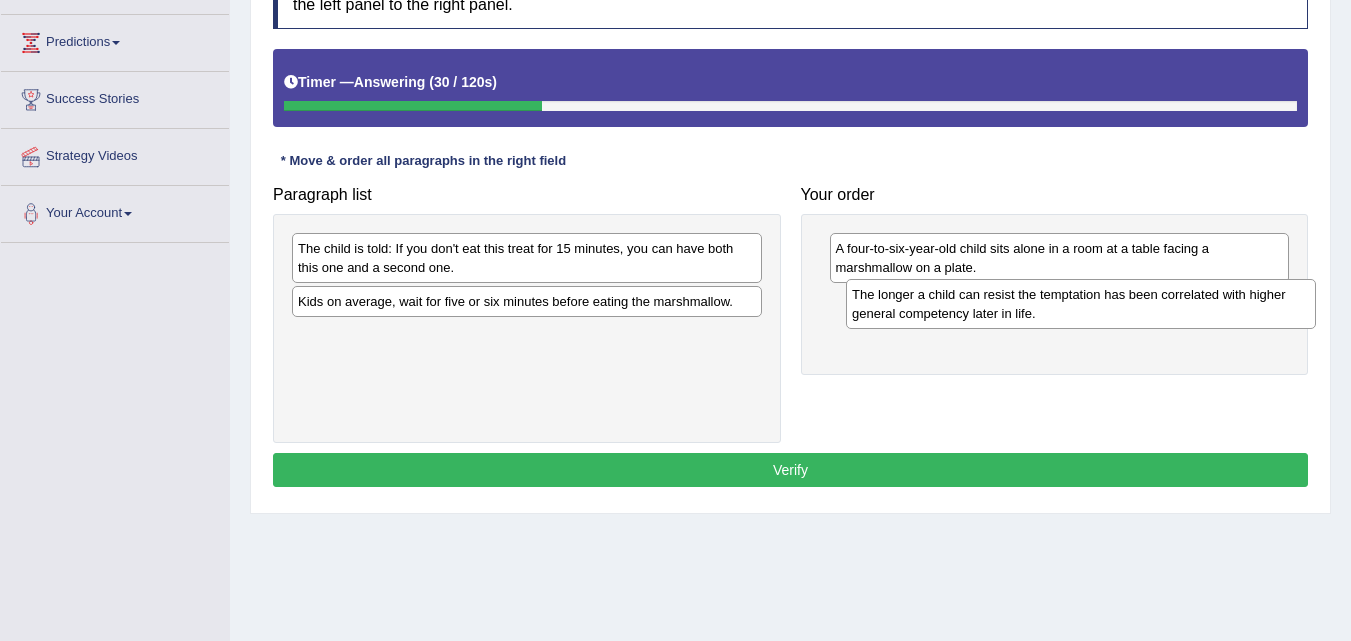 drag, startPoint x: 438, startPoint y: 329, endPoint x: 987, endPoint y: 319, distance: 549.09106 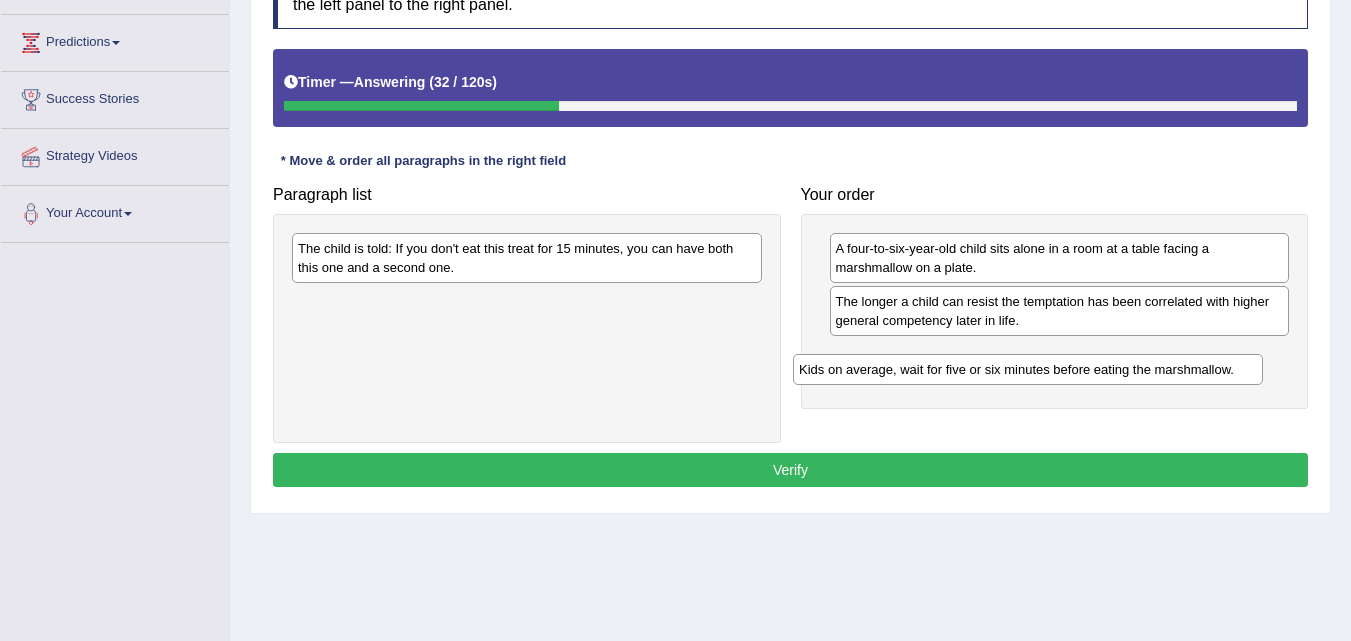 drag, startPoint x: 543, startPoint y: 292, endPoint x: 1044, endPoint y: 355, distance: 504.94556 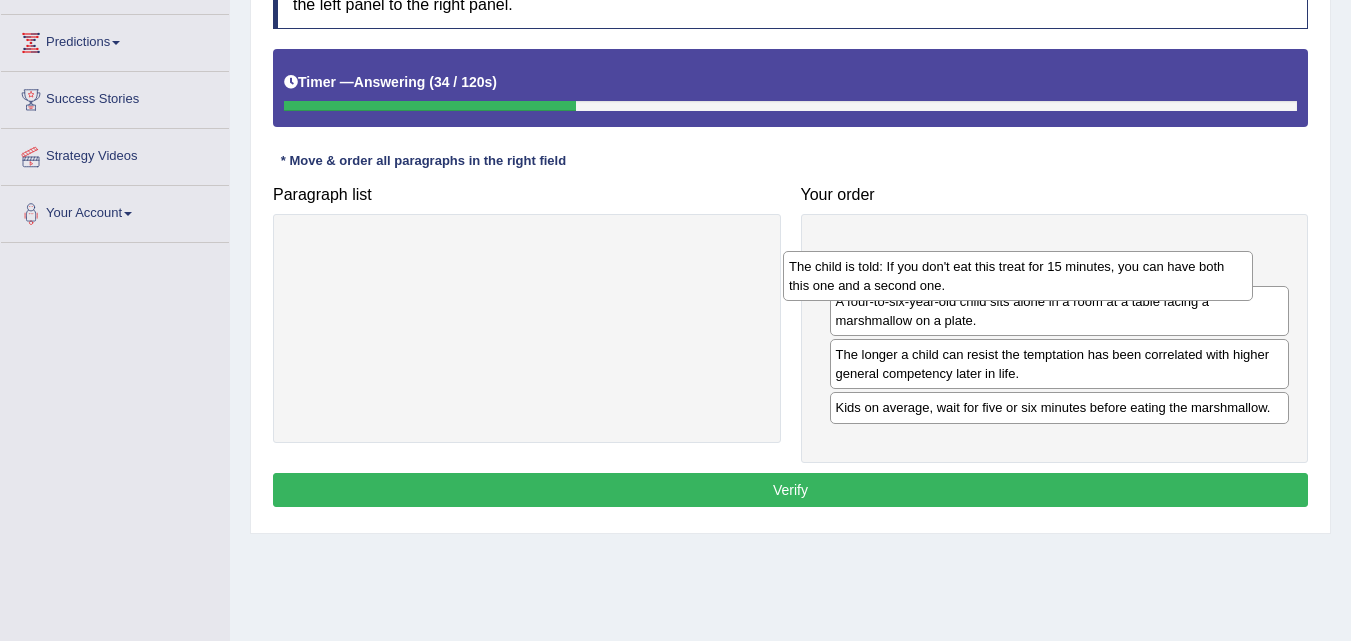 drag, startPoint x: 477, startPoint y: 249, endPoint x: 980, endPoint y: 262, distance: 503.16797 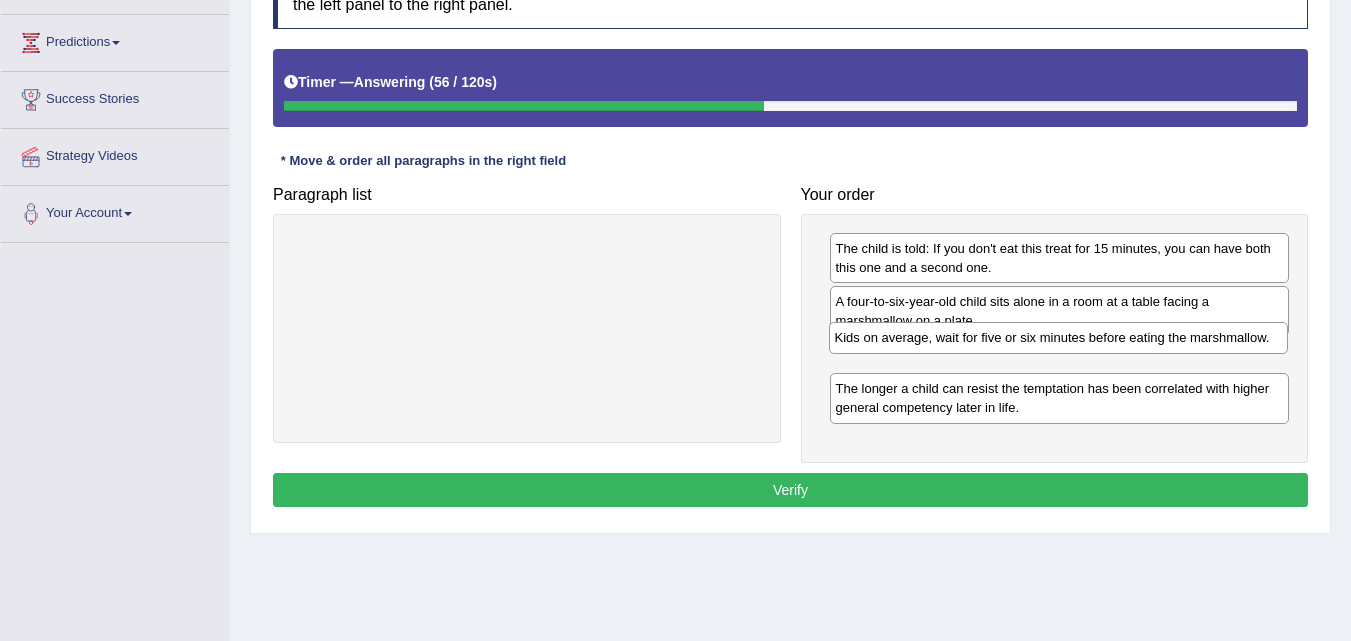 drag, startPoint x: 934, startPoint y: 411, endPoint x: 931, endPoint y: 340, distance: 71.063354 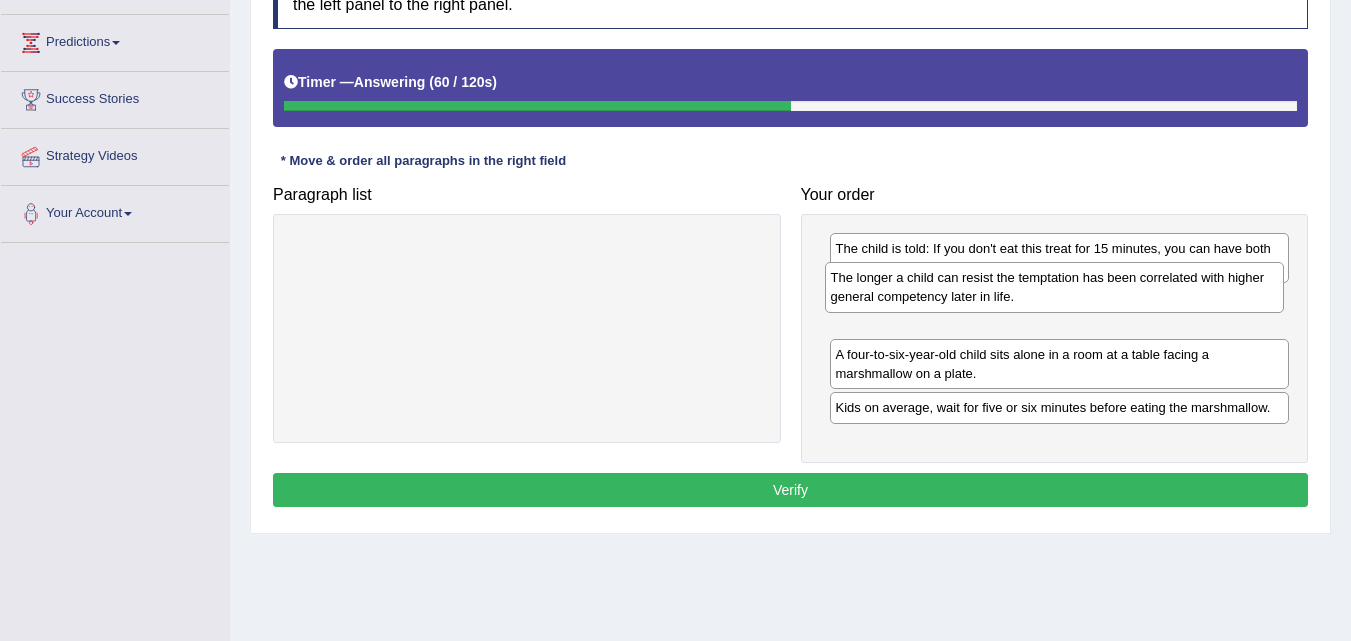 drag, startPoint x: 903, startPoint y: 393, endPoint x: 898, endPoint y: 286, distance: 107.11676 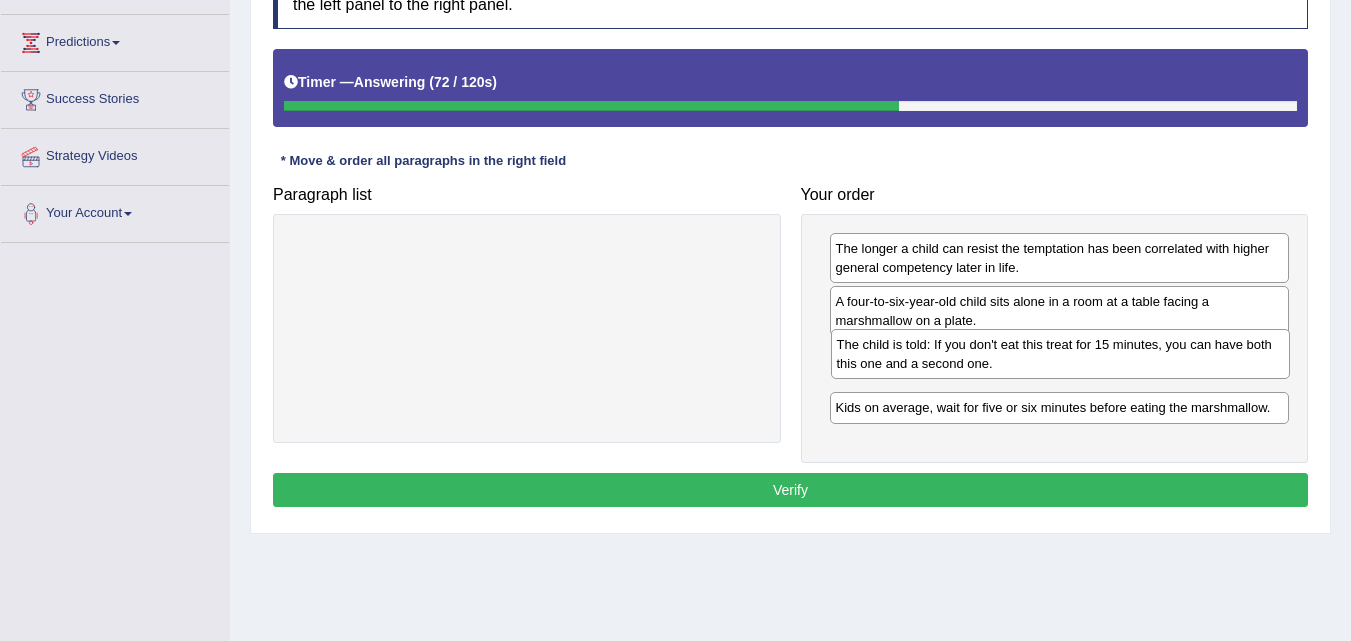 drag, startPoint x: 883, startPoint y: 263, endPoint x: 883, endPoint y: 358, distance: 95 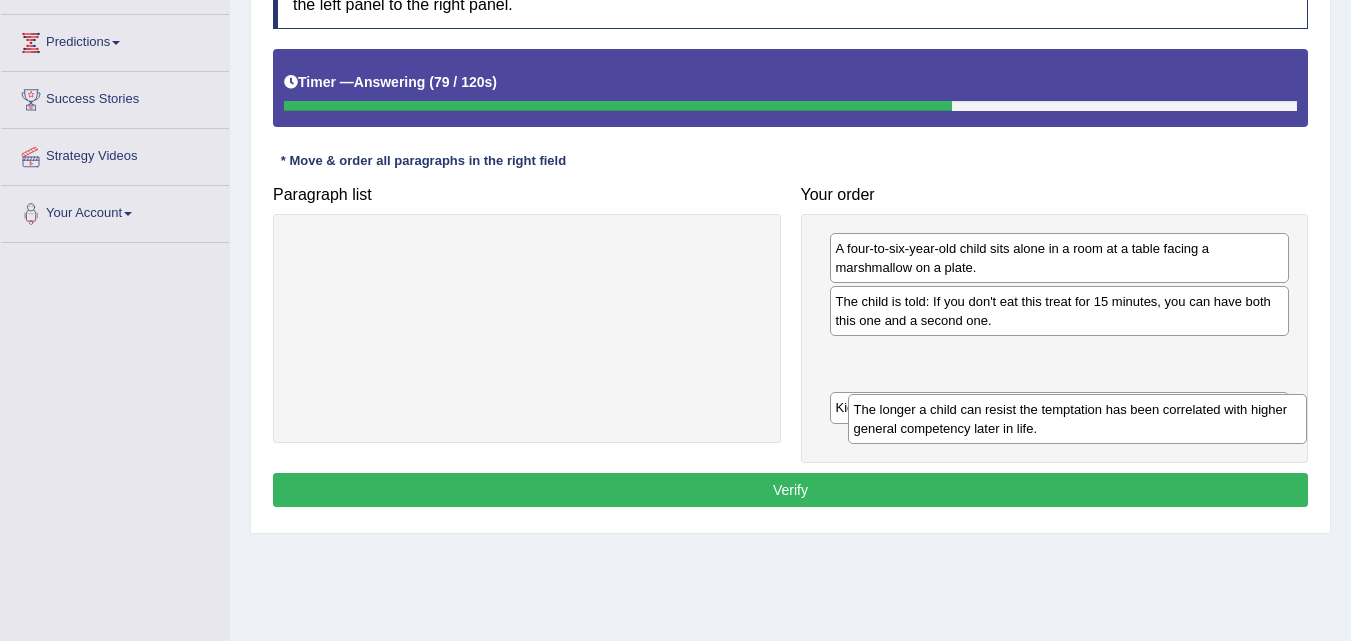 drag, startPoint x: 893, startPoint y: 268, endPoint x: 904, endPoint y: 434, distance: 166.36406 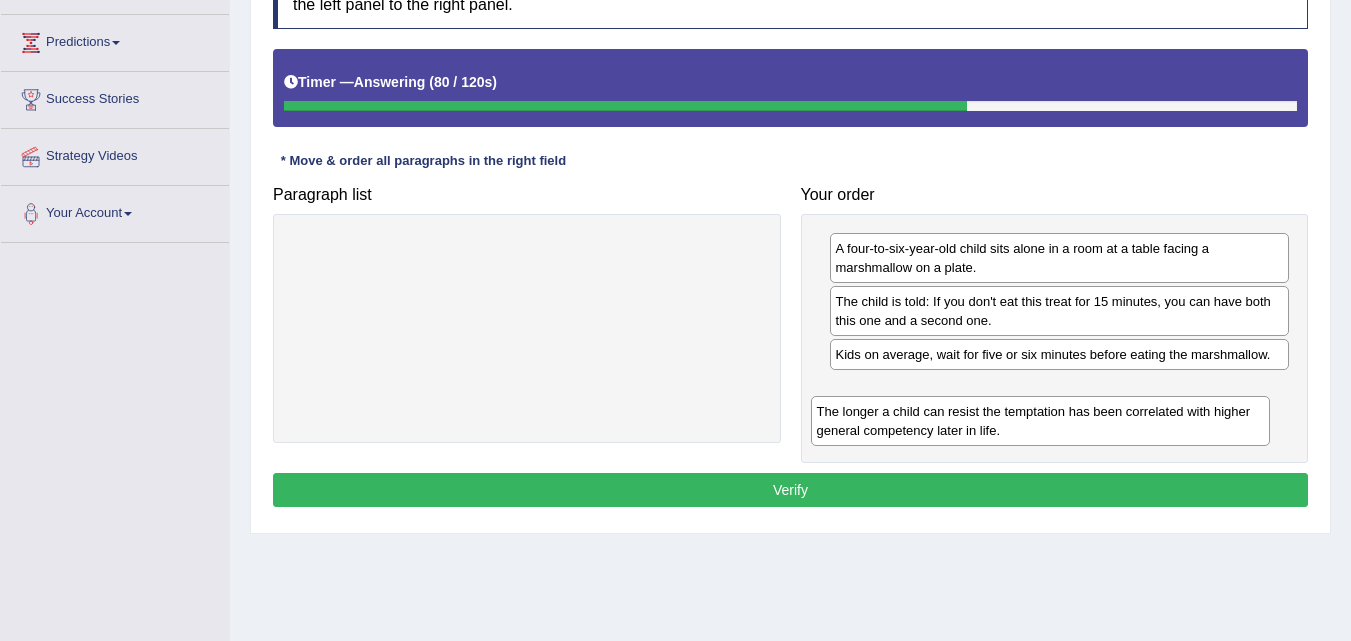 drag, startPoint x: 908, startPoint y: 364, endPoint x: 888, endPoint y: 409, distance: 49.24429 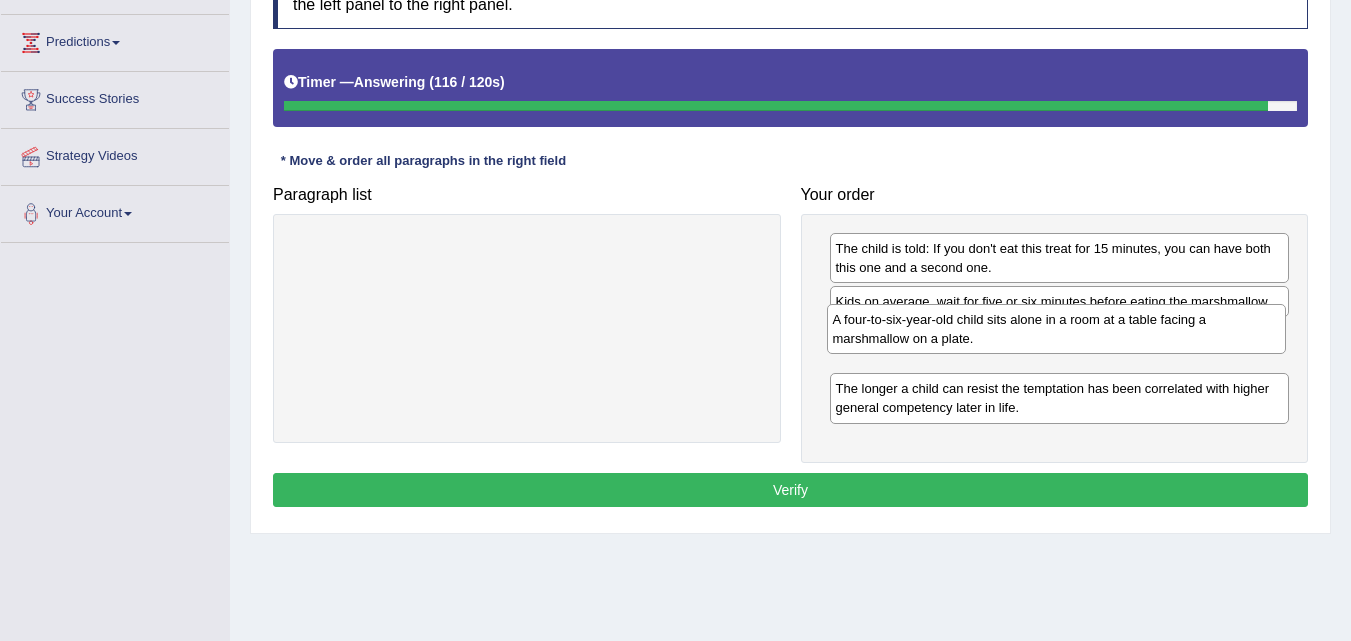 drag, startPoint x: 920, startPoint y: 253, endPoint x: 917, endPoint y: 324, distance: 71.063354 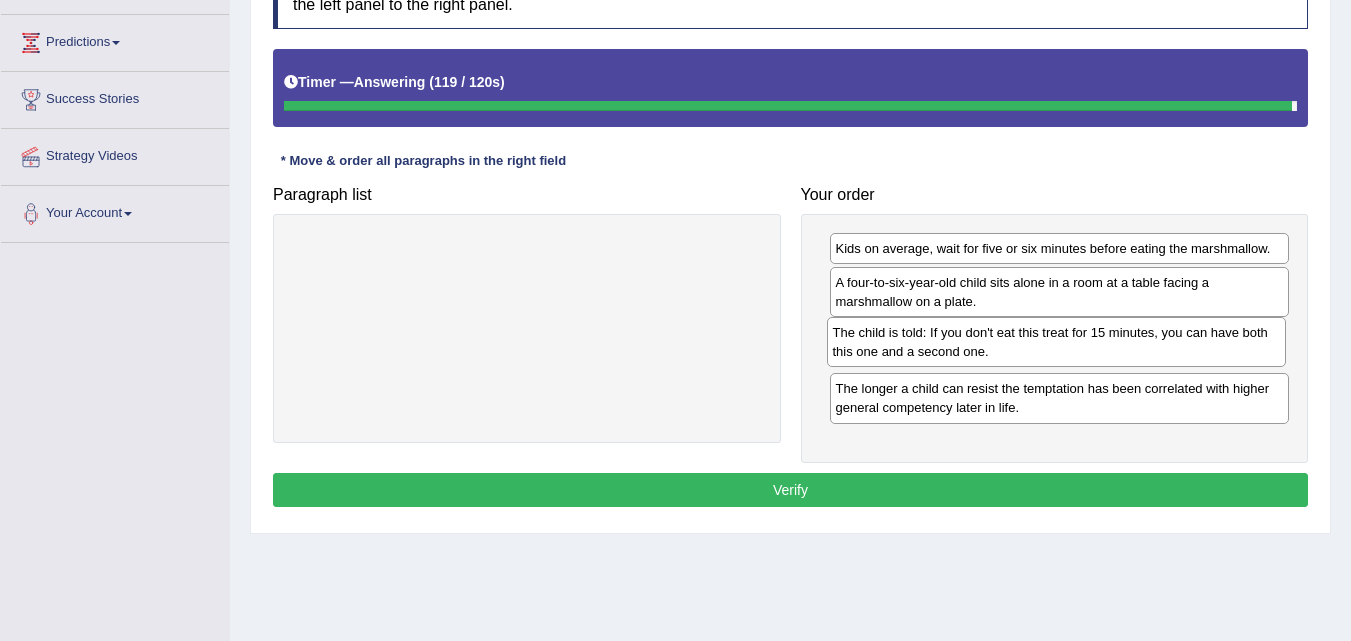drag, startPoint x: 897, startPoint y: 251, endPoint x: 894, endPoint y: 335, distance: 84.05355 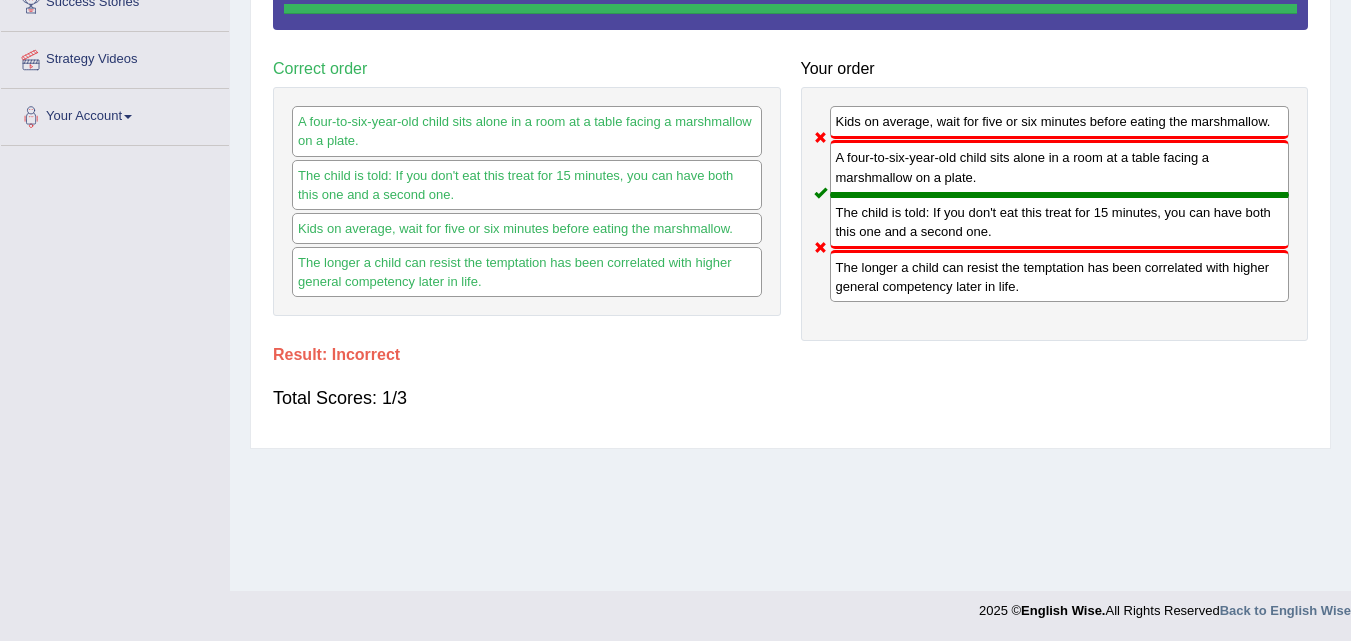 scroll, scrollTop: 0, scrollLeft: 0, axis: both 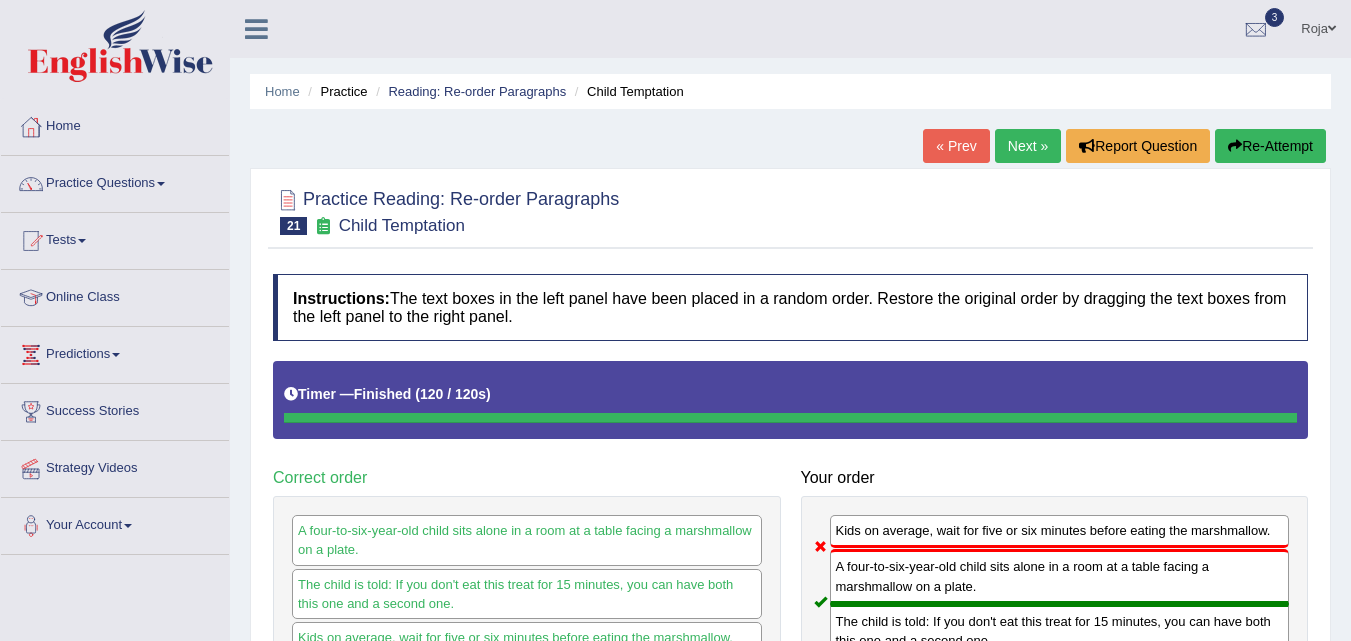 click on "Next »" at bounding box center (1028, 146) 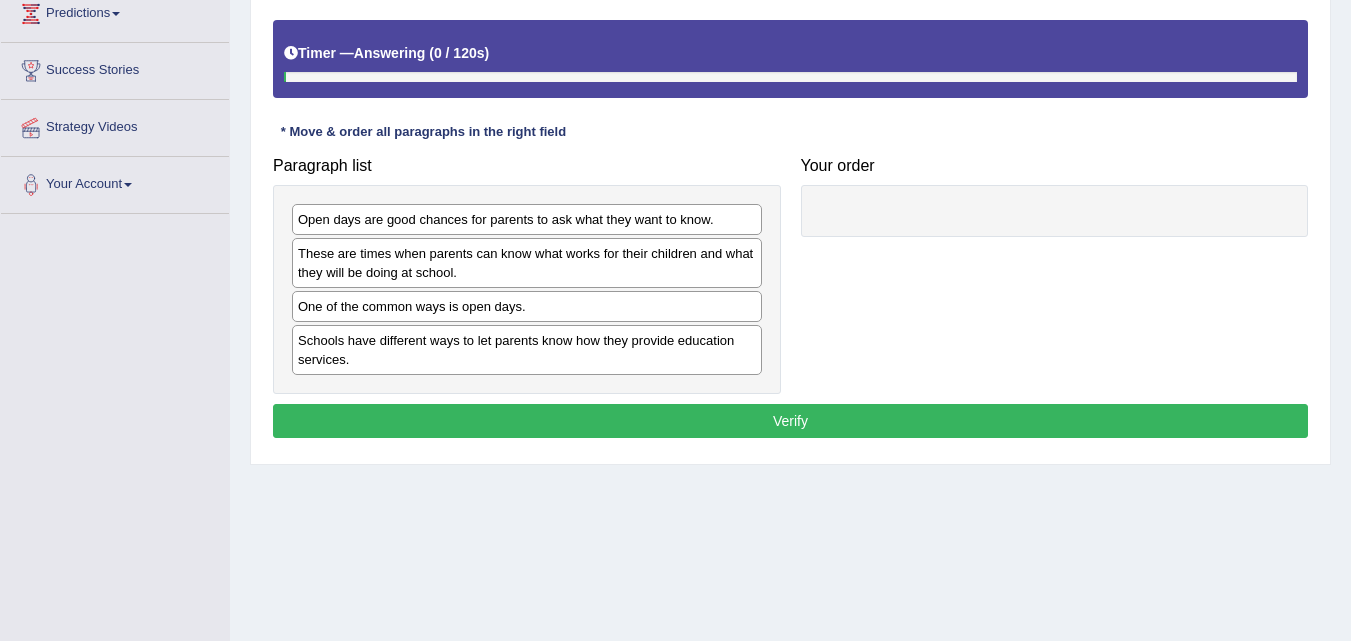 scroll, scrollTop: 0, scrollLeft: 0, axis: both 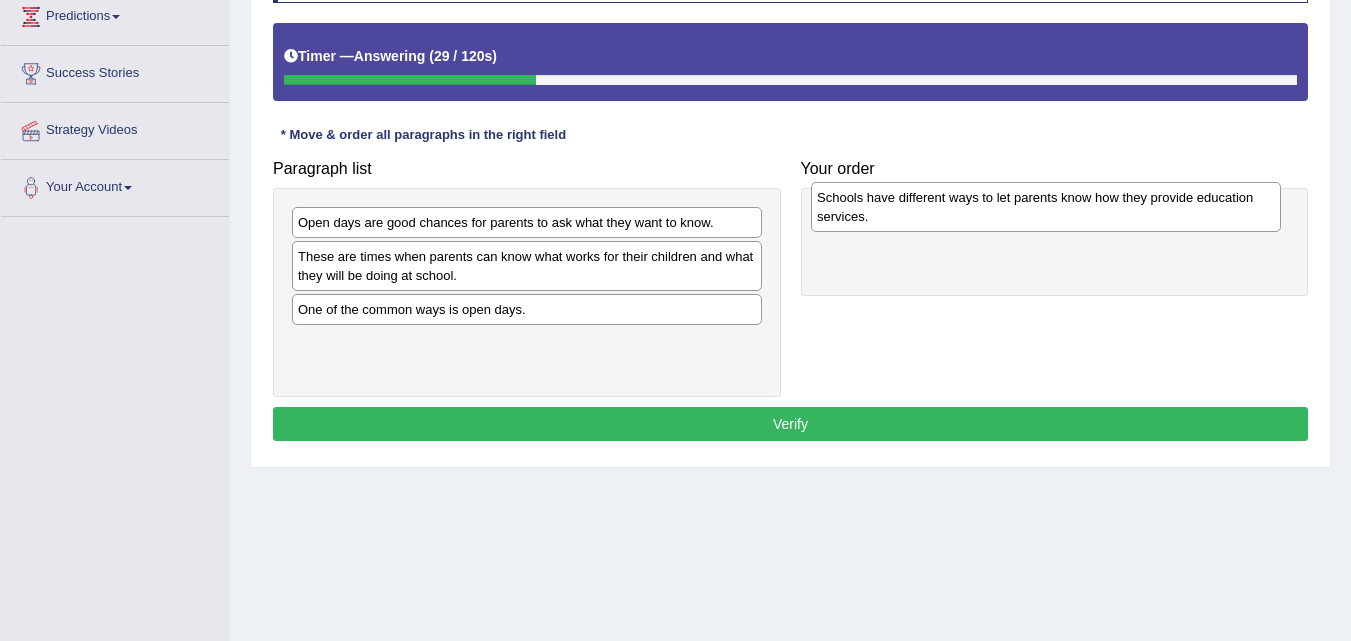 drag, startPoint x: 423, startPoint y: 360, endPoint x: 938, endPoint y: 215, distance: 535.0234 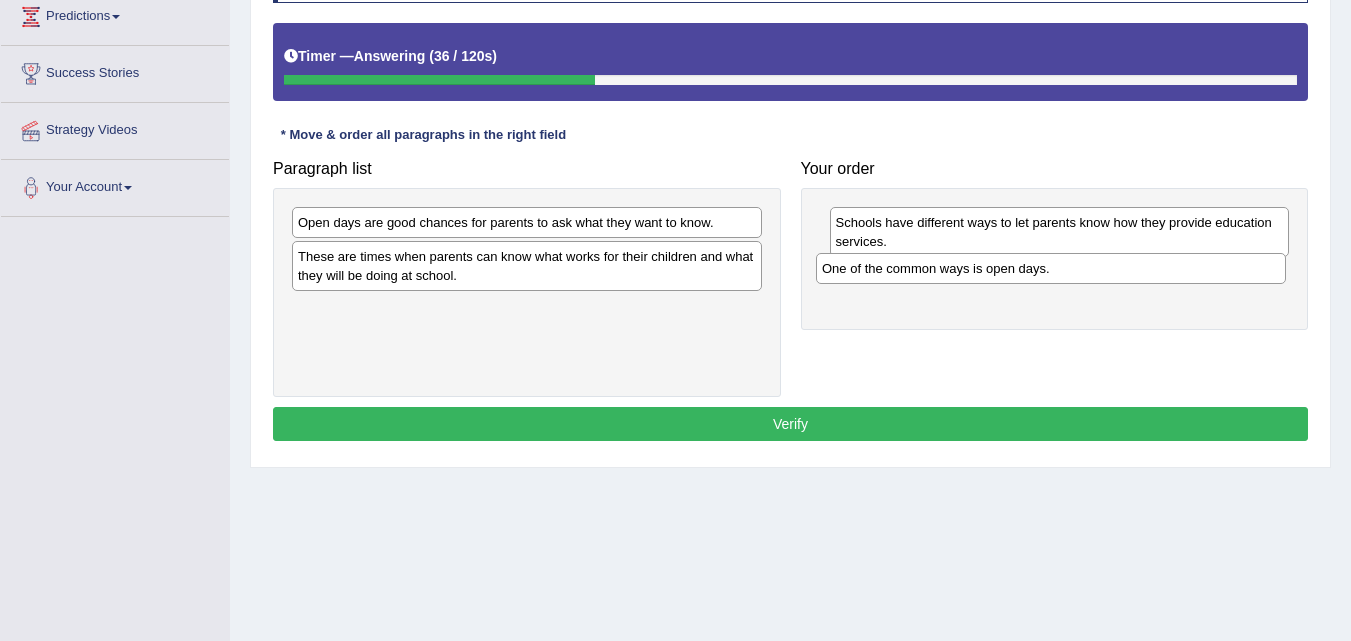 drag, startPoint x: 466, startPoint y: 317, endPoint x: 986, endPoint y: 276, distance: 521.61383 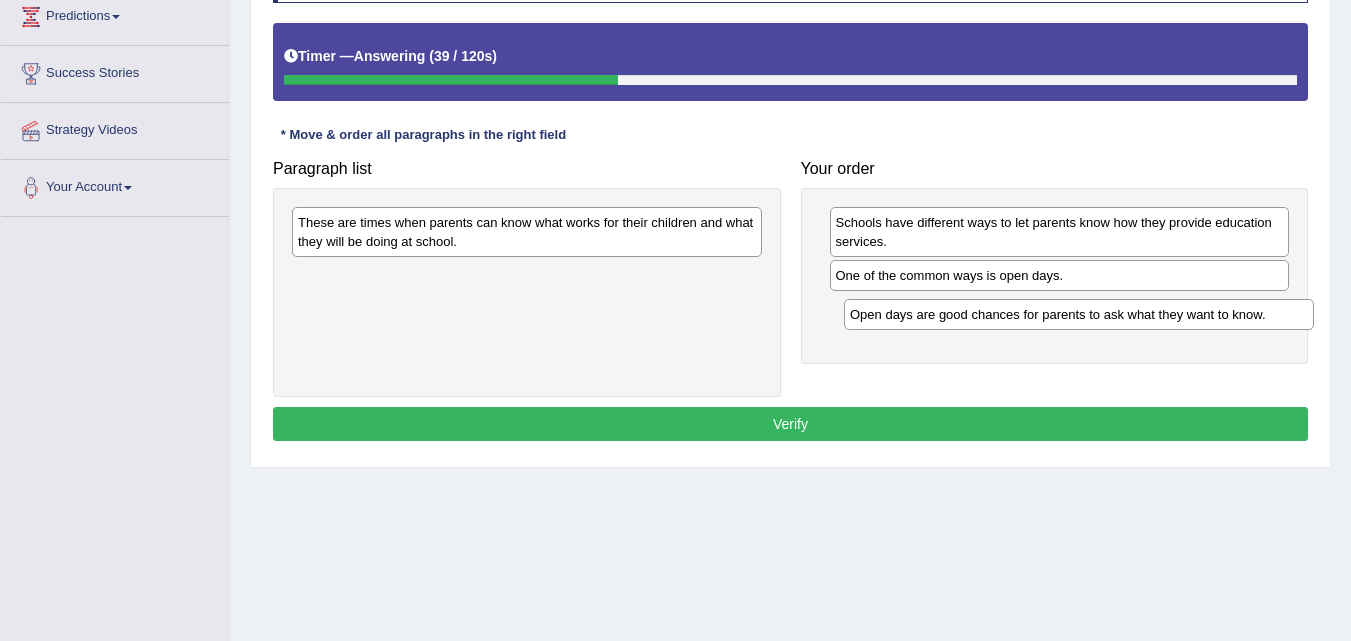 drag, startPoint x: 473, startPoint y: 227, endPoint x: 1014, endPoint y: 319, distance: 548.7668 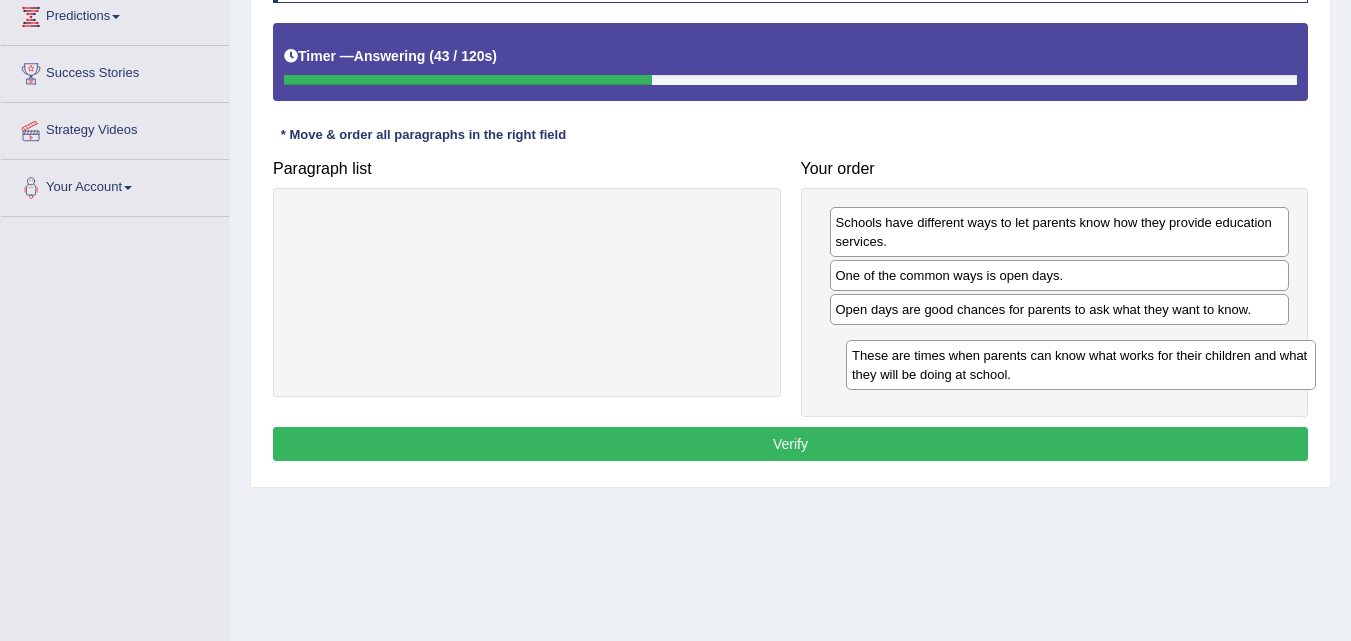 drag, startPoint x: 566, startPoint y: 234, endPoint x: 1099, endPoint y: 367, distance: 549.34326 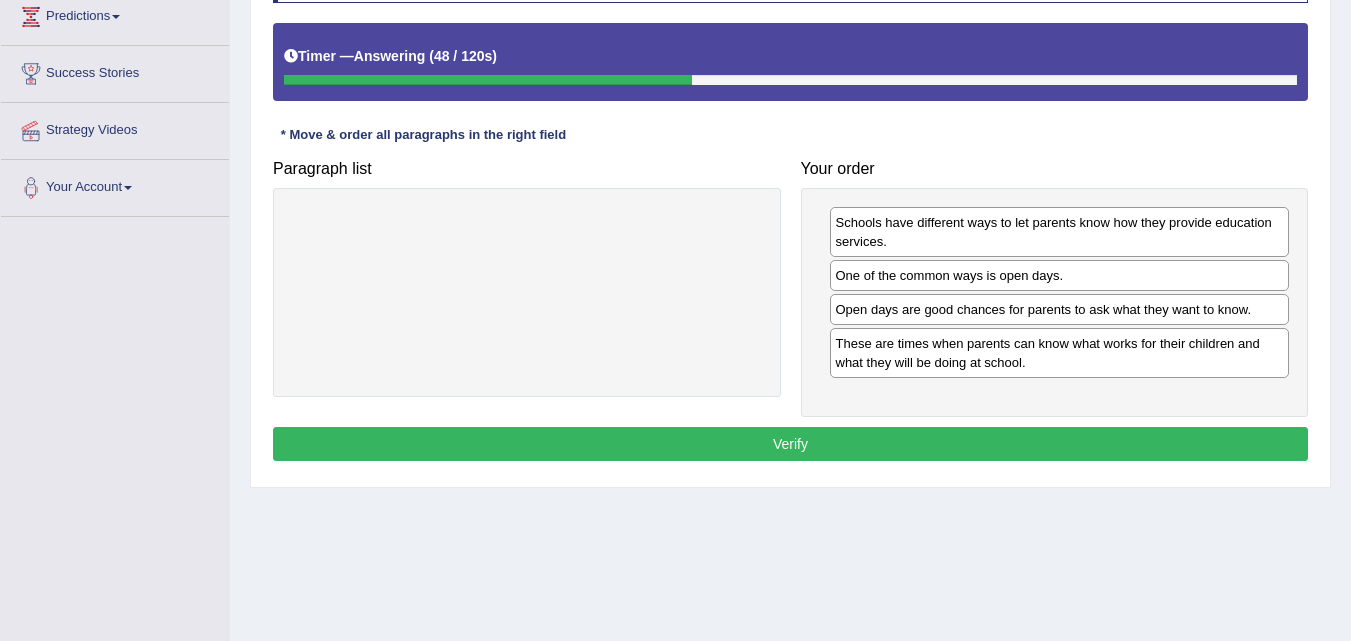 click on "Verify" at bounding box center (790, 444) 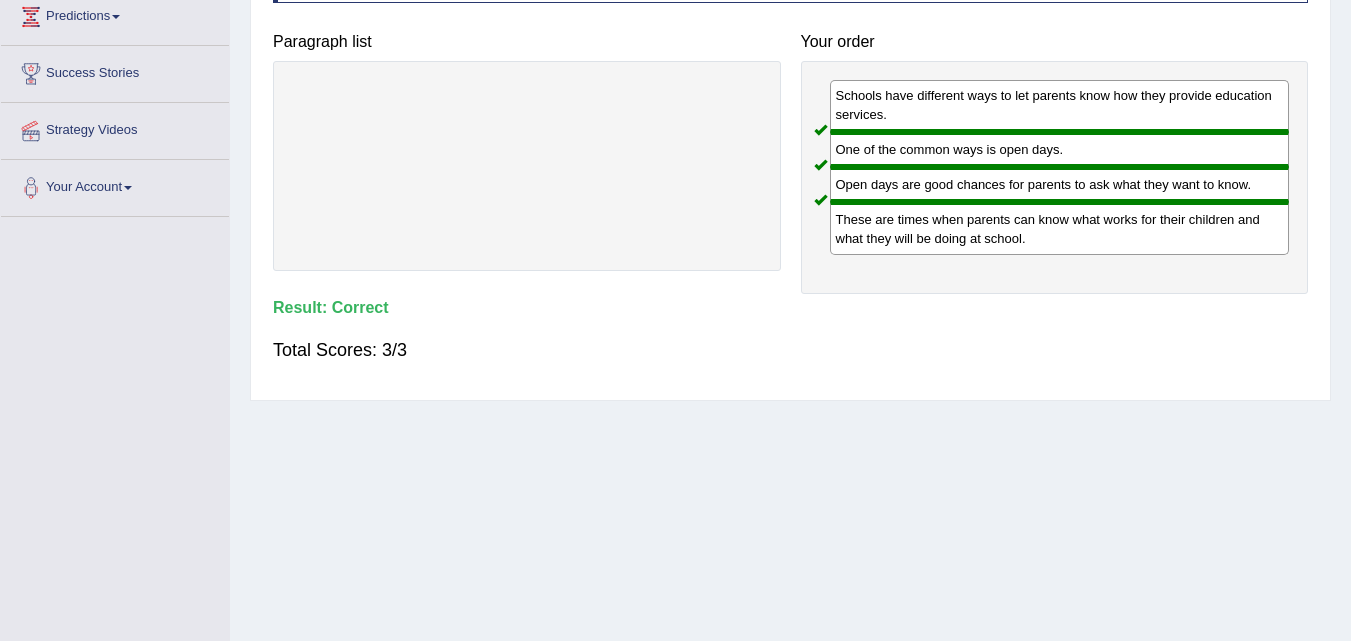 scroll, scrollTop: 0, scrollLeft: 0, axis: both 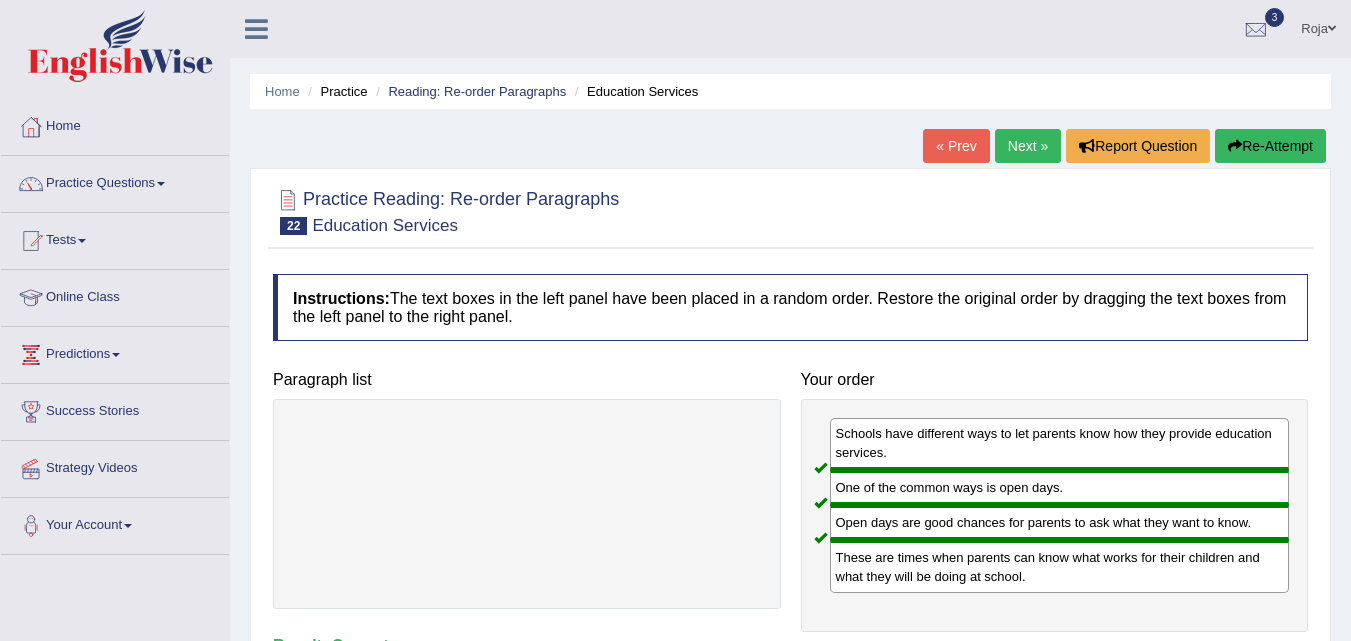 click on "Next »" at bounding box center [1028, 146] 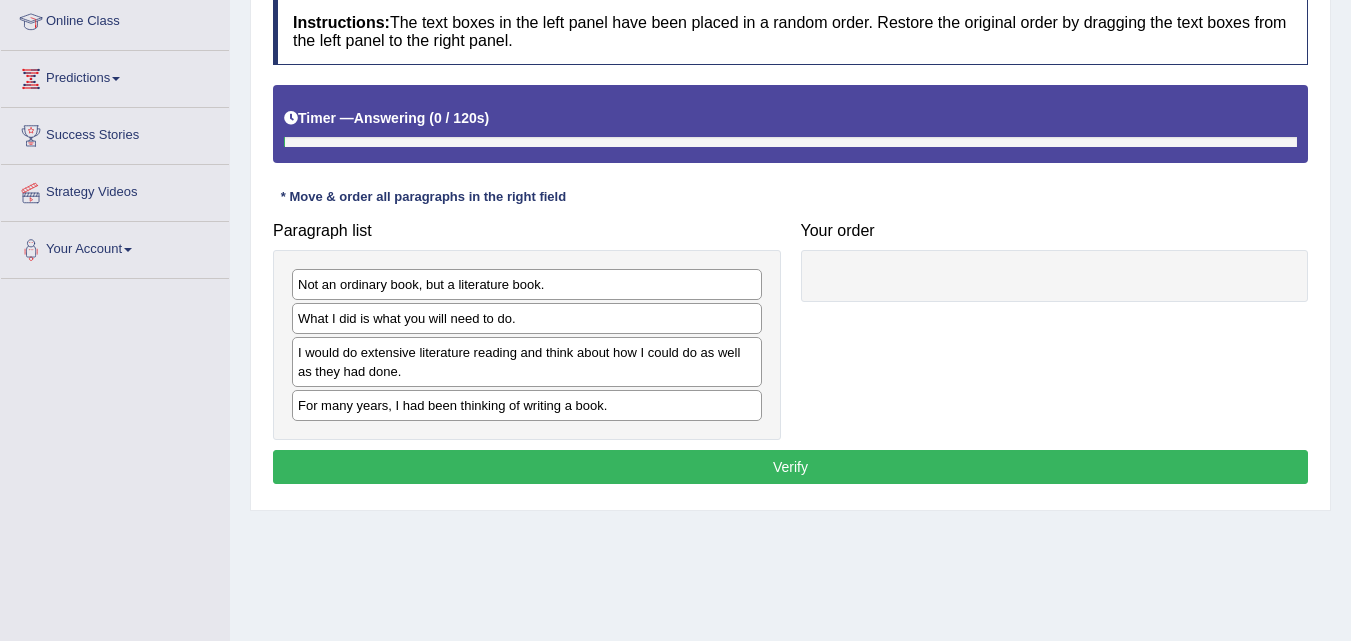 scroll, scrollTop: 386, scrollLeft: 0, axis: vertical 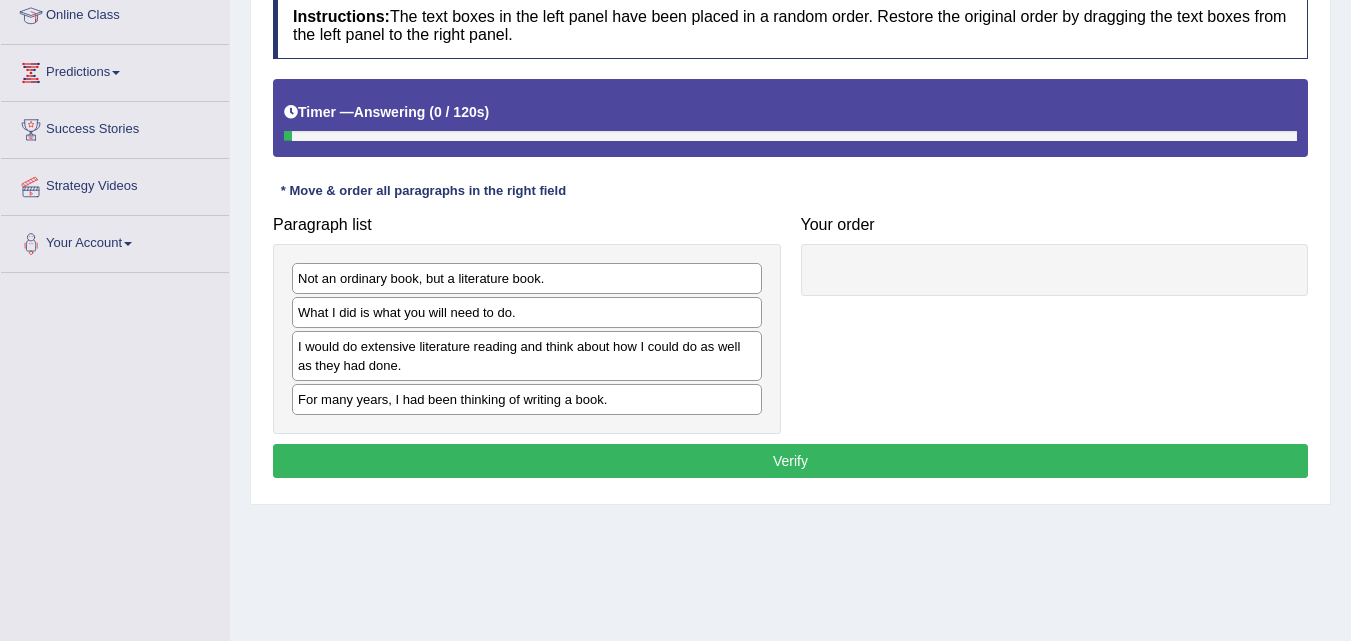 click on "Toggle navigation
Home
Practice Questions   Speaking Practice Read Aloud
Repeat Sentence
Describe Image
Re-tell Lecture
Answer Short Question
Summarize Group Discussion
Respond To A Situation
Writing Practice  Summarize Written Text
Write Essay
Reading Practice  Reading & Writing: Fill In The Blanks
Choose Multiple Answers
Re-order Paragraphs
Fill In The Blanks
Choose Single Answer
Listening Practice  Summarize Spoken Text
Highlight Incorrect Words
Highlight Correct Summary
Select Missing Word
Choose Single Answer
Choose Multiple Answers
Fill In The Blanks
Write From Dictation
Pronunciation
Tests
Take Mock Test" at bounding box center (675, 38) 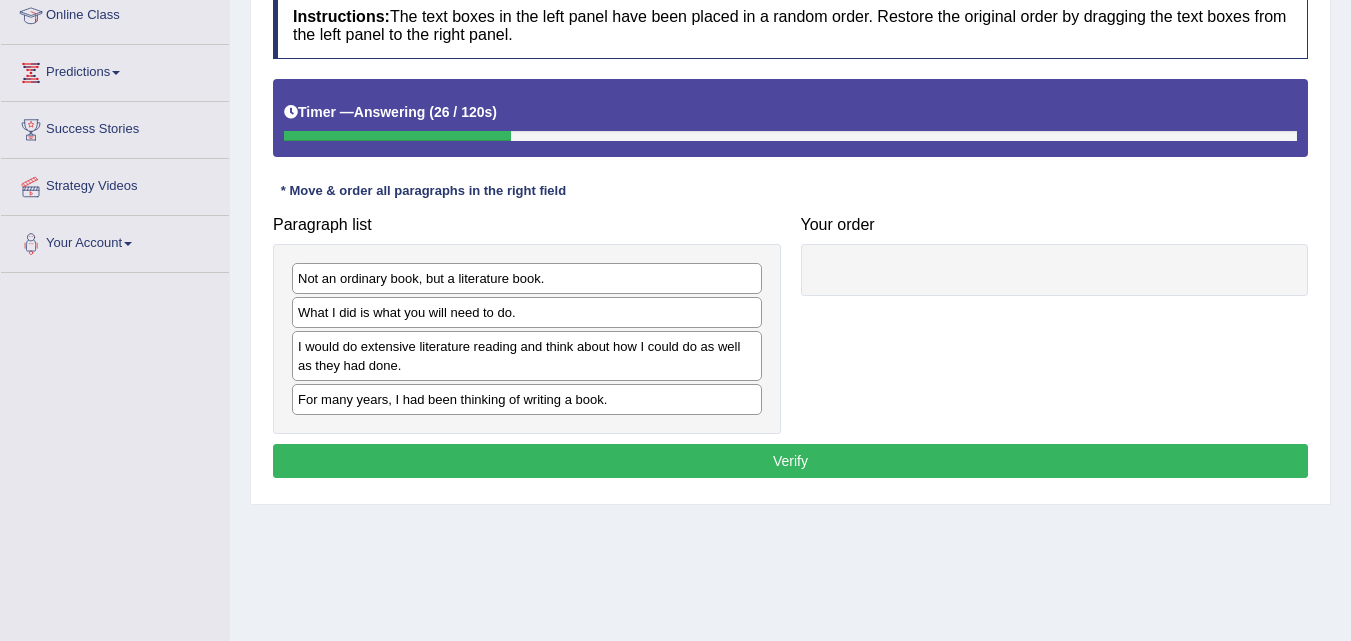 click on "Not an ordinary book, but a literature book. What I did is what you will need to do. I would do extensive literature reading and think about how I could do as well as they had done. For many years, I had been thinking of writing a book." at bounding box center [527, 339] 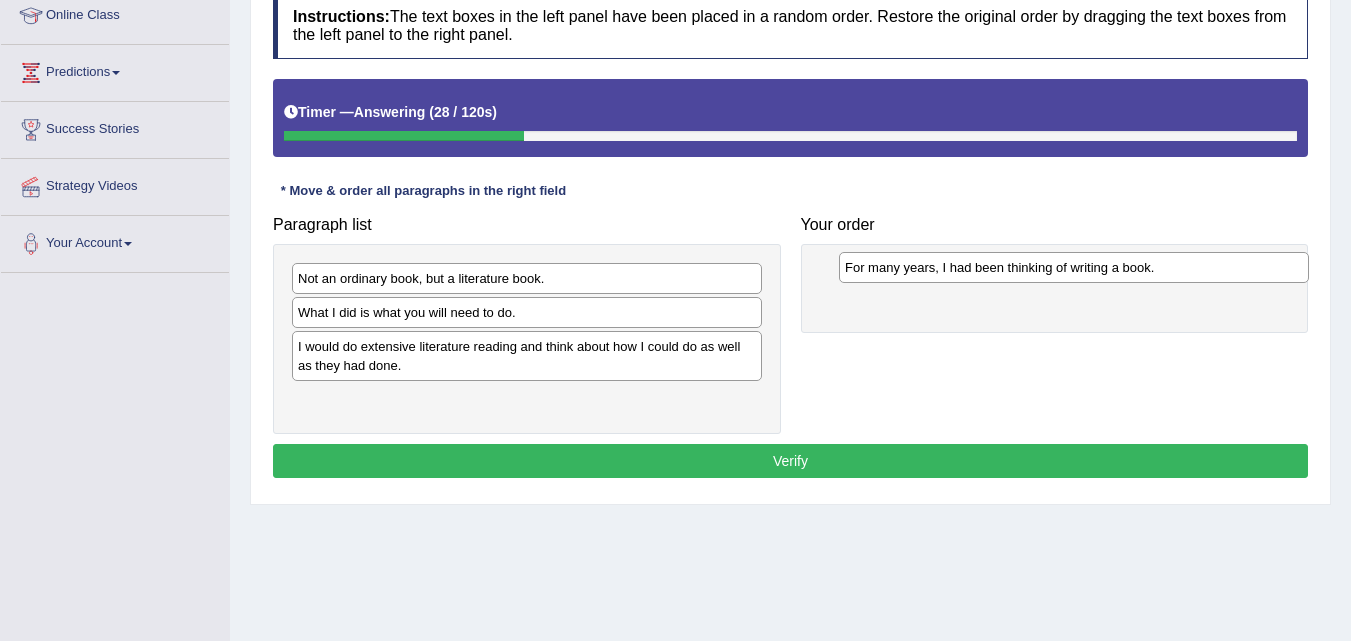 drag, startPoint x: 402, startPoint y: 415, endPoint x: 943, endPoint y: 283, distance: 556.8707 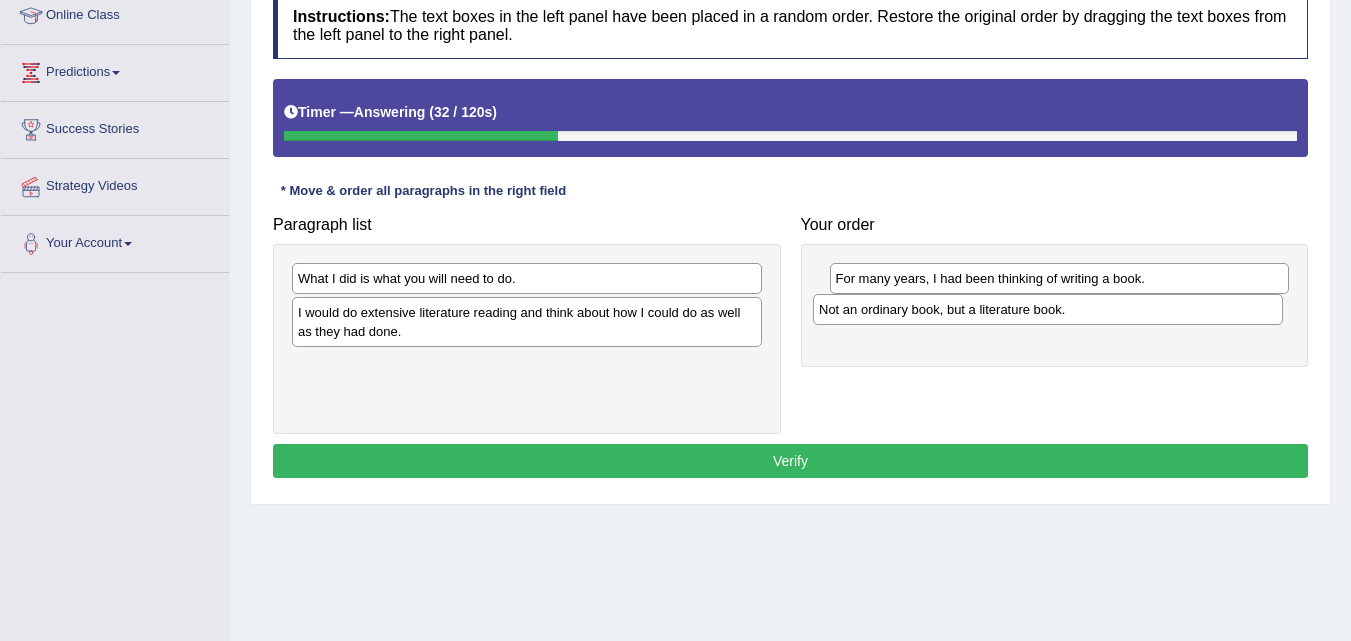 drag, startPoint x: 536, startPoint y: 279, endPoint x: 1062, endPoint y: 310, distance: 526.9127 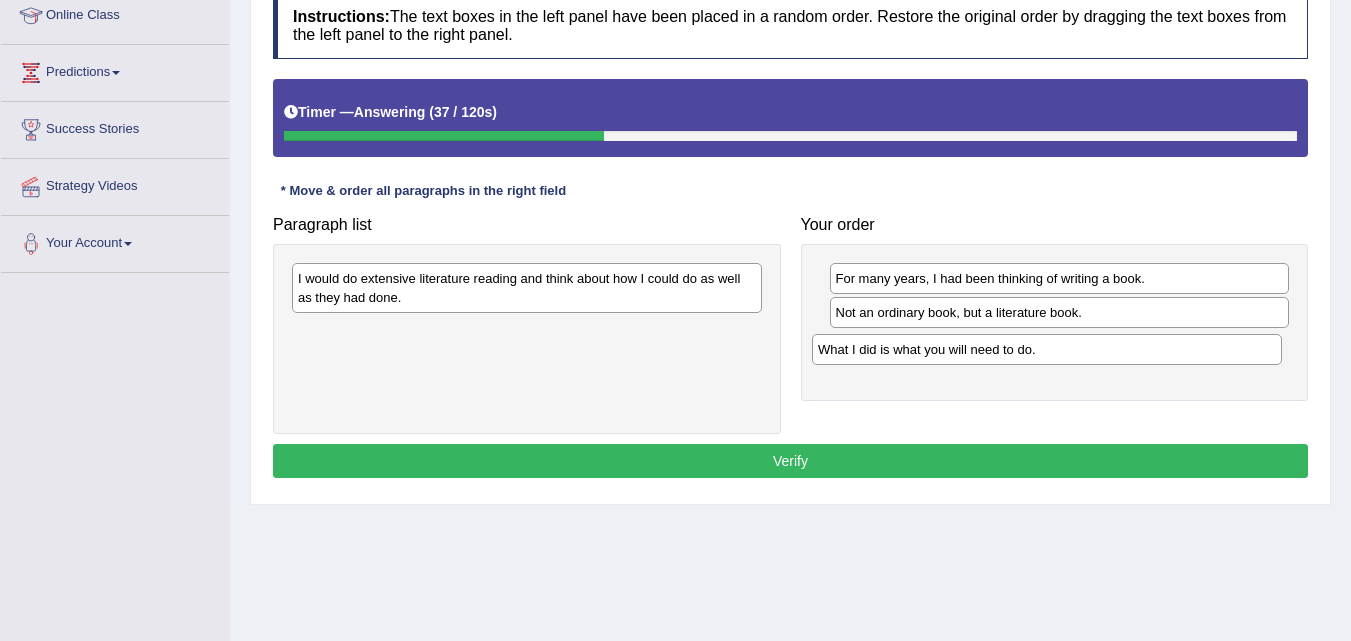 drag, startPoint x: 544, startPoint y: 286, endPoint x: 1064, endPoint y: 357, distance: 524.8247 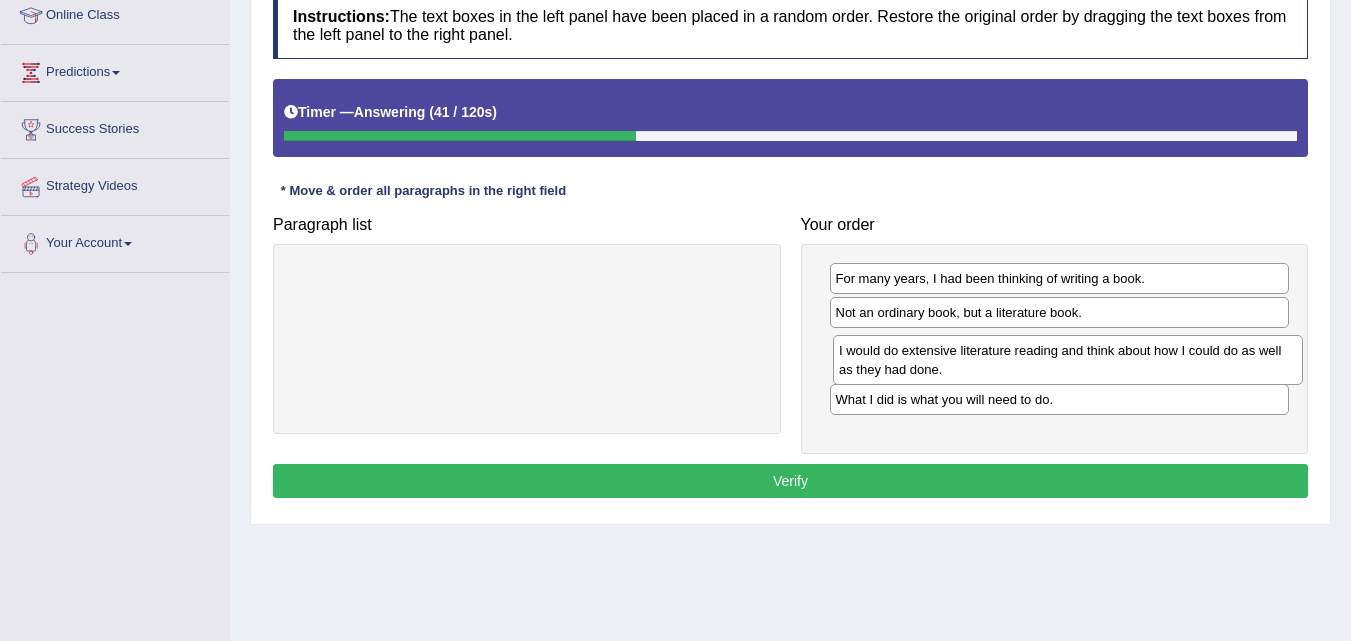 drag, startPoint x: 577, startPoint y: 284, endPoint x: 1118, endPoint y: 356, distance: 545.7701 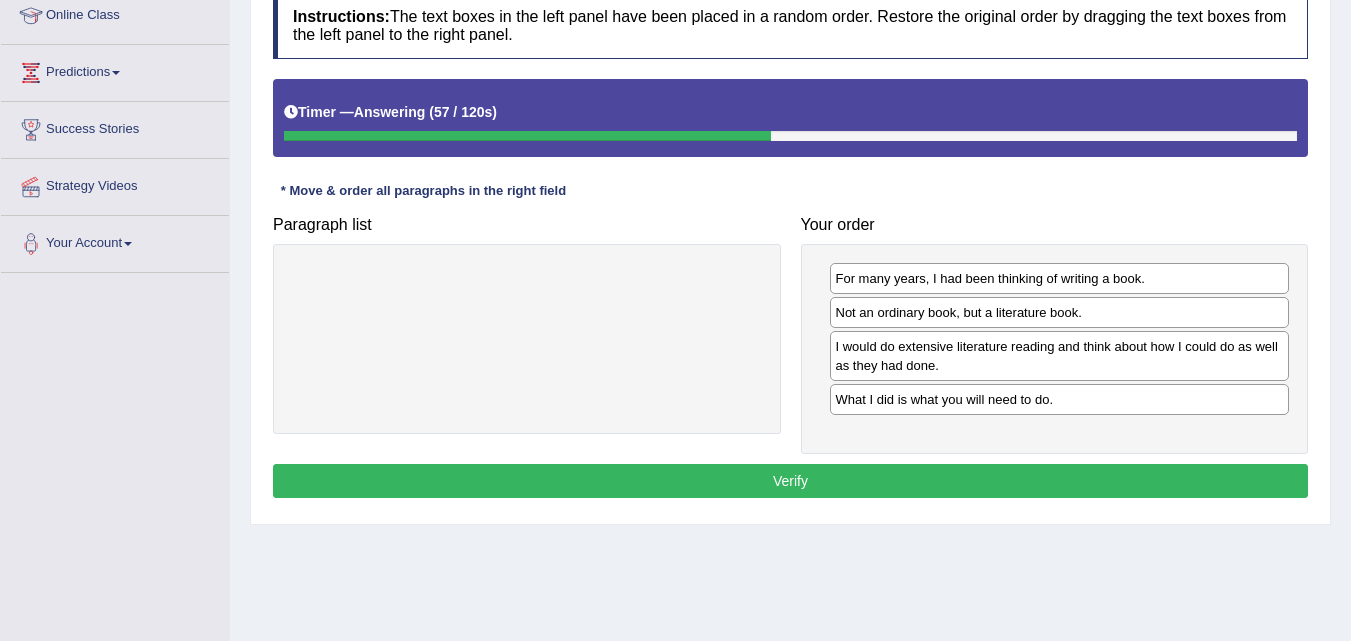 click on "Verify" at bounding box center [790, 481] 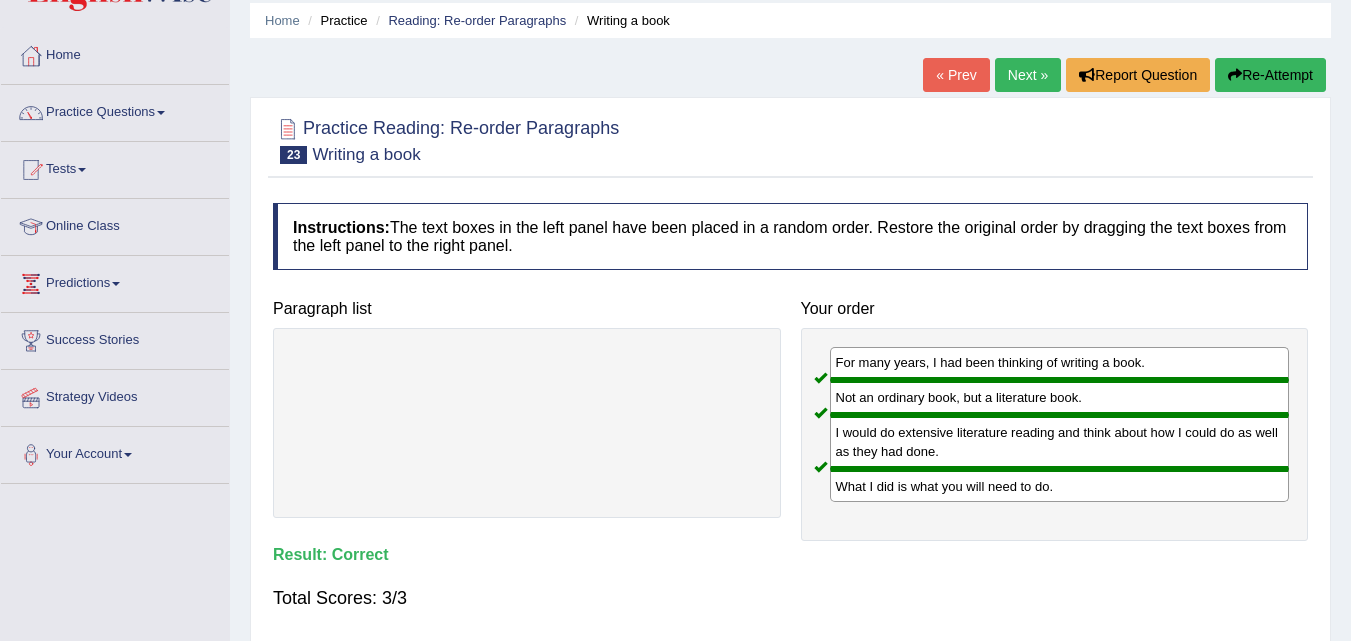 scroll, scrollTop: 68, scrollLeft: 0, axis: vertical 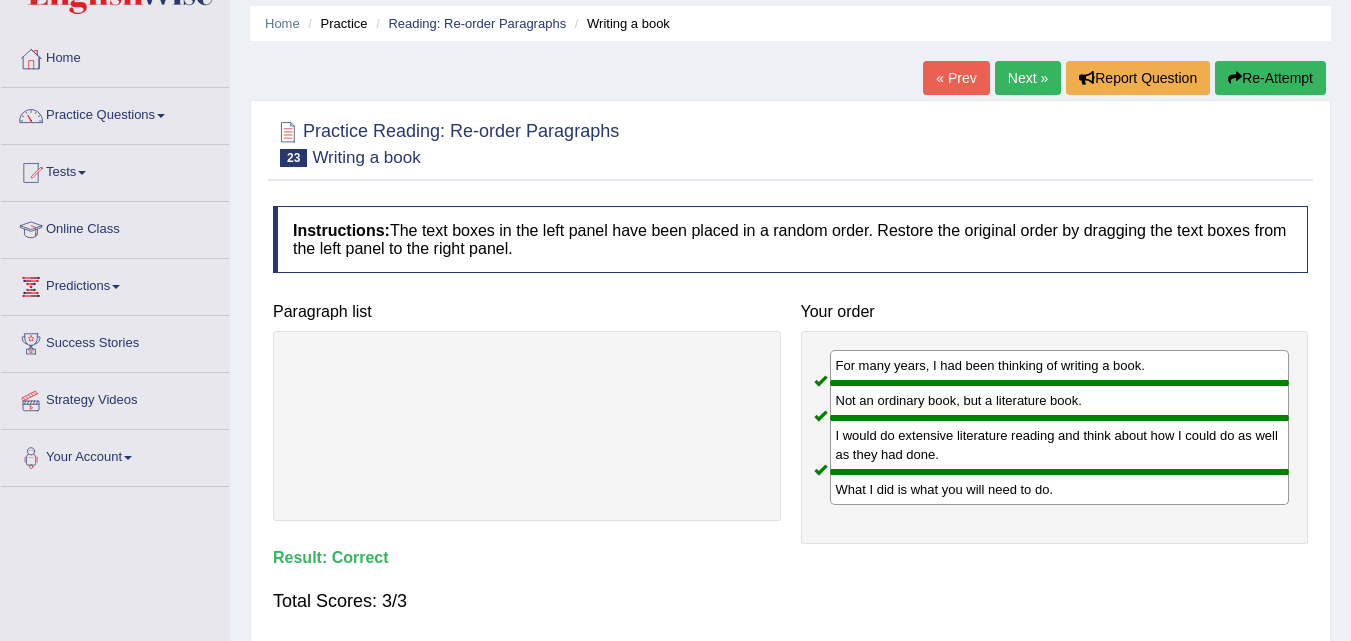 click on "Next »" at bounding box center (1028, 78) 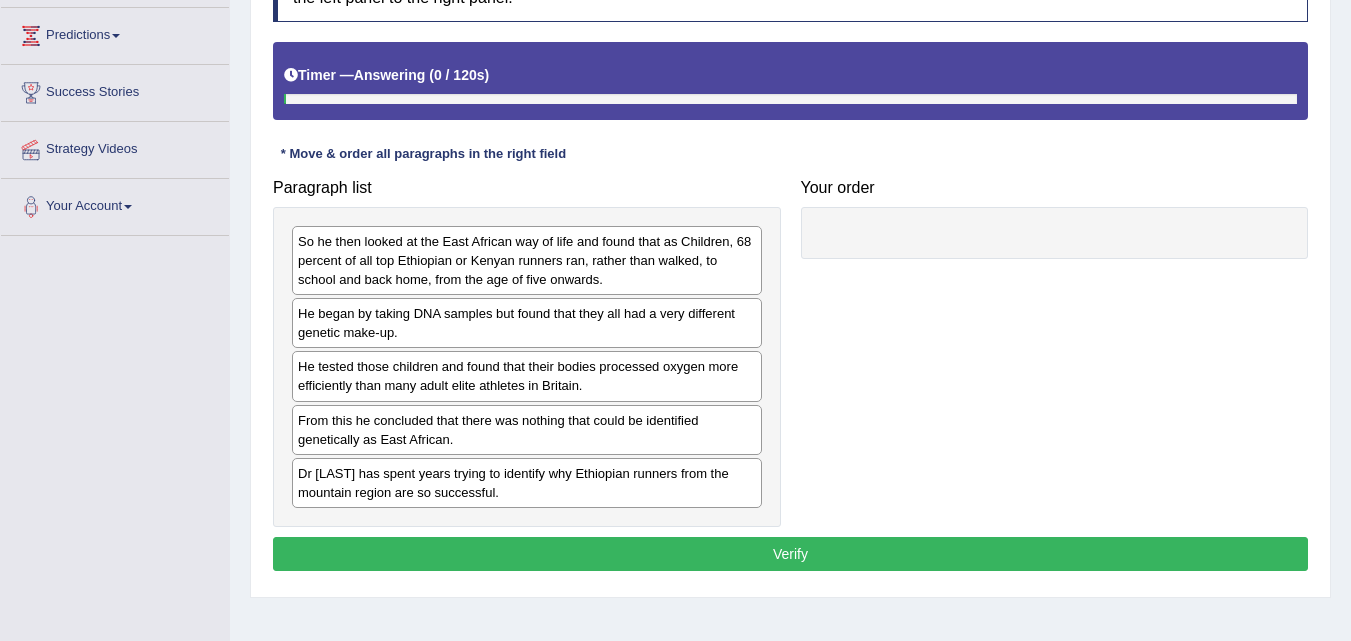 scroll, scrollTop: 0, scrollLeft: 0, axis: both 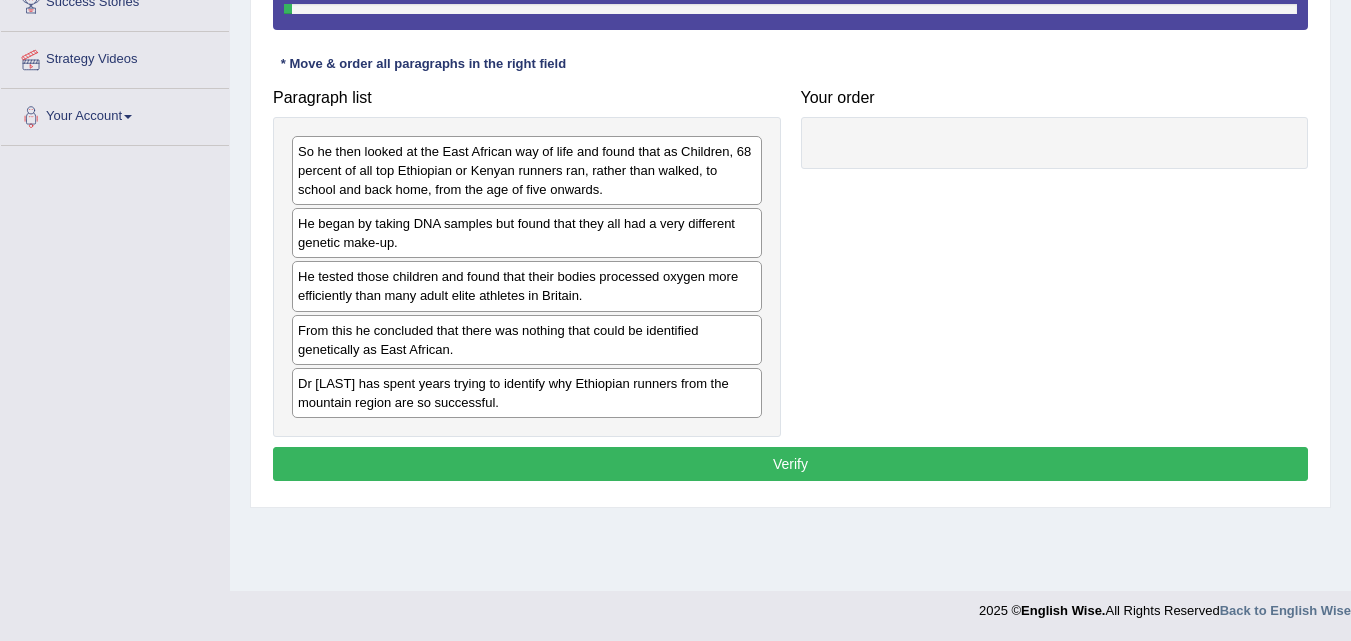 click on "Toggle navigation
Home
Practice Questions   Speaking Practice Read Aloud
Repeat Sentence
Describe Image
Re-tell Lecture
Answer Short Question
Summarize Group Discussion
Respond To A Situation
Writing Practice  Summarize Written Text
Write Essay
Reading Practice  Reading & Writing: Fill In The Blanks
Choose Multiple Answers
Re-order Paragraphs
Fill In The Blanks
Choose Single Answer
Listening Practice  Summarize Spoken Text
Highlight Incorrect Words
Highlight Correct Summary
Select Missing Word
Choose Single Answer
Choose Multiple Answers
Fill In The Blanks
Write From Dictation
Pronunciation
Tests
Take Mock Test" at bounding box center (675, -89) 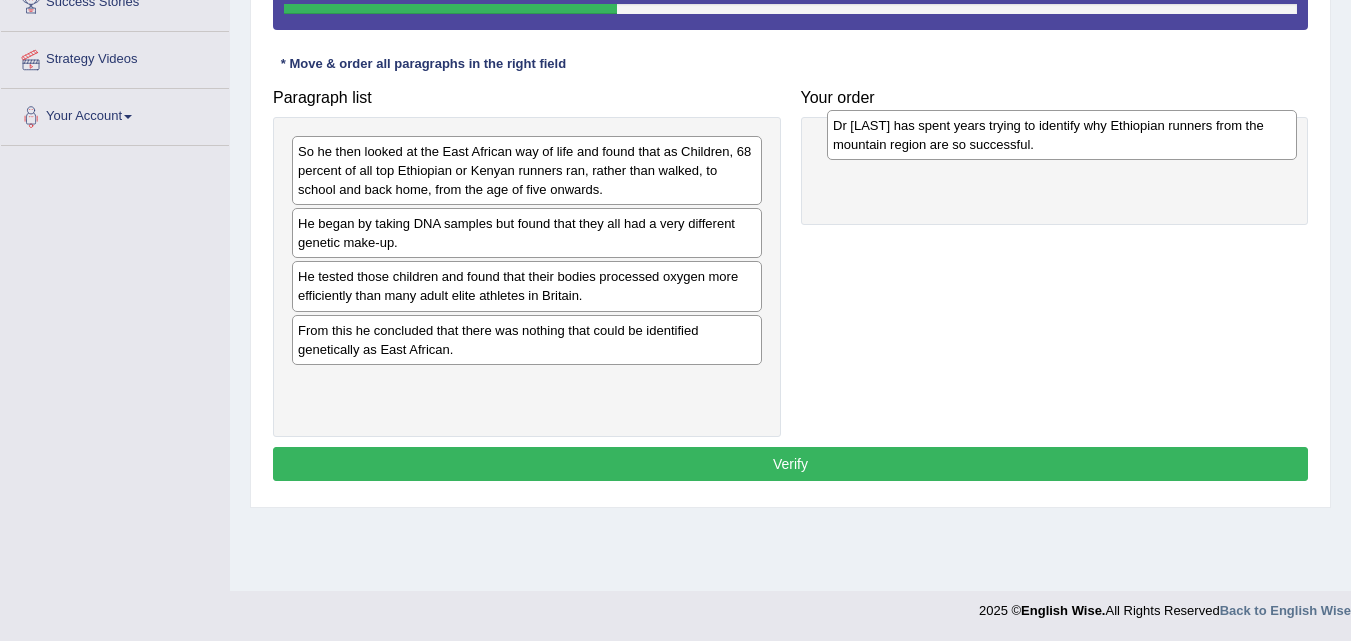drag, startPoint x: 386, startPoint y: 400, endPoint x: 901, endPoint y: 146, distance: 574.2308 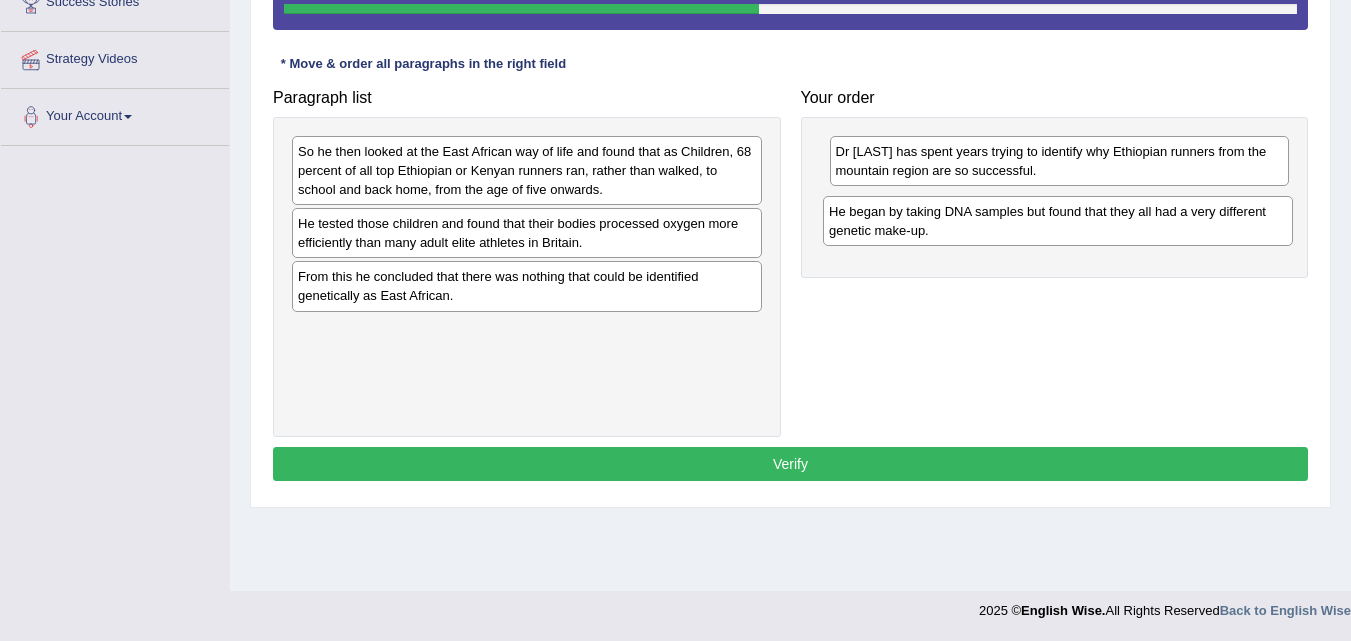 drag, startPoint x: 652, startPoint y: 250, endPoint x: 1177, endPoint y: 238, distance: 525.13715 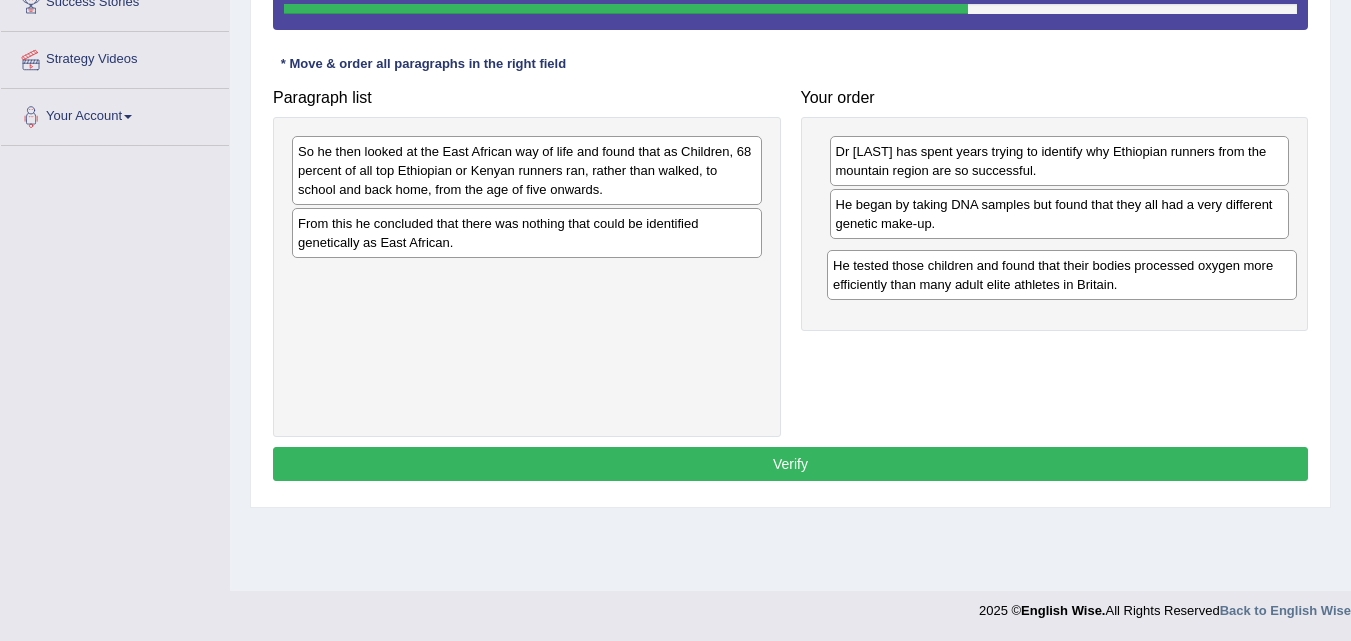 drag, startPoint x: 460, startPoint y: 245, endPoint x: 996, endPoint y: 287, distance: 537.643 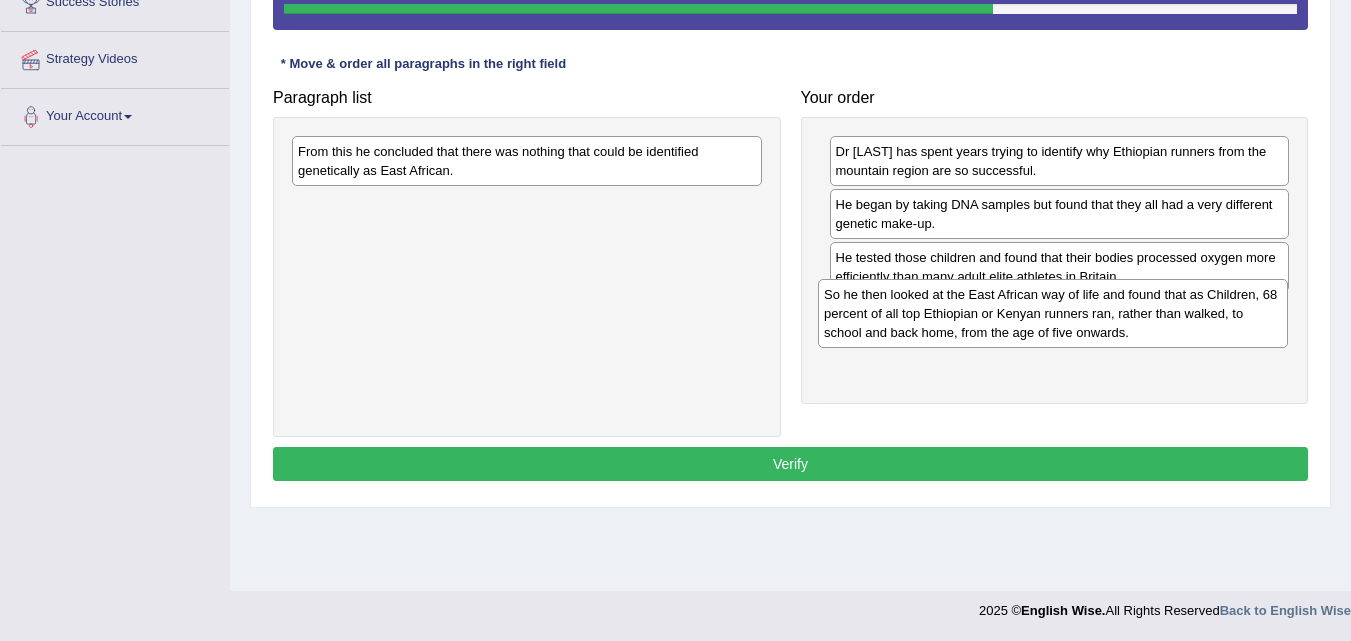 drag, startPoint x: 590, startPoint y: 161, endPoint x: 1116, endPoint y: 303, distance: 544.83026 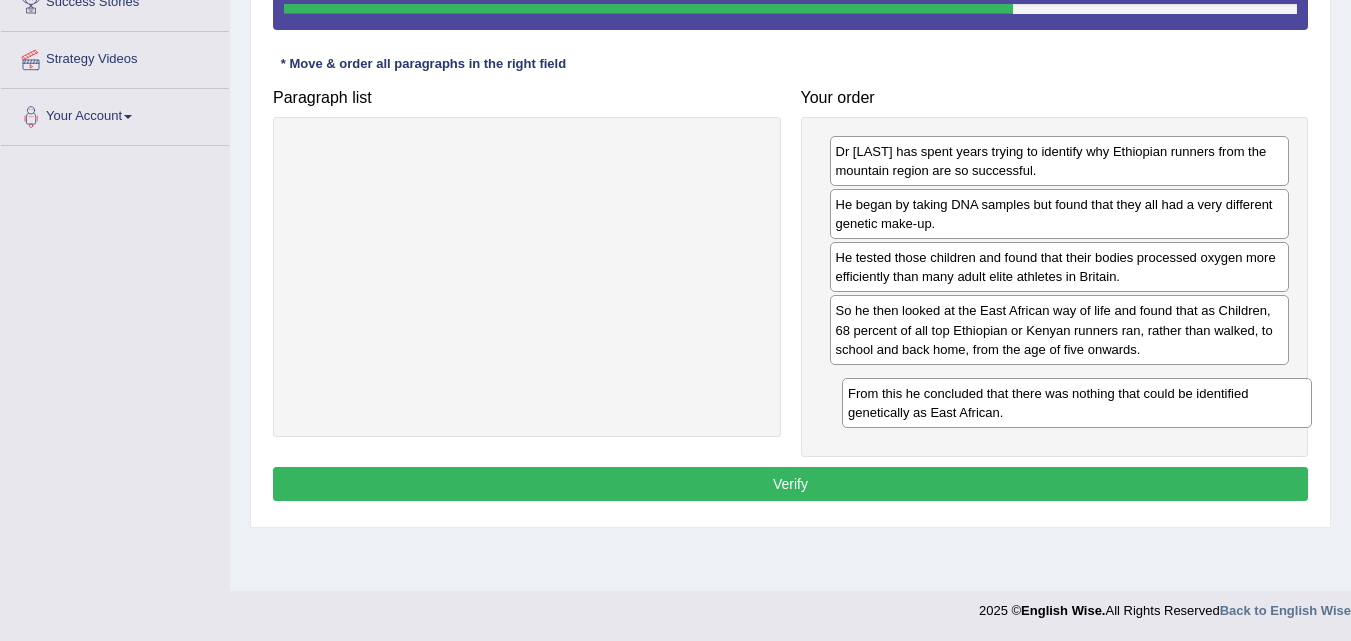 drag, startPoint x: 617, startPoint y: 159, endPoint x: 1163, endPoint y: 400, distance: 596.82245 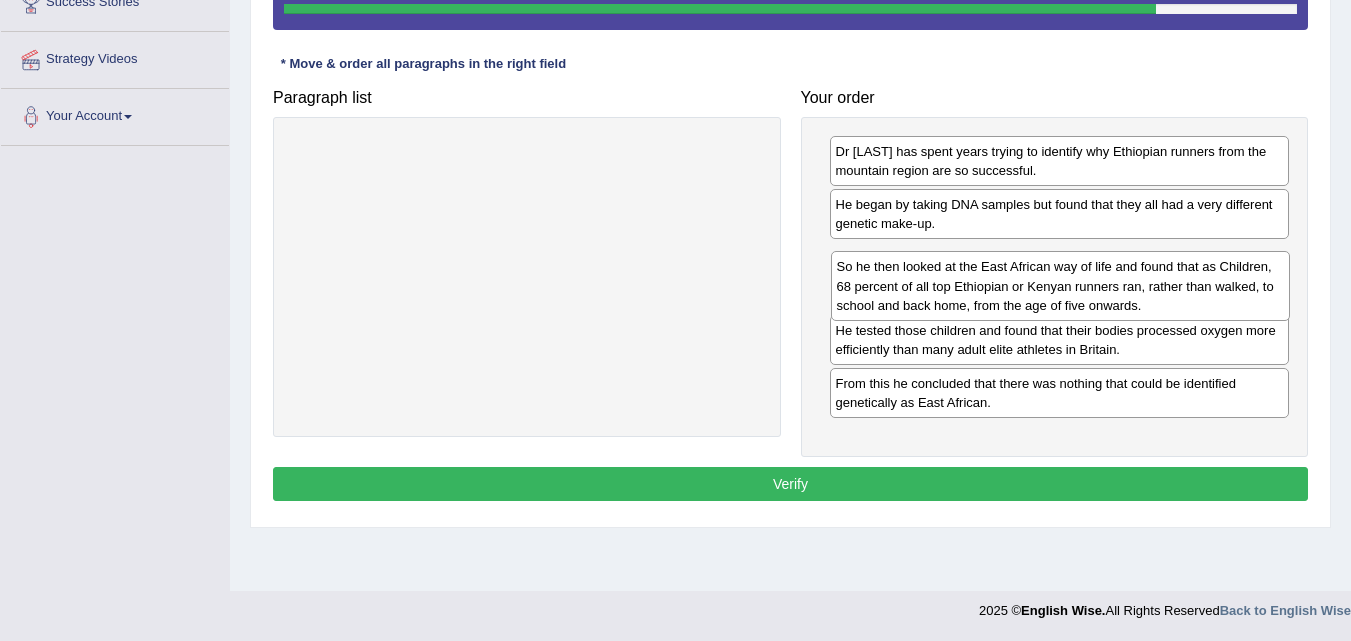 drag, startPoint x: 1108, startPoint y: 345, endPoint x: 1109, endPoint y: 301, distance: 44.011364 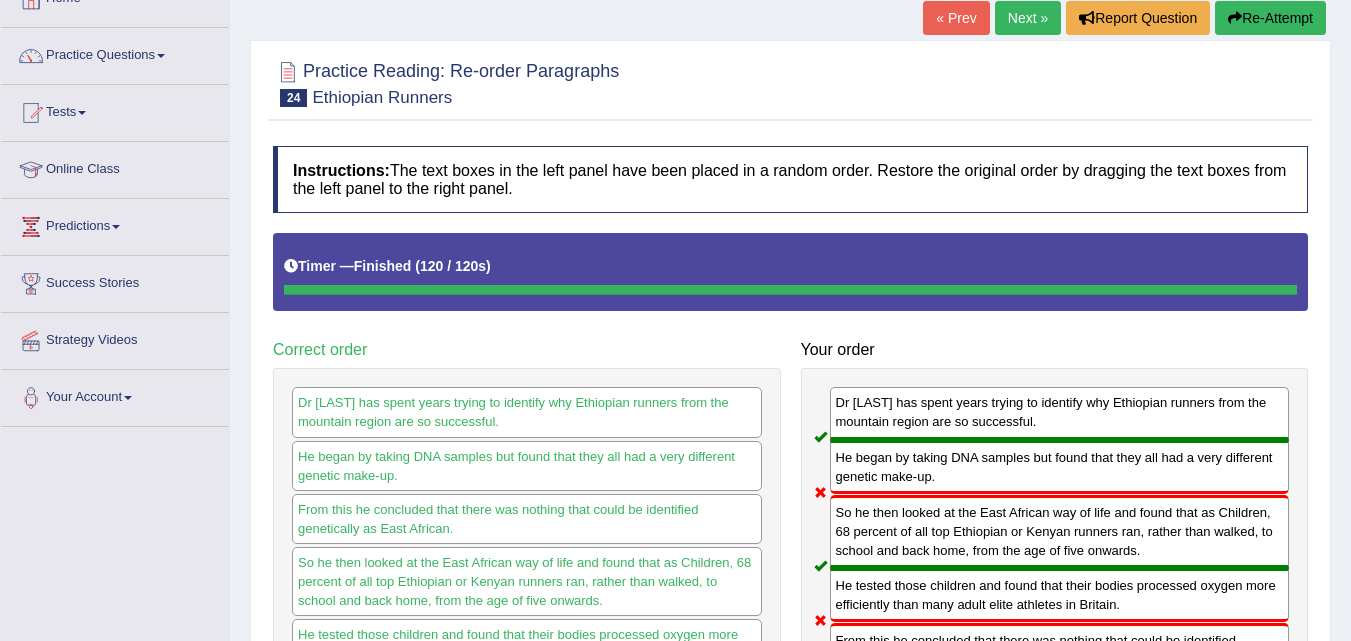 scroll, scrollTop: 42, scrollLeft: 0, axis: vertical 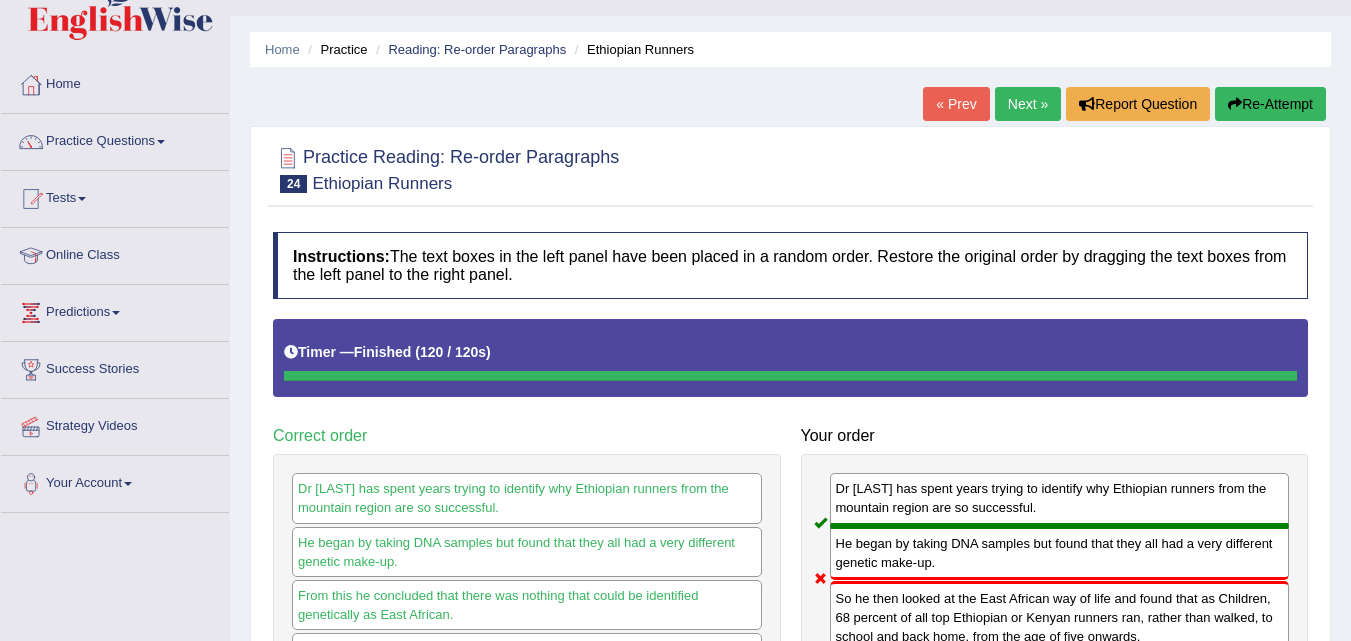 click on "Next »" at bounding box center [1028, 104] 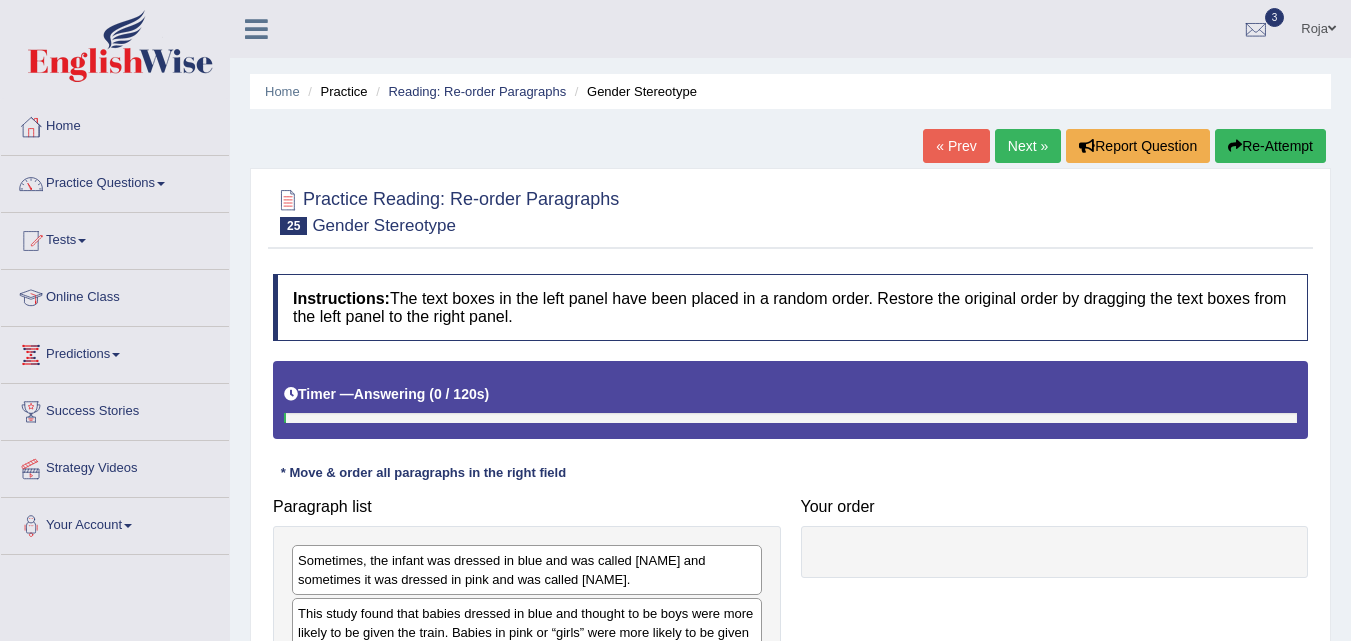 scroll, scrollTop: 16, scrollLeft: 0, axis: vertical 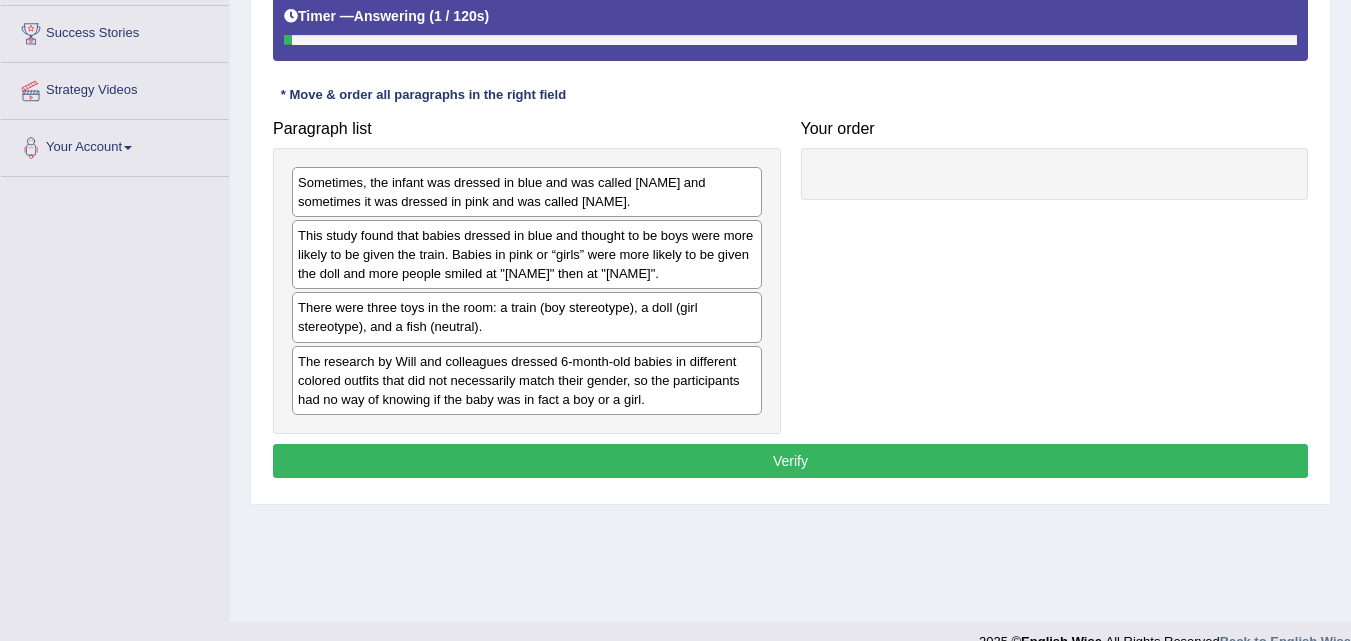 drag, startPoint x: 0, startPoint y: 0, endPoint x: 1365, endPoint y: 365, distance: 1412.9579 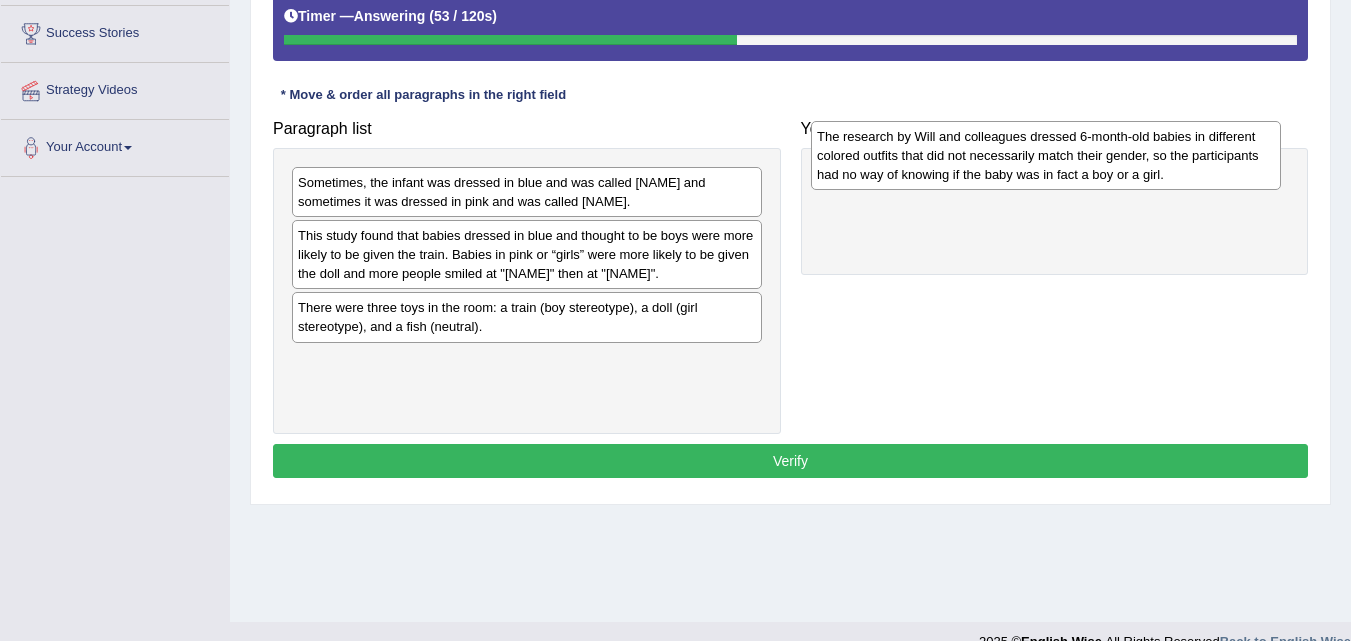 drag, startPoint x: 536, startPoint y: 391, endPoint x: 1055, endPoint y: 166, distance: 565.67303 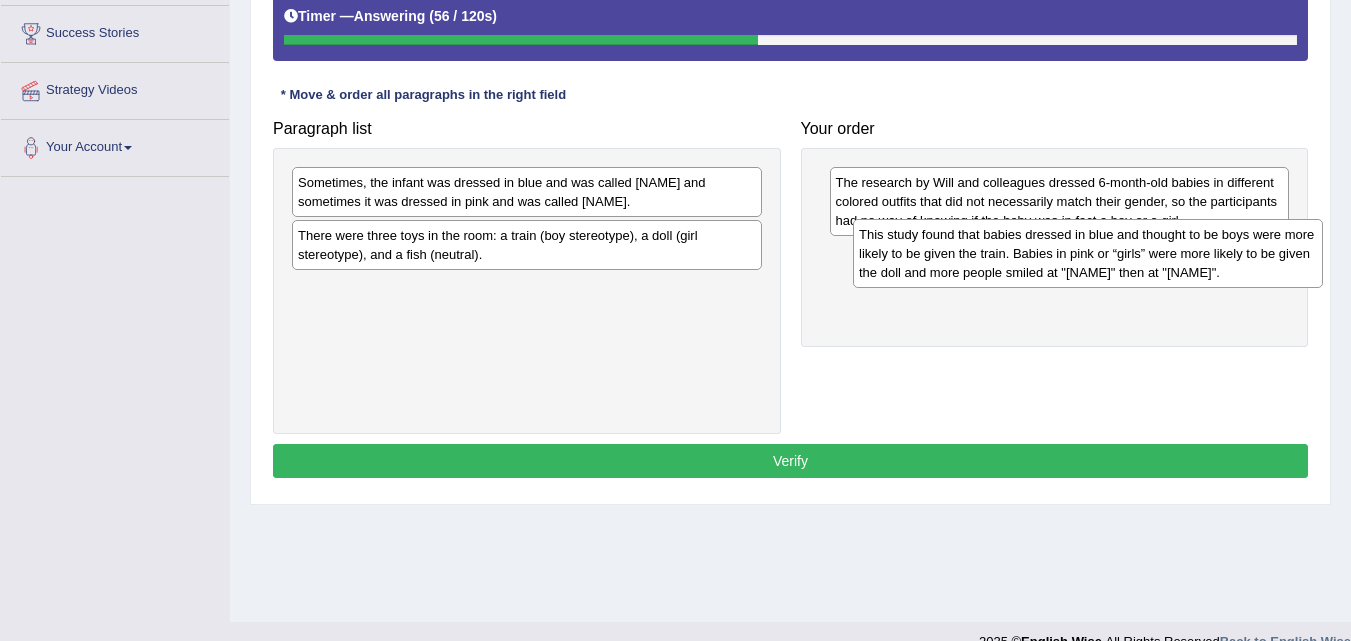 drag, startPoint x: 417, startPoint y: 272, endPoint x: 978, endPoint y: 271, distance: 561.0009 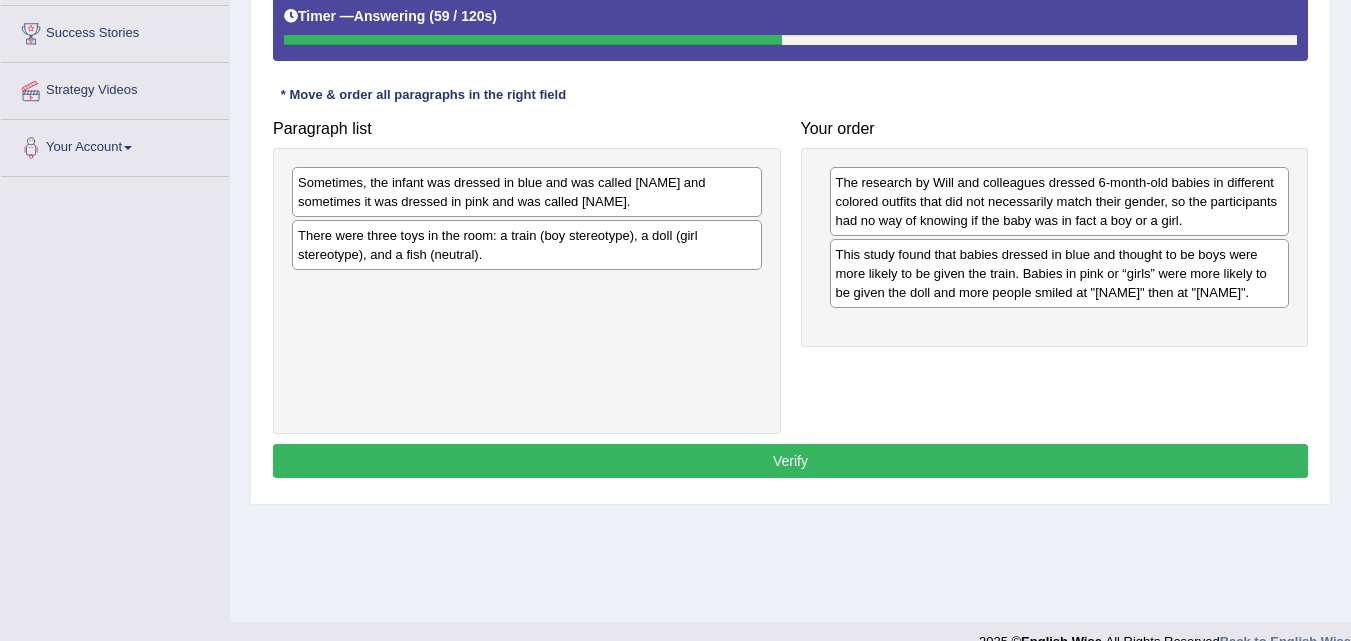 click on "There were three toys in the room: a train (boy stereotype), a doll (girl stereotype), and a fish (neutral)." at bounding box center [527, 245] 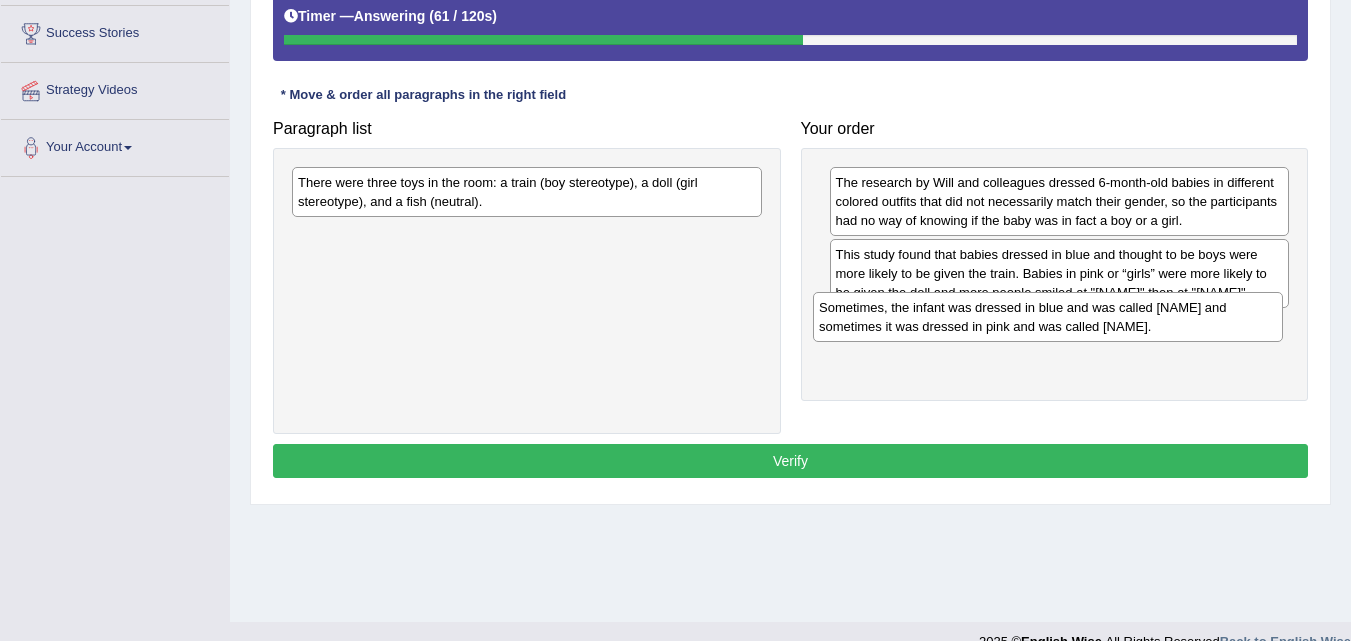 drag, startPoint x: 564, startPoint y: 194, endPoint x: 1091, endPoint y: 332, distance: 544.76874 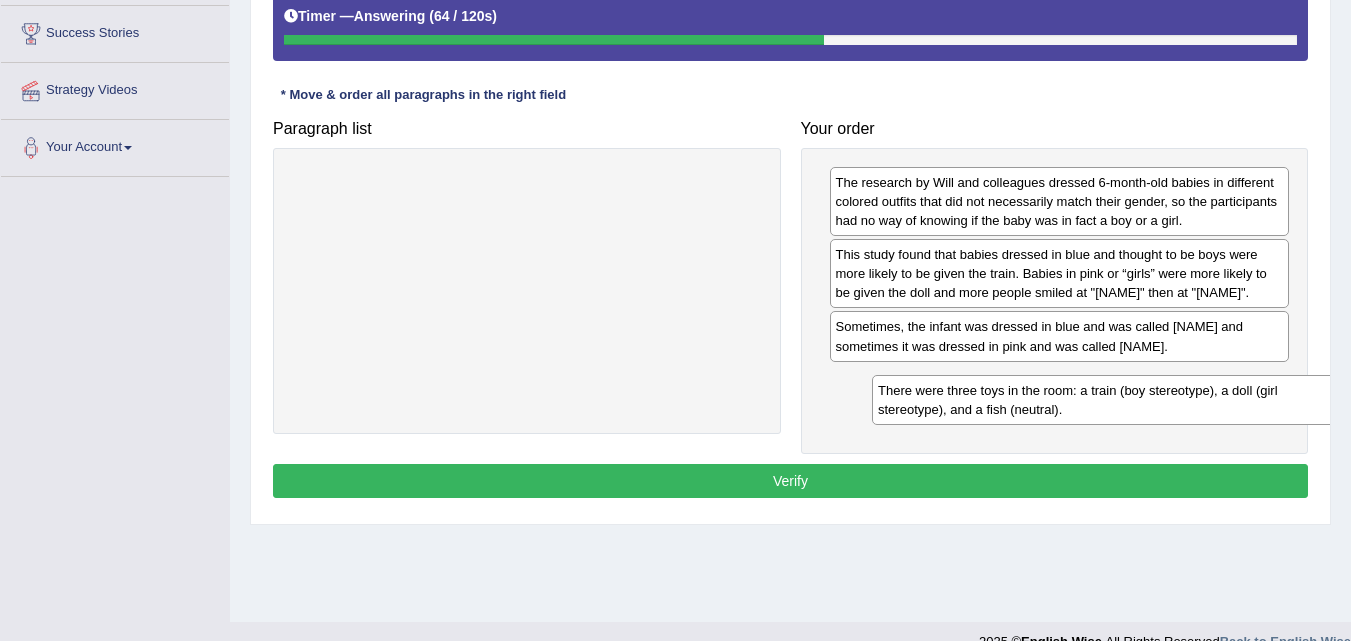 drag, startPoint x: 591, startPoint y: 193, endPoint x: 1140, endPoint y: 400, distance: 586.7282 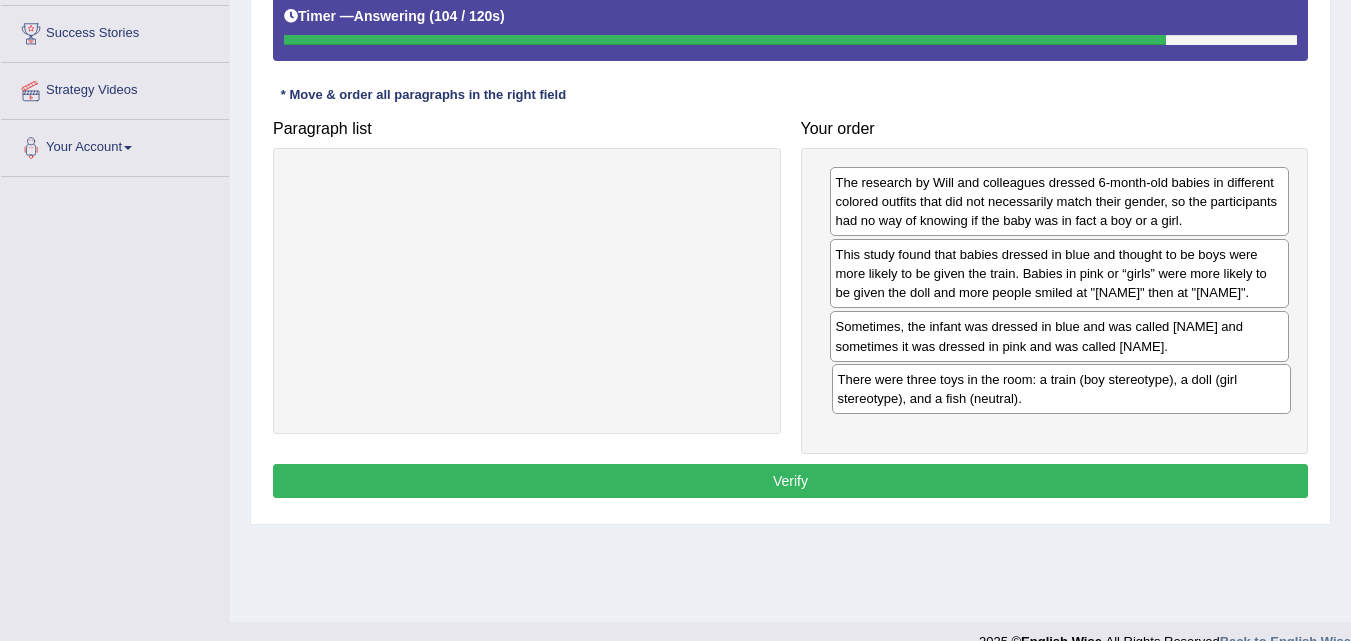 click on "There were three toys in the room: a train (boy stereotype), a doll (girl stereotype), and a fish (neutral)." at bounding box center (1062, 389) 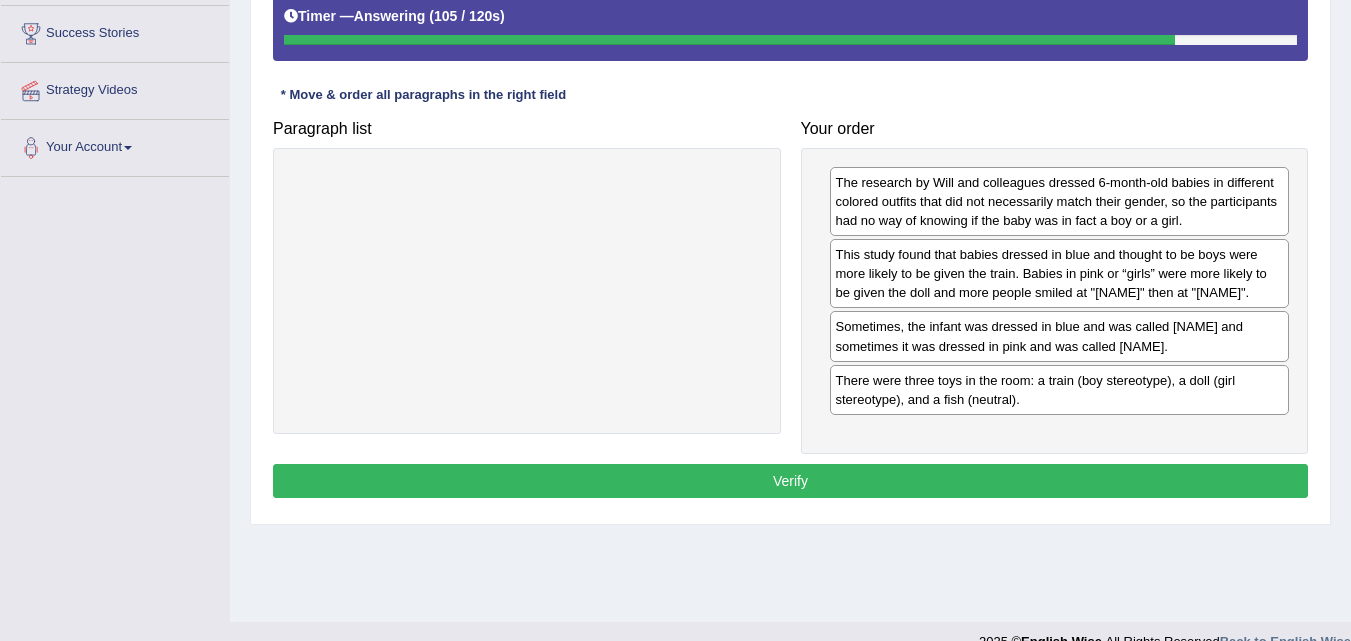 drag, startPoint x: 989, startPoint y: 413, endPoint x: 991, endPoint y: 185, distance: 228.00877 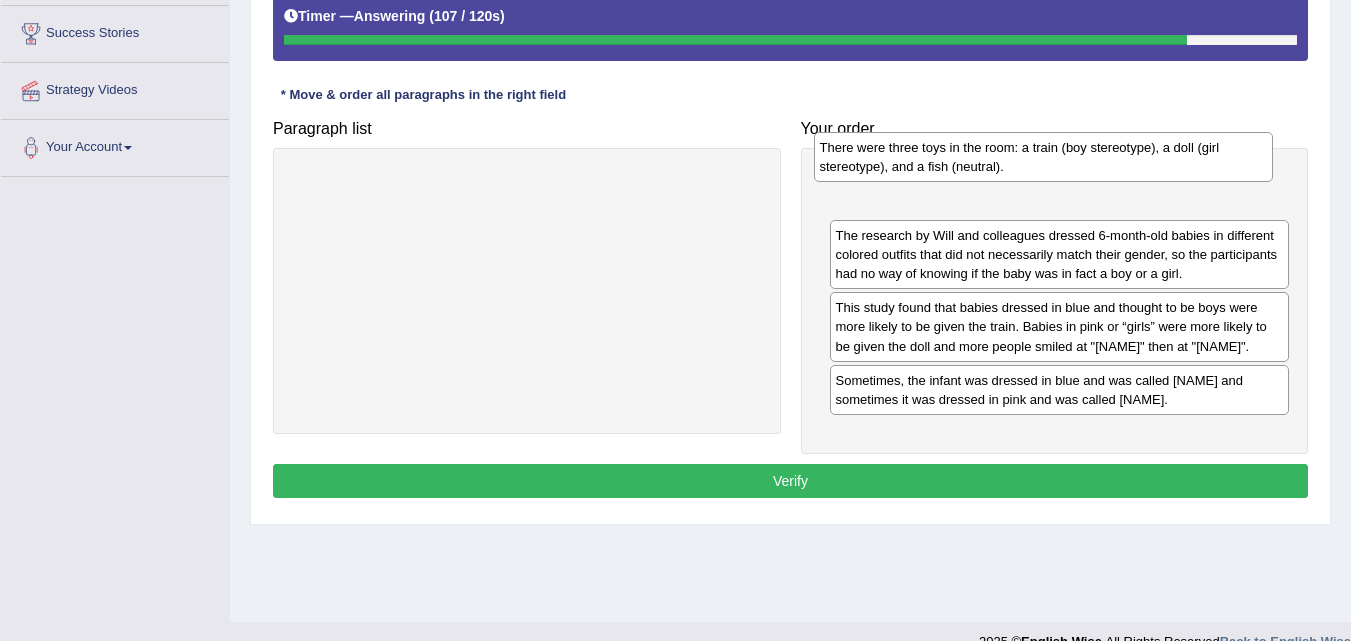 drag, startPoint x: 973, startPoint y: 395, endPoint x: 955, endPoint y: 170, distance: 225.71886 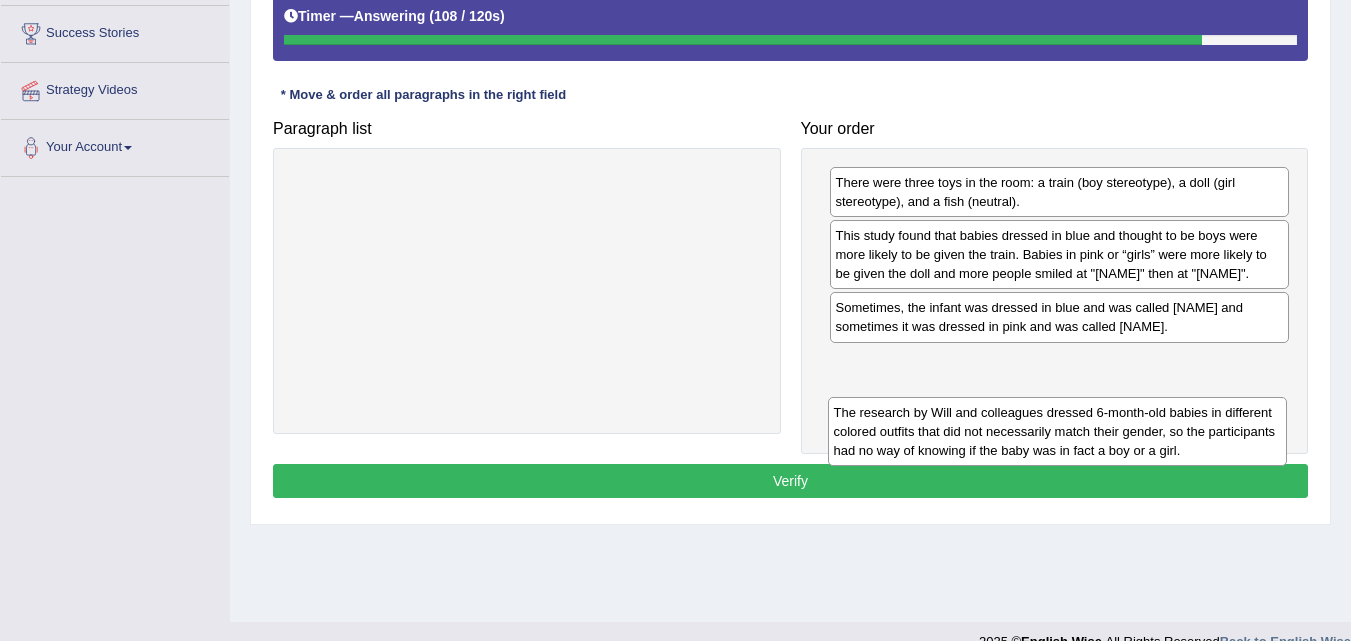 drag, startPoint x: 942, startPoint y: 237, endPoint x: 930, endPoint y: 385, distance: 148.48569 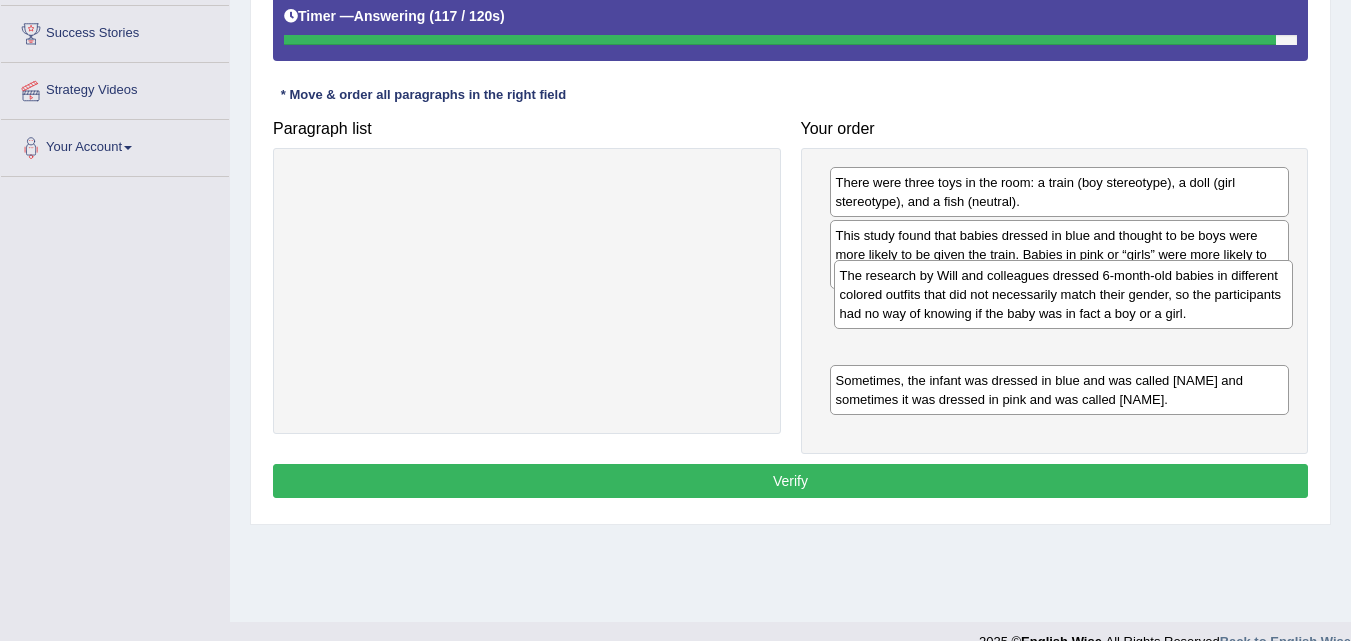 drag, startPoint x: 1052, startPoint y: 387, endPoint x: 1034, endPoint y: 328, distance: 61.68468 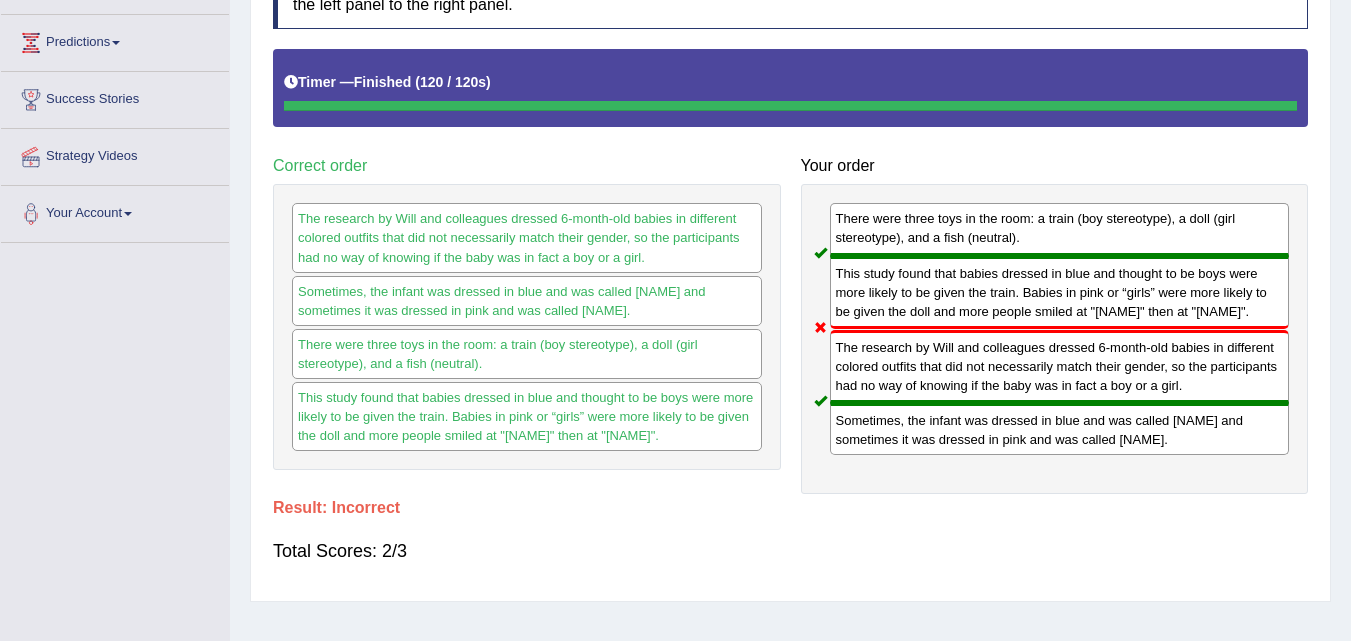 scroll, scrollTop: 0, scrollLeft: 0, axis: both 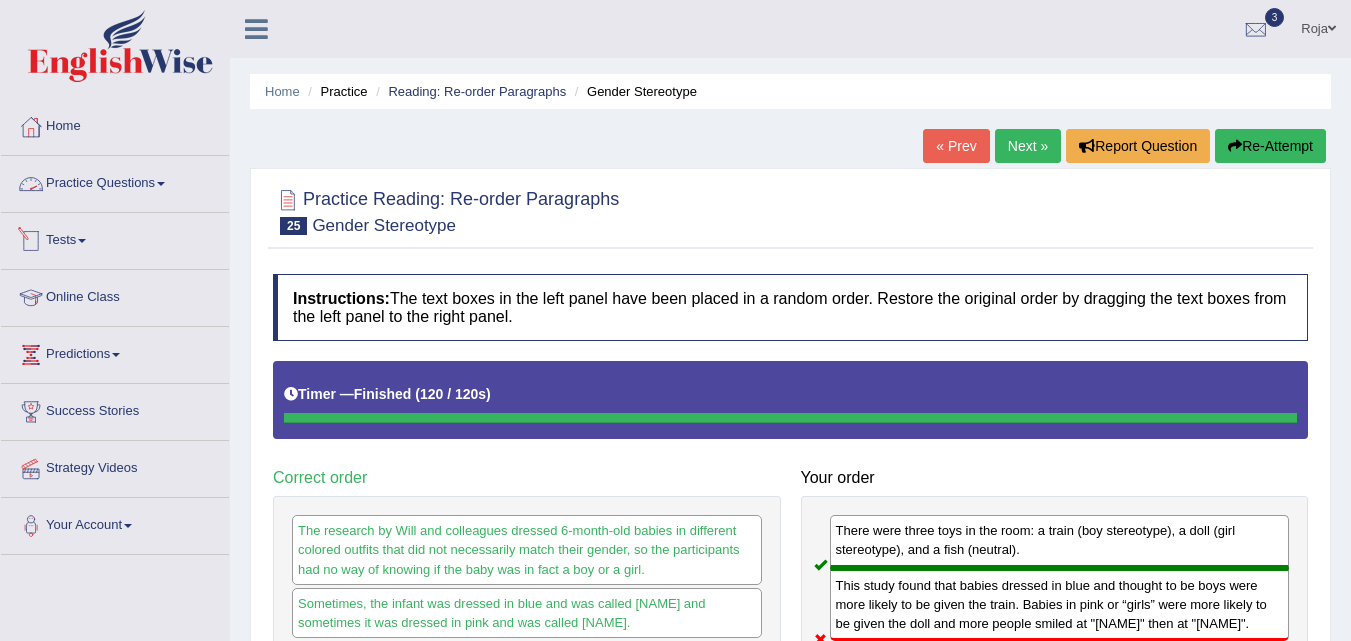 click on "Practice Questions" at bounding box center [115, 181] 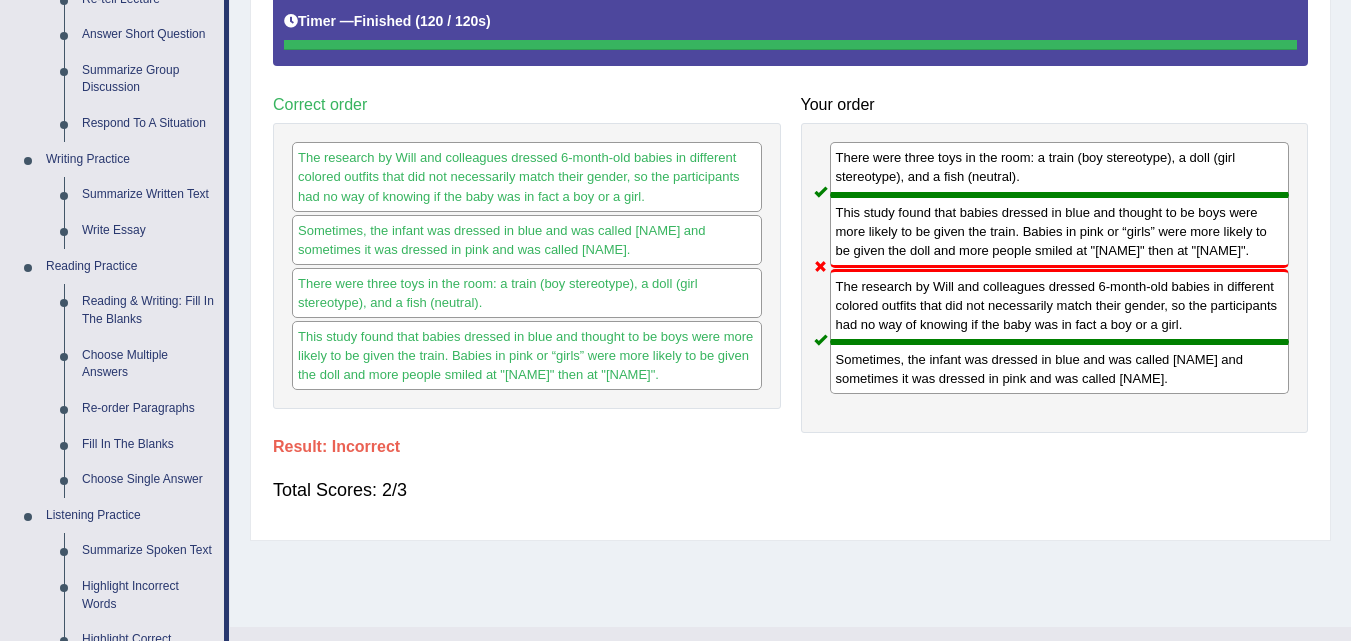 scroll, scrollTop: 505, scrollLeft: 0, axis: vertical 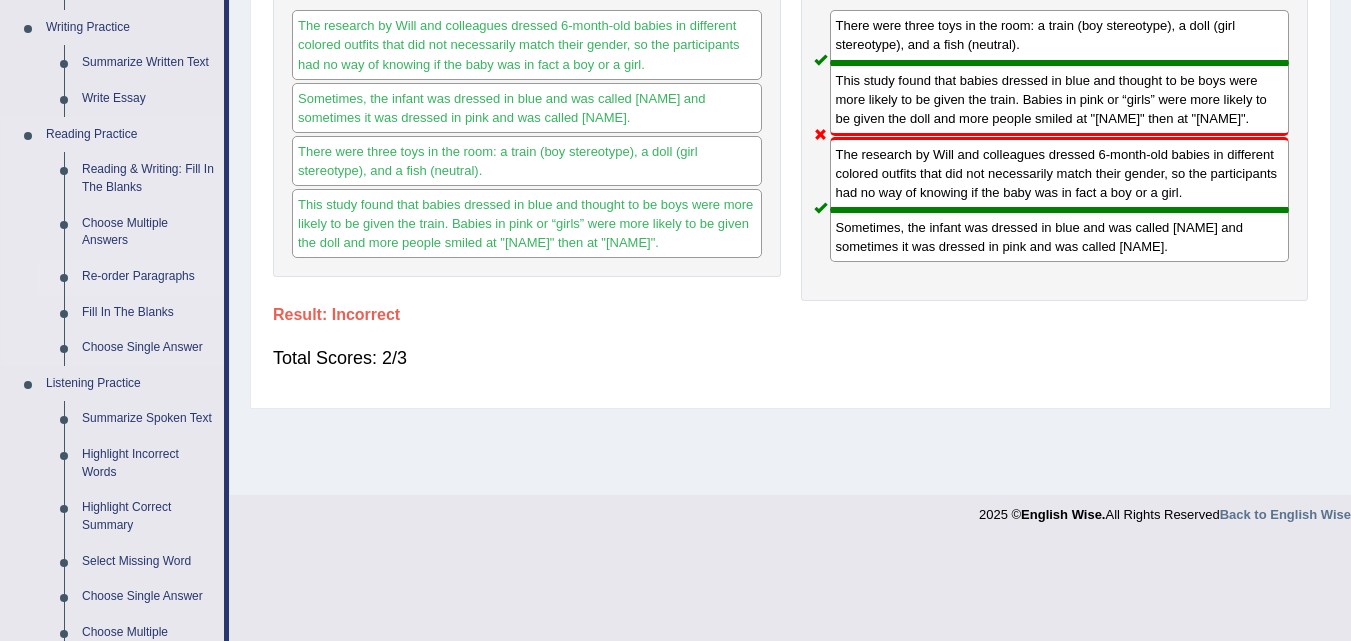 click on "Re-order Paragraphs" at bounding box center (148, 277) 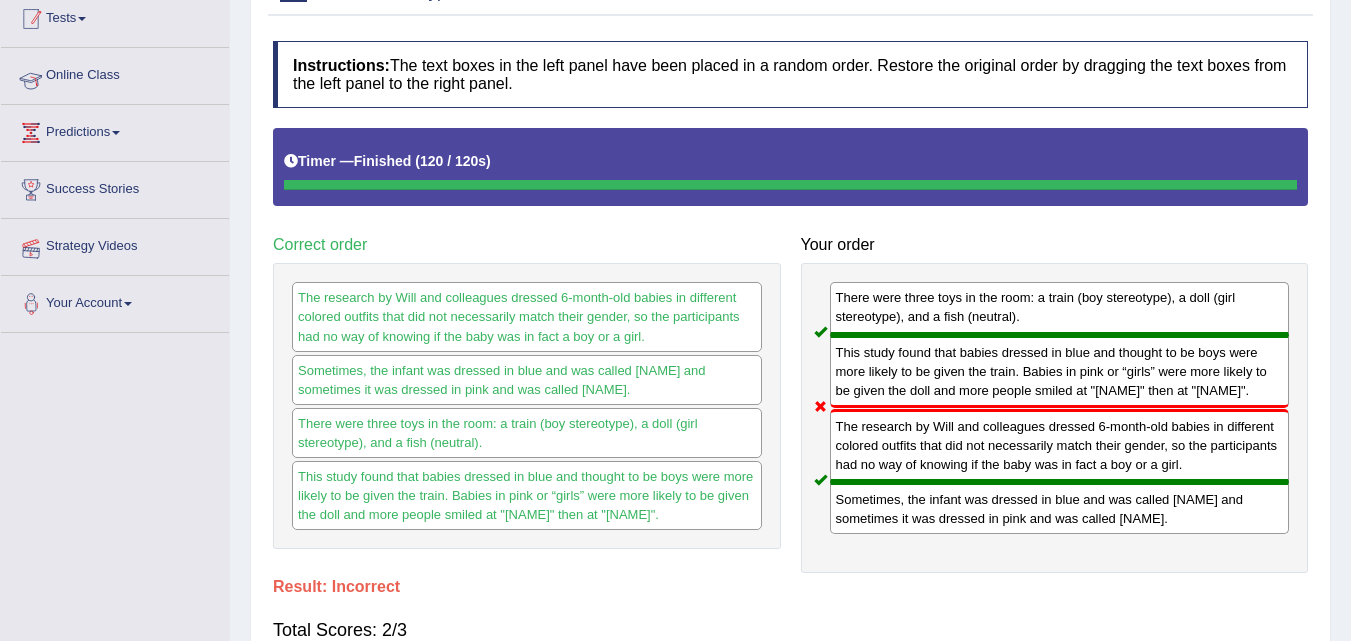 scroll, scrollTop: 332, scrollLeft: 0, axis: vertical 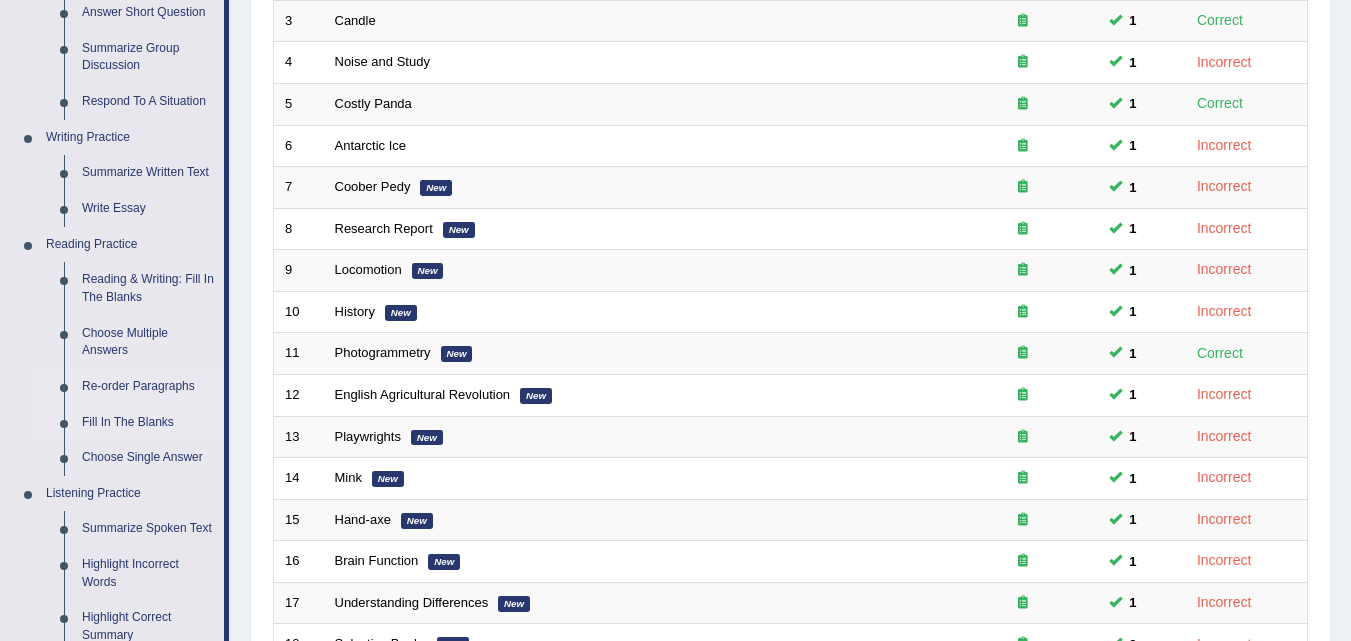 click on "Fill In The Blanks" at bounding box center (148, 423) 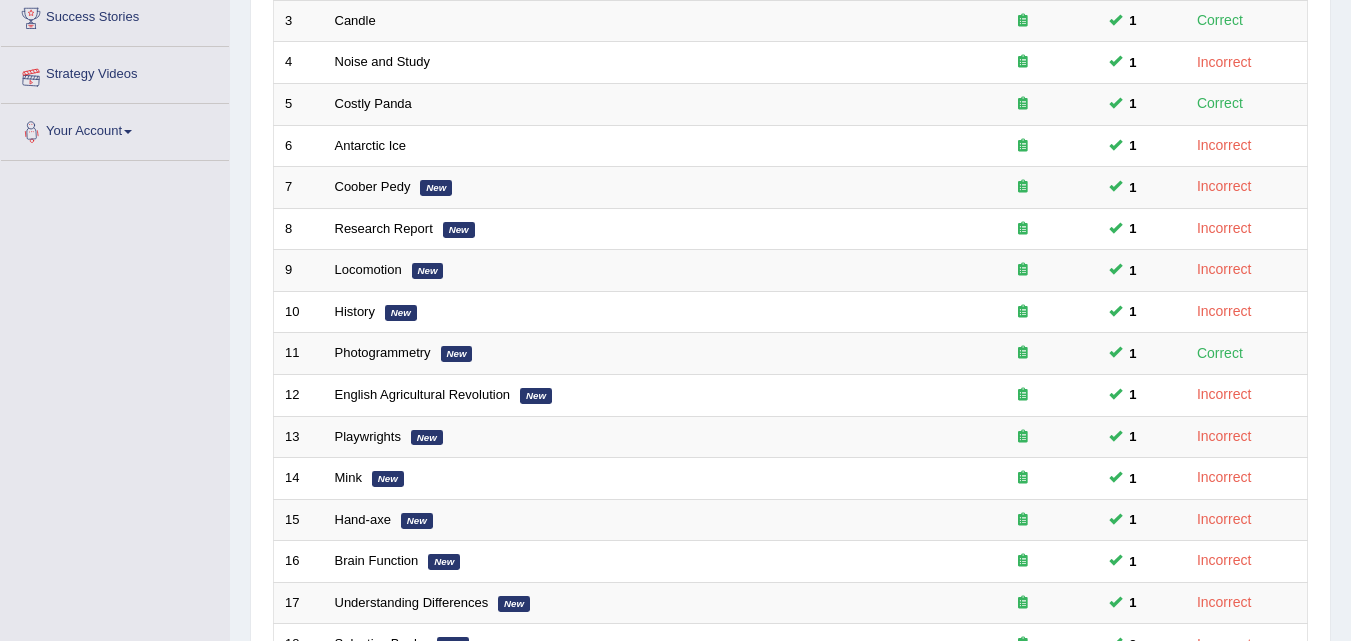 scroll, scrollTop: 456, scrollLeft: 0, axis: vertical 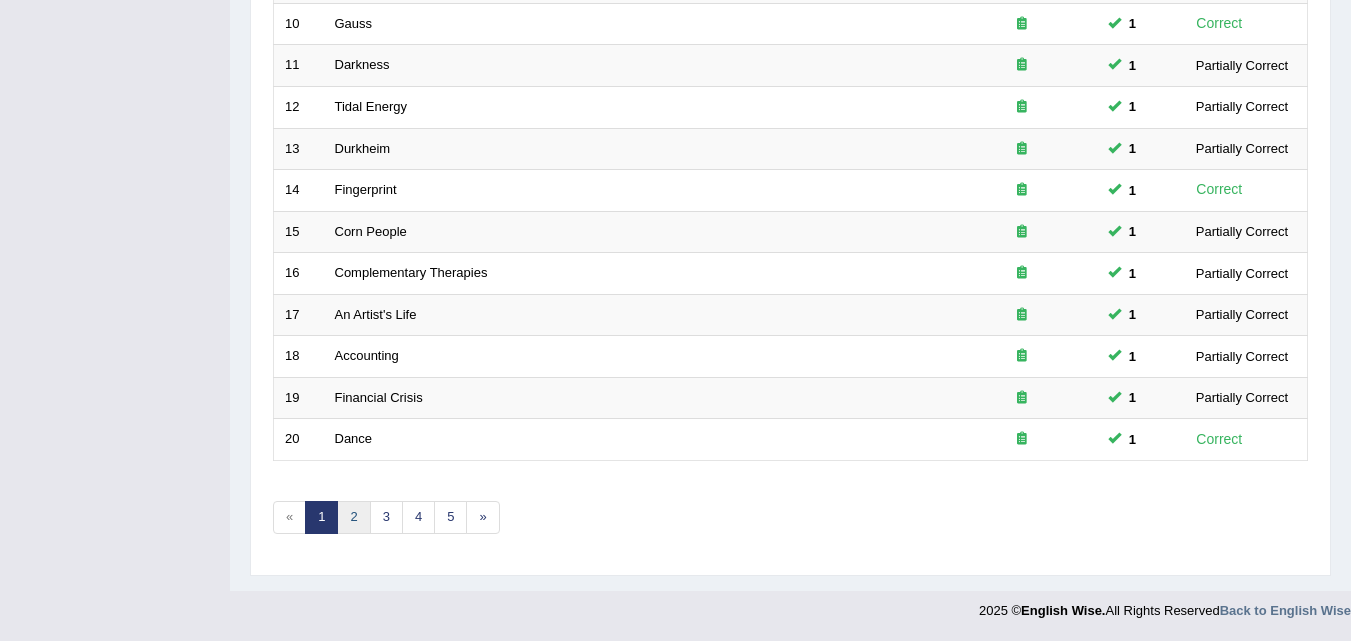 click on "2" at bounding box center (353, 517) 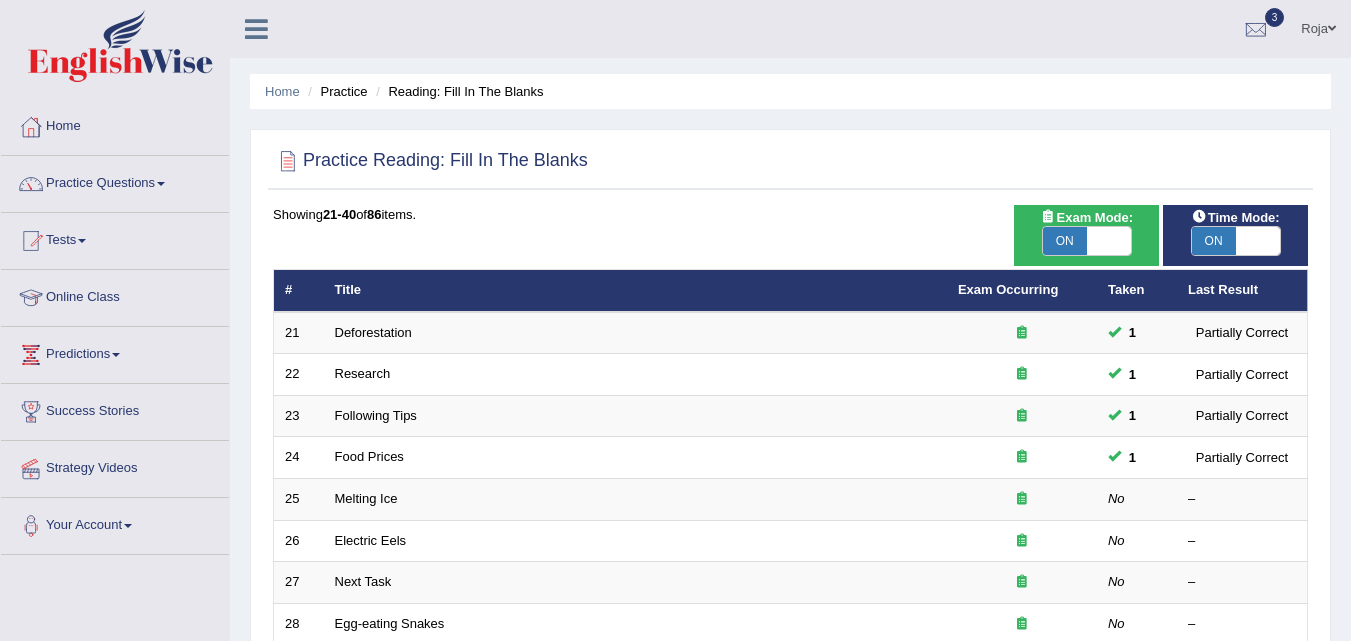 scroll, scrollTop: 0, scrollLeft: 0, axis: both 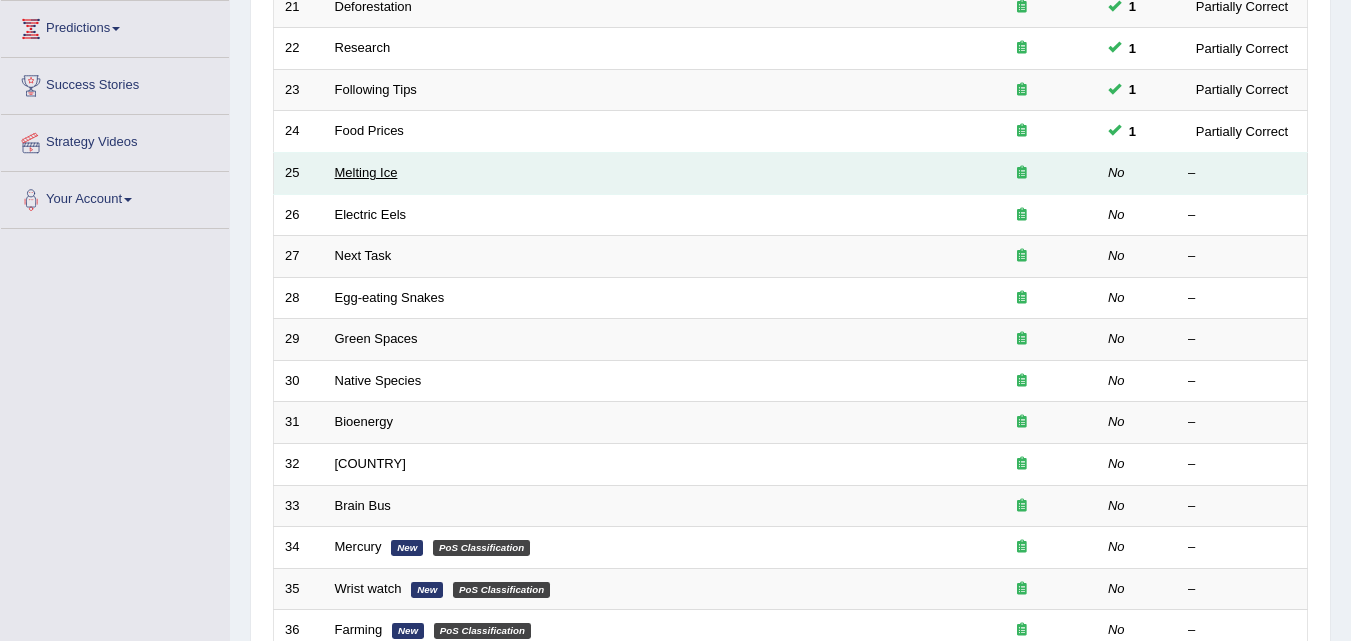 click on "Melting Ice" at bounding box center [366, 172] 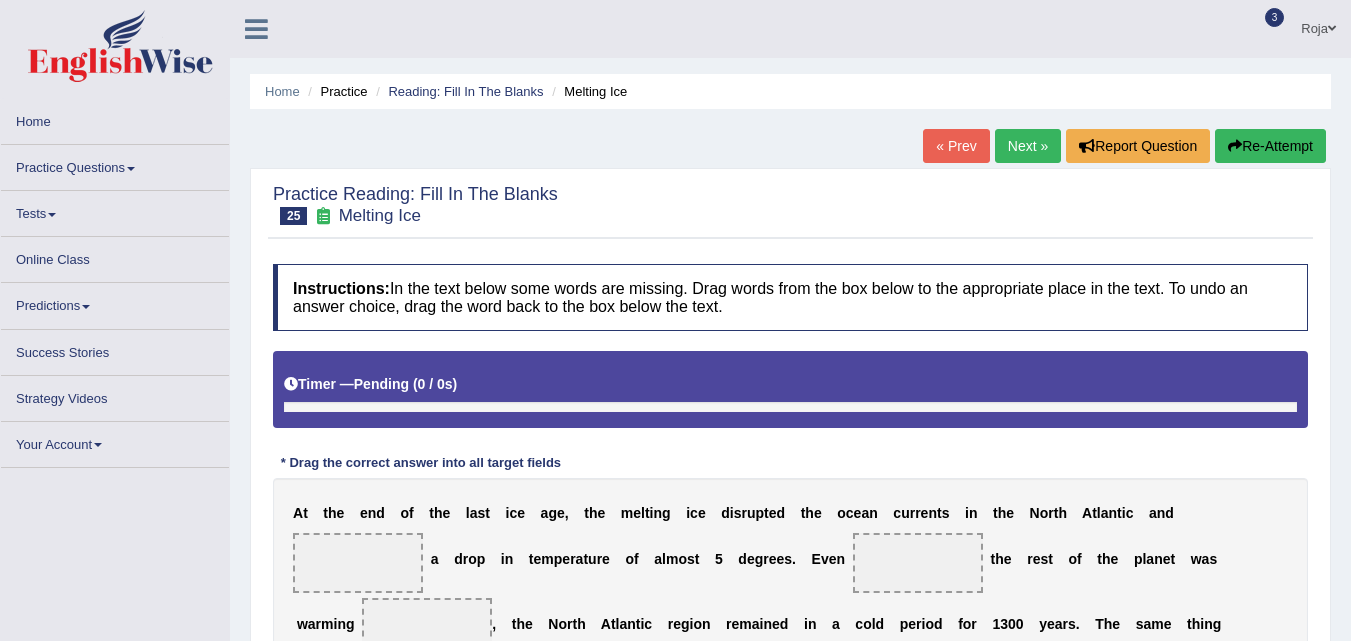 scroll, scrollTop: 0, scrollLeft: 0, axis: both 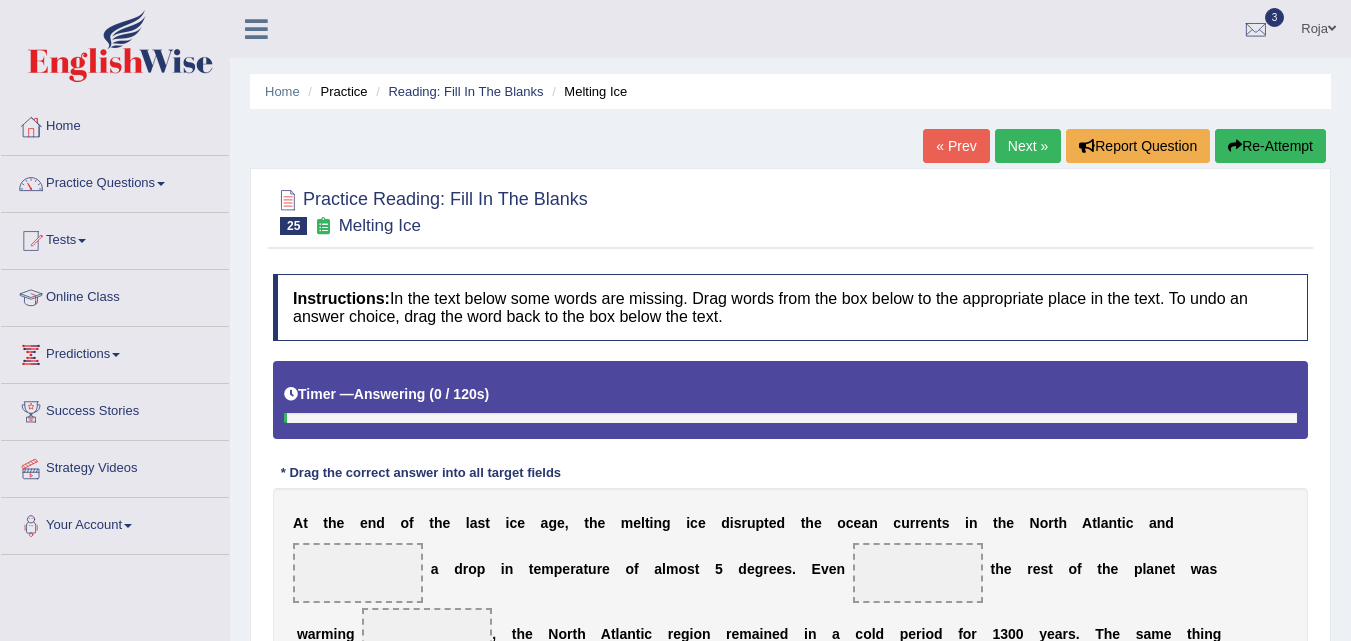 drag, startPoint x: 1349, startPoint y: 273, endPoint x: 1365, endPoint y: 327, distance: 56.32051 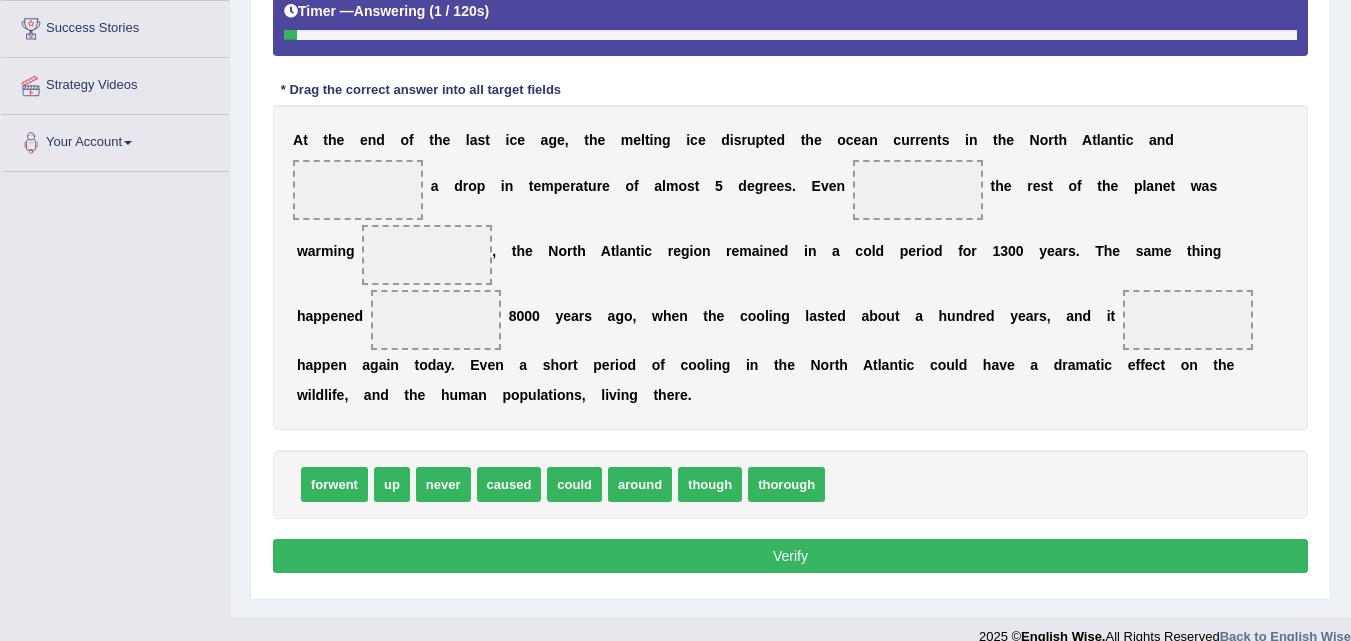 scroll, scrollTop: 409, scrollLeft: 0, axis: vertical 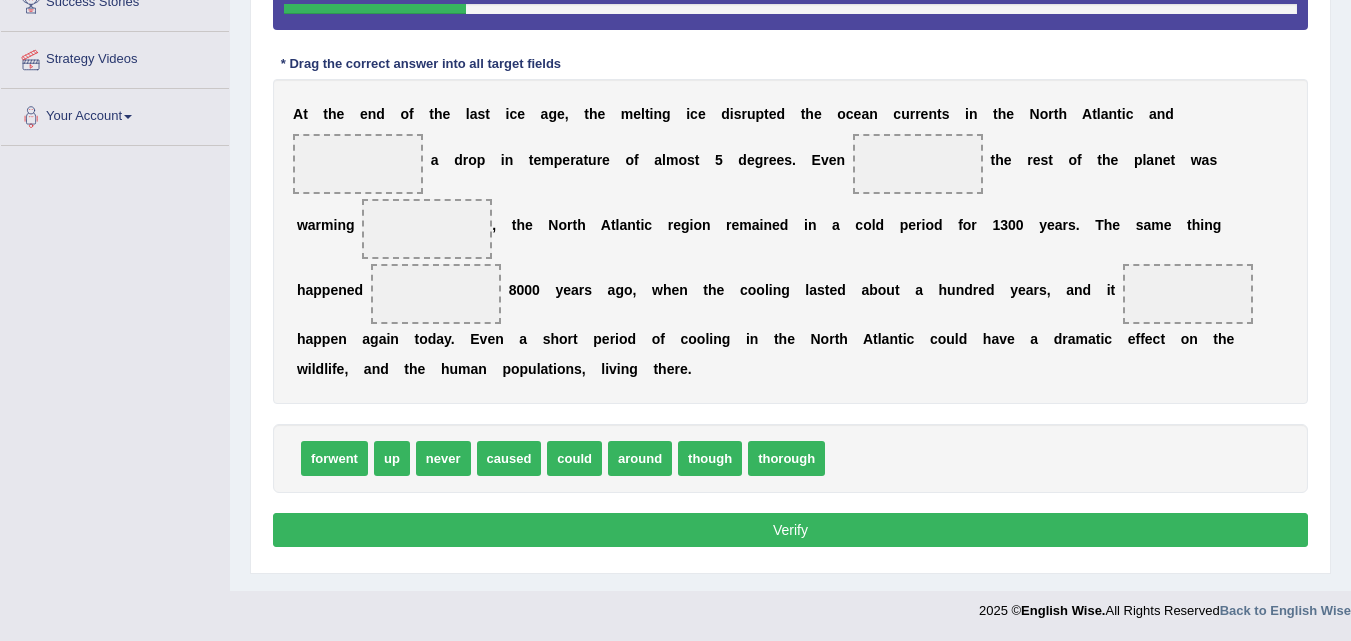 click on "A t the end of the last ice age , the melting ice disrupted the ocean currents in the [REGION] and a drop in temperature of almost 5 degrees . Even though the rest of the planet was warming , the [REGION] remained in a cold period for 1300 years . The same thing happened 8000 years ago , when the cooling lasted about a" at bounding box center (790, 241) 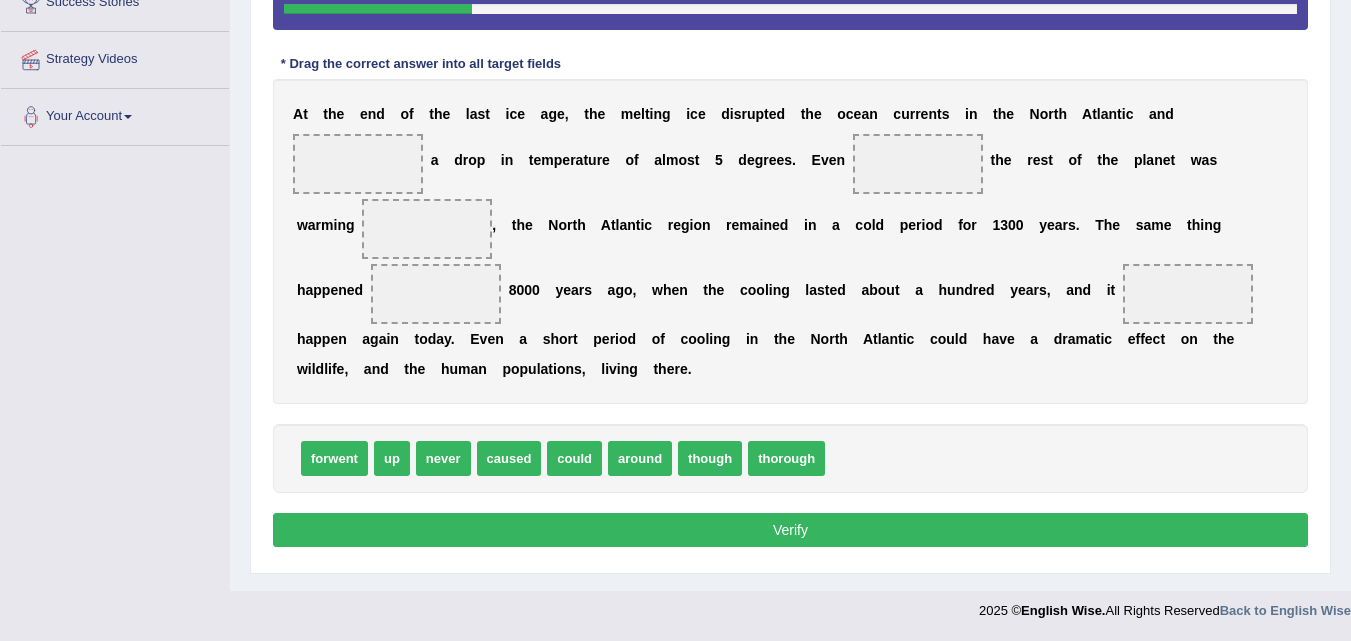 click at bounding box center (358, 164) 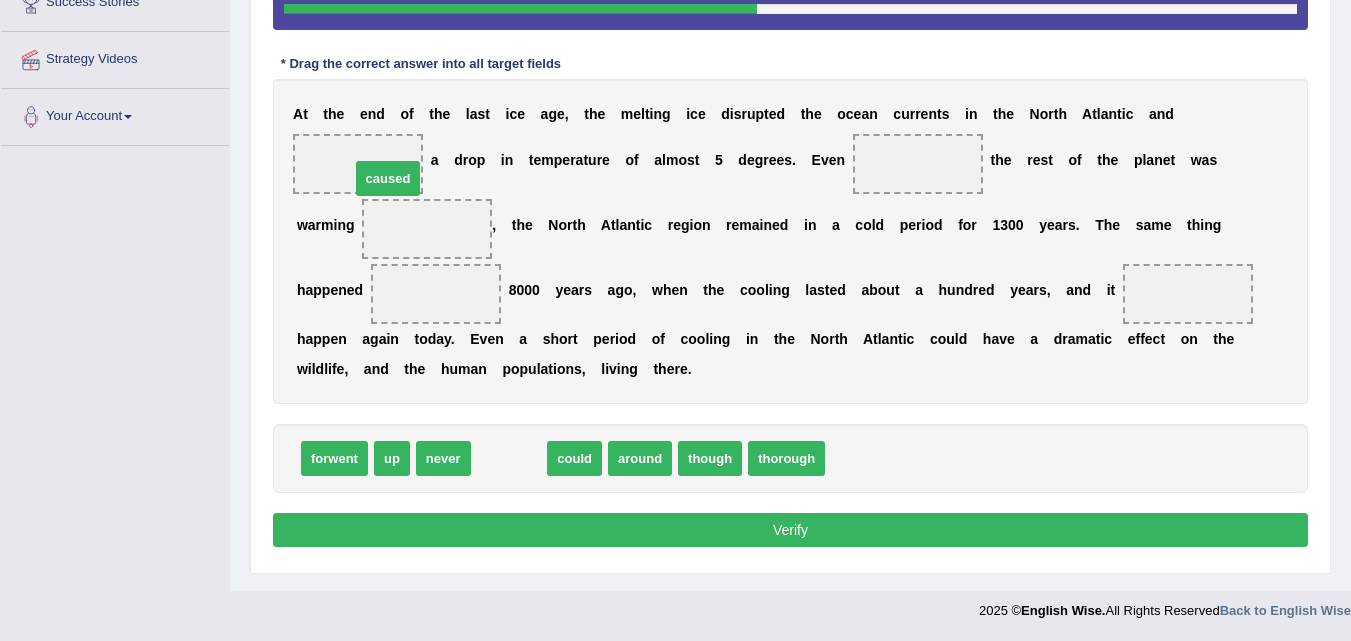 drag, startPoint x: 522, startPoint y: 473, endPoint x: 391, endPoint y: 172, distance: 328.27124 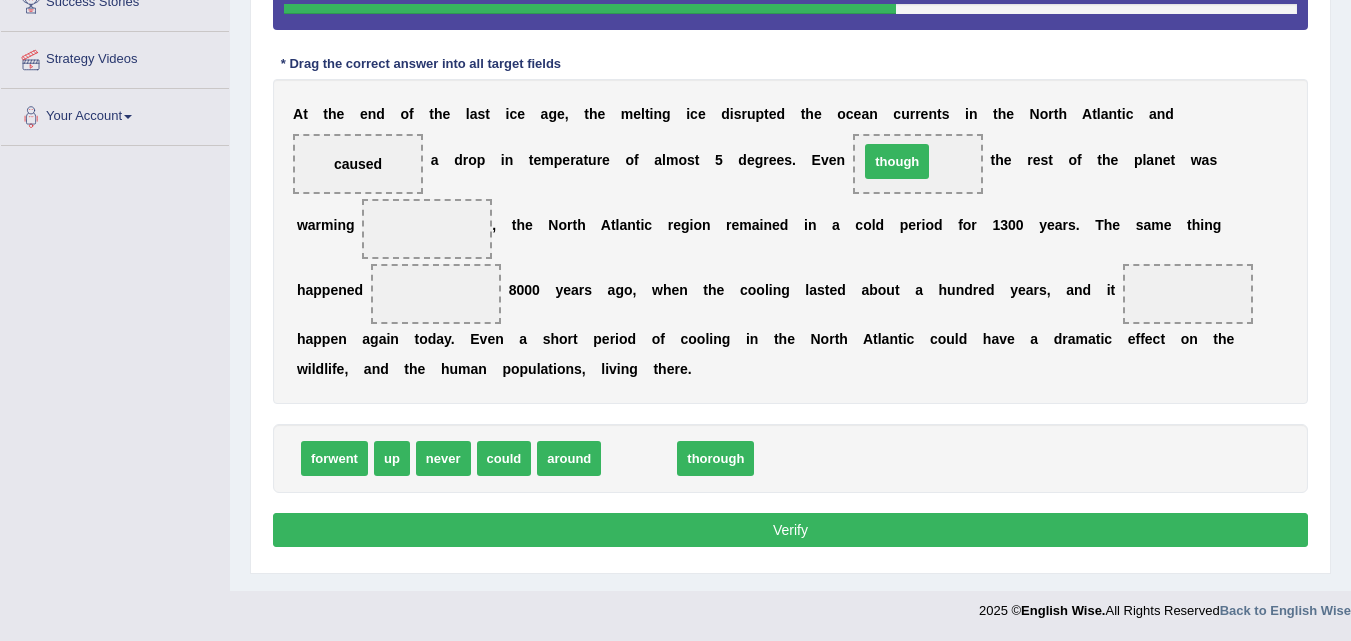 drag, startPoint x: 629, startPoint y: 467, endPoint x: 888, endPoint y: 170, distance: 394.0685 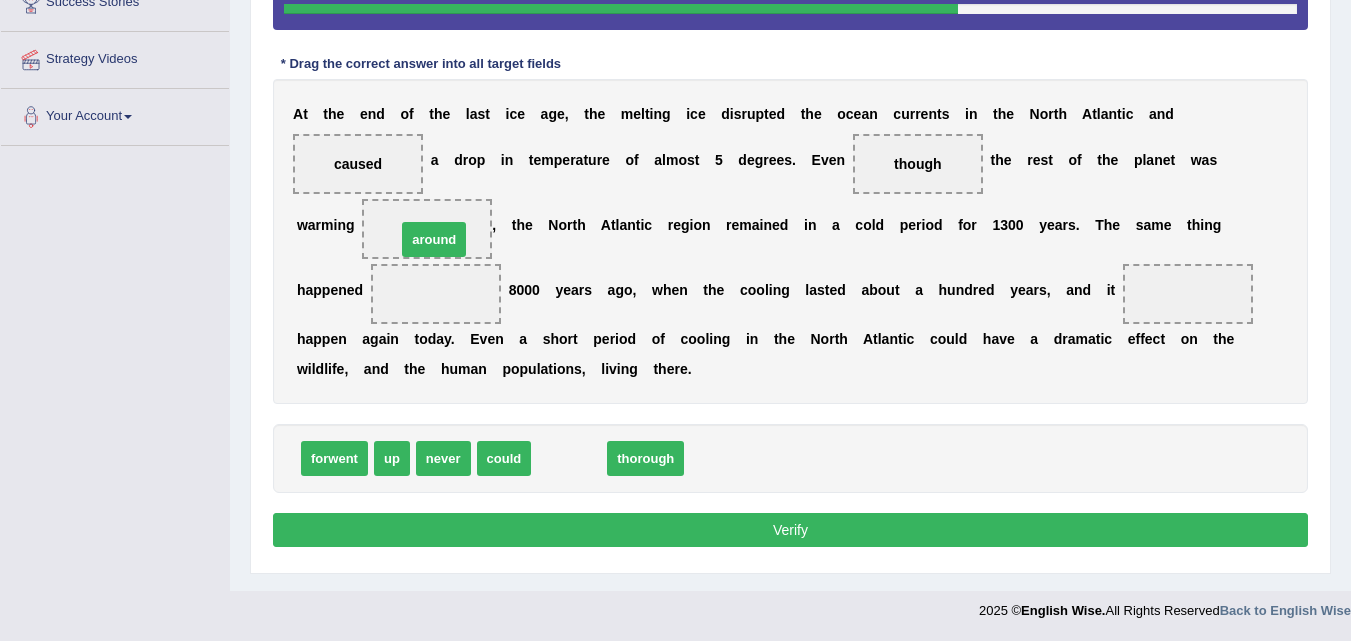drag, startPoint x: 579, startPoint y: 461, endPoint x: 440, endPoint y: 237, distance: 263.62283 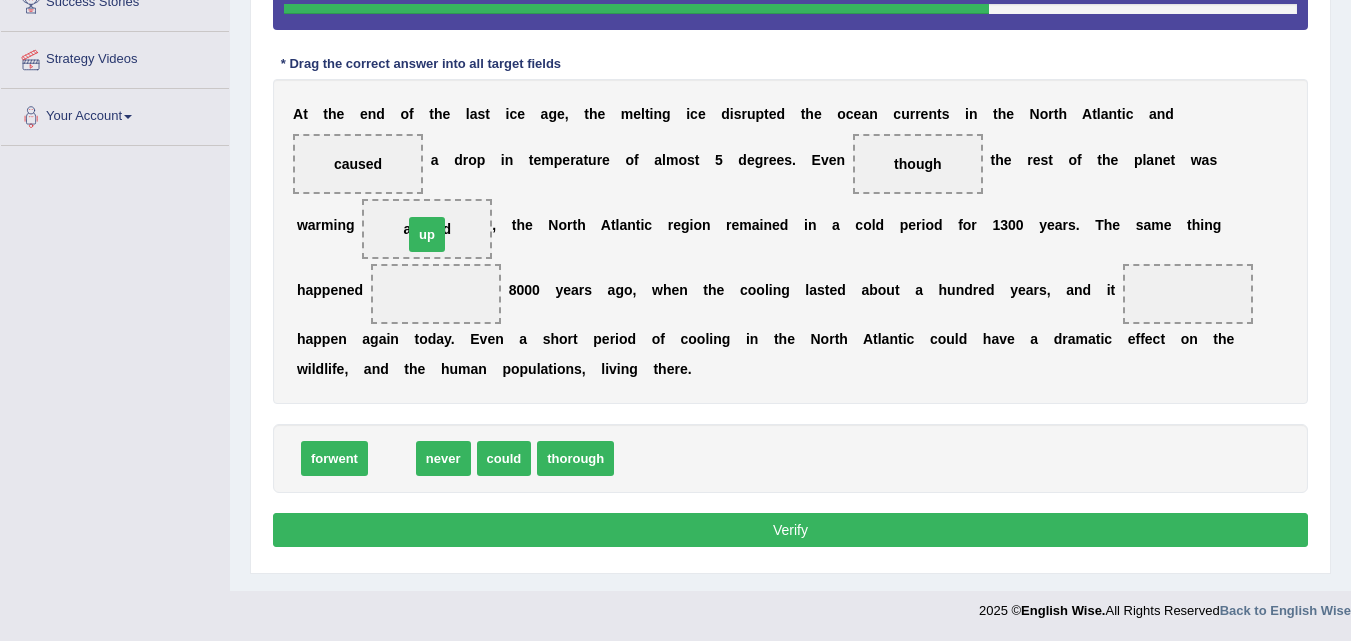 drag, startPoint x: 387, startPoint y: 463, endPoint x: 422, endPoint y: 236, distance: 229.68239 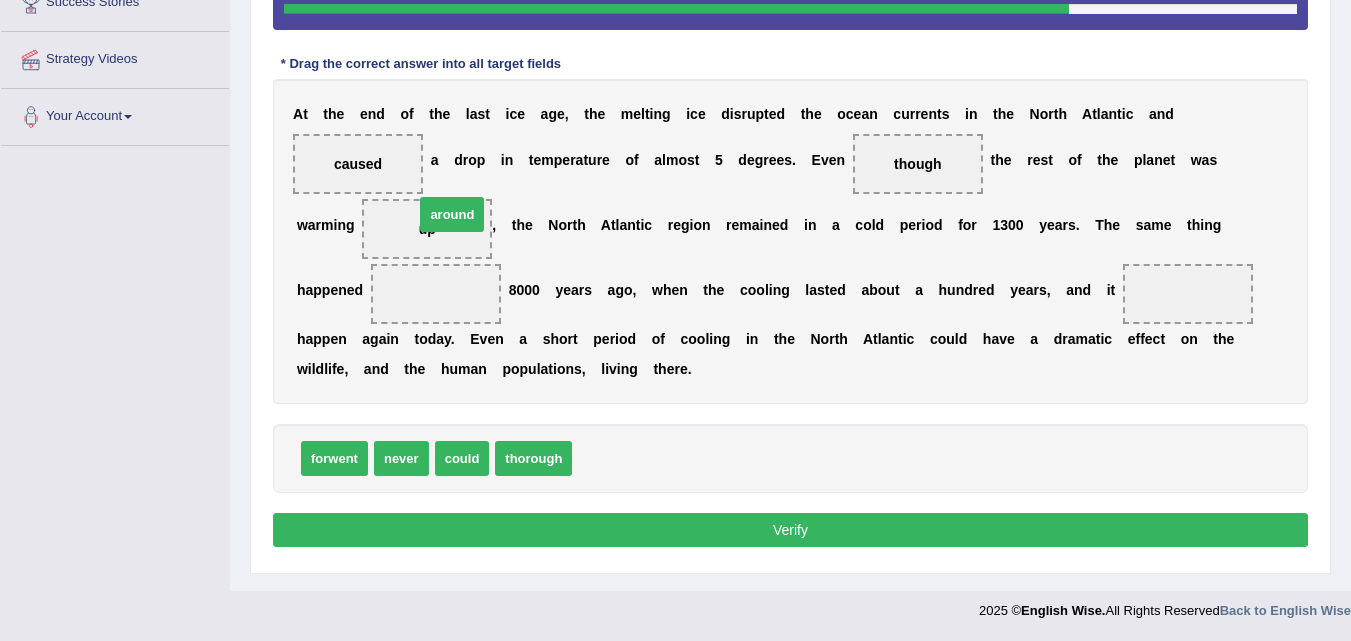 drag, startPoint x: 608, startPoint y: 465, endPoint x: 438, endPoint y: 225, distance: 294.10883 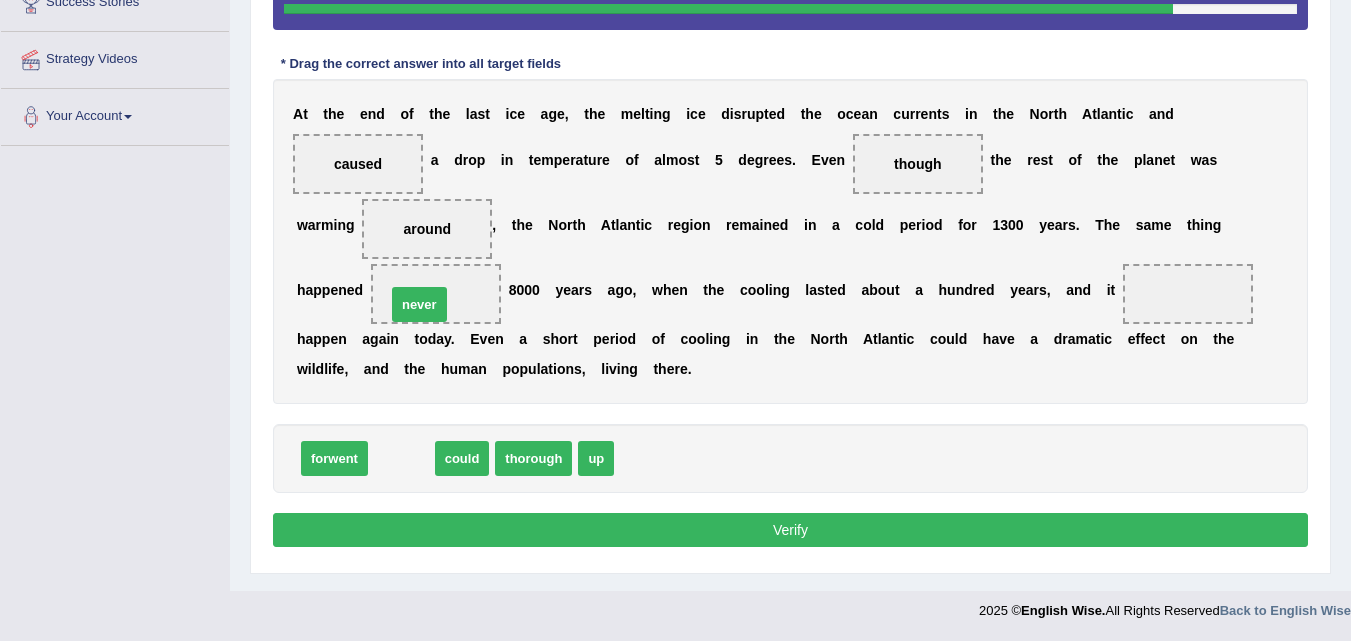 drag, startPoint x: 405, startPoint y: 464, endPoint x: 423, endPoint y: 310, distance: 155.04839 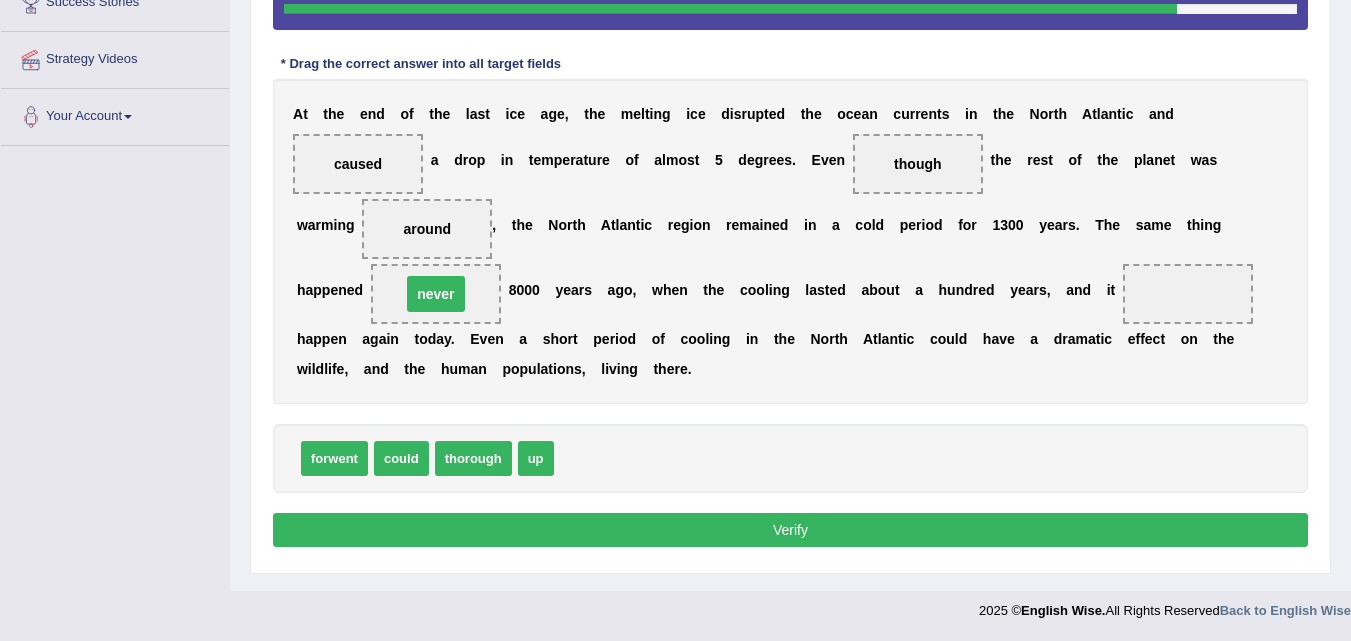 click on "never" at bounding box center (435, 294) 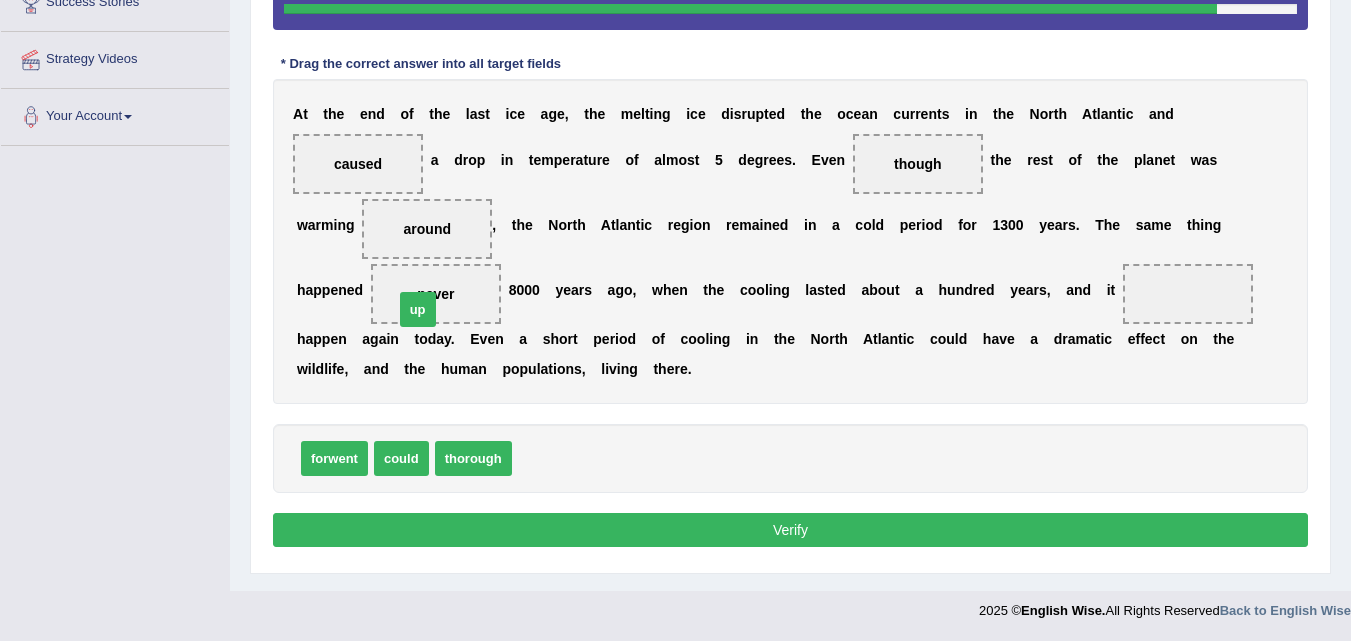 drag, startPoint x: 543, startPoint y: 460, endPoint x: 414, endPoint y: 305, distance: 201.65813 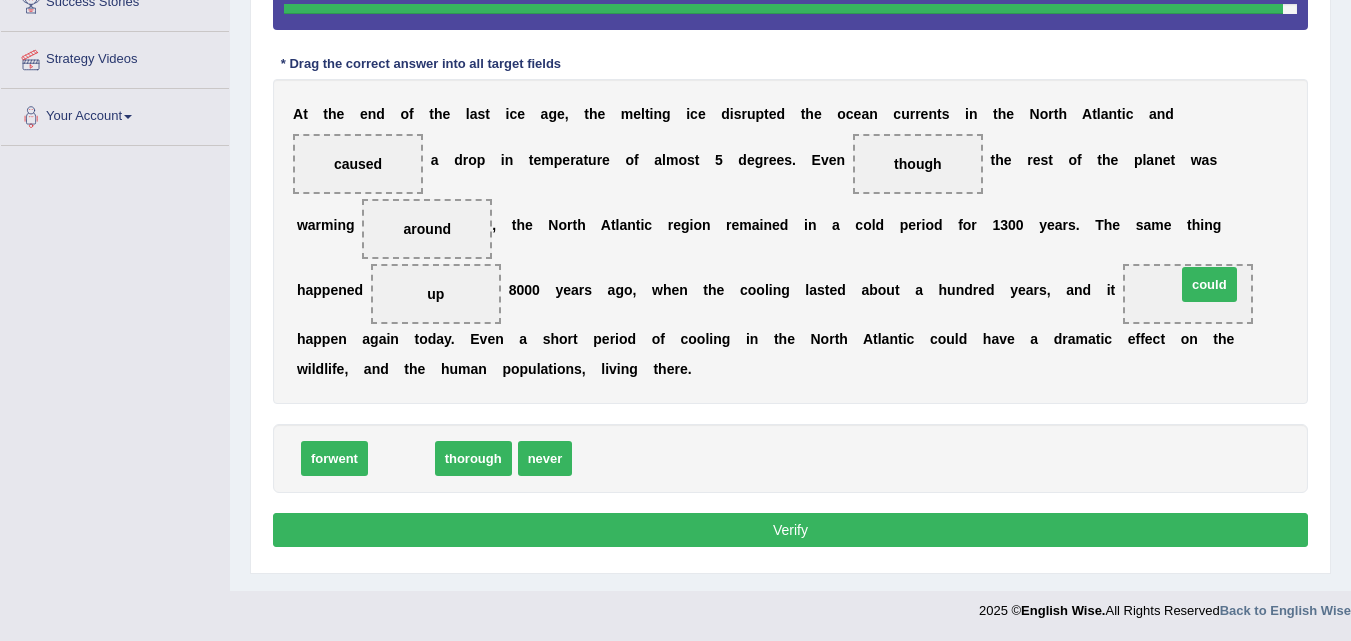 drag, startPoint x: 402, startPoint y: 457, endPoint x: 1200, endPoint y: 288, distance: 815.6991 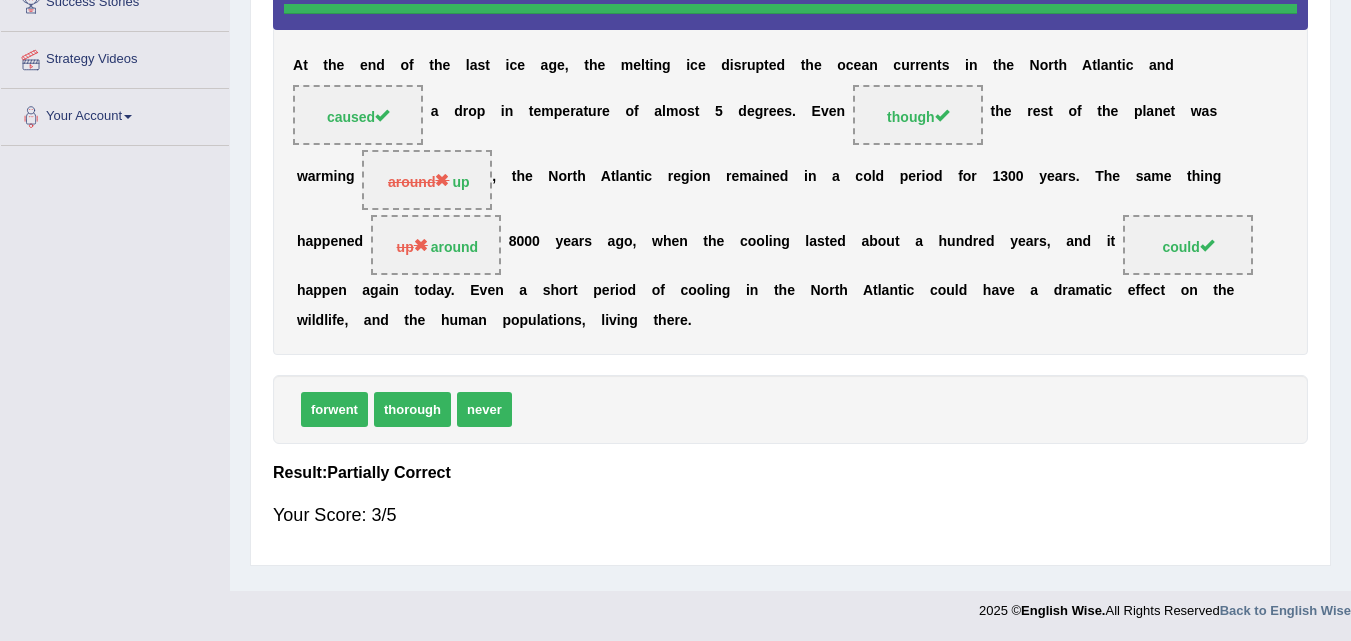 drag, startPoint x: 1200, startPoint y: 288, endPoint x: 1215, endPoint y: 94, distance: 194.57903 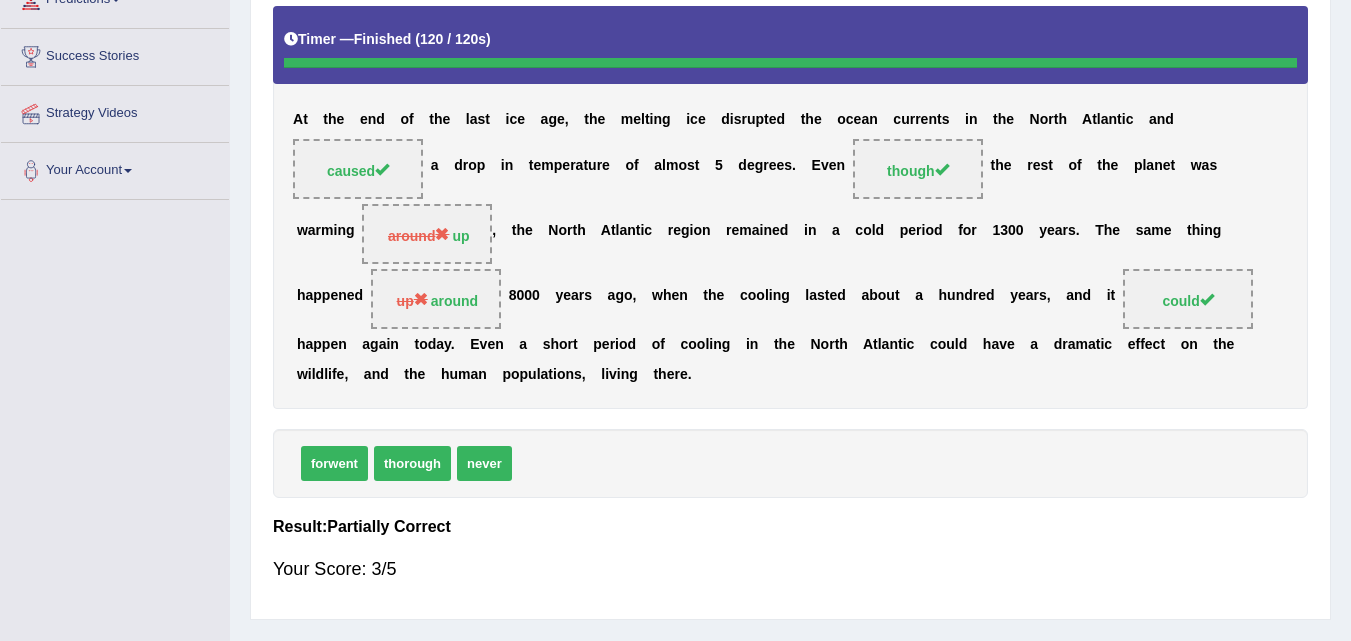 scroll, scrollTop: 357, scrollLeft: 0, axis: vertical 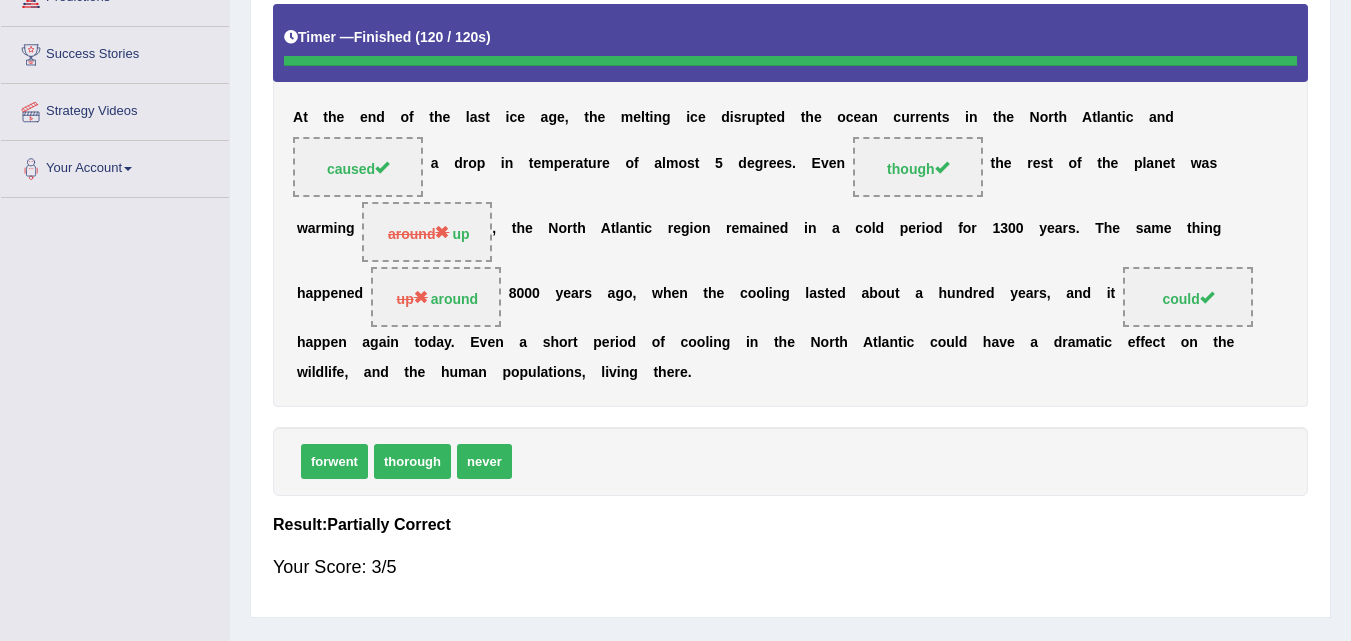 drag, startPoint x: 1334, startPoint y: 470, endPoint x: 1365, endPoint y: 382, distance: 93.30059 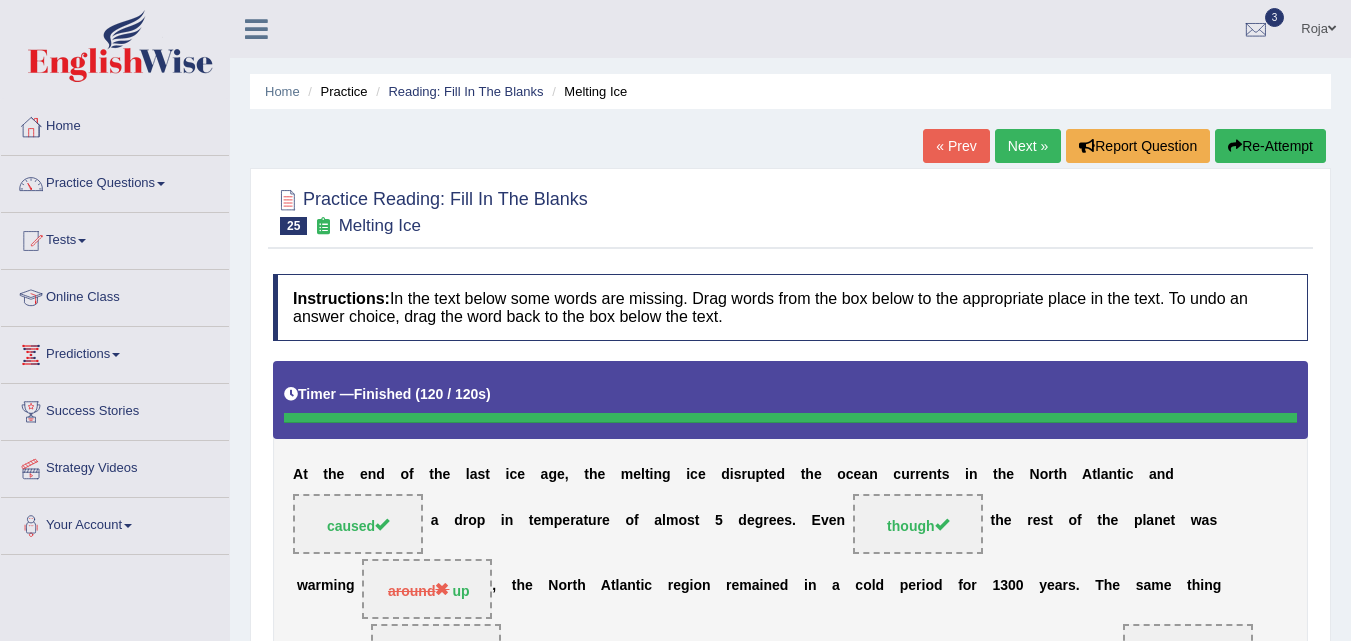 click on "Next »" at bounding box center [1028, 146] 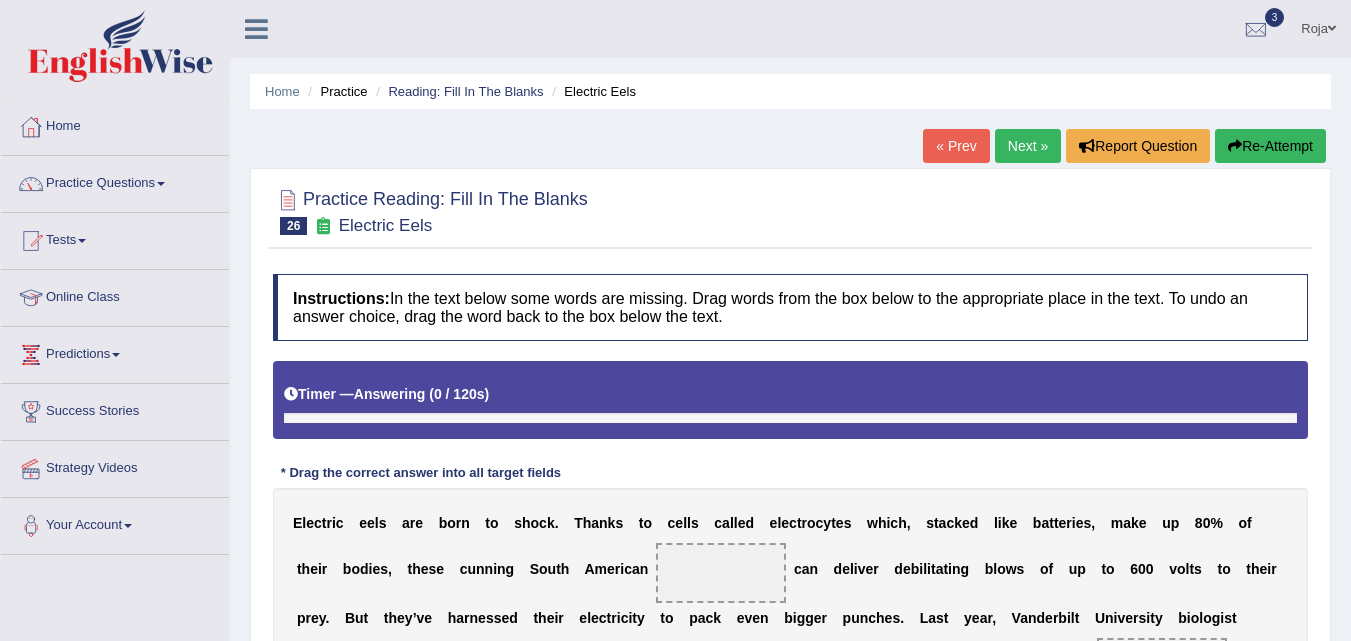 scroll, scrollTop: 0, scrollLeft: 0, axis: both 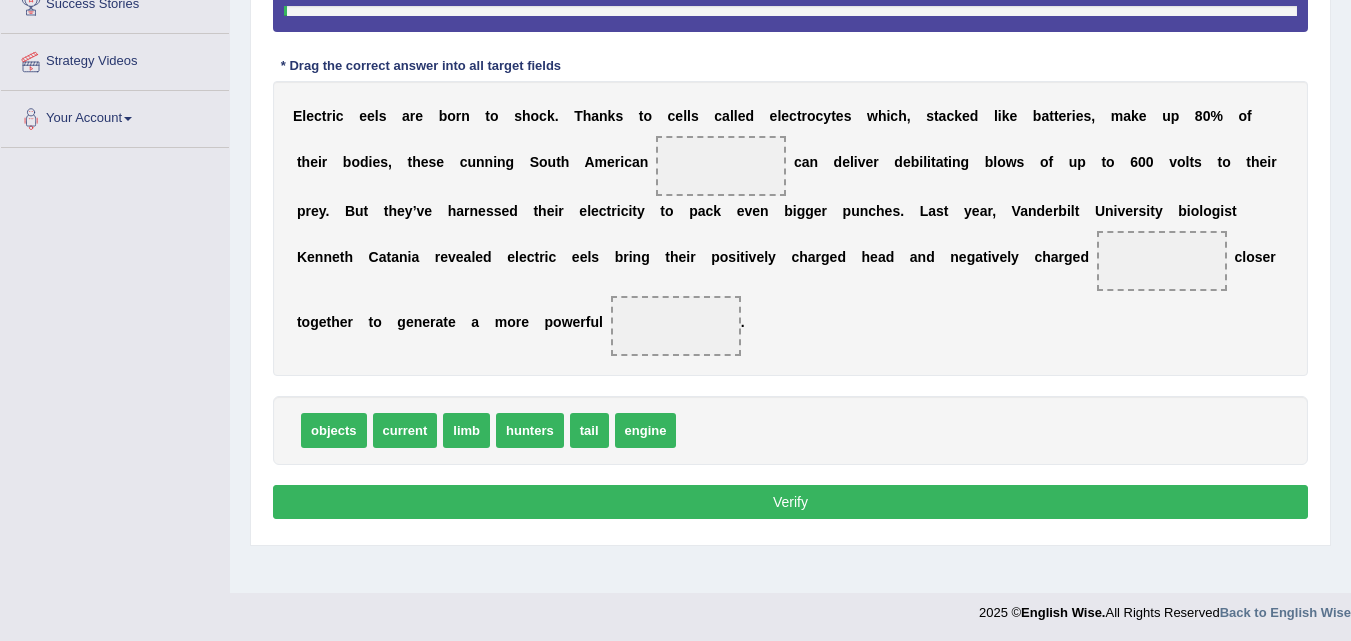 click on "Toggle navigation
Home
Practice Questions   Speaking Practice Read Aloud
Repeat Sentence
Describe Image
Re-tell Lecture
Answer Short Question
Summarize Group Discussion
Respond To A Situation
Writing Practice  Summarize Written Text
Write Essay
Reading Practice  Reading & Writing: Fill In The Blanks
Choose Multiple Answers
Re-order Paragraphs
Fill In The Blanks
Choose Single Answer
Listening Practice  Summarize Spoken Text
Highlight Incorrect Words
Highlight Correct Summary
Select Missing Word
Choose Single Answer
Choose Multiple Answers
Fill In The Blanks
Write From Dictation
Pronunciation
Tests
Take Mock Test" at bounding box center [675, -87] 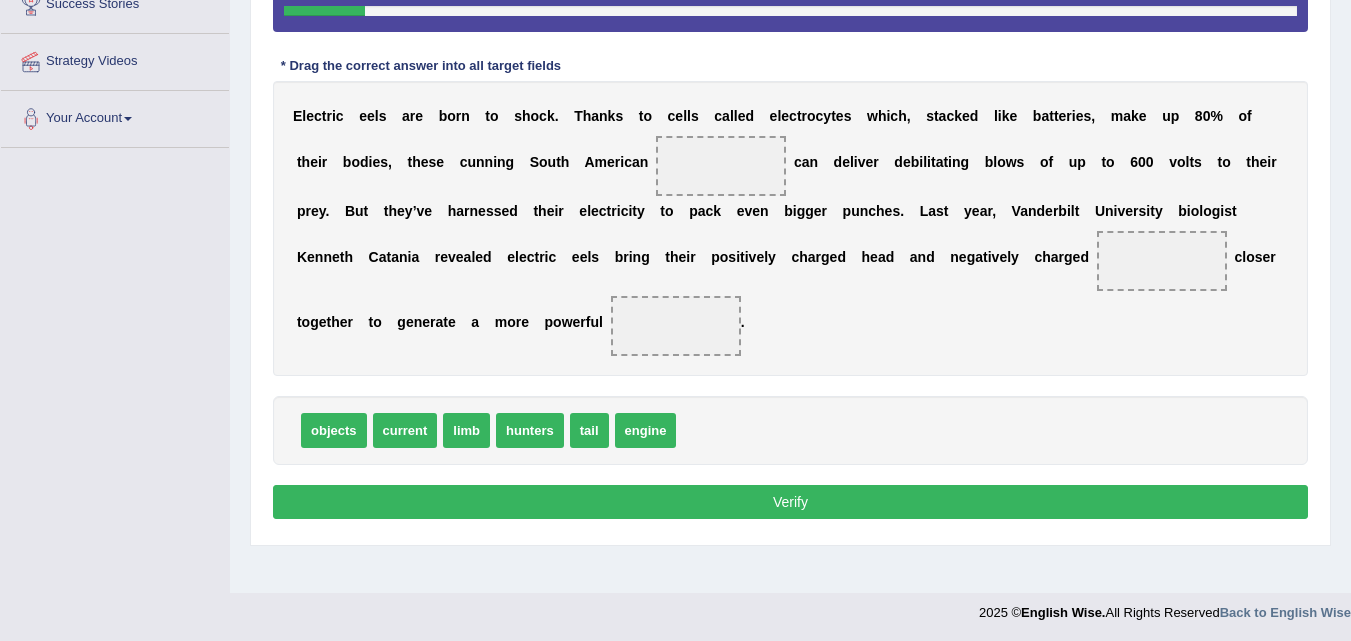 click on "E l e c t r i c       e e l s       a r e       b o r n       t o       s h o c k .       T h a n k s       t o       c e l l s       c a l l e d       e l e c t r o c y t e s       w h i c h ,       s t a c k e d       l i k e       b a t t e r i e s ,       m a k e       u p       8 0 %       o f       t h e i r       b o d i e s ,       t h e s e       c u n n i n g       [COUNTRY]       c a n       d e l i v e r       d e b i l i t a t i n g       b l o w s       o f       u p       t o       6 0 0       v o l t s       t o       t h e i r       p r e y .       B u t       t h e y ’ v e       h a r n e s s e d       t h e i r       e l e c t r i c i t y       t o       p a c k       e v e n       b i g g e r       p u n c h e s .       L a s t       y e a r ,       [ORGANIZATION]       b i o l o g i s t       [NAME]" at bounding box center (790, 228) 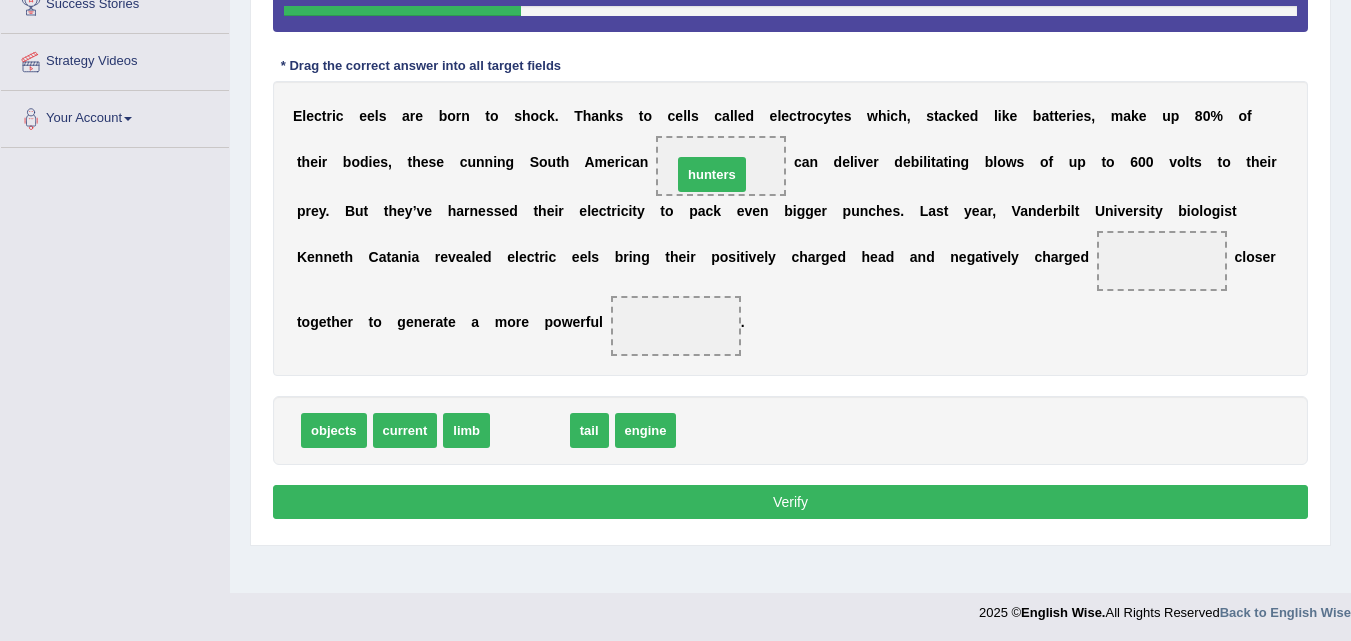 drag, startPoint x: 520, startPoint y: 440, endPoint x: 702, endPoint y: 183, distance: 314.91745 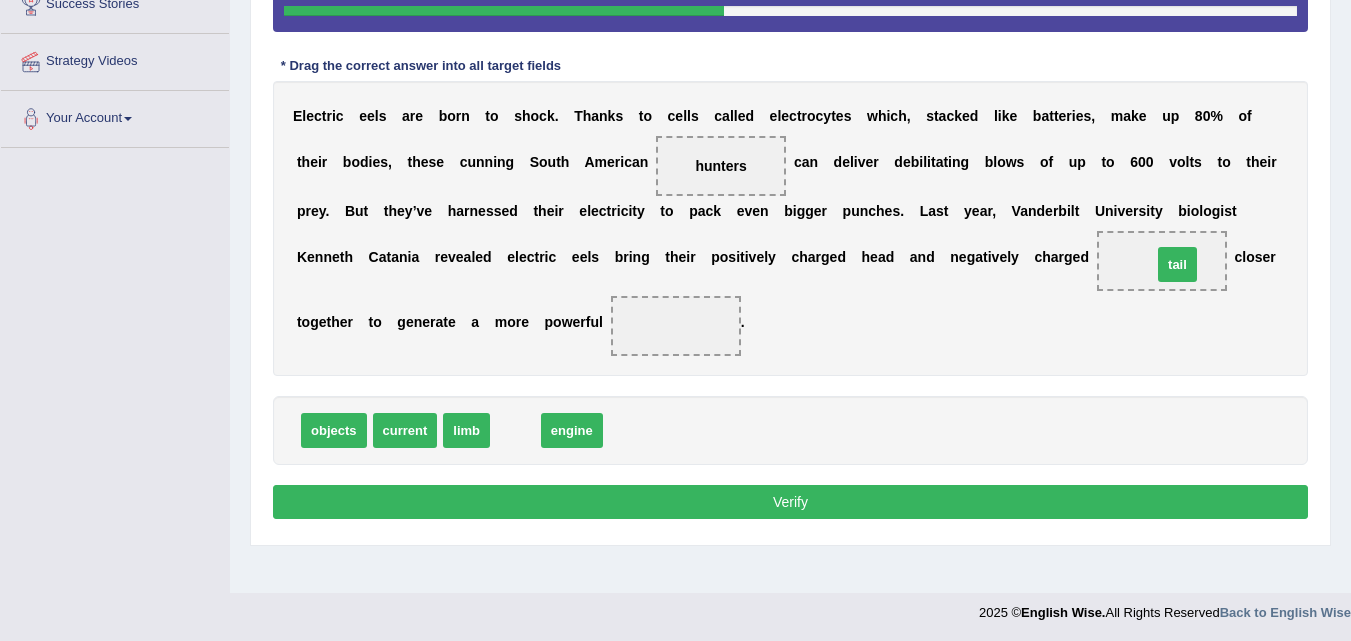 drag, startPoint x: 513, startPoint y: 430, endPoint x: 1175, endPoint y: 264, distance: 682.4954 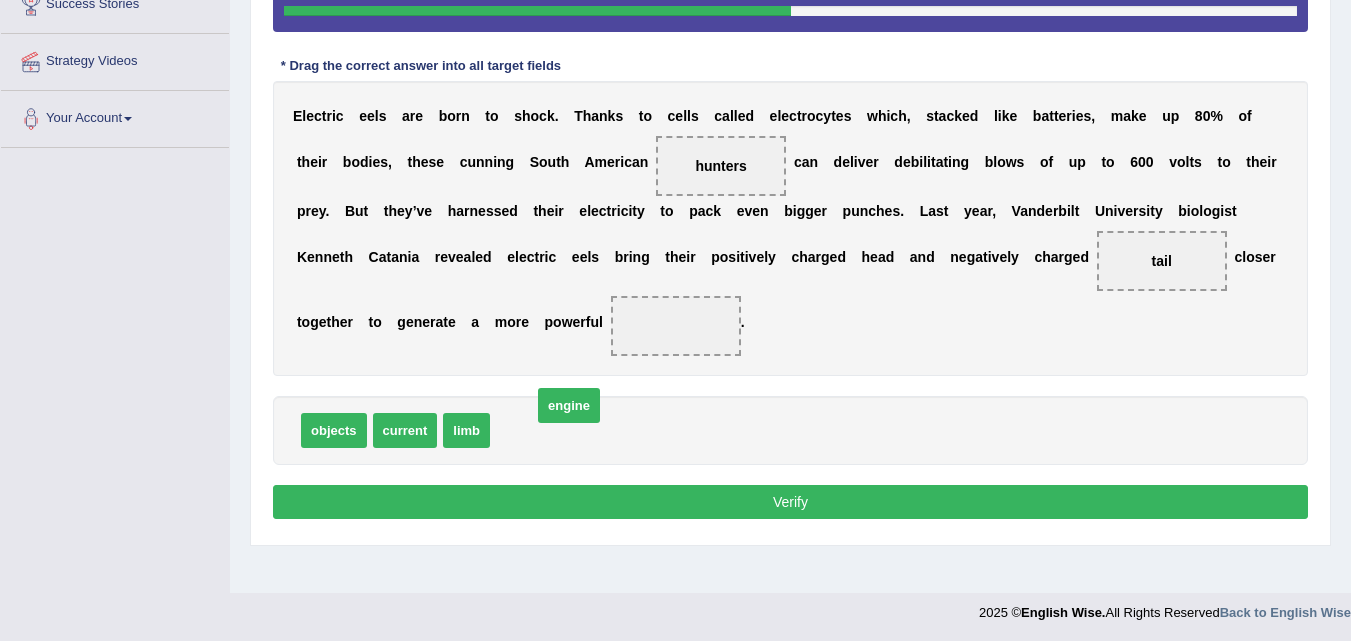 drag, startPoint x: 526, startPoint y: 435, endPoint x: 529, endPoint y: 452, distance: 17.262676 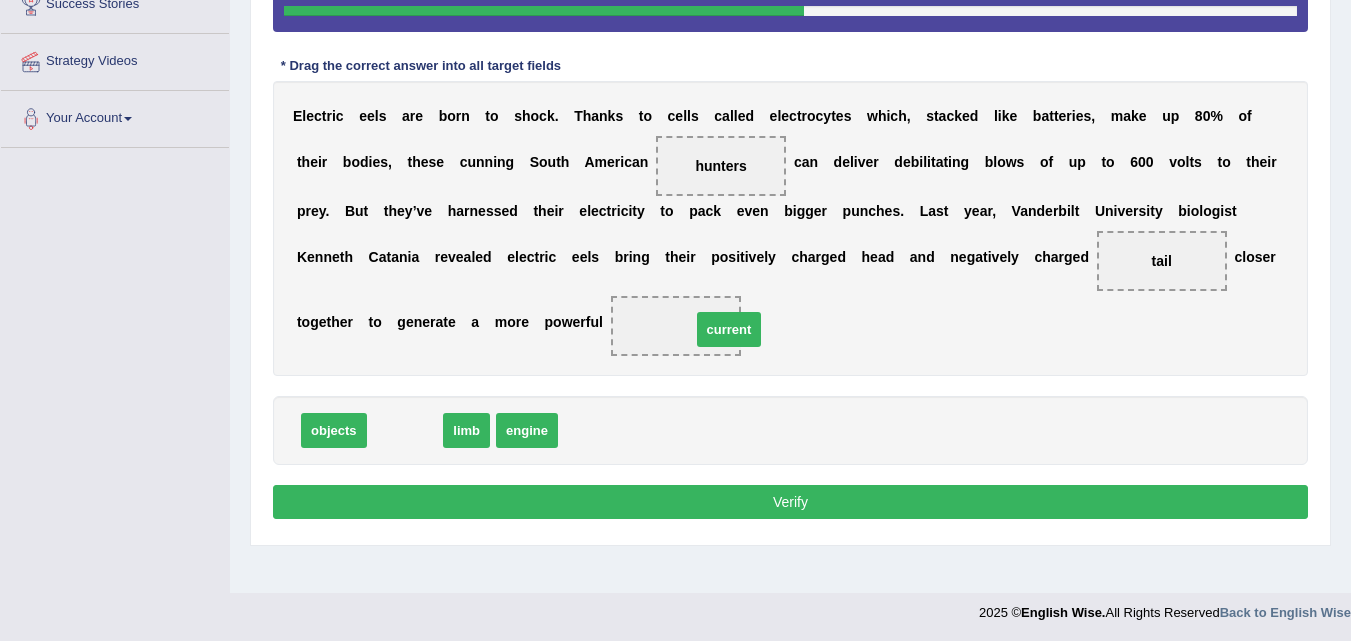 drag, startPoint x: 403, startPoint y: 438, endPoint x: 701, endPoint y: 337, distance: 314.6506 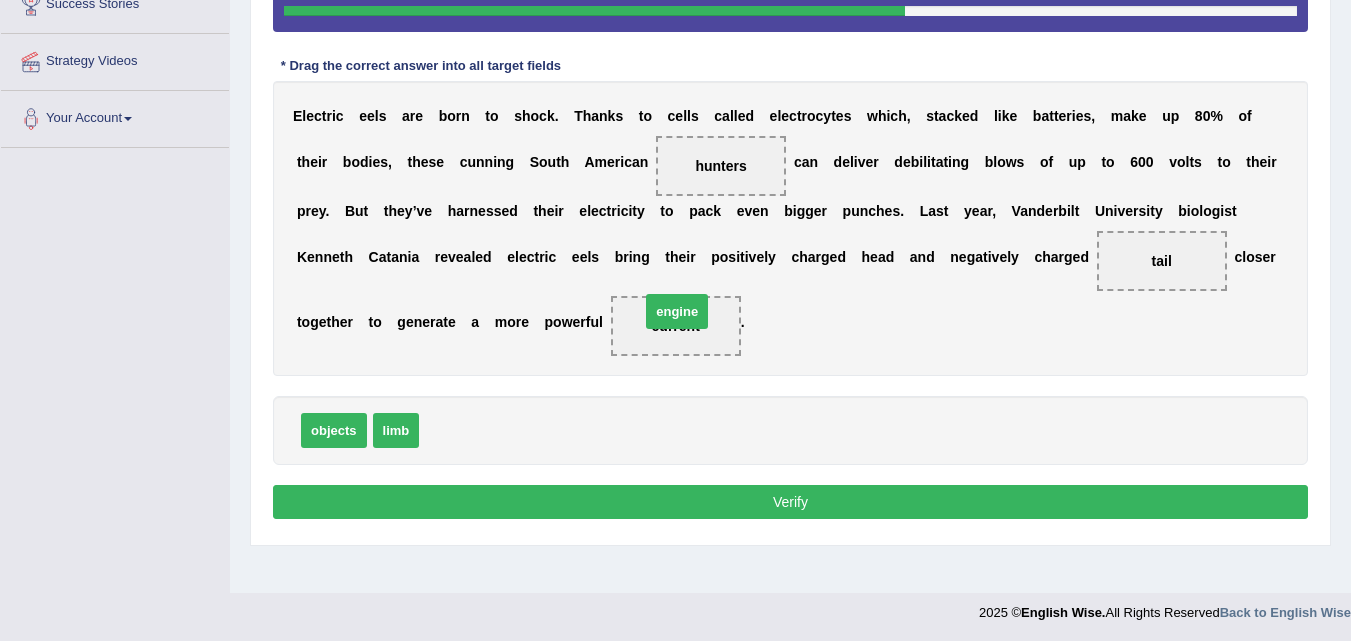 drag, startPoint x: 465, startPoint y: 424, endPoint x: 687, endPoint y: 305, distance: 251.8829 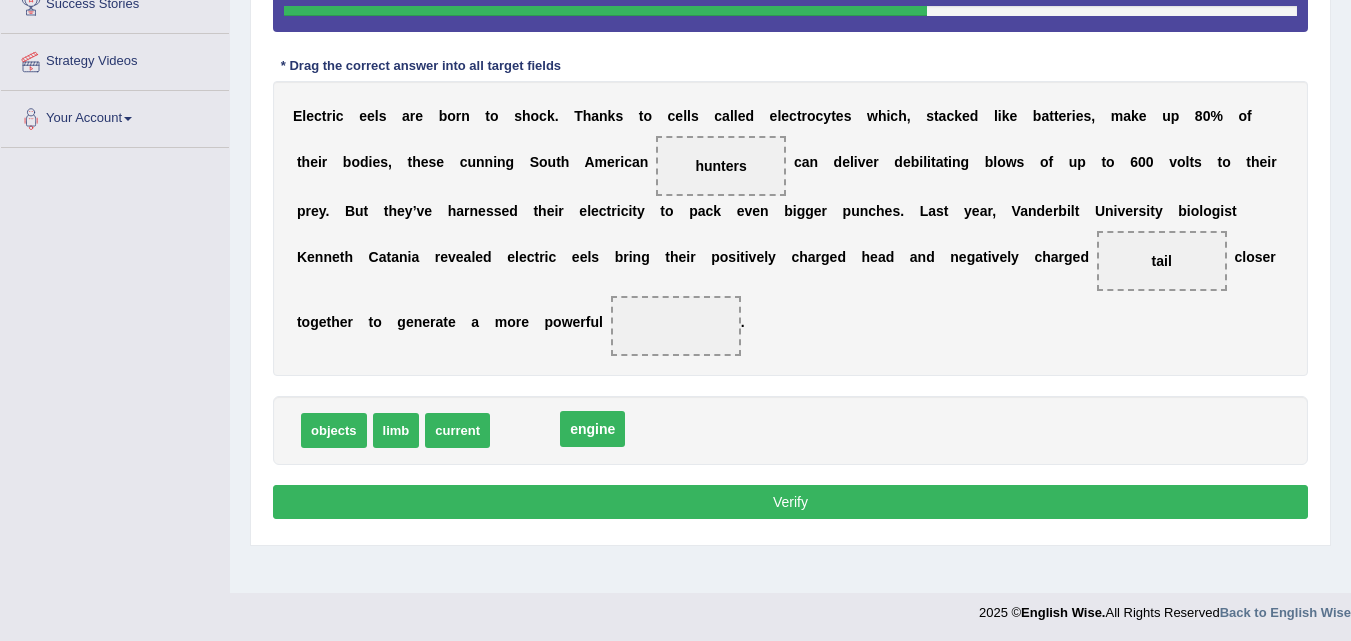 drag, startPoint x: 665, startPoint y: 325, endPoint x: 579, endPoint y: 430, distance: 135.72398 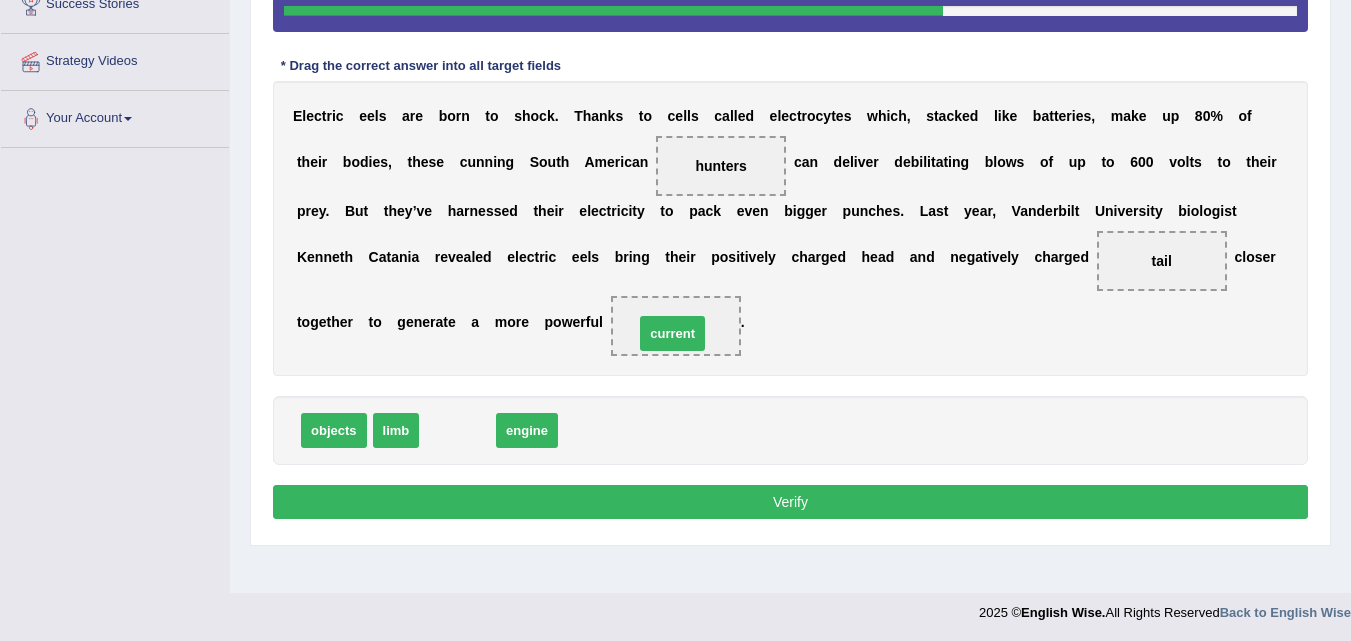 drag, startPoint x: 454, startPoint y: 441, endPoint x: 668, endPoint y: 335, distance: 238.81374 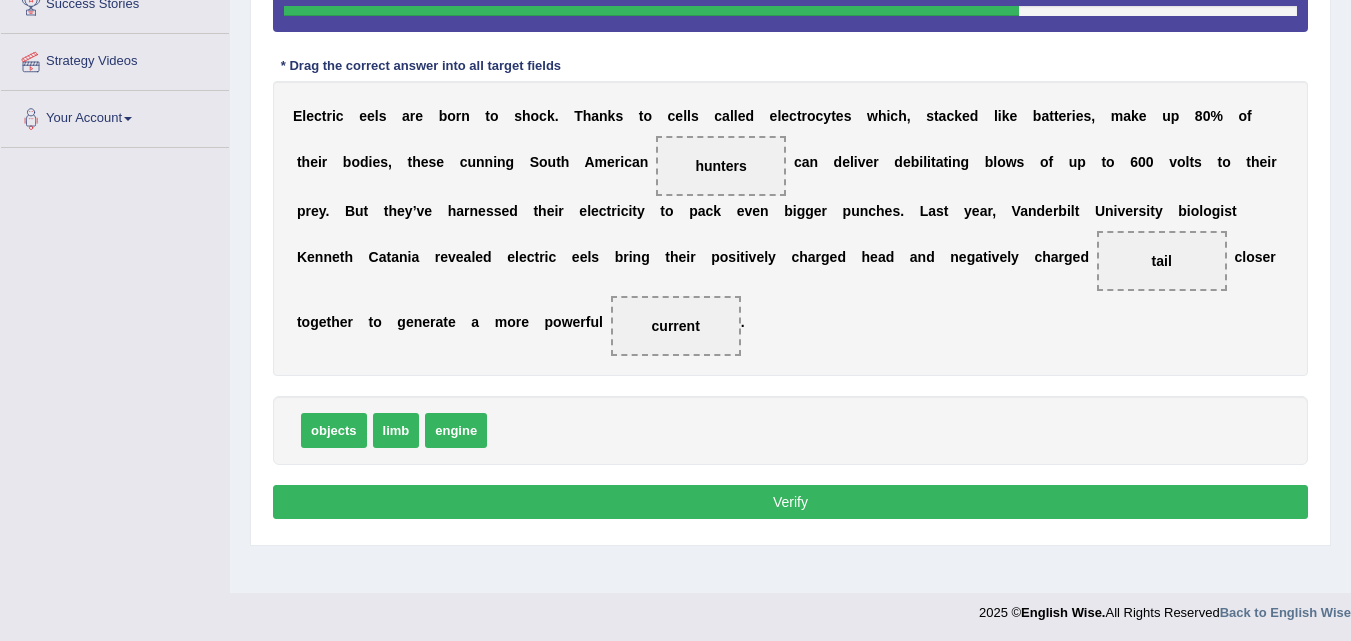 click on "objects limb engine" at bounding box center (790, 430) 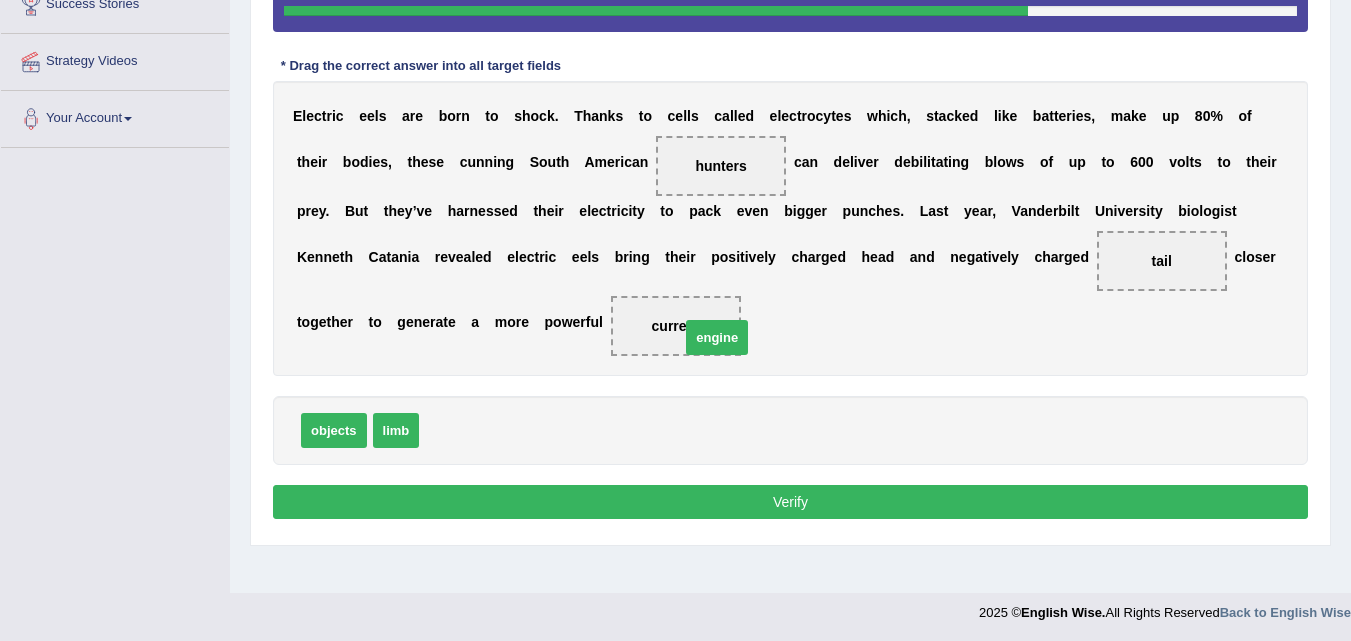 drag, startPoint x: 428, startPoint y: 443, endPoint x: 699, endPoint y: 348, distance: 287.16895 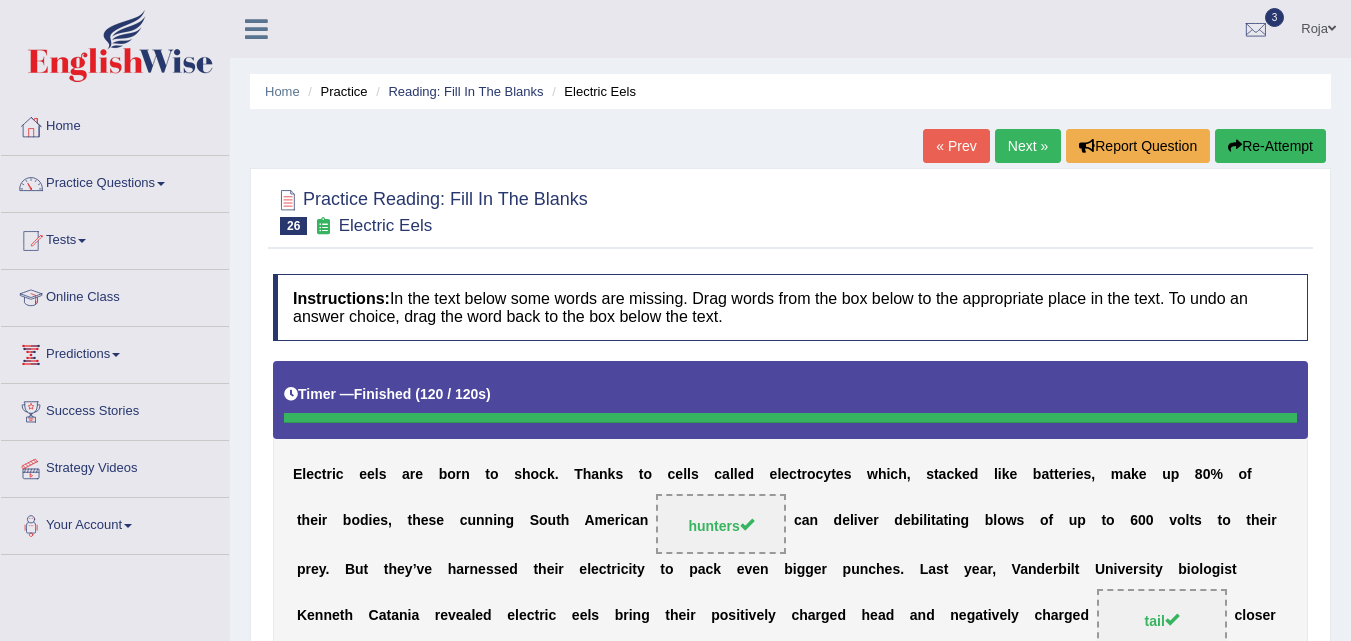 scroll, scrollTop: 409, scrollLeft: 0, axis: vertical 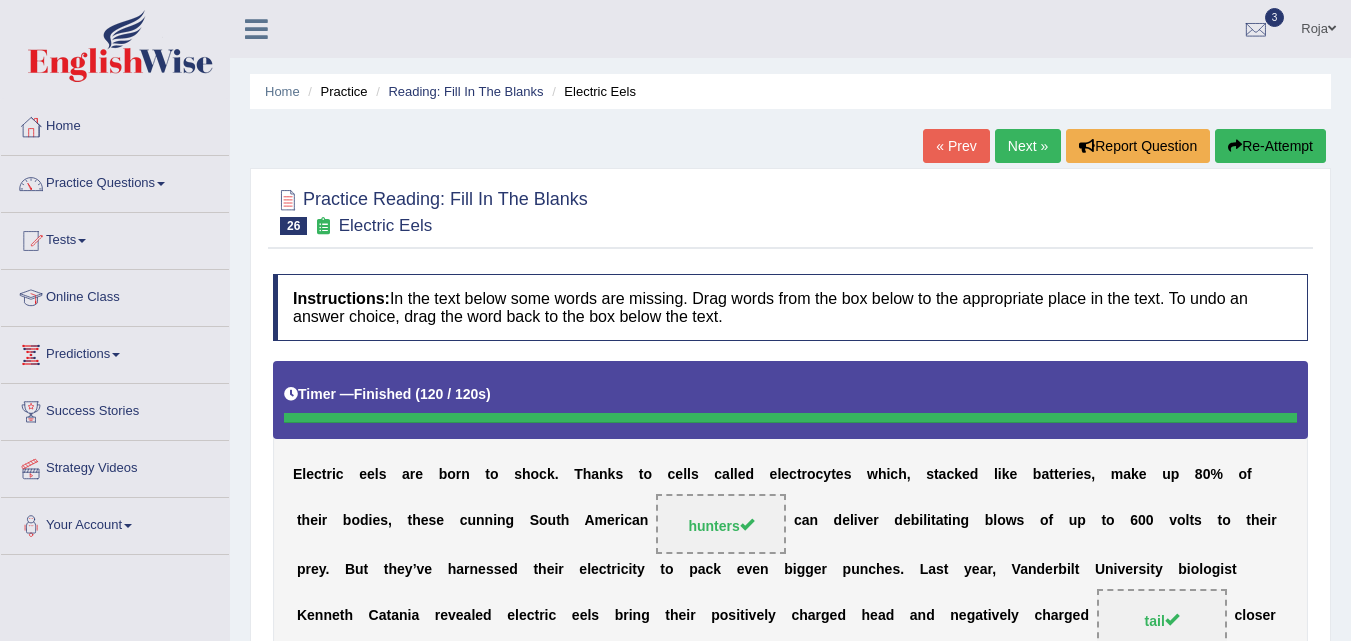 click on "Next »" at bounding box center (1028, 146) 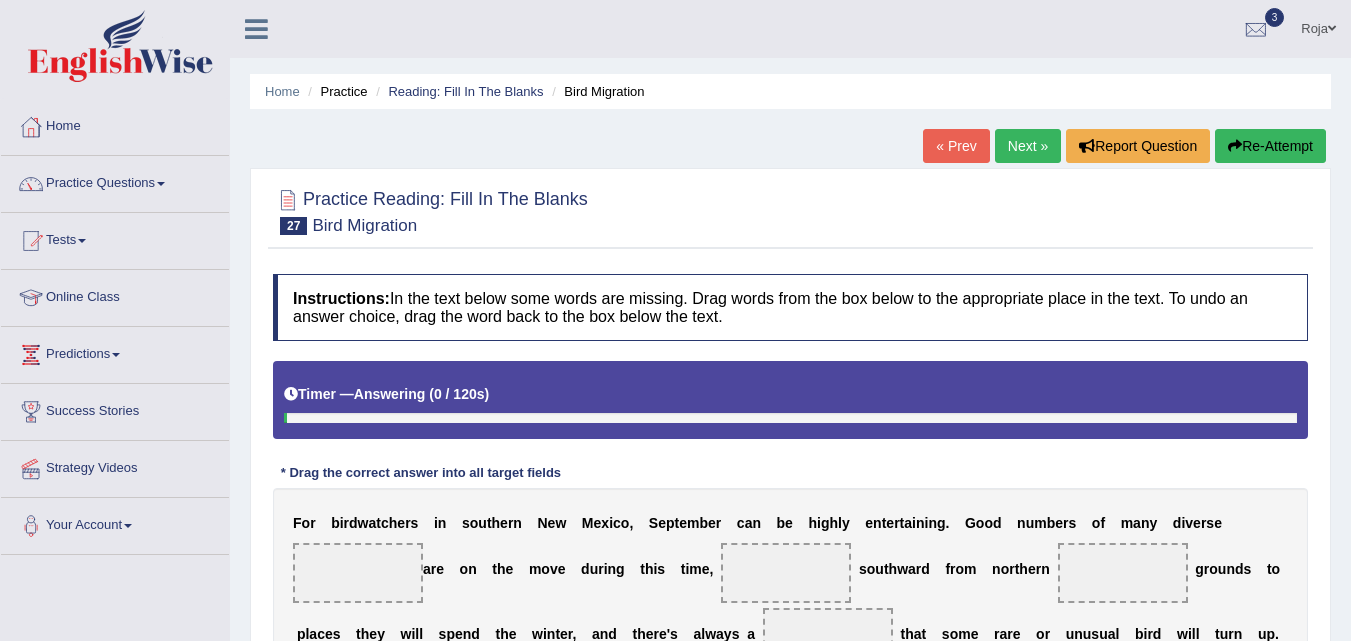 scroll, scrollTop: 409, scrollLeft: 0, axis: vertical 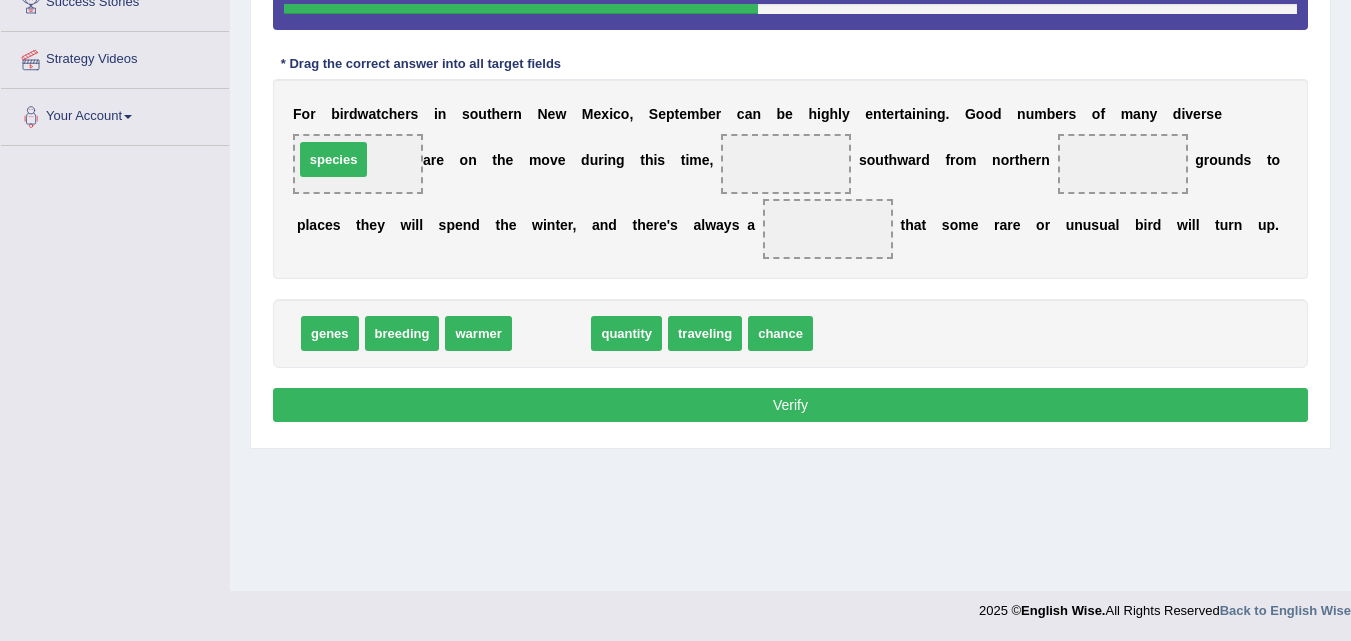 drag, startPoint x: 569, startPoint y: 344, endPoint x: 351, endPoint y: 171, distance: 278.3038 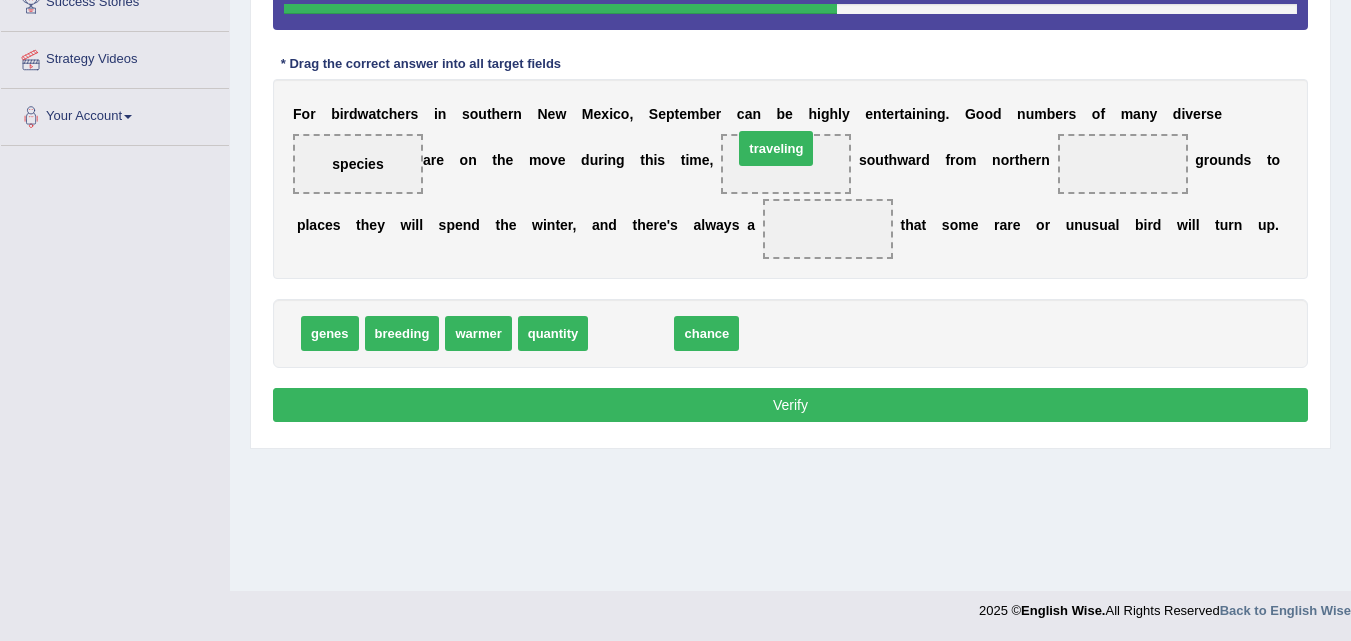 drag, startPoint x: 645, startPoint y: 339, endPoint x: 790, endPoint y: 153, distance: 235.84105 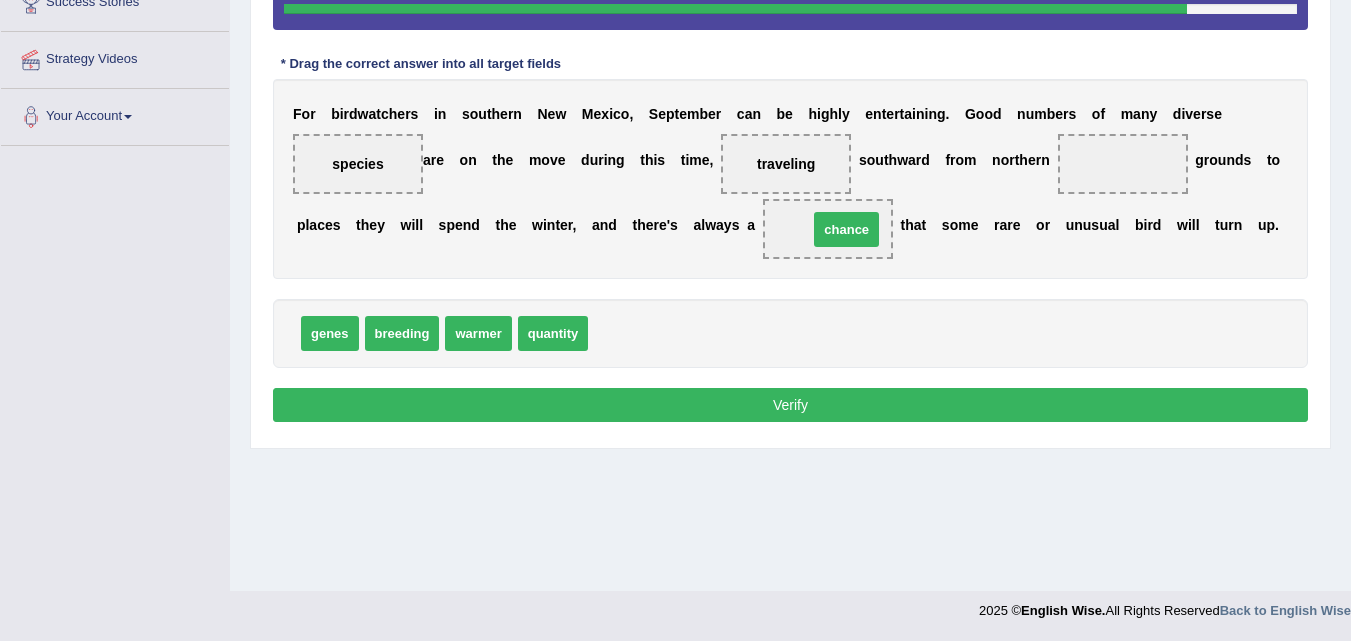 drag, startPoint x: 639, startPoint y: 341, endPoint x: 859, endPoint y: 237, distance: 243.34338 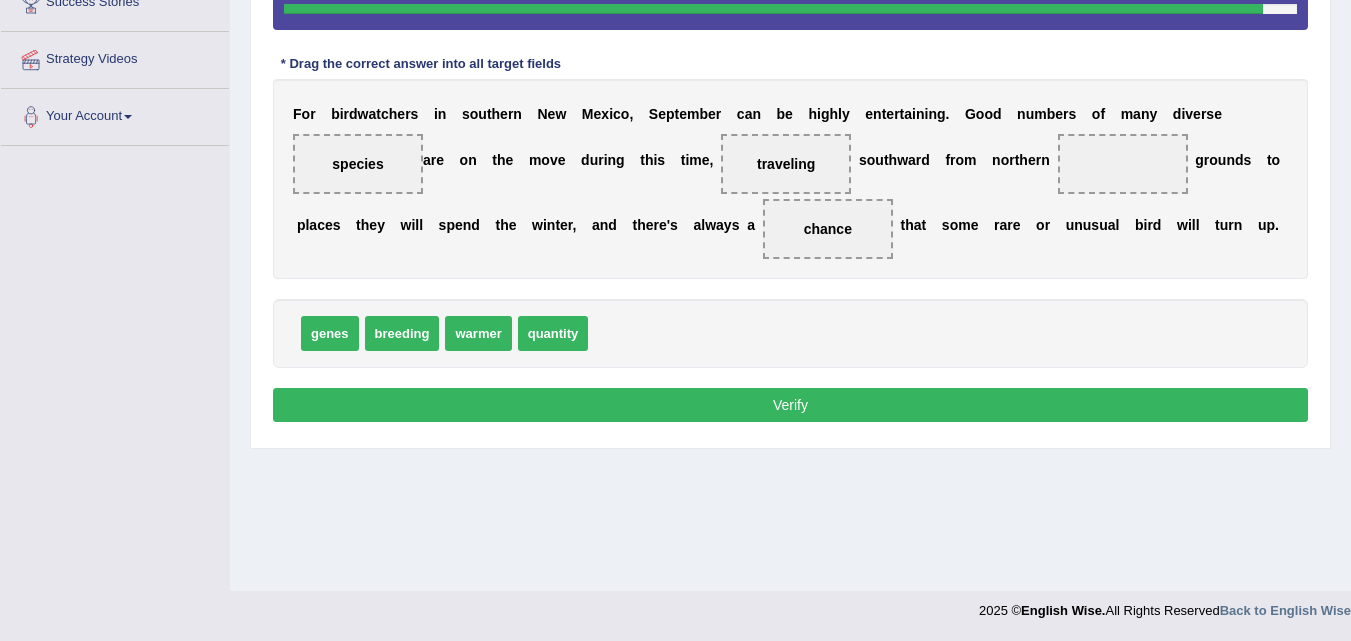 click on "warmer" at bounding box center (478, 333) 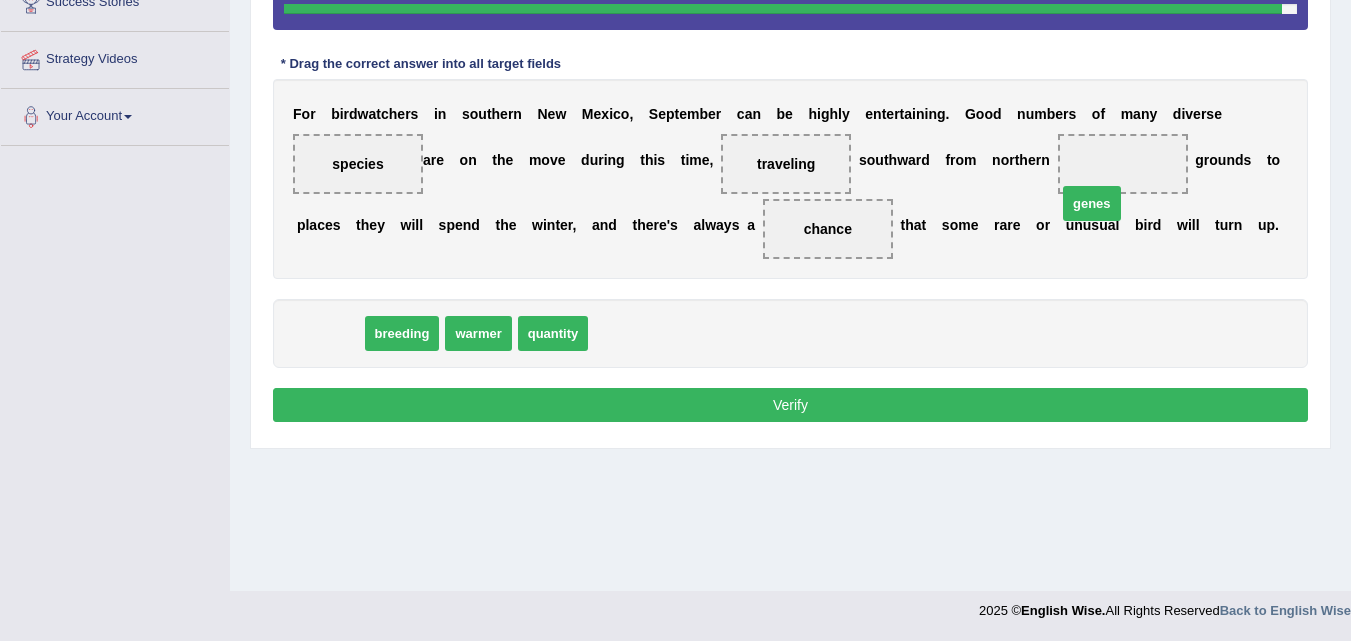 drag, startPoint x: 319, startPoint y: 344, endPoint x: 1098, endPoint y: 183, distance: 795.4634 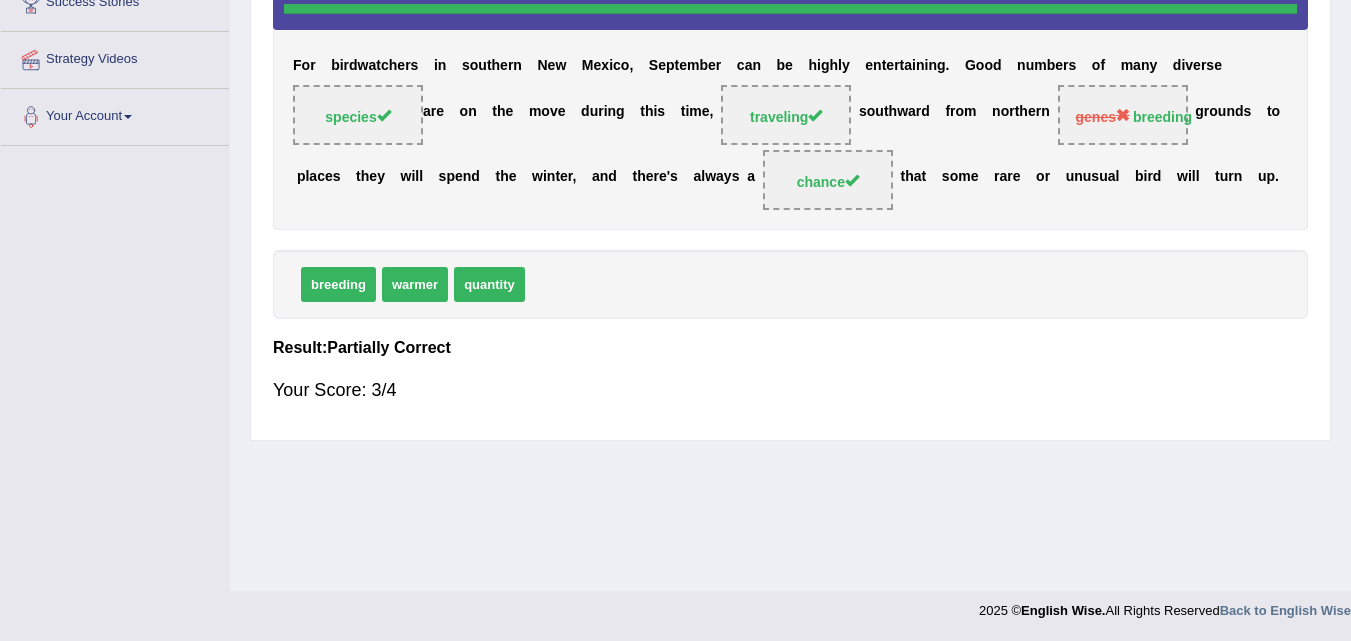 scroll, scrollTop: 0, scrollLeft: 0, axis: both 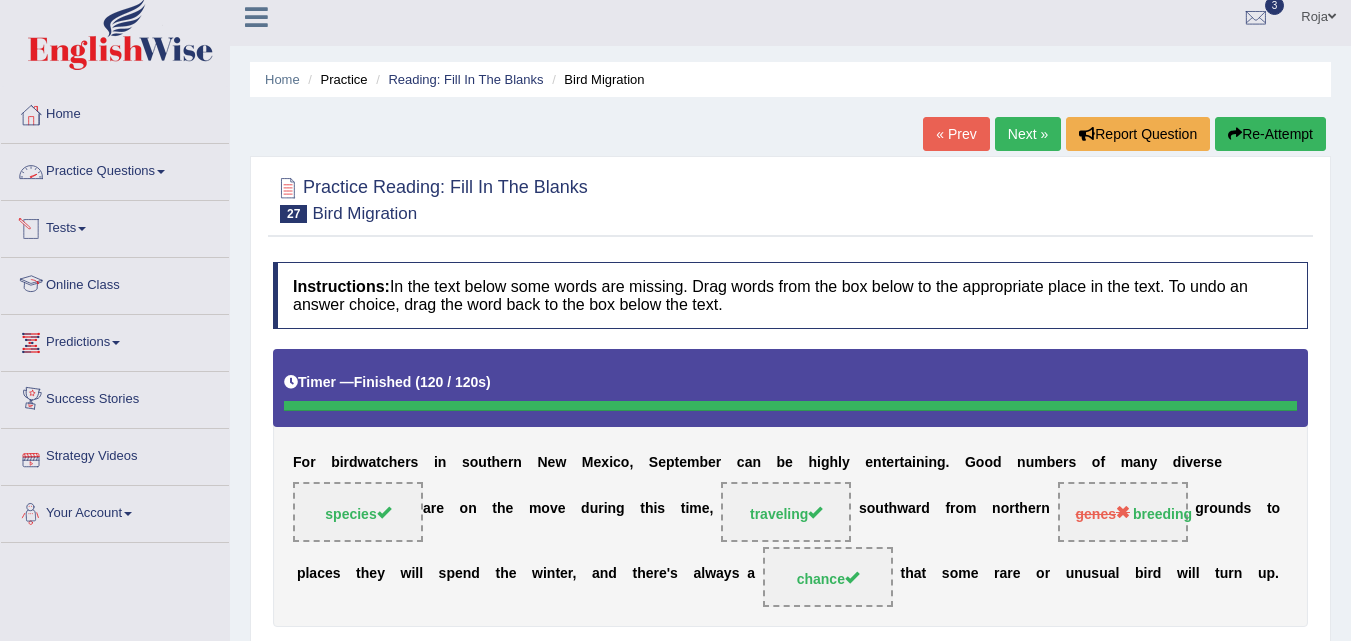 click on "Practice Questions" at bounding box center (115, 169) 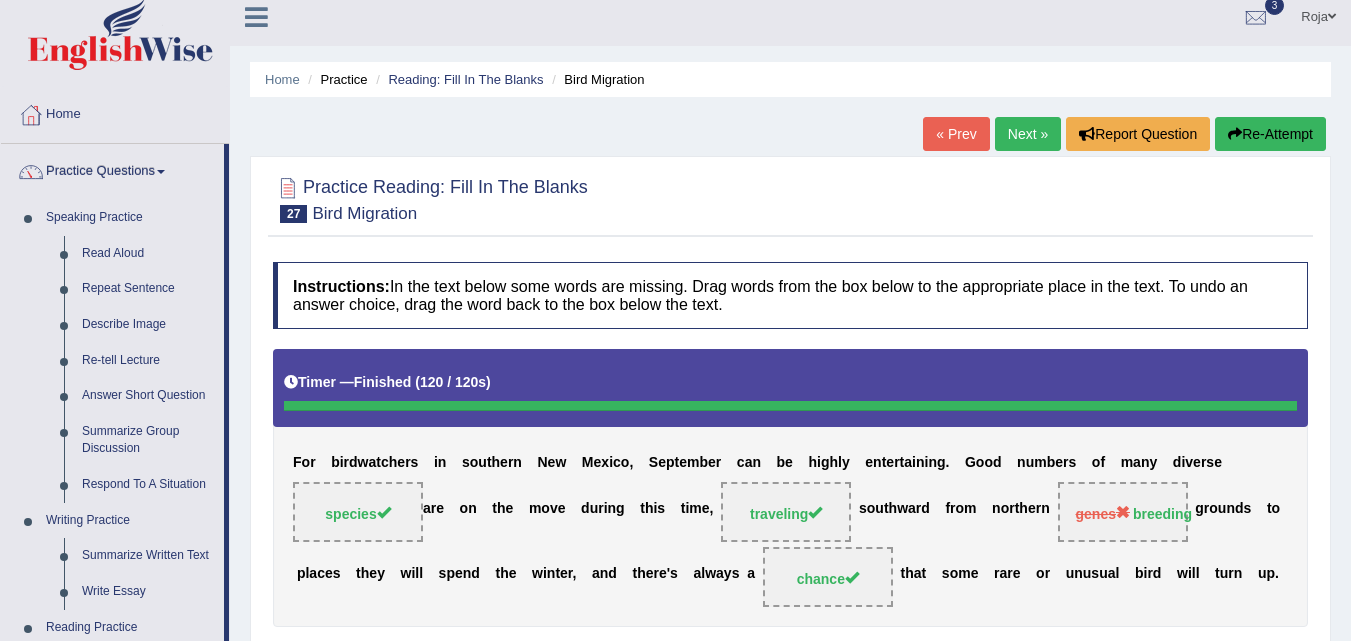 click on "Home
Practice
Reading: Fill In The Blanks
Bird Migration
« Prev Next »  Report Question  Re-Attempt
Practice Reading: Fill In The Blanks
27
Bird Migration
Instructions:  In the text below some words are missing. Drag words from the box below to the appropriate place in the text. To undo an answer choice, drag the word back to the box below the text.
Timer —  Finished   ( 120 / 120s ) Skip * Drag the correct answer into all target fields F o r       b i r d w a t c h e r s       i n       s o u t h e r n       N e w       M e x i c o ,       S e p t e m b e r       c a n       b e       h i g h l y       e n t e r t a i n i n g .       G o o d       n u m b e r s       o f       m a n y       d i v e r s e    species a r e       o n       t h e       m o v e       d u r i n g" at bounding box center [790, 488] 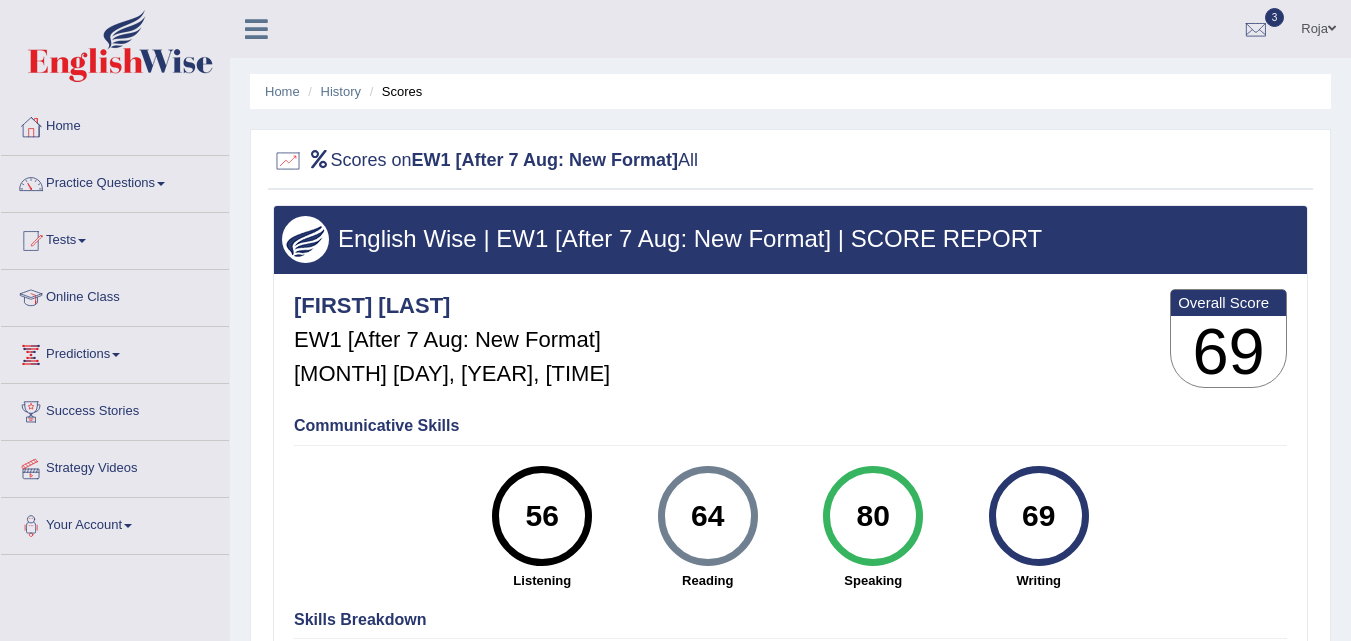 scroll, scrollTop: 0, scrollLeft: 0, axis: both 